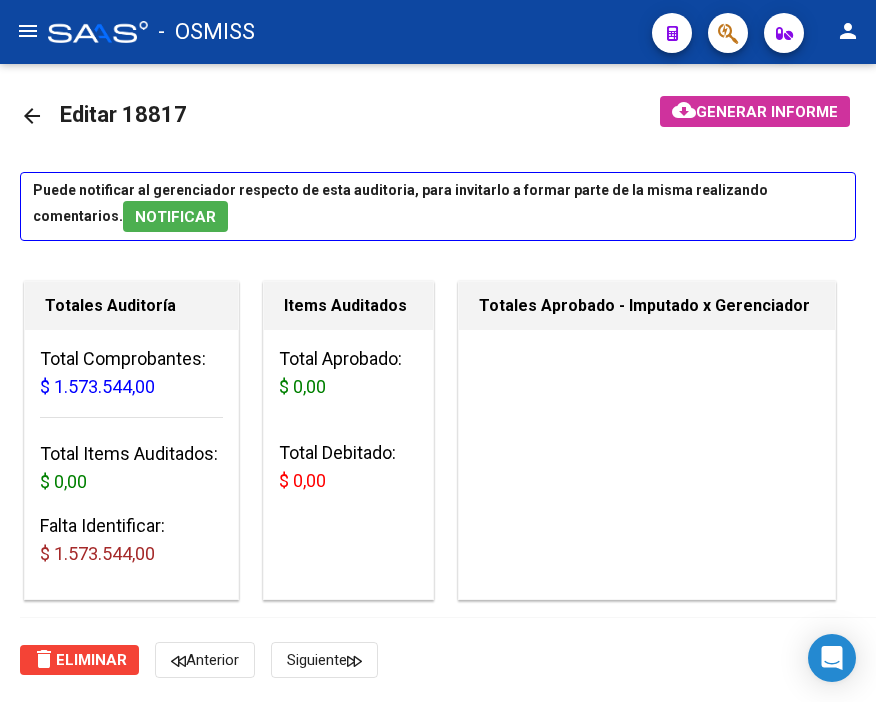 scroll, scrollTop: 0, scrollLeft: 0, axis: both 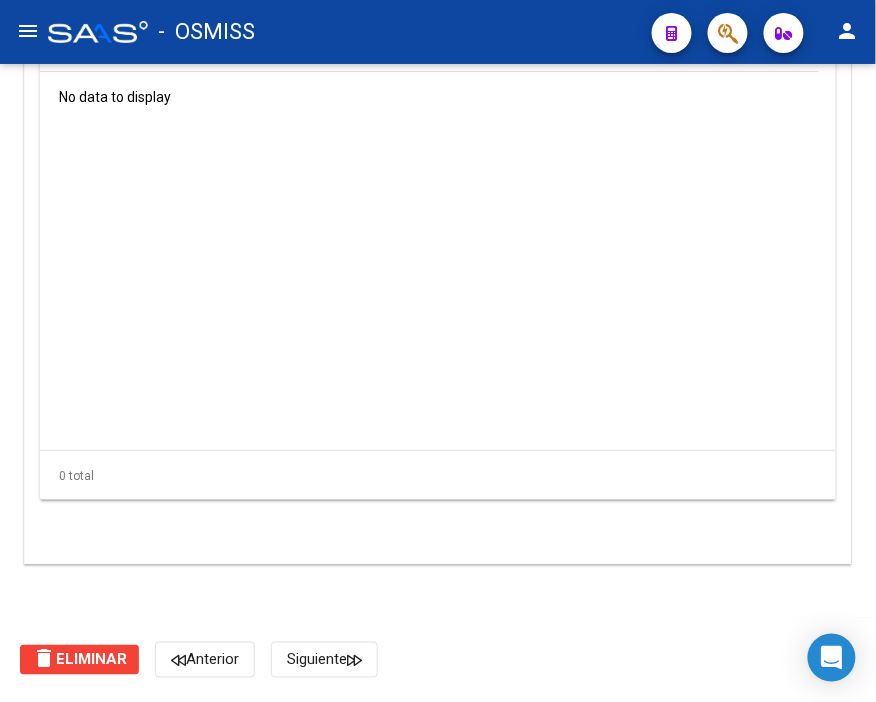 click on "delete  Eliminar" 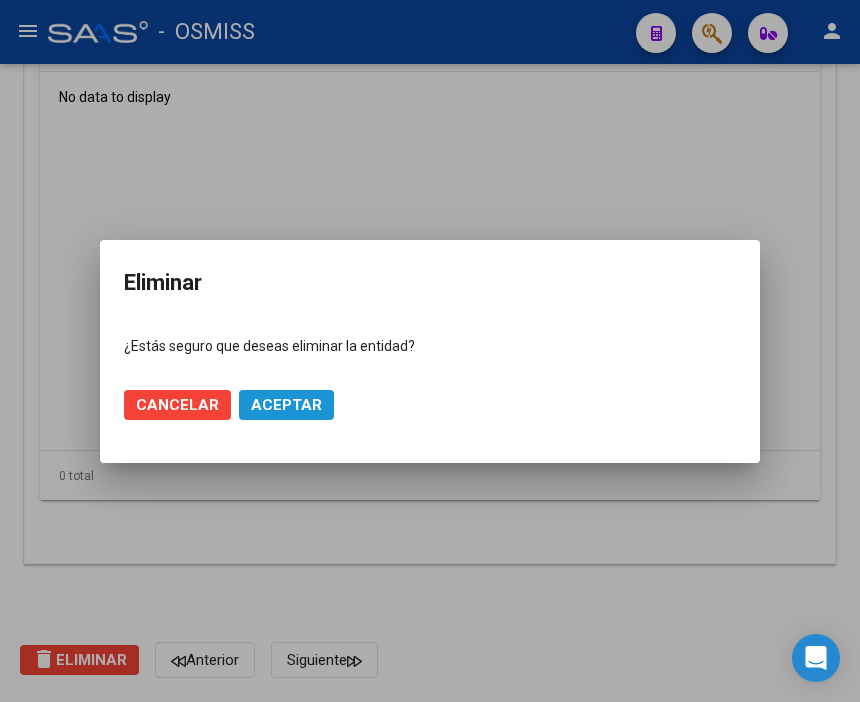click on "Aceptar" 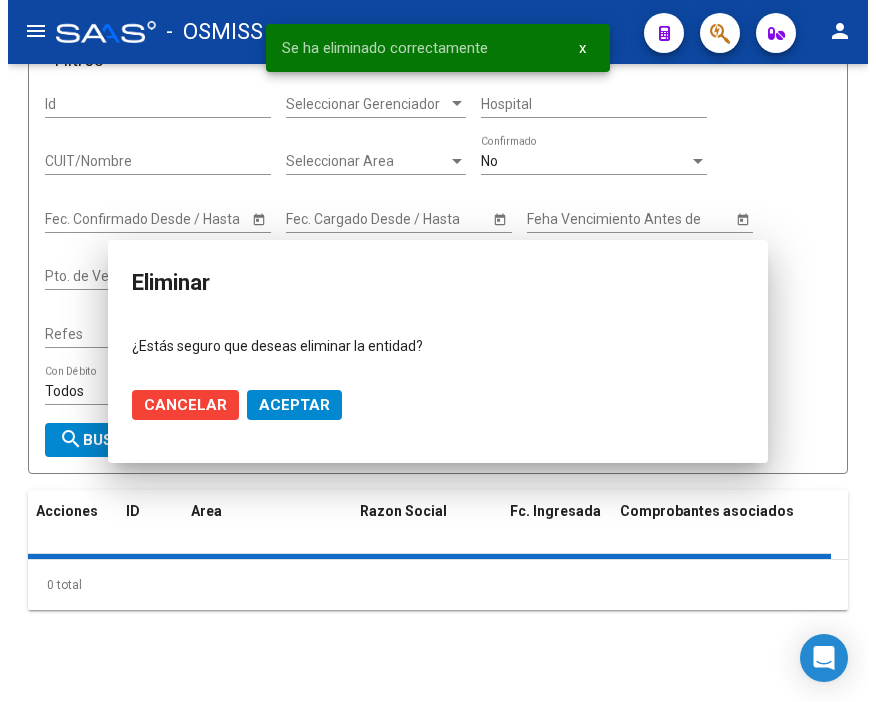 scroll, scrollTop: 0, scrollLeft: 0, axis: both 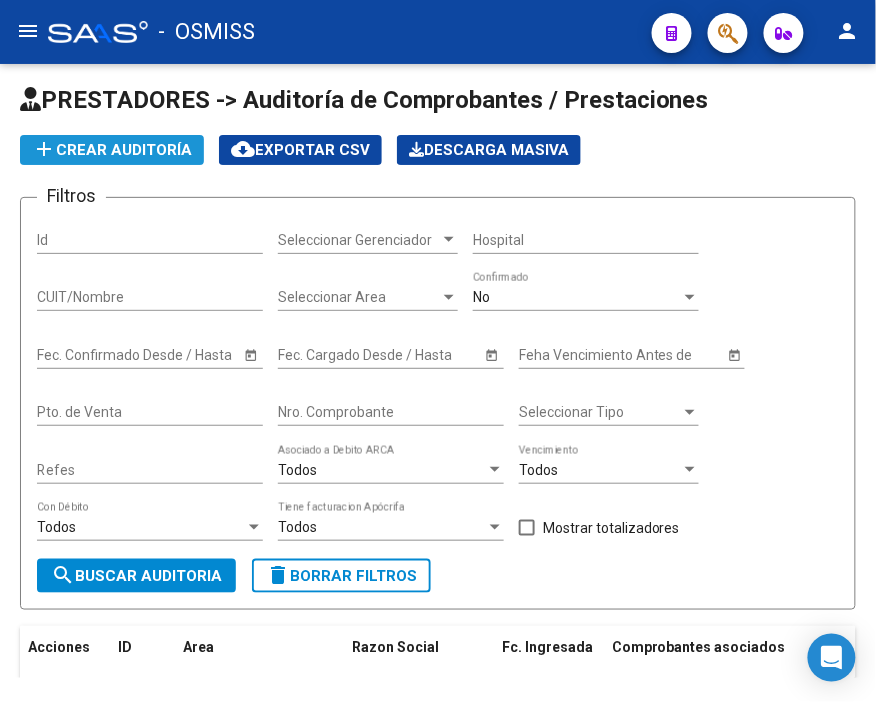 click on "add  Crear Auditoría" 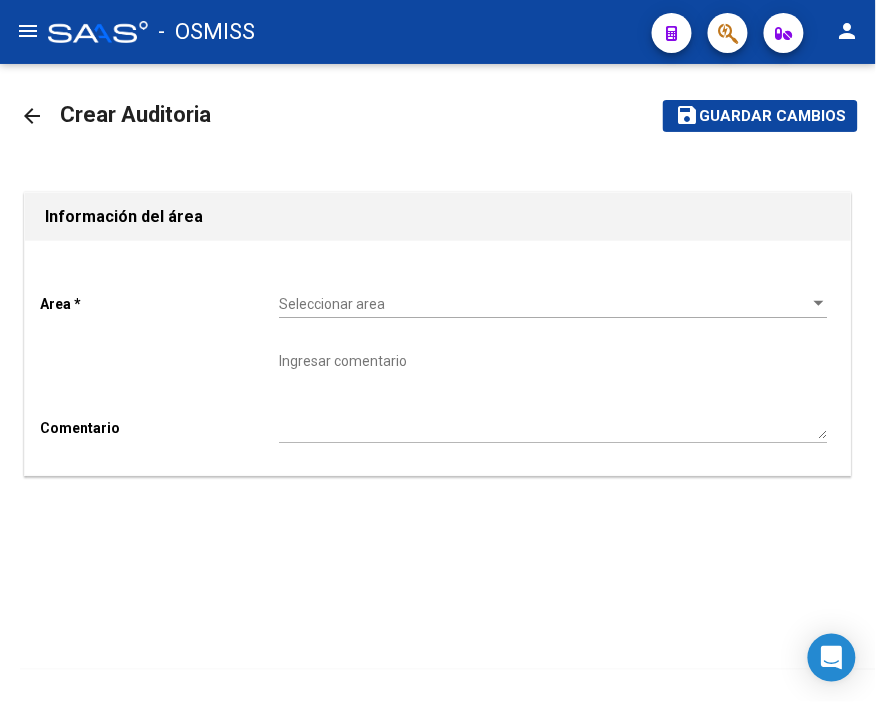 click on "Seleccionar area Seleccionar area" 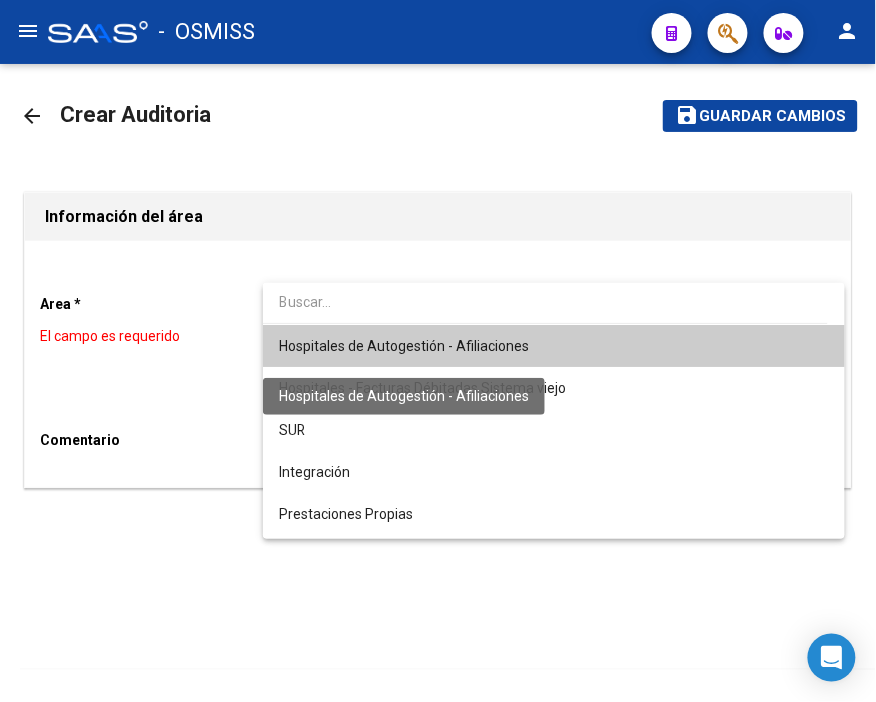 click on "Hospitales de Autogestión - Afiliaciones" at bounding box center [404, 346] 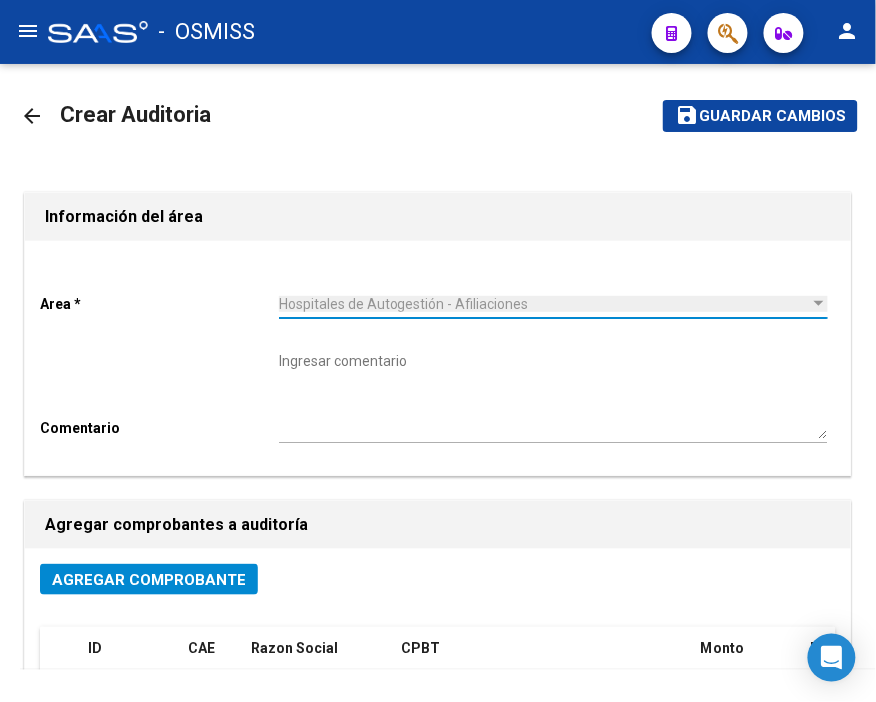 click on "Agregar Comprobante" 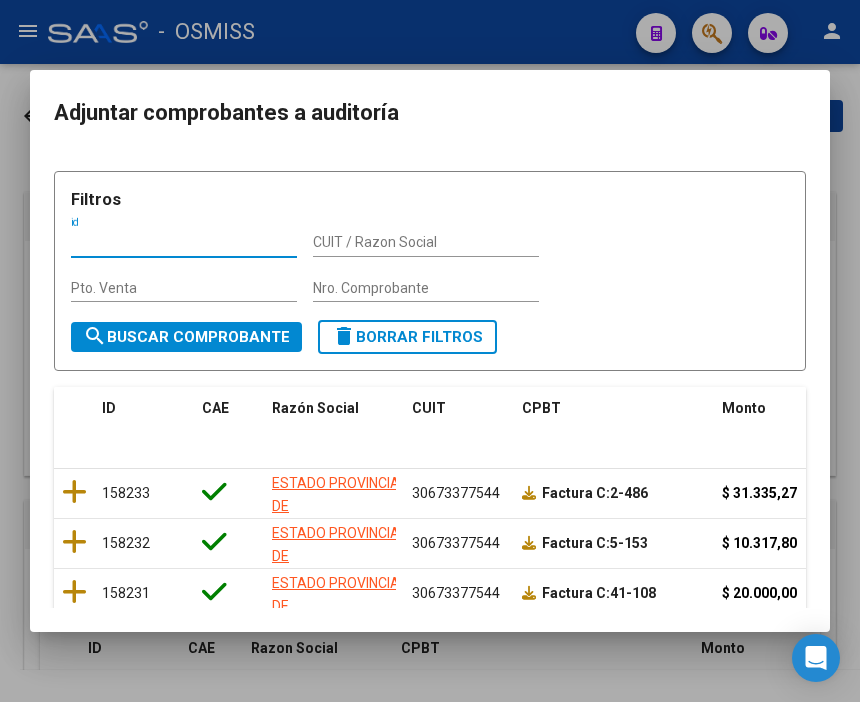 click on "Nro. Comprobante" at bounding box center (426, 288) 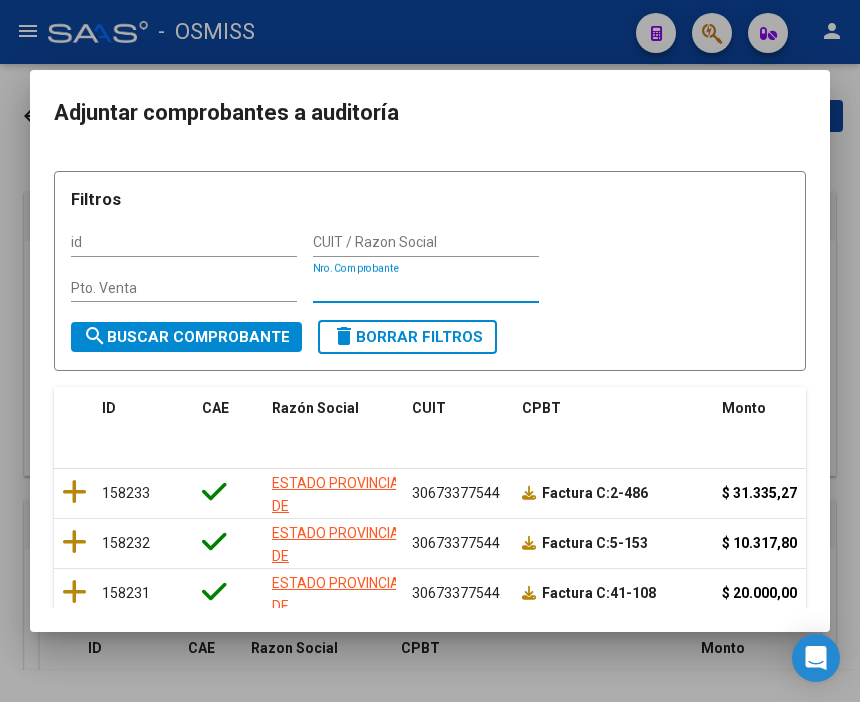 click on "Nro. Comprobante" at bounding box center [426, 288] 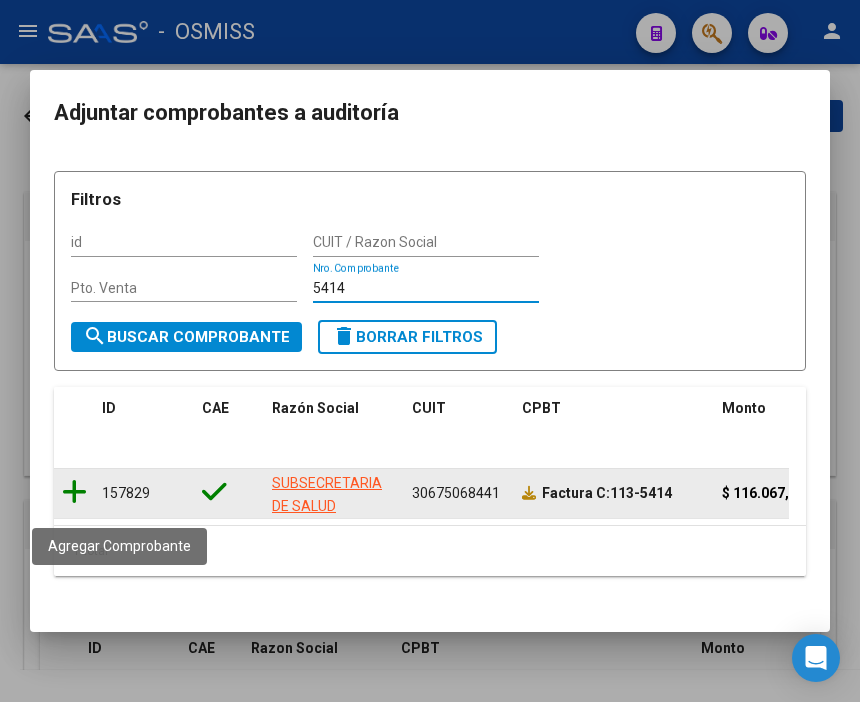 type on "5414" 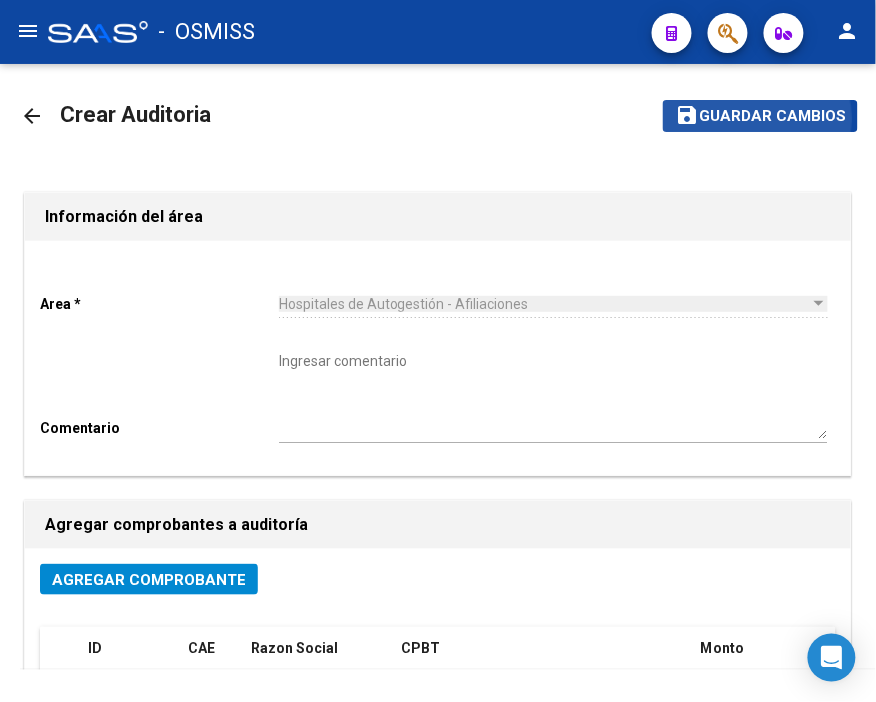 click on "Guardar cambios" 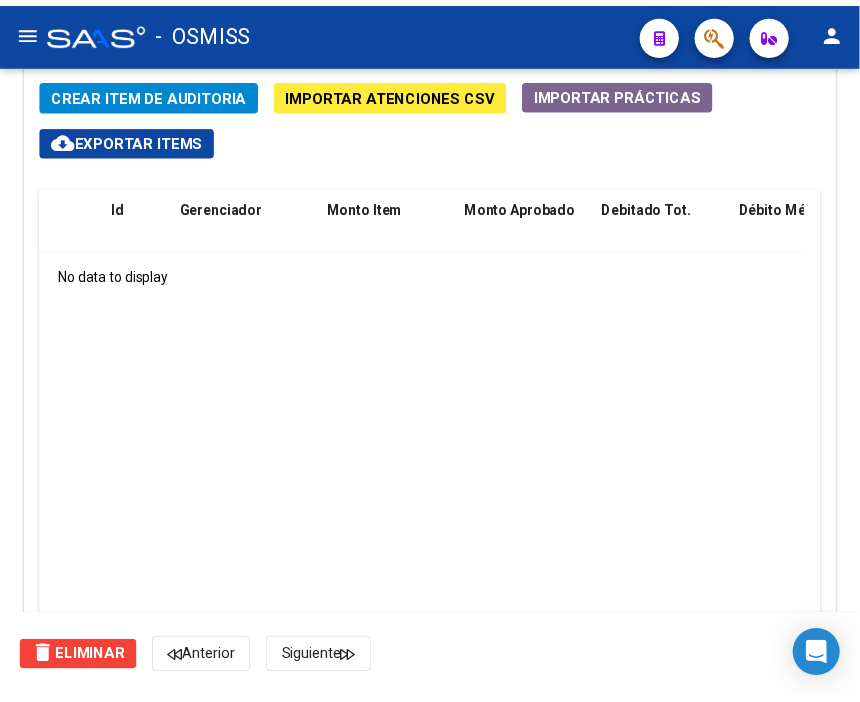 scroll, scrollTop: 1516, scrollLeft: 0, axis: vertical 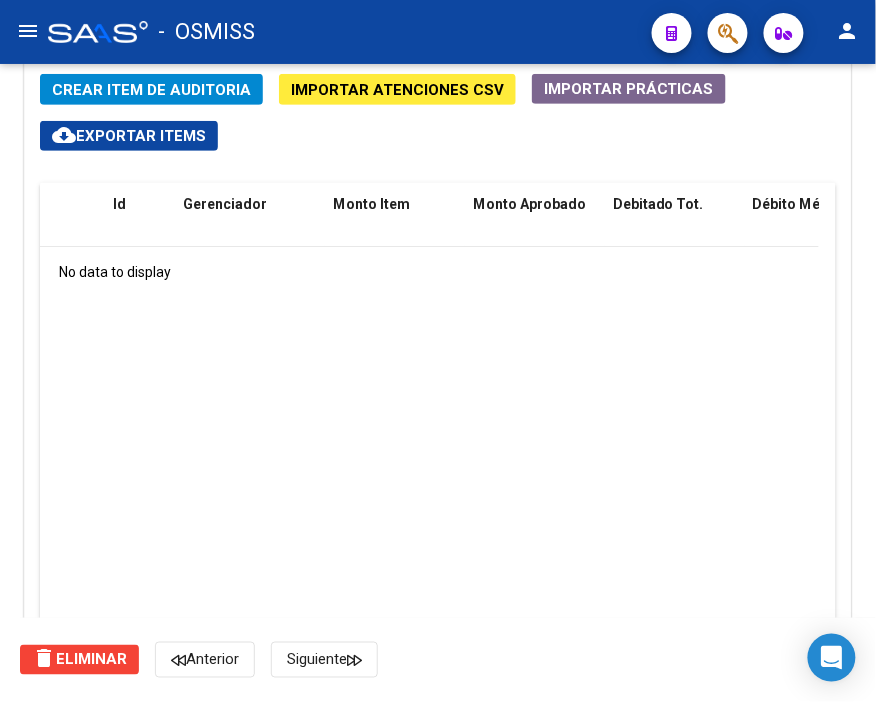 drag, startPoint x: 517, startPoint y: 333, endPoint x: 254, endPoint y: 153, distance: 318.6989 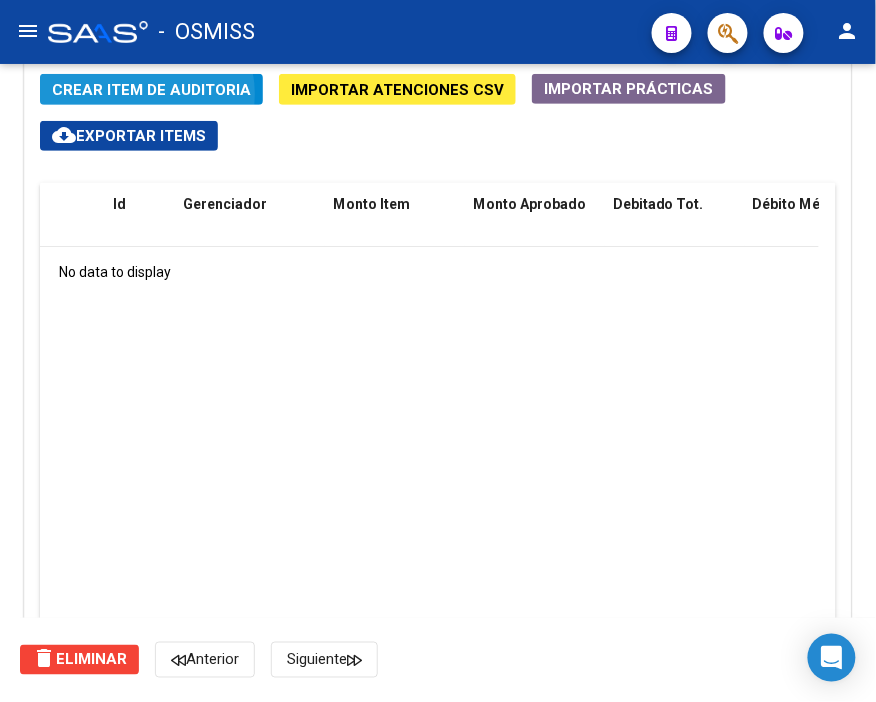 click on "Crear Item de Auditoria" 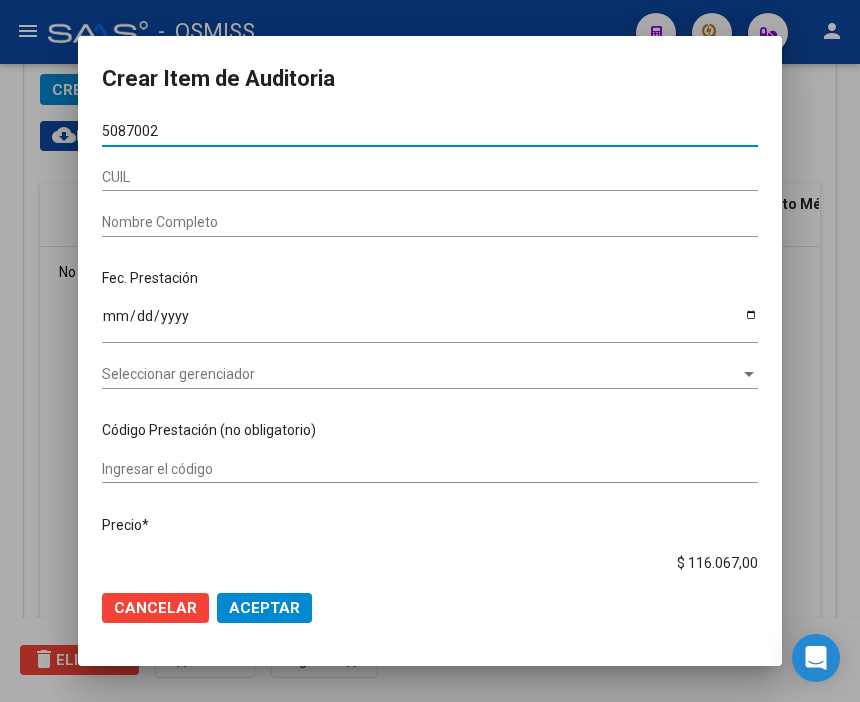 type on "50870023" 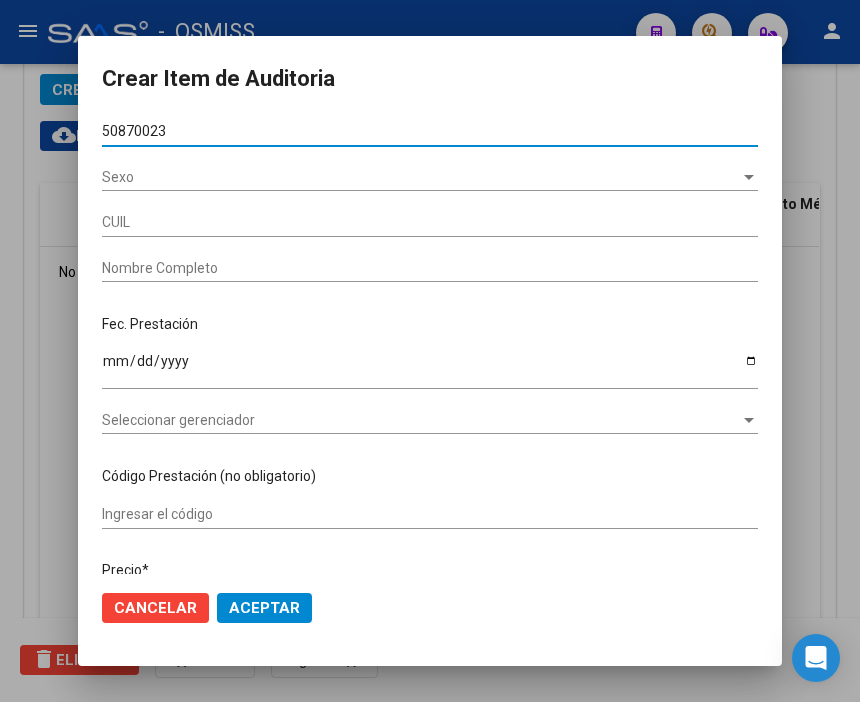 type on "27508700232" 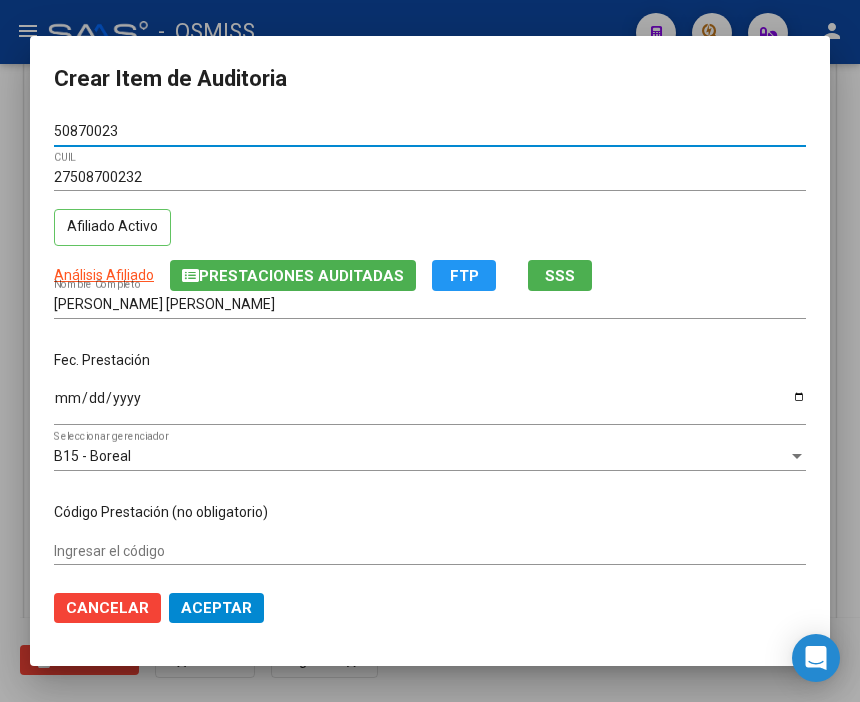 type on "50870023" 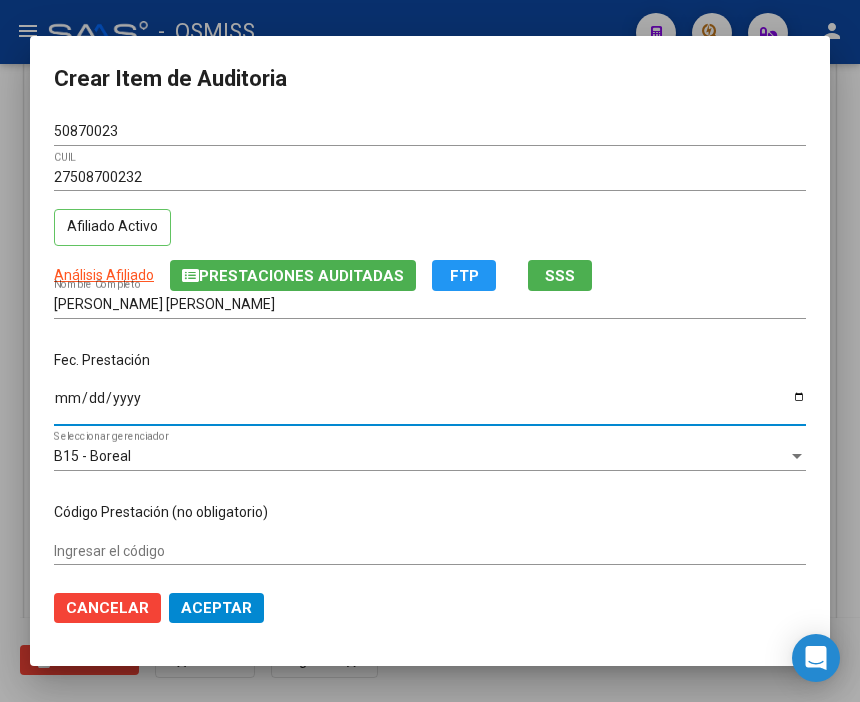 click on "Ingresar la fecha" at bounding box center [430, 405] 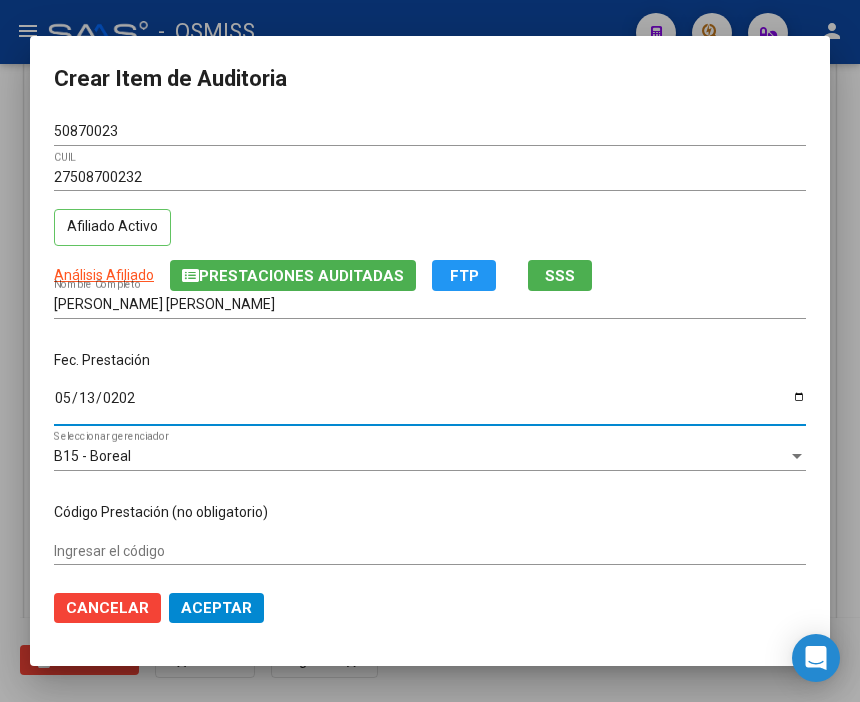 type on "[DATE]" 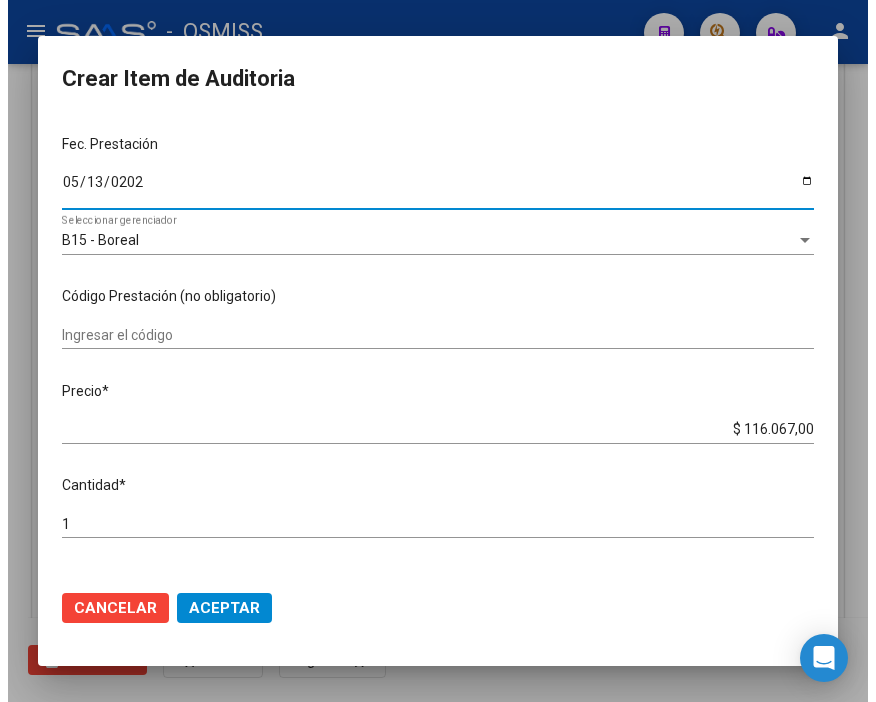 scroll, scrollTop: 222, scrollLeft: 0, axis: vertical 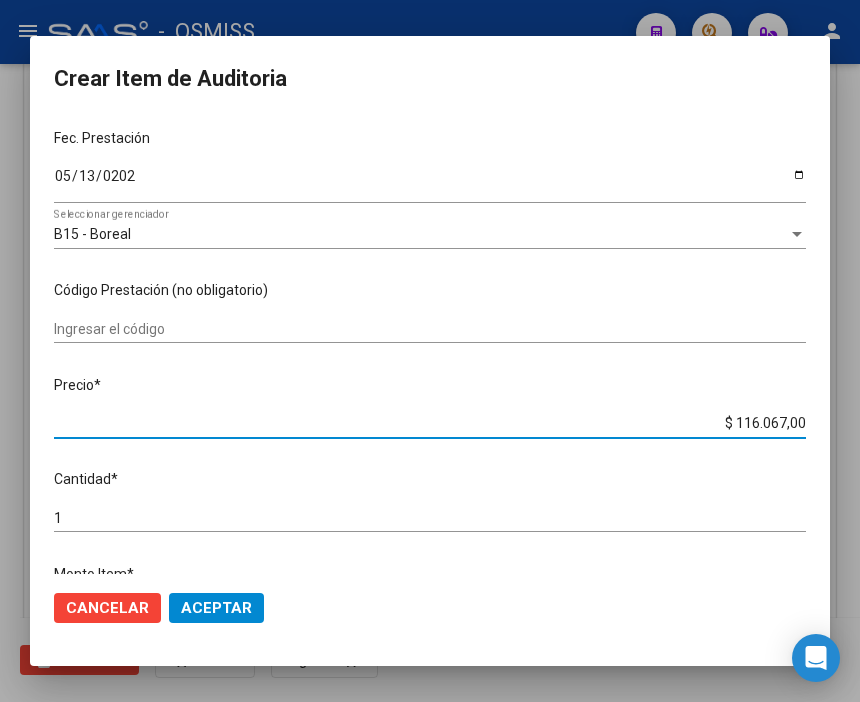 drag, startPoint x: 662, startPoint y: 423, endPoint x: 864, endPoint y: 442, distance: 202.8916 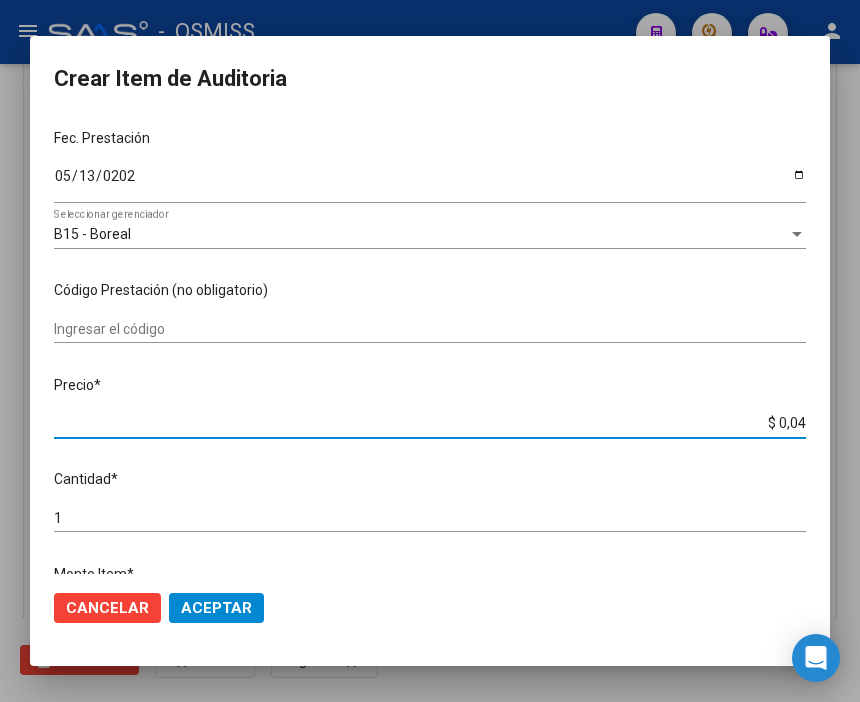 type on "$ 0,45" 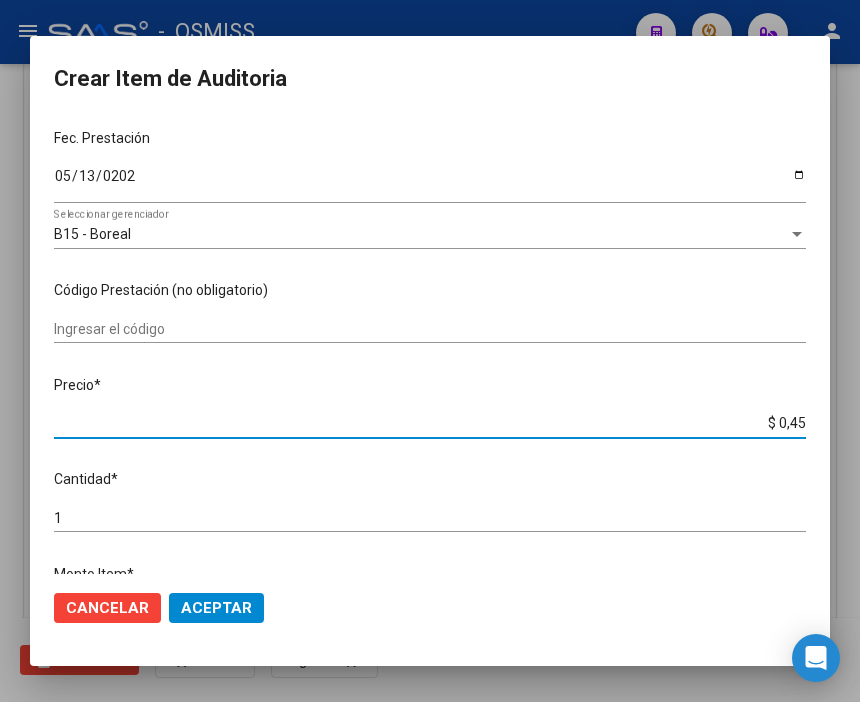 type on "$ 4,56" 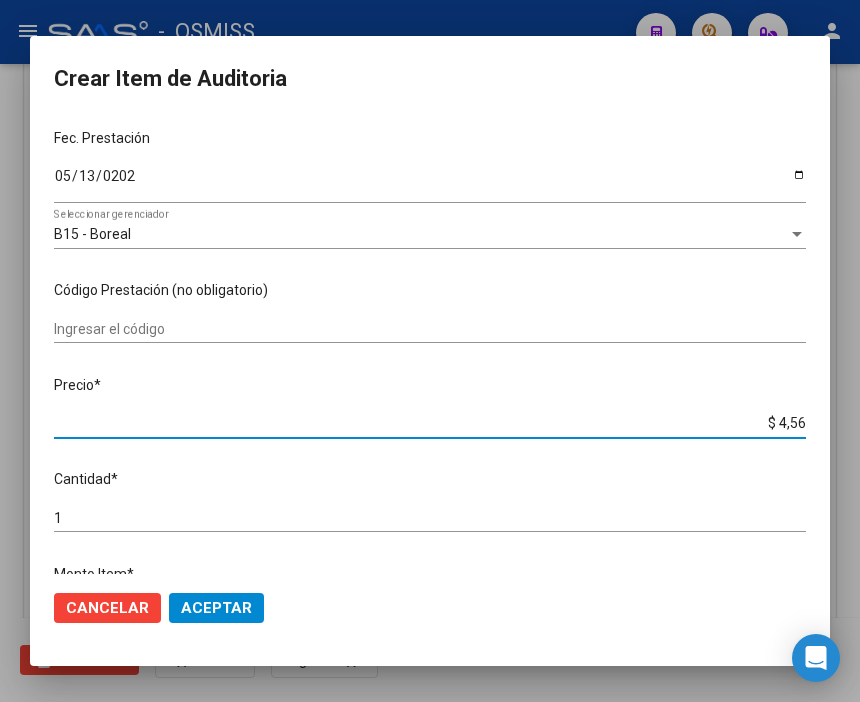 type on "$ 45,60" 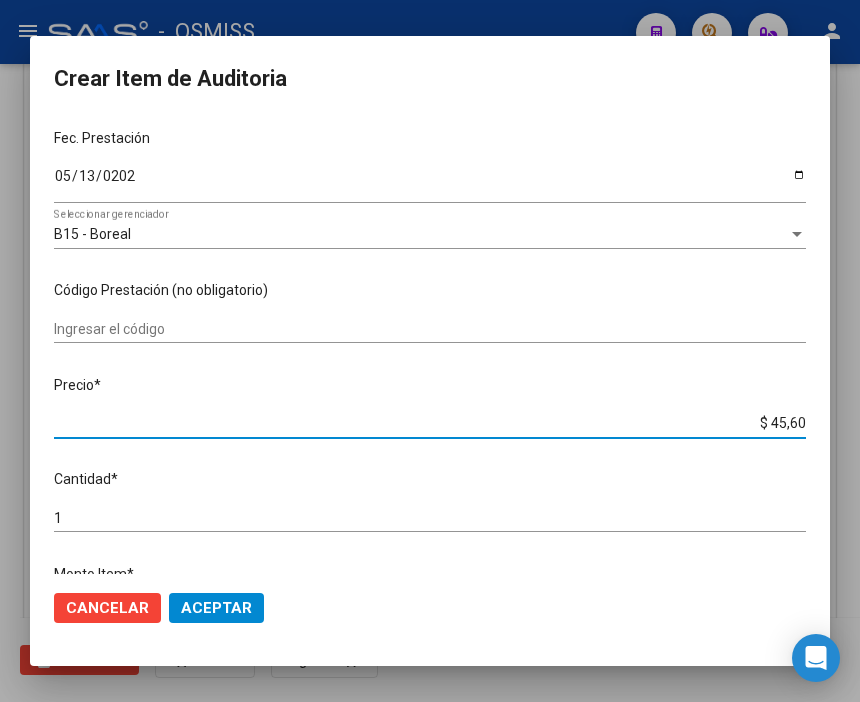 type on "$ 456,00" 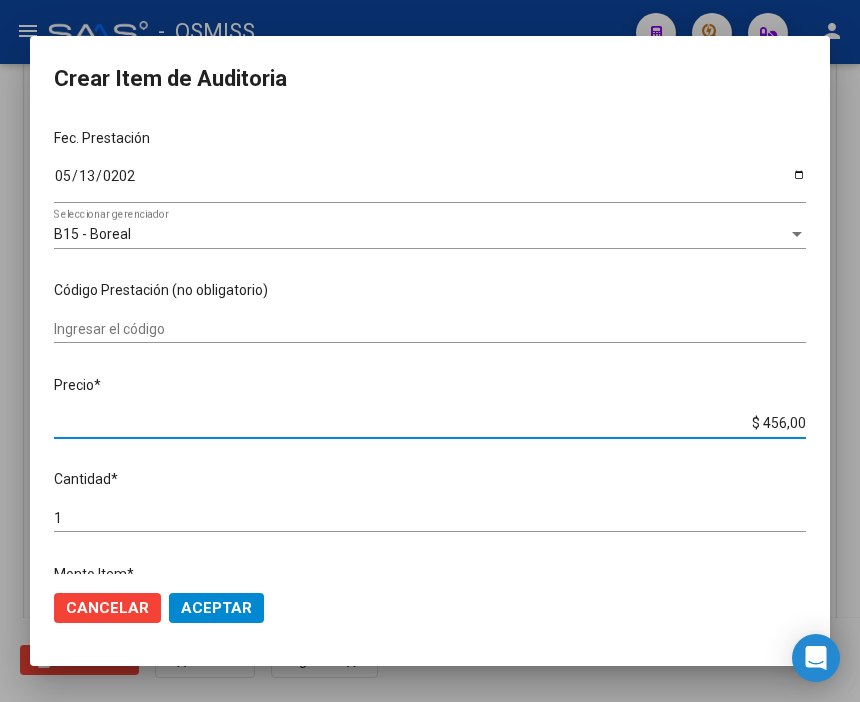 type on "$ 4.560,00" 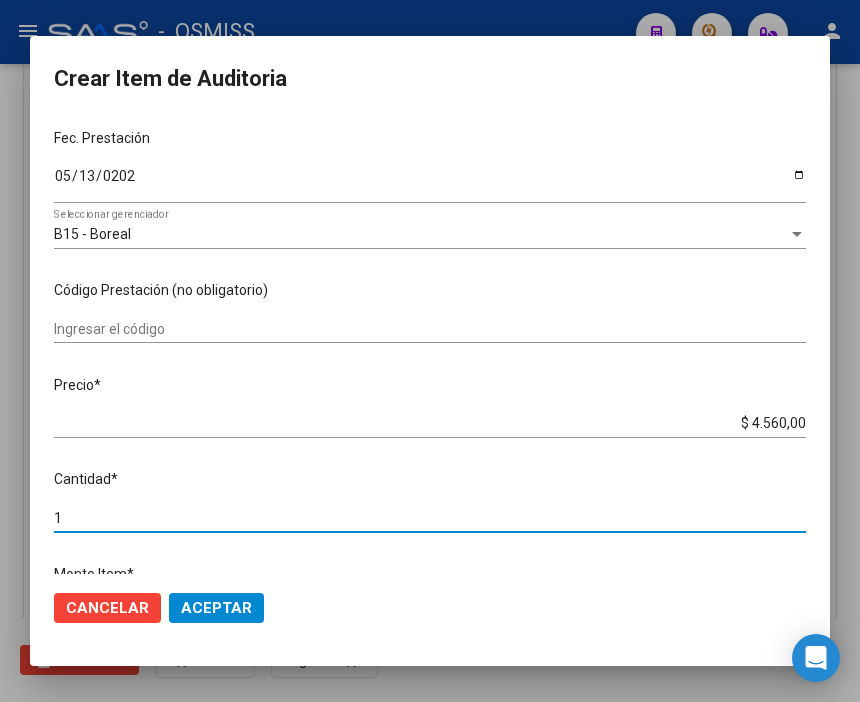 drag, startPoint x: 81, startPoint y: 511, endPoint x: 12, endPoint y: 508, distance: 69.065186 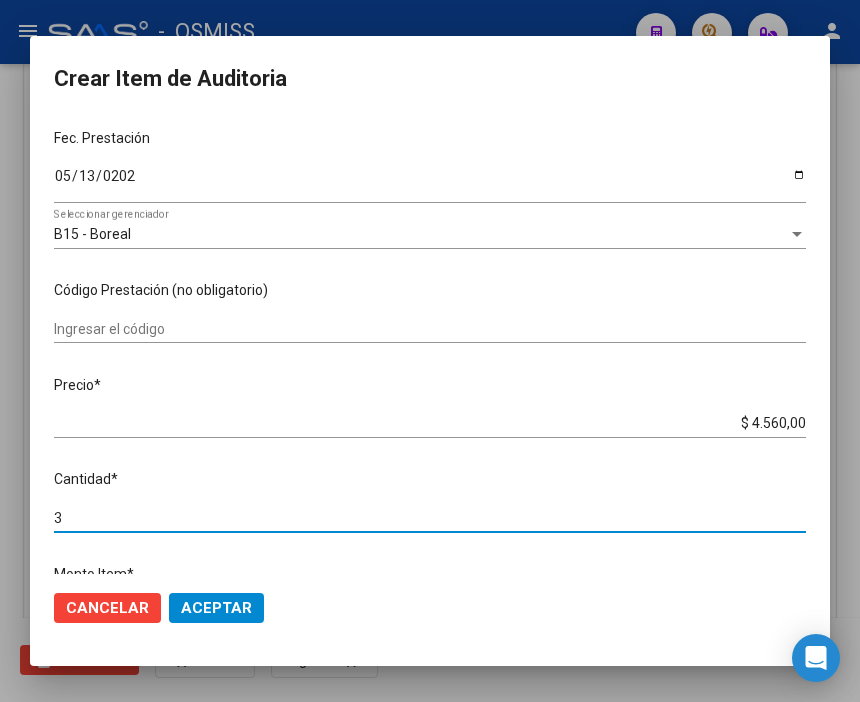 type on "3" 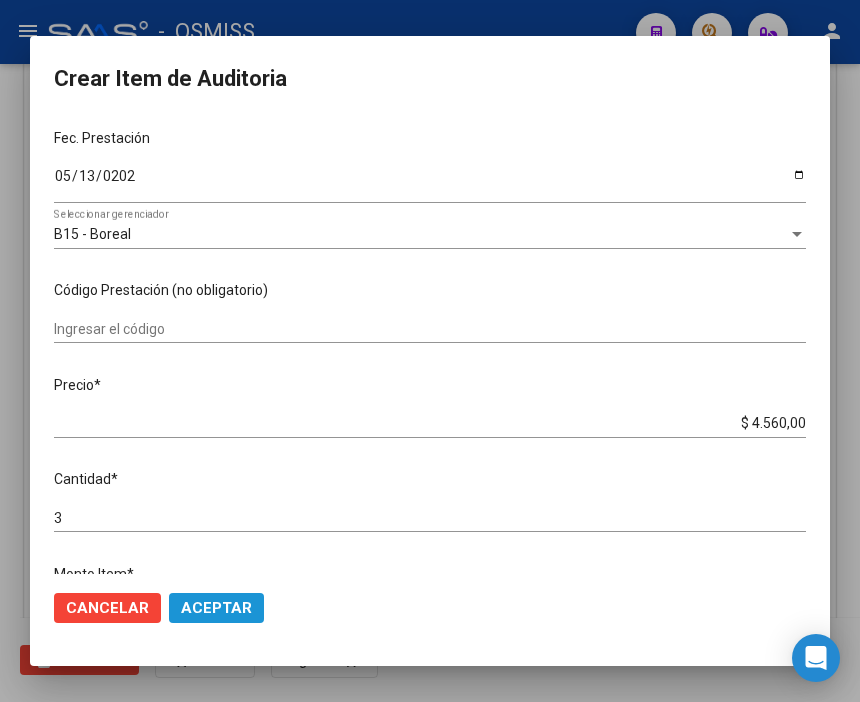 click on "Aceptar" 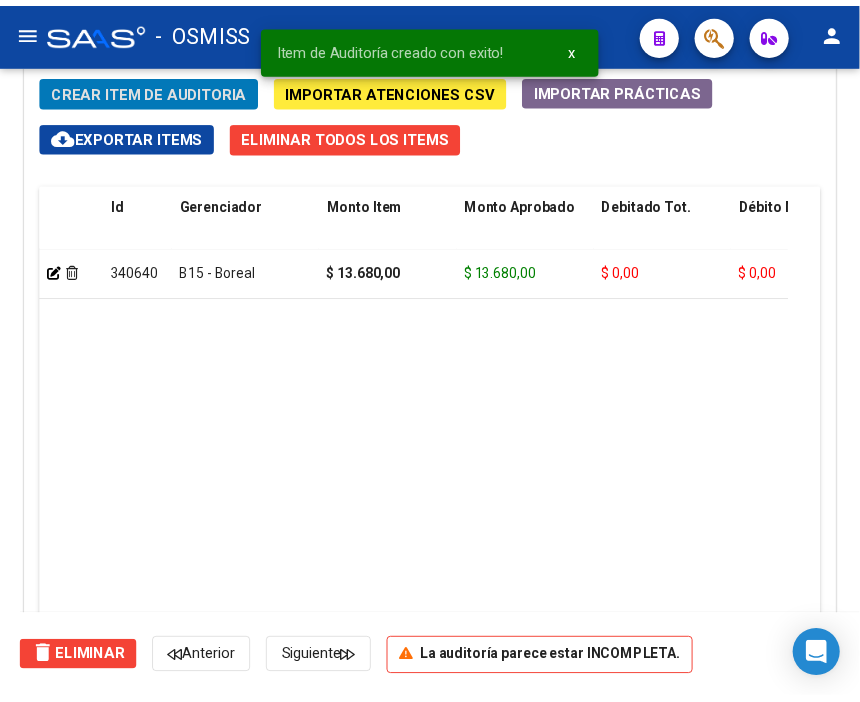 scroll, scrollTop: 1548, scrollLeft: 0, axis: vertical 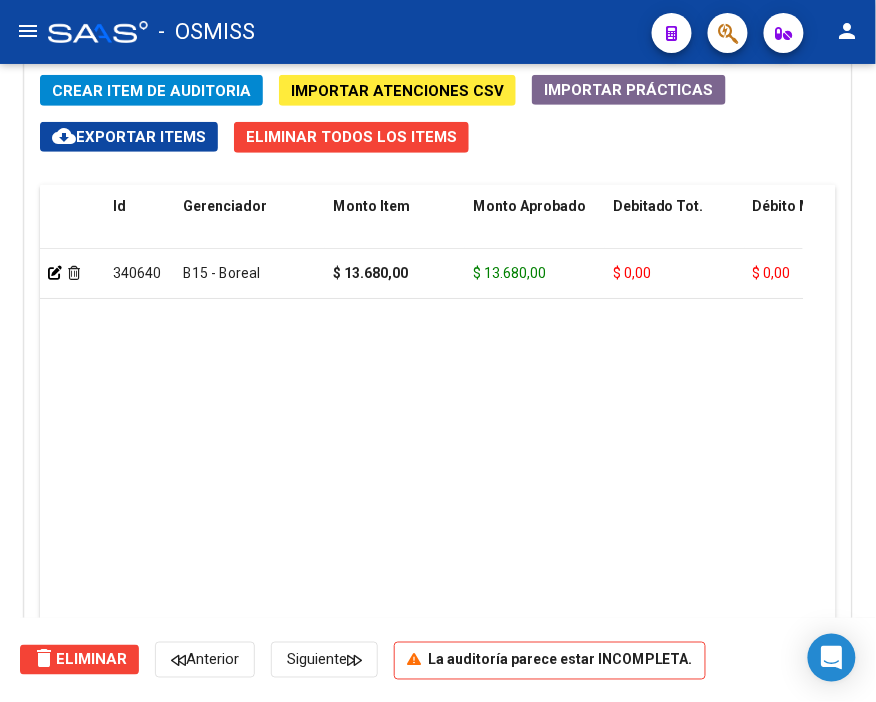 click on "Crear Item de Auditoria" 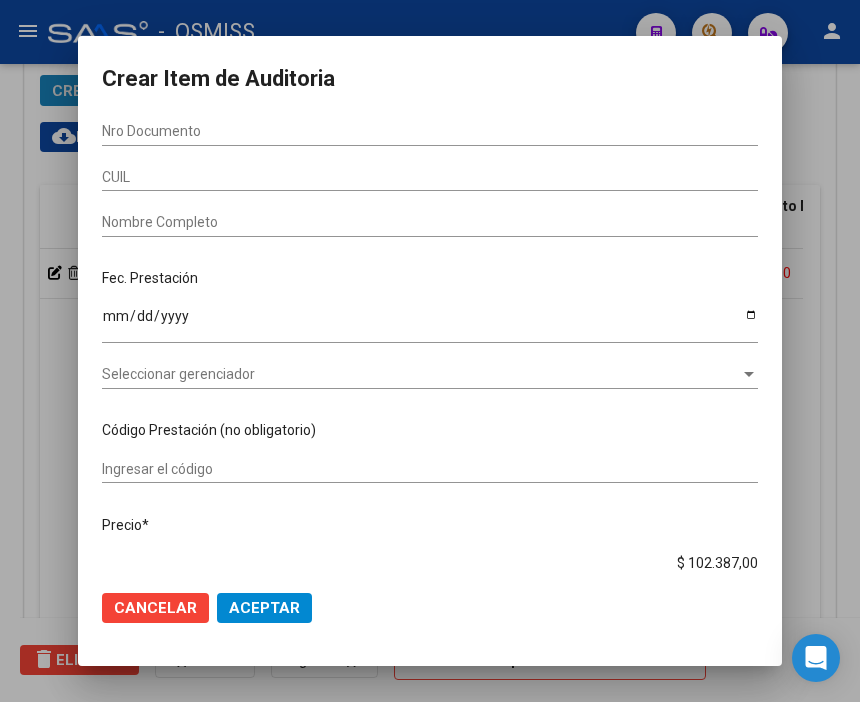 scroll, scrollTop: 1876, scrollLeft: 0, axis: vertical 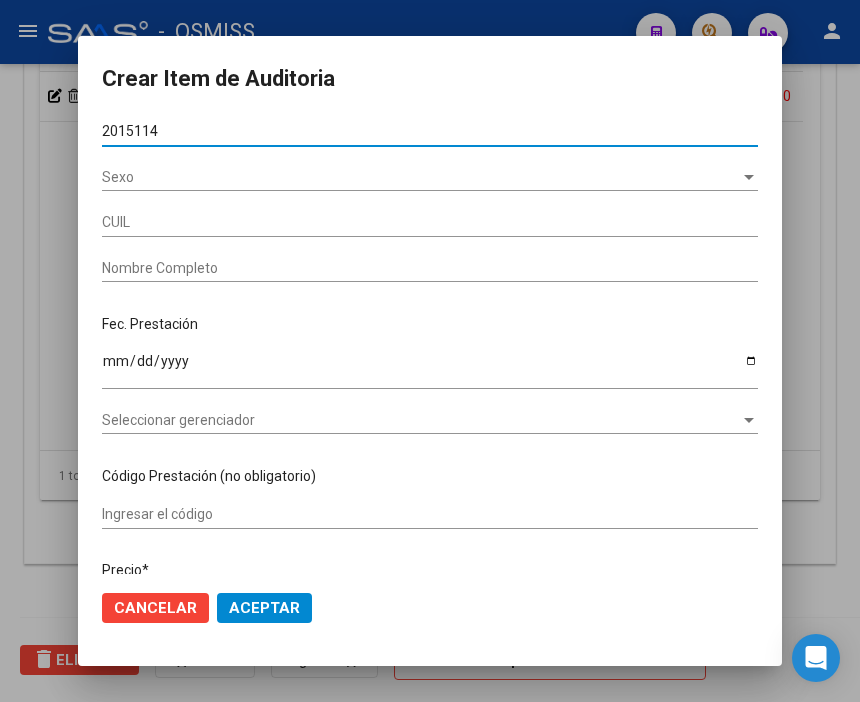 type on "20151140" 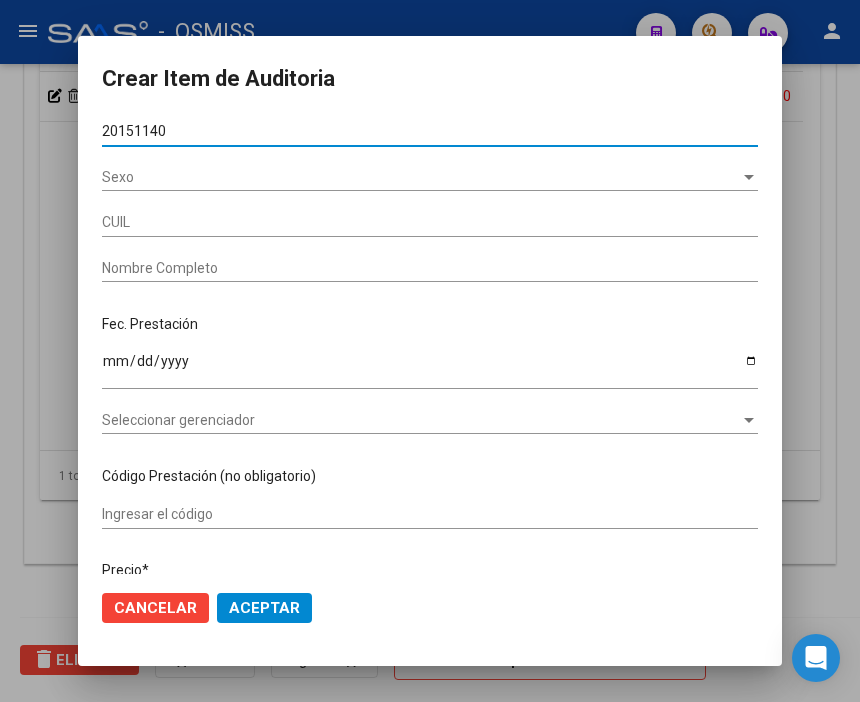 type on "27201511408" 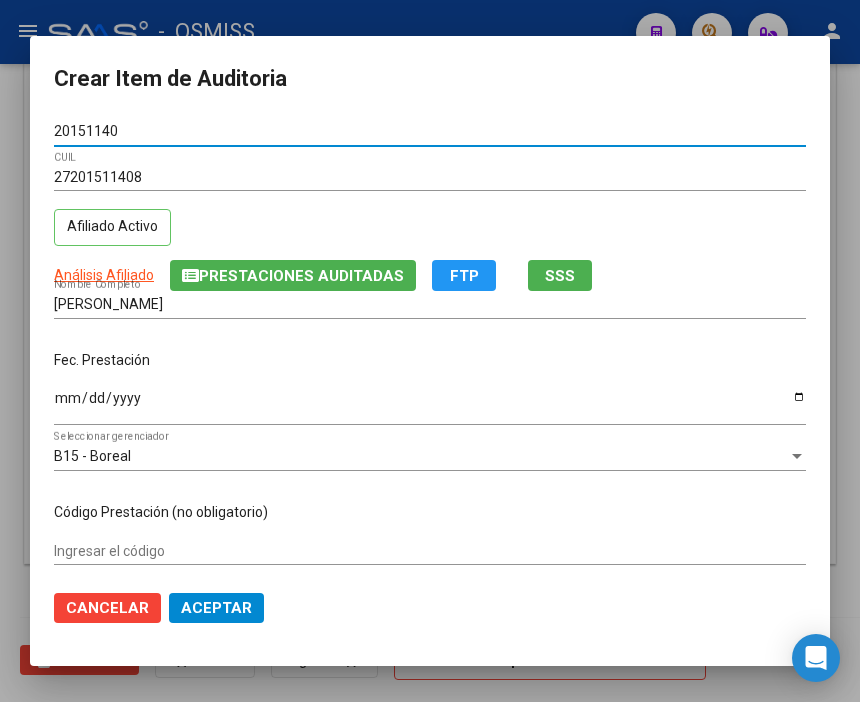 type on "20151140" 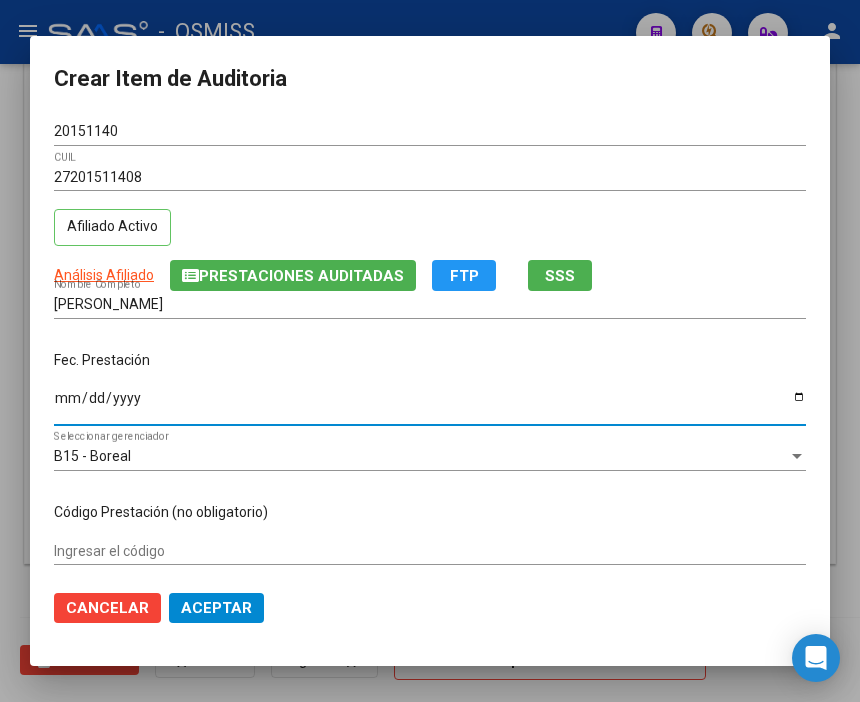 click on "Ingresar la fecha" at bounding box center [430, 405] 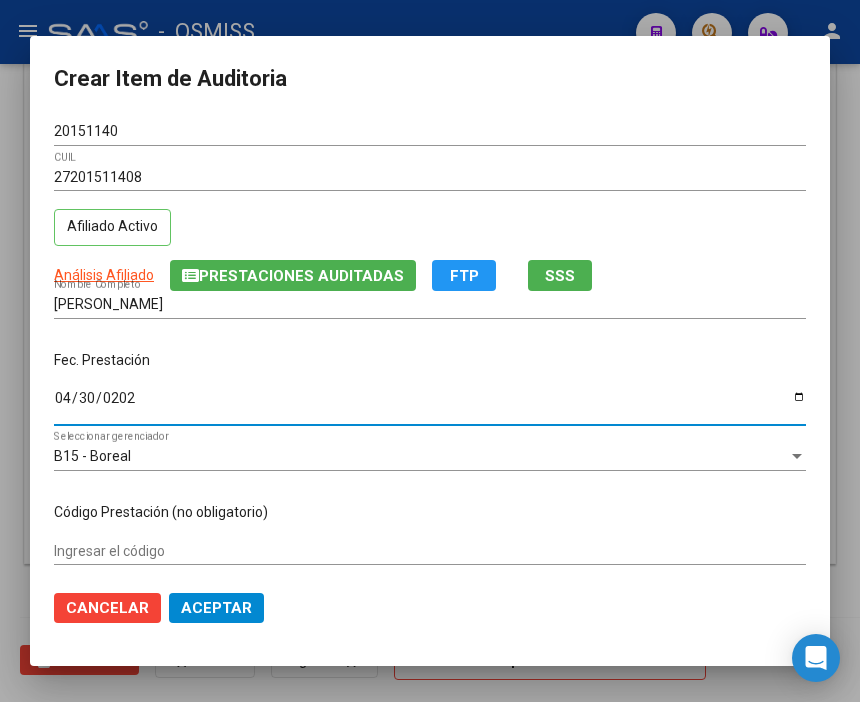 type on "[DATE]" 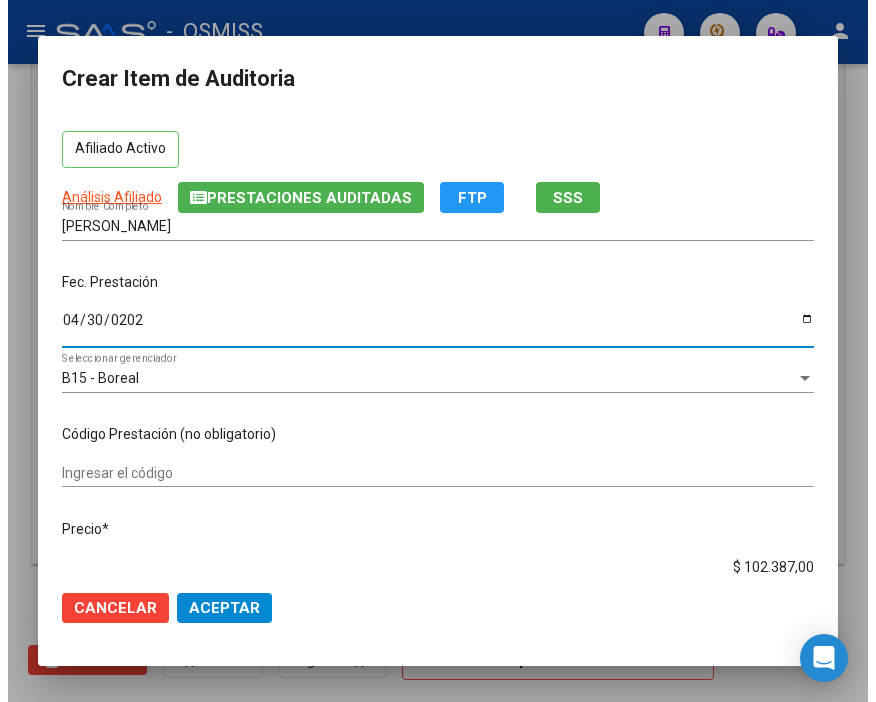 scroll, scrollTop: 222, scrollLeft: 0, axis: vertical 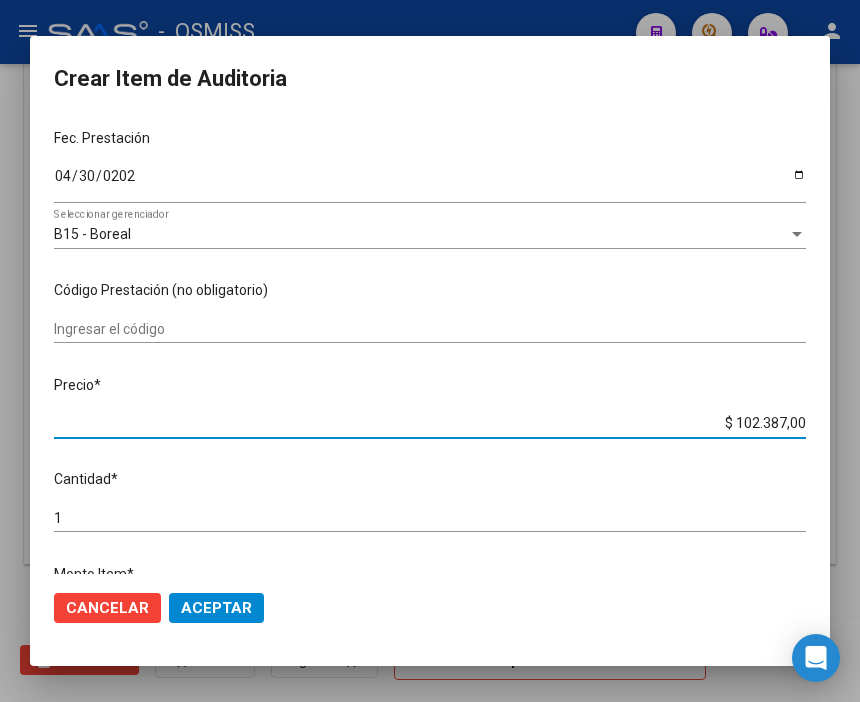 drag, startPoint x: 705, startPoint y: 421, endPoint x: 864, endPoint y: 441, distance: 160.25293 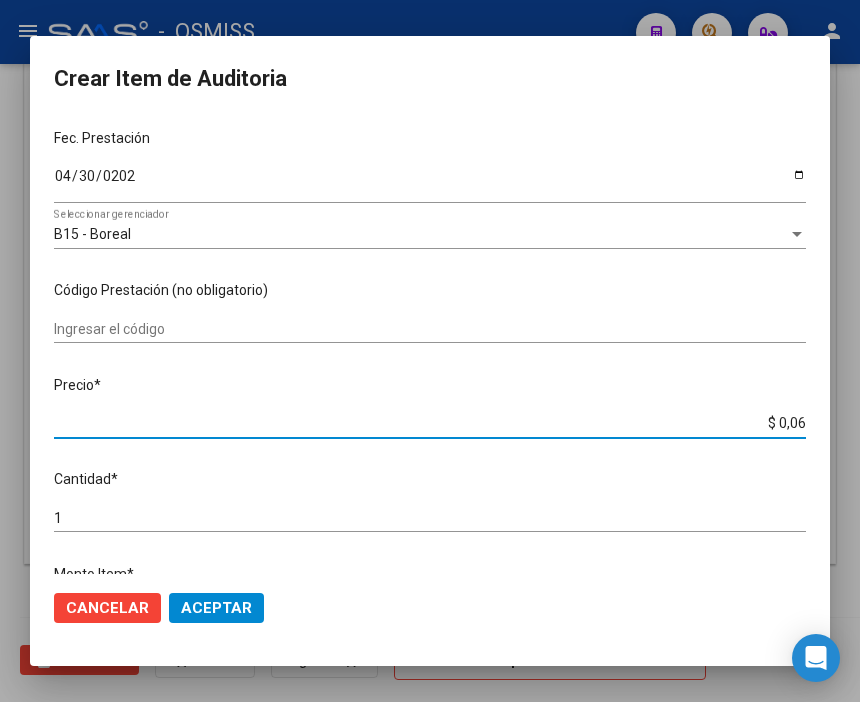 type on "$ 0,67" 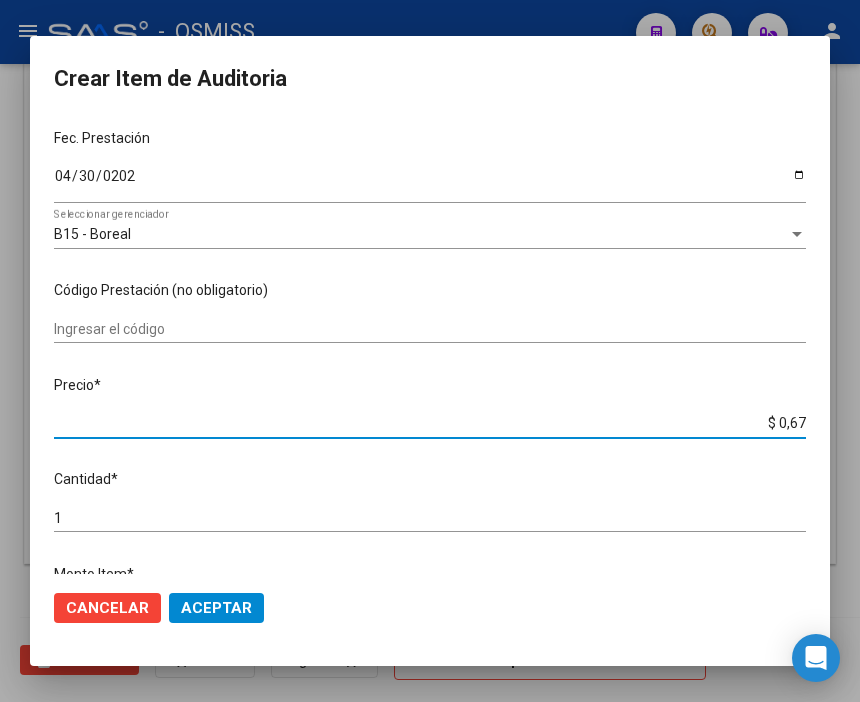type on "$ 6,77" 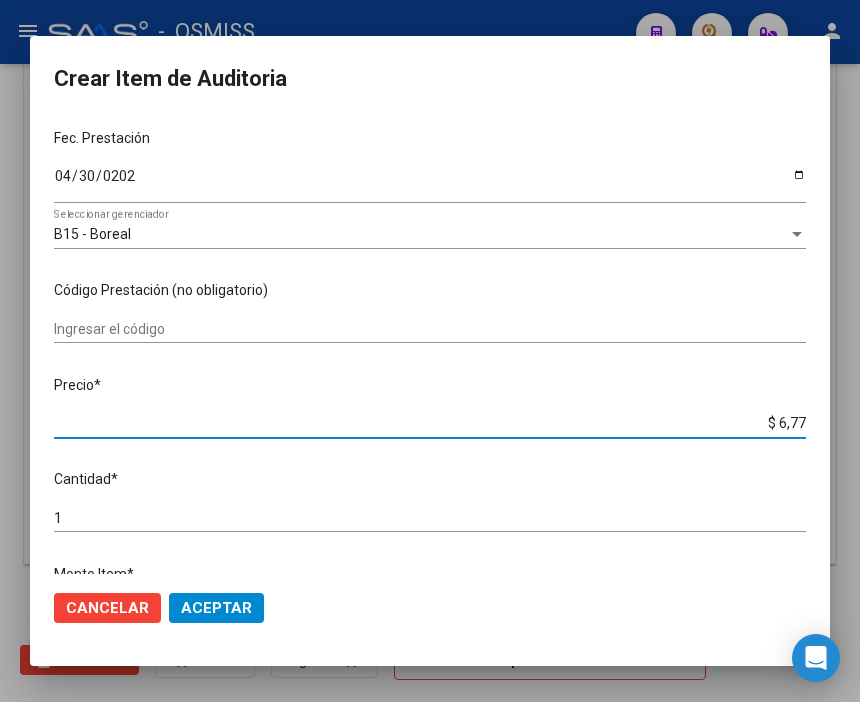 type on "$ 67,77" 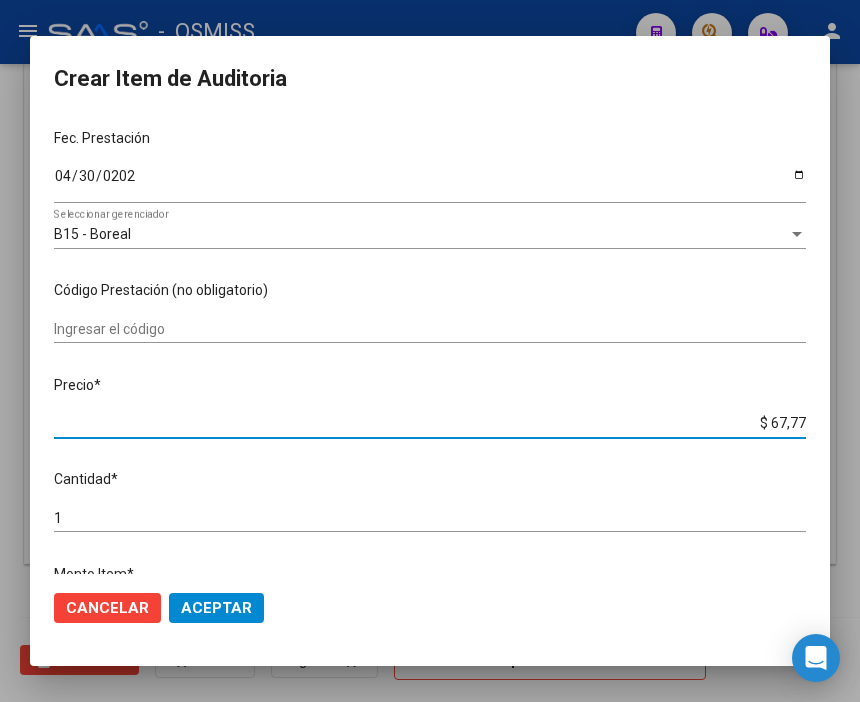 type on "$ 677,70" 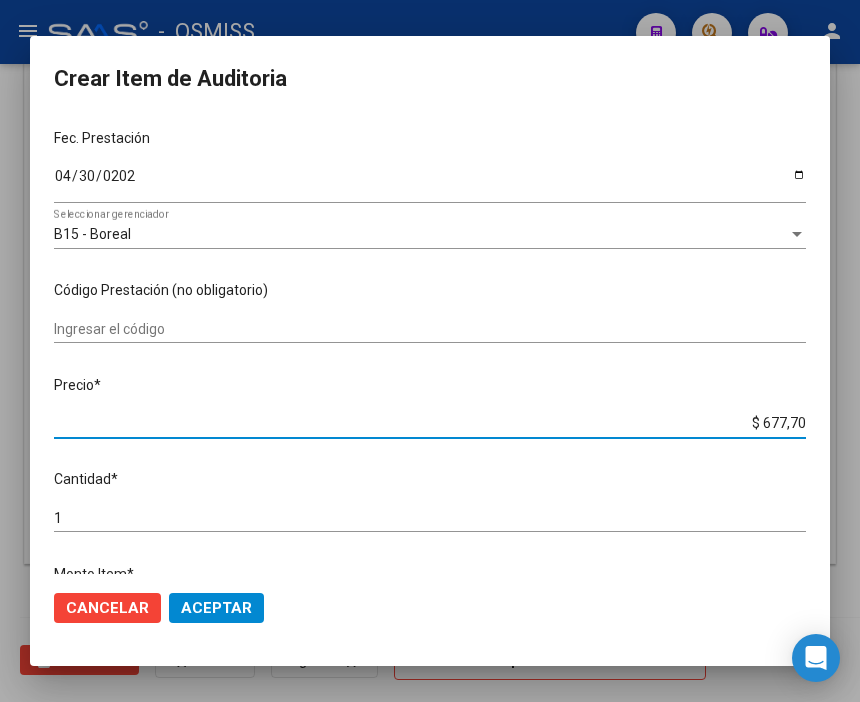 type on "$ 6.777,00" 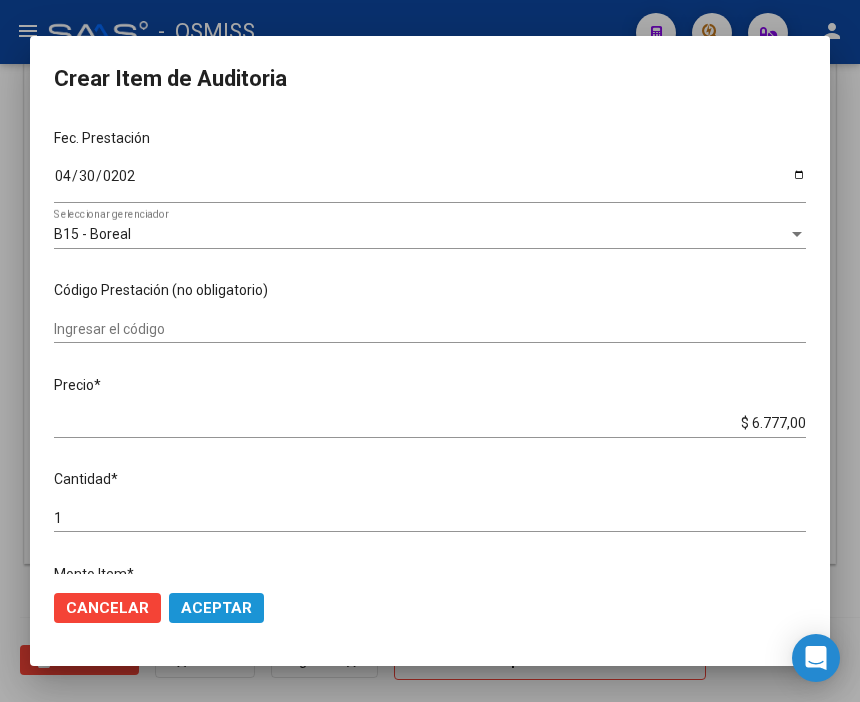 click on "Aceptar" 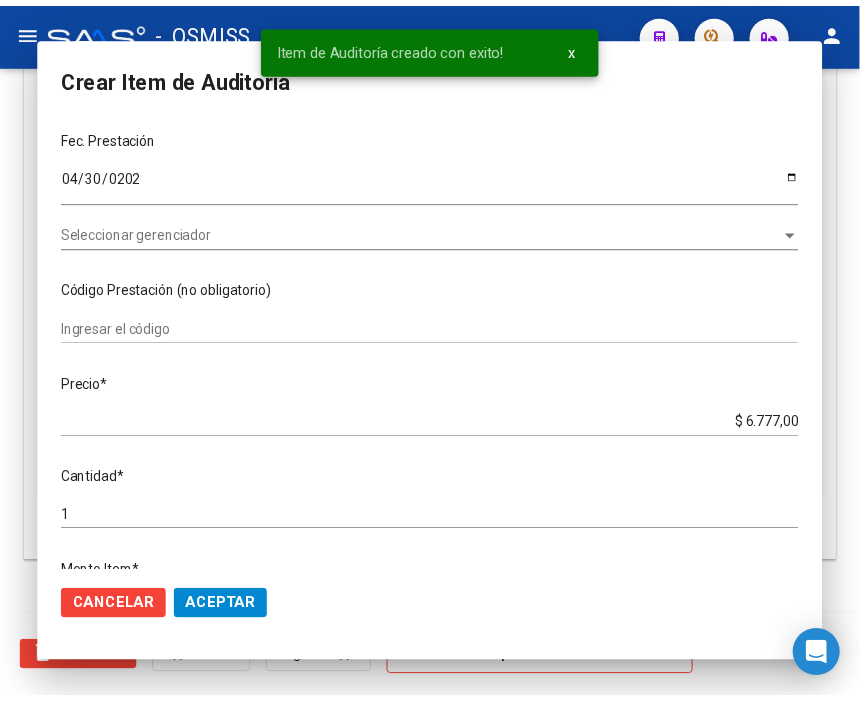 scroll, scrollTop: 1548, scrollLeft: 0, axis: vertical 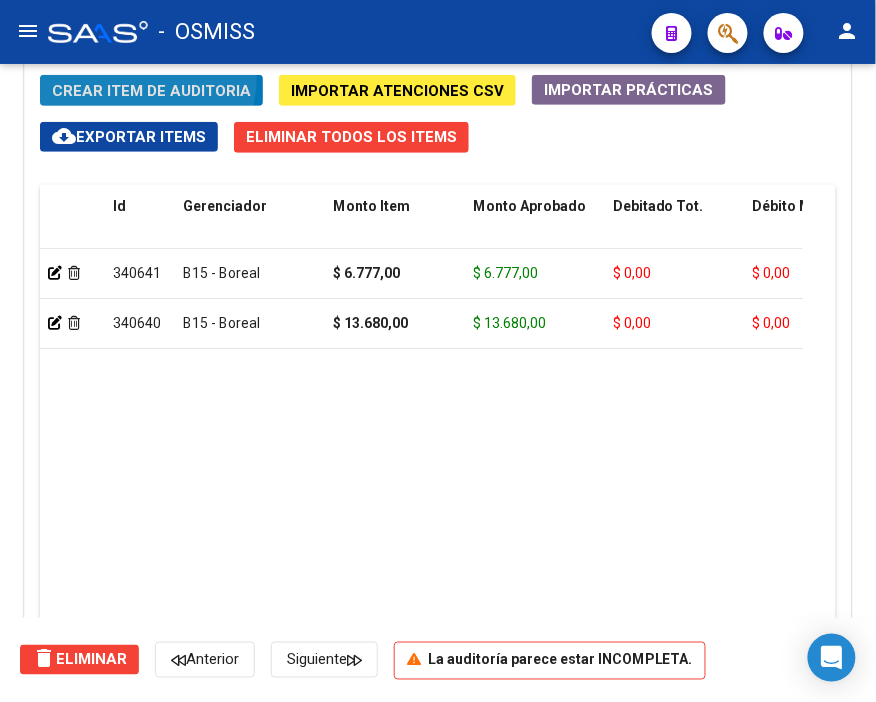 click on "Crear Item de Auditoria" 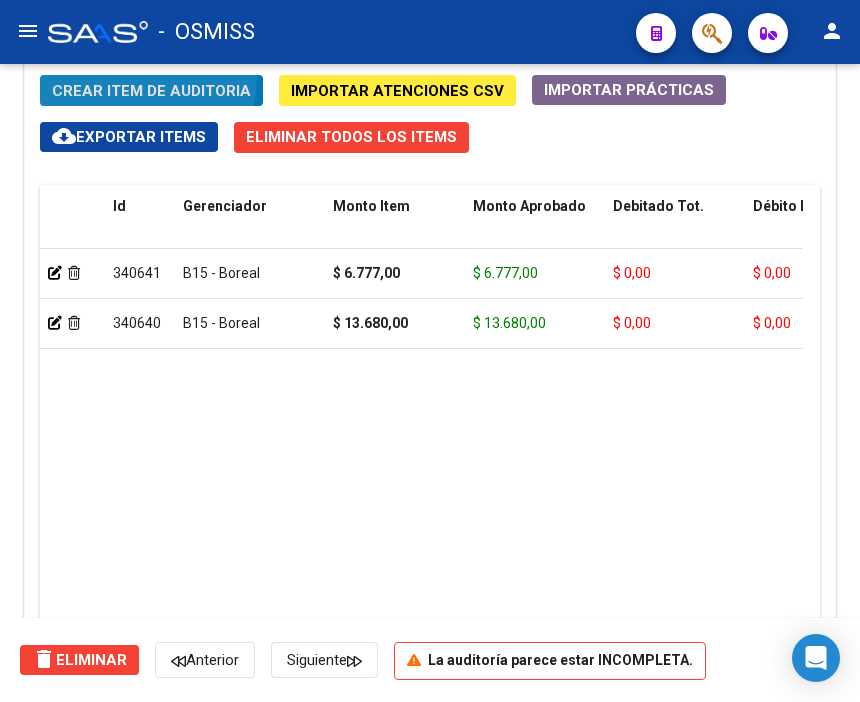 scroll, scrollTop: 1876, scrollLeft: 0, axis: vertical 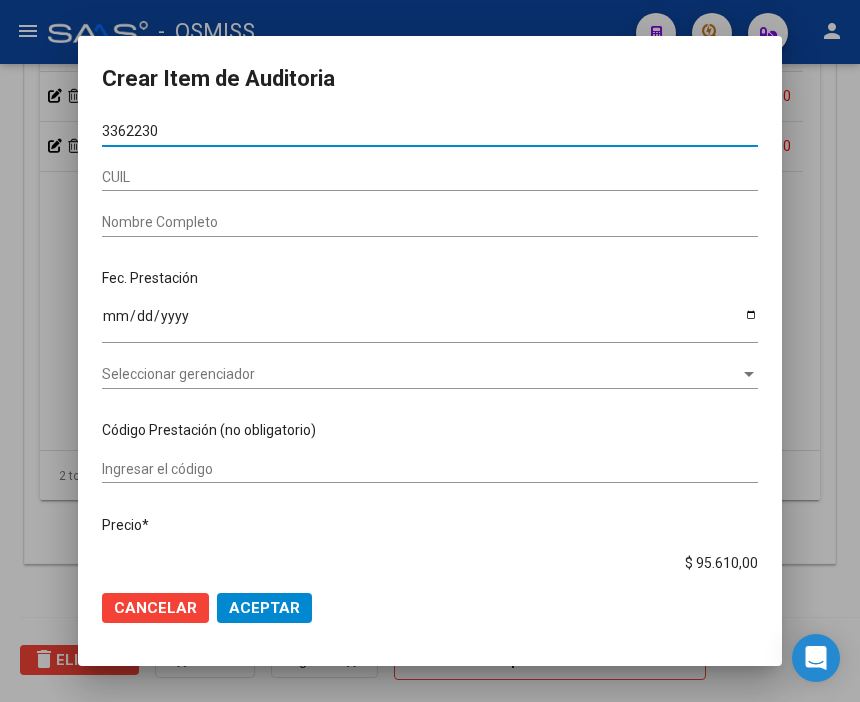 type on "33622306" 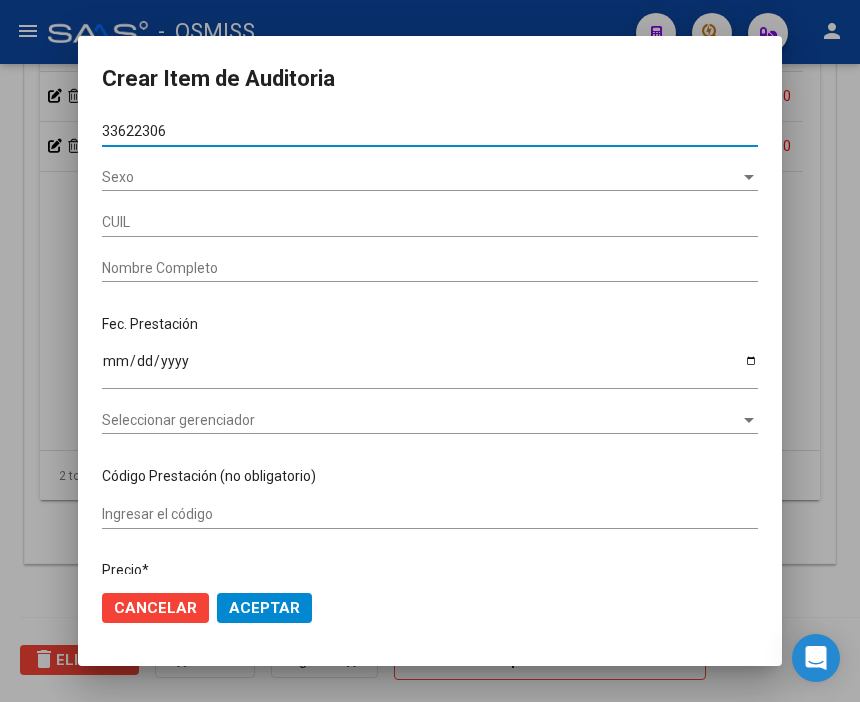 type on "27336223062" 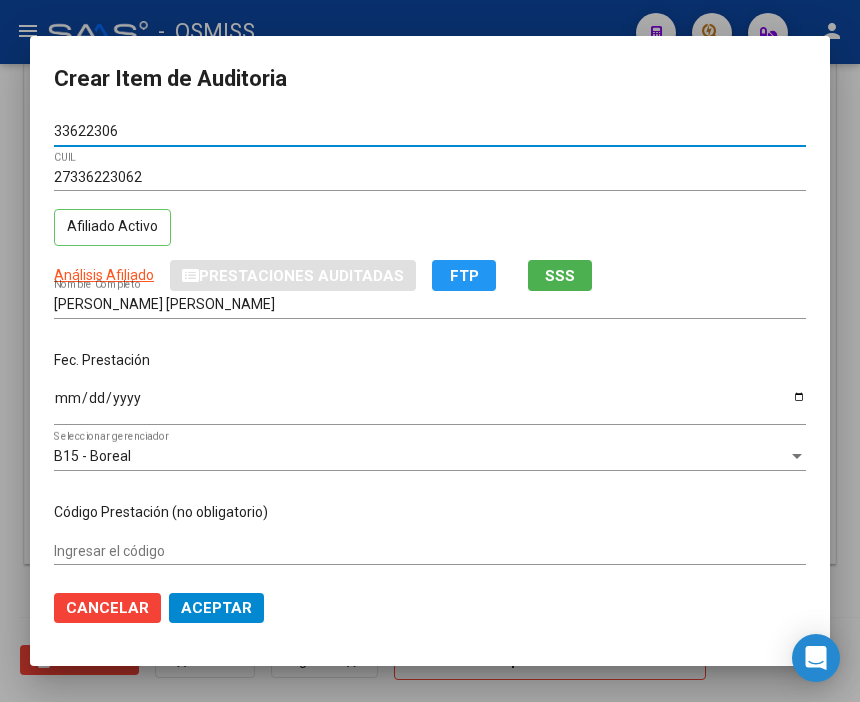 type on "33622306" 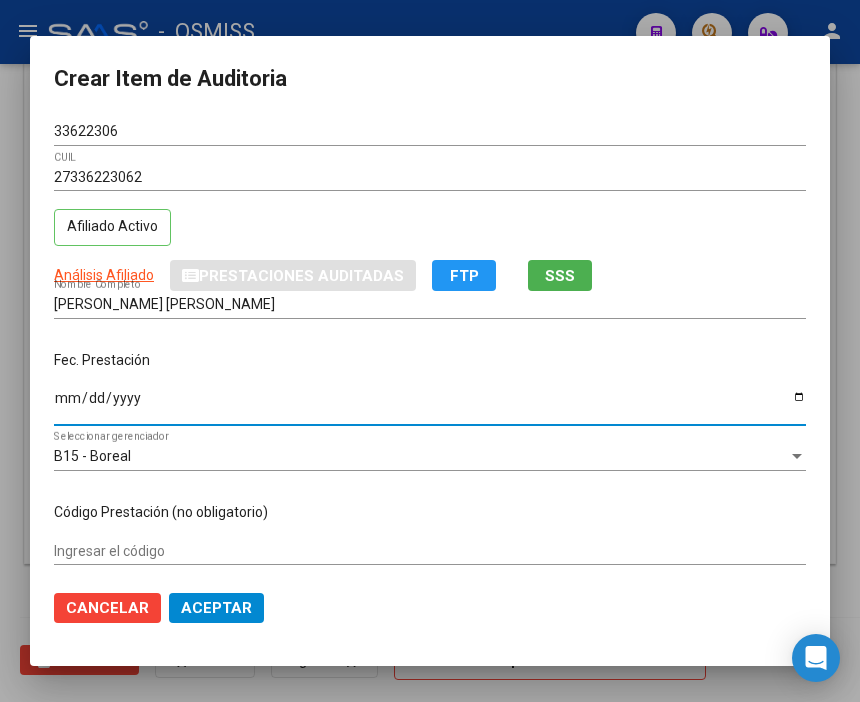 click on "Ingresar la fecha" at bounding box center (430, 405) 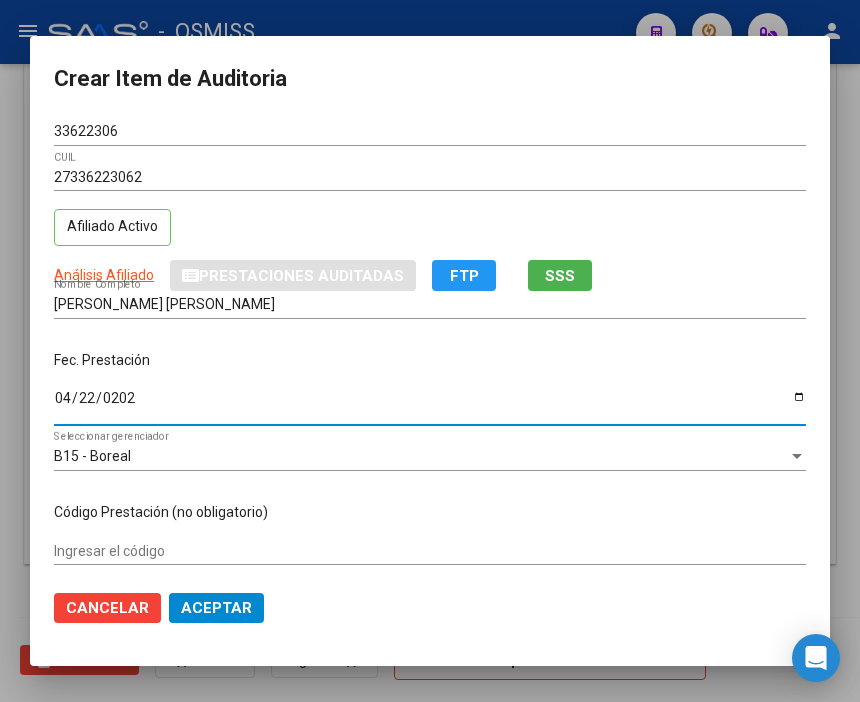 type on "[DATE]" 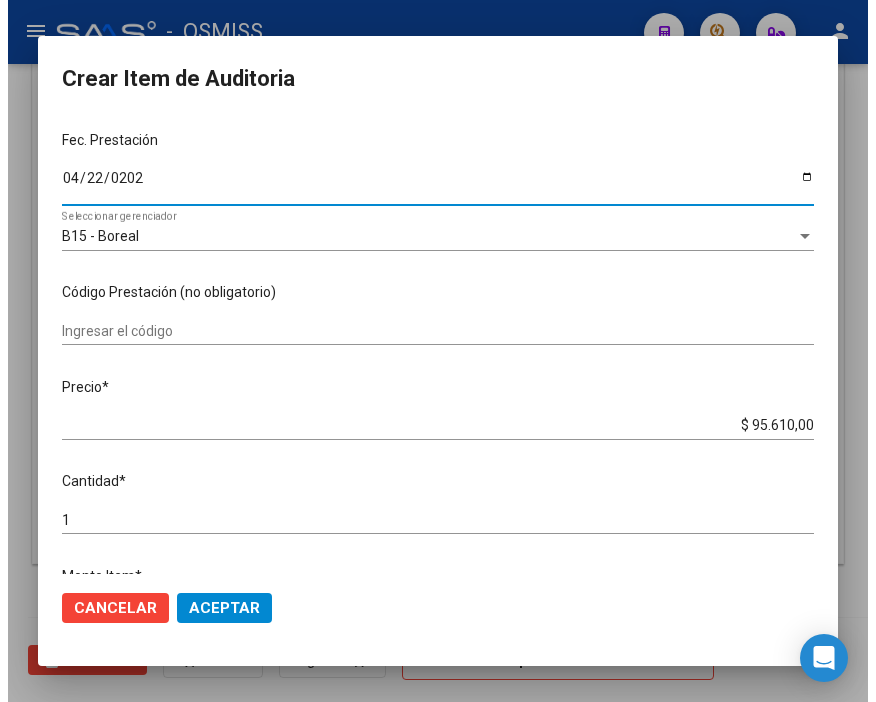 scroll, scrollTop: 222, scrollLeft: 0, axis: vertical 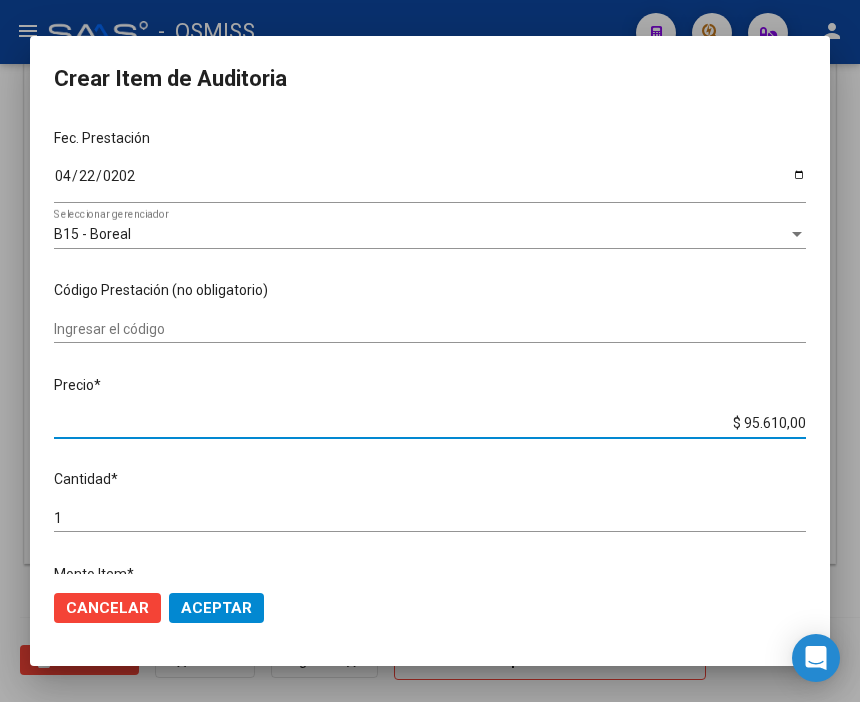 drag, startPoint x: 702, startPoint y: 421, endPoint x: 864, endPoint y: 423, distance: 162.01234 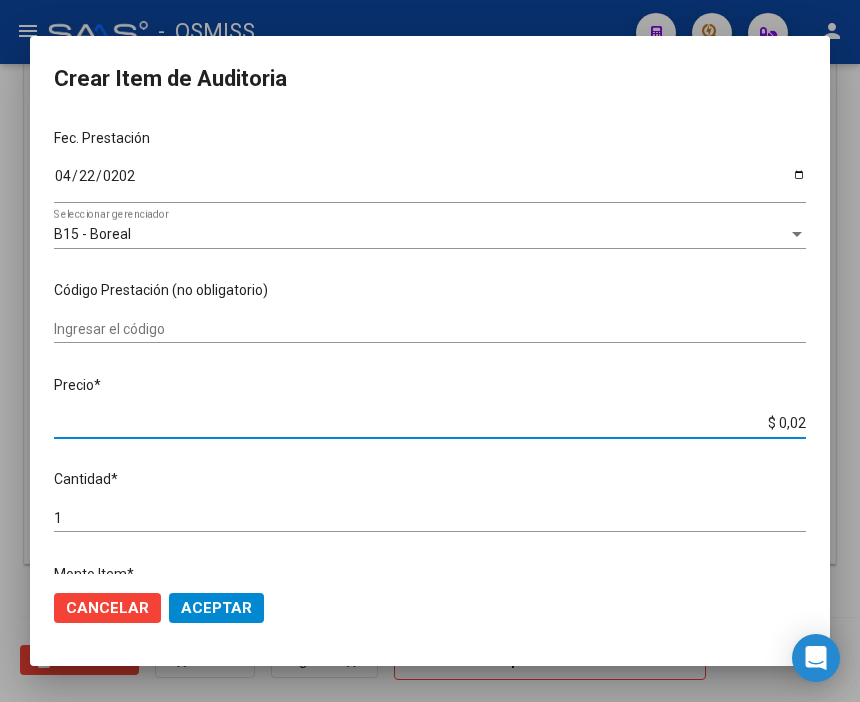 type on "$ 0,22" 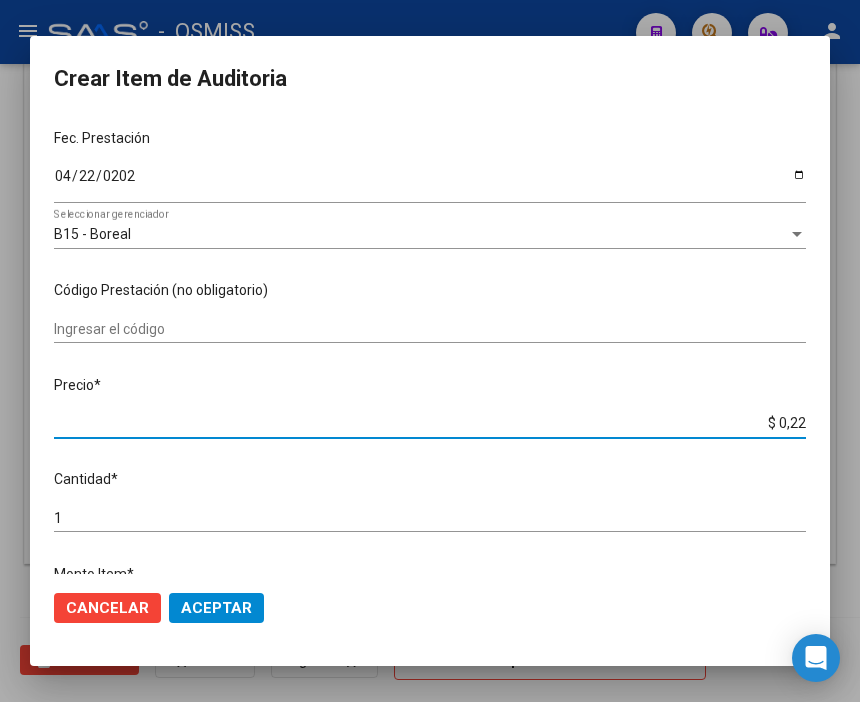 type on "$ 2,25" 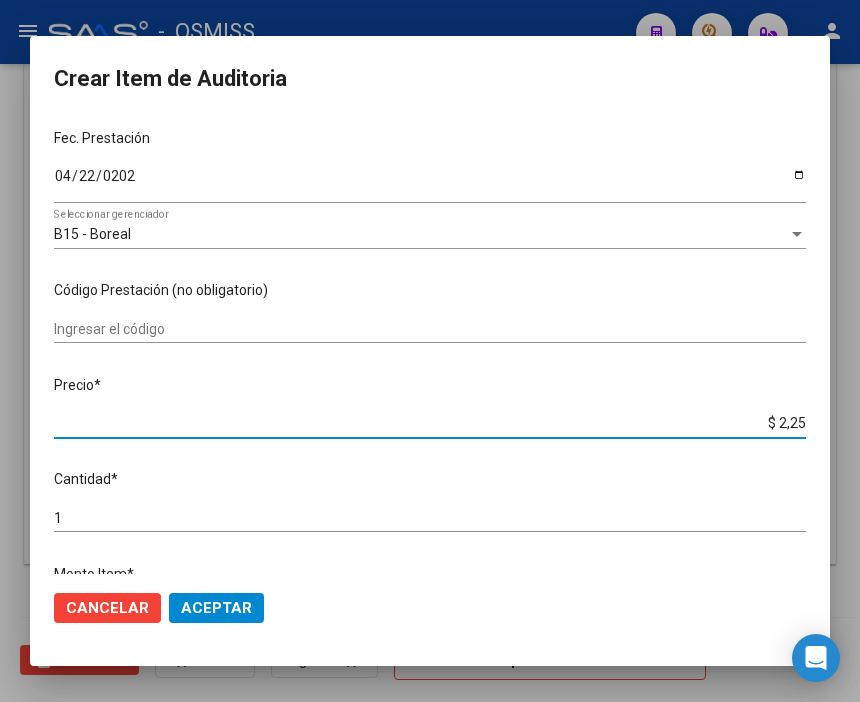 type on "$ 22,59" 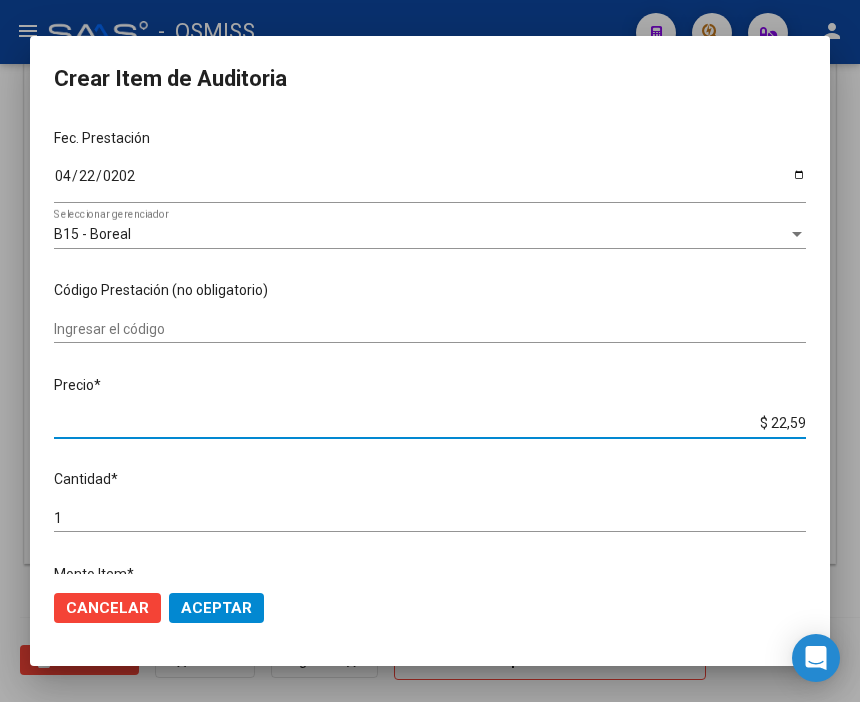 type on "$ 225,90" 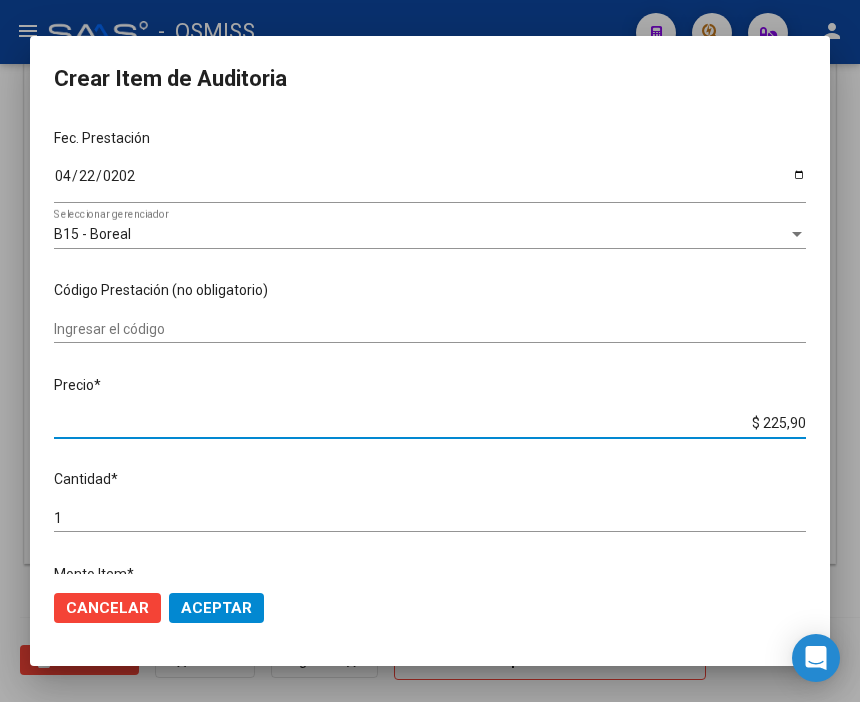 type on "$ 225,90" 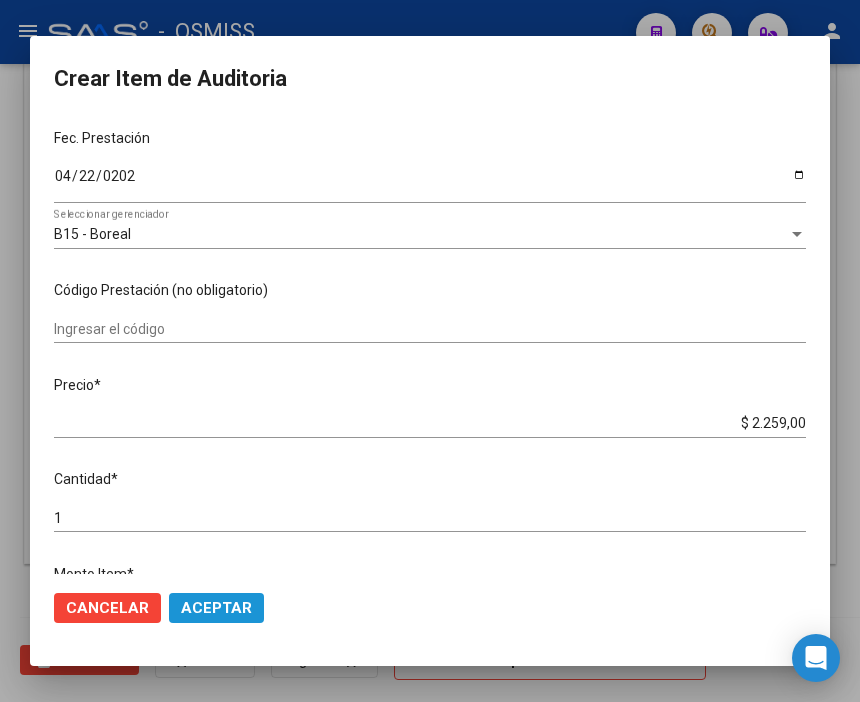 click on "Aceptar" 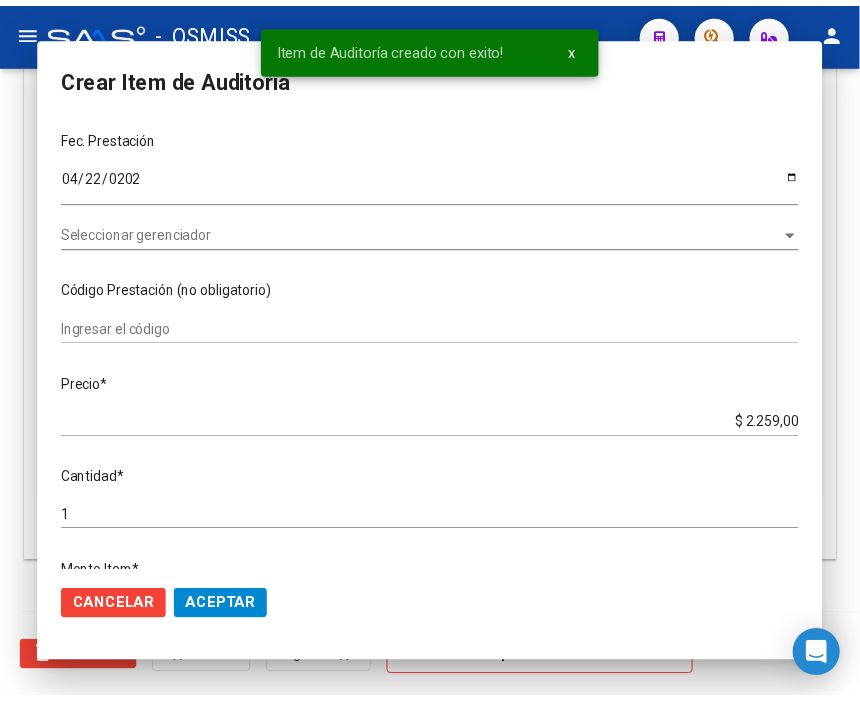 scroll, scrollTop: 1548, scrollLeft: 0, axis: vertical 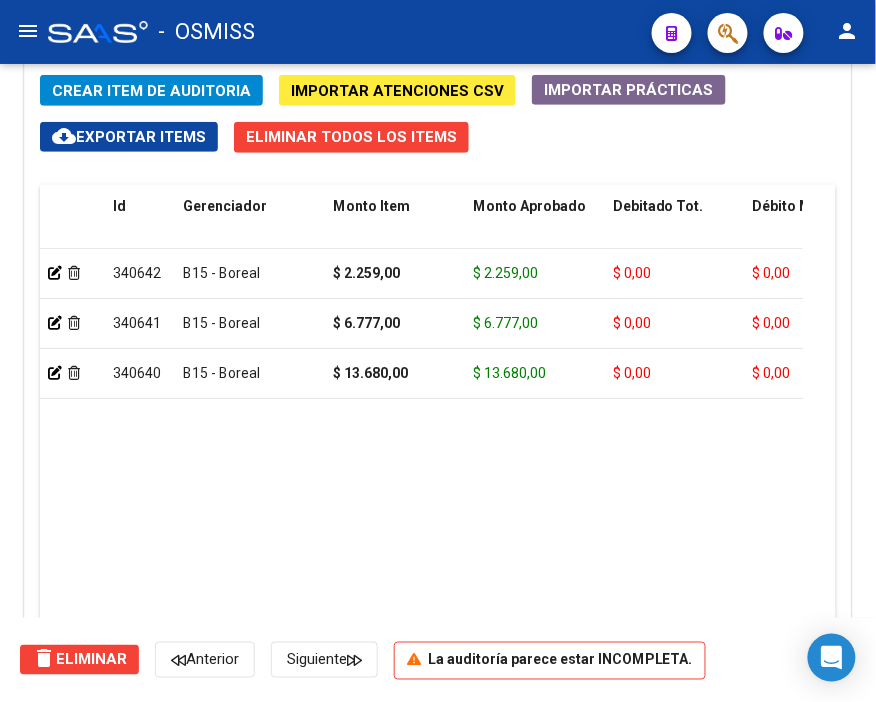 click on "Crear Item de Auditoria" 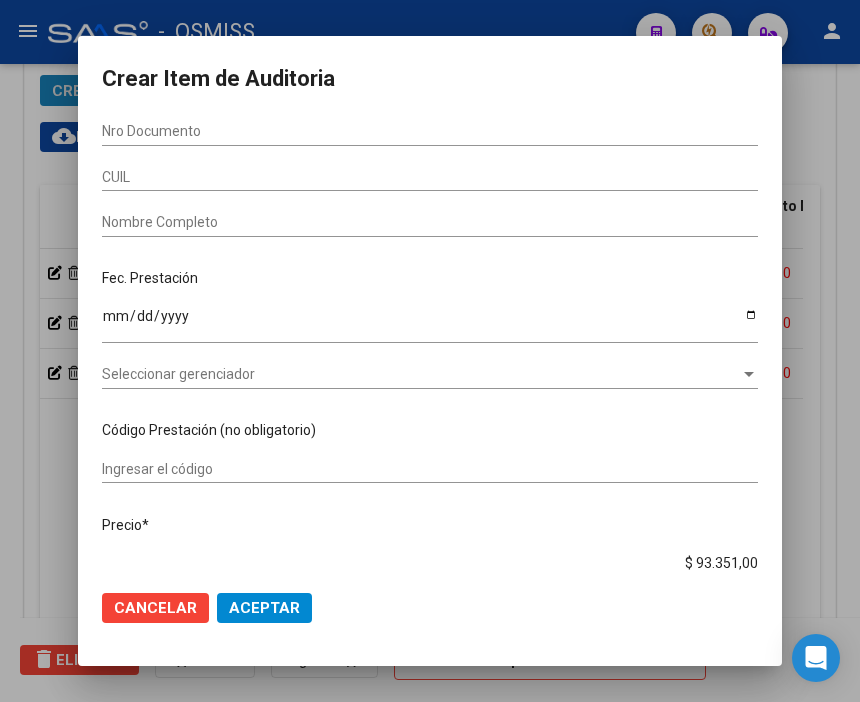 scroll, scrollTop: 1876, scrollLeft: 0, axis: vertical 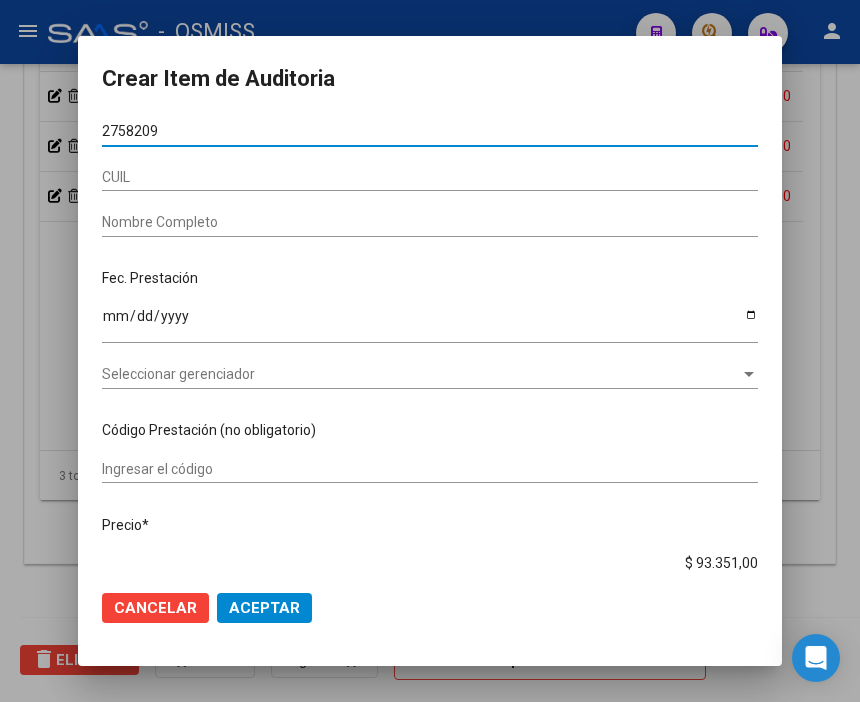 type on "27582099" 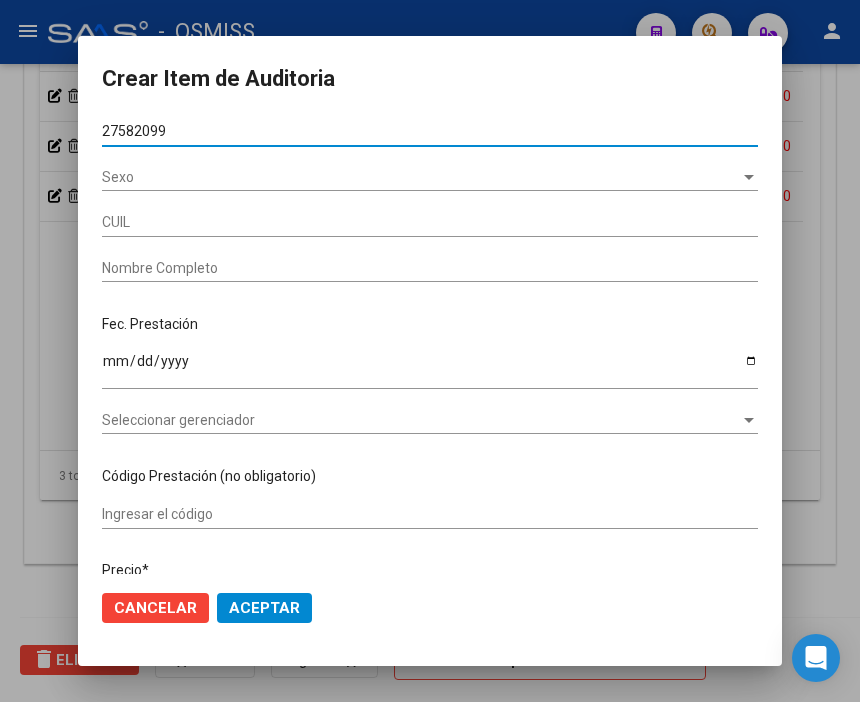 type on "27275820992" 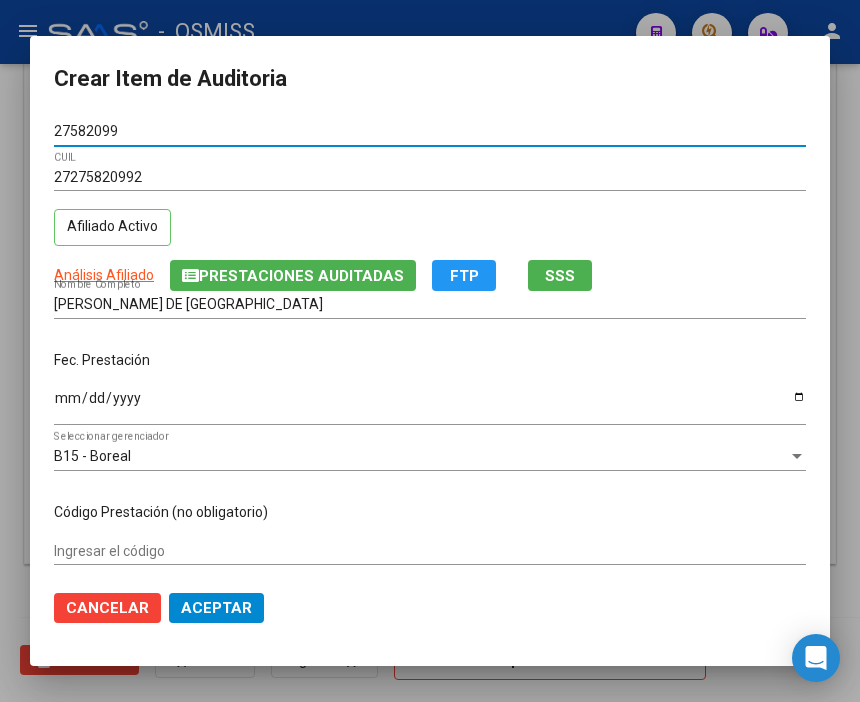 type on "27582099" 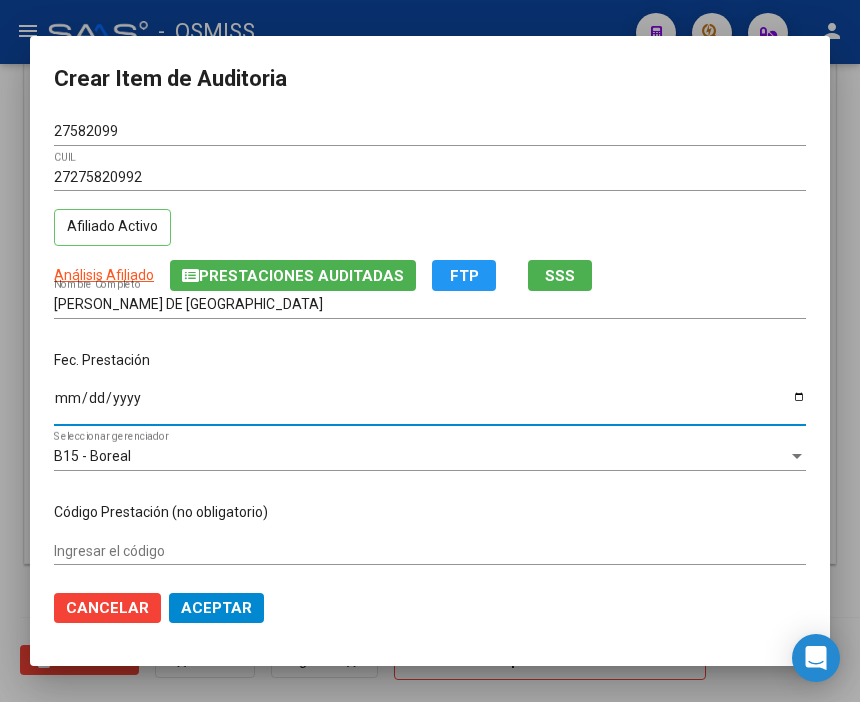 click on "Ingresar la fecha" at bounding box center (430, 405) 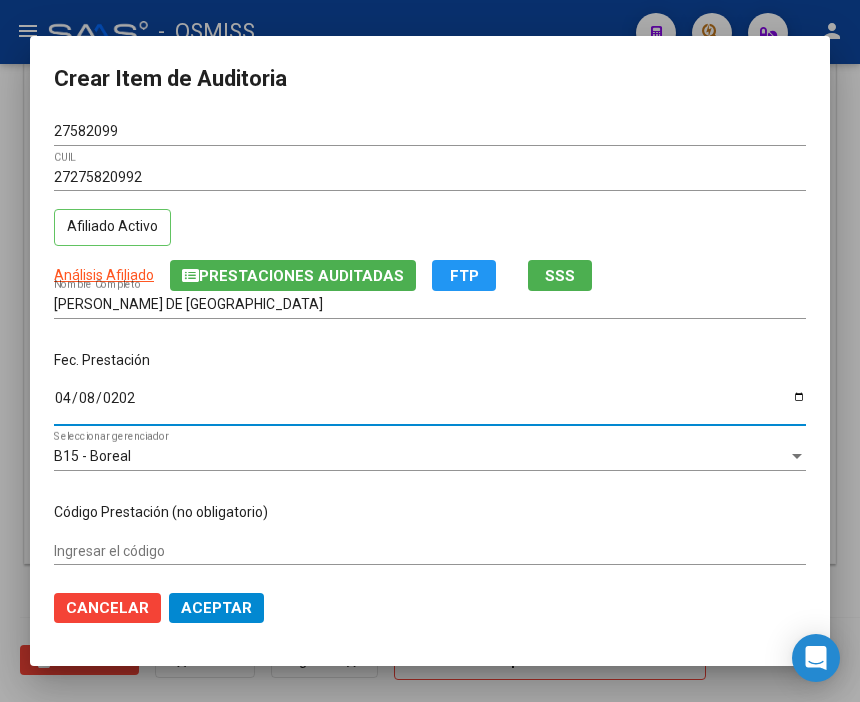 type on "[DATE]" 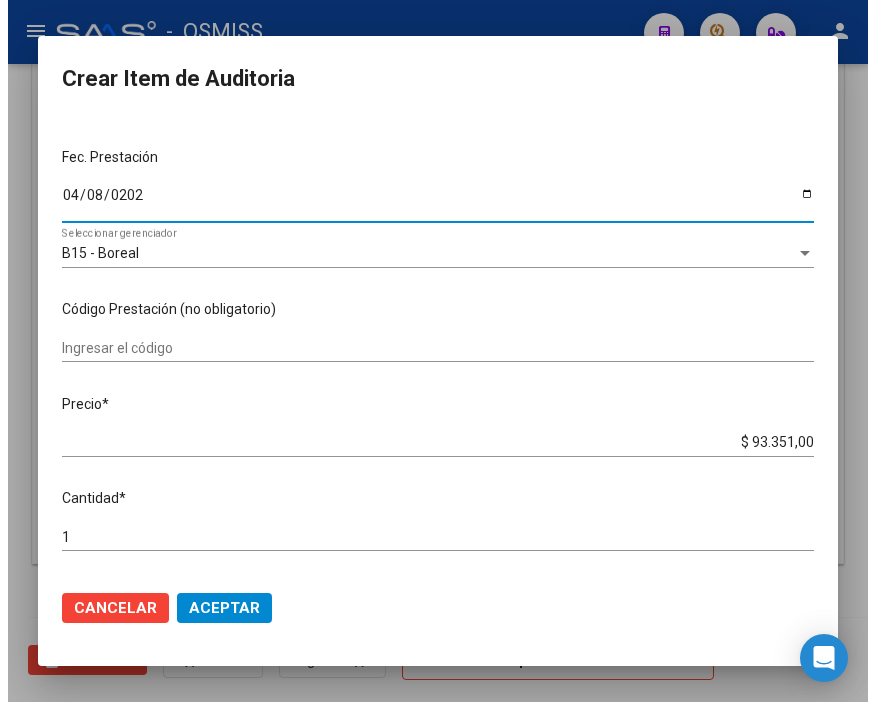 scroll, scrollTop: 222, scrollLeft: 0, axis: vertical 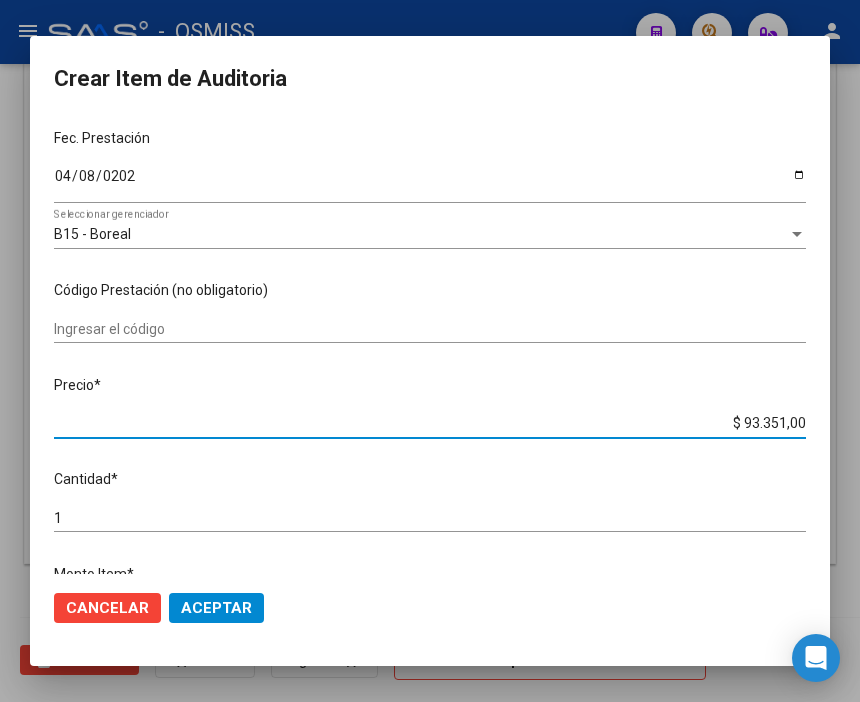 drag, startPoint x: 685, startPoint y: 424, endPoint x: 864, endPoint y: 435, distance: 179.33768 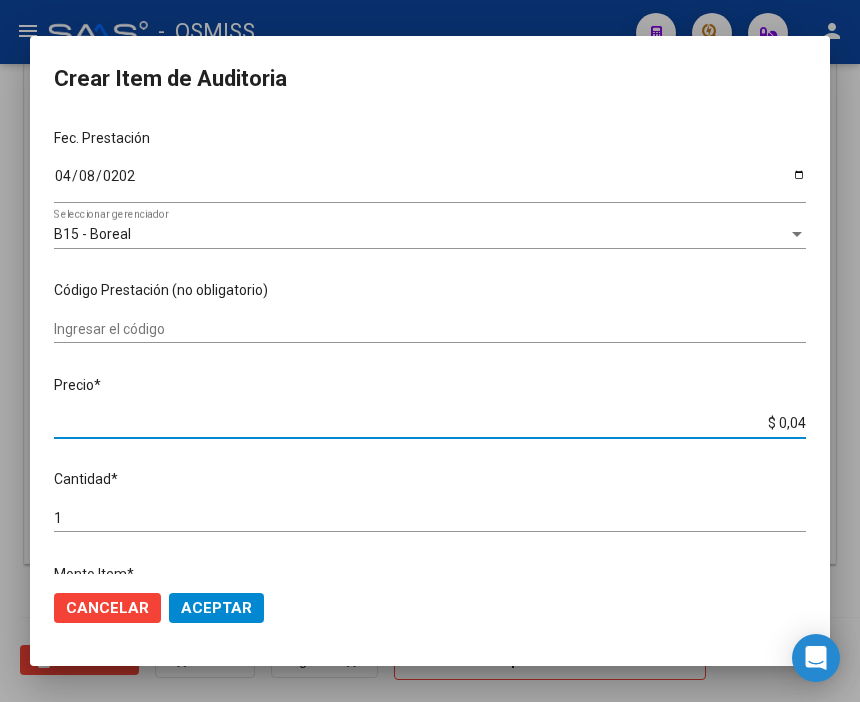 type on "$ 0,45" 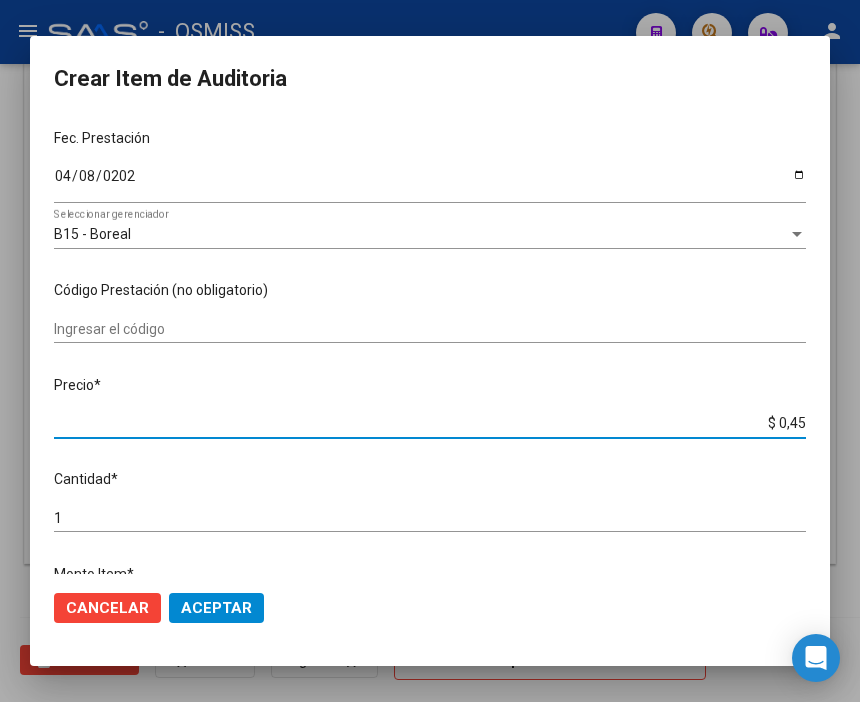 type on "$ 4,56" 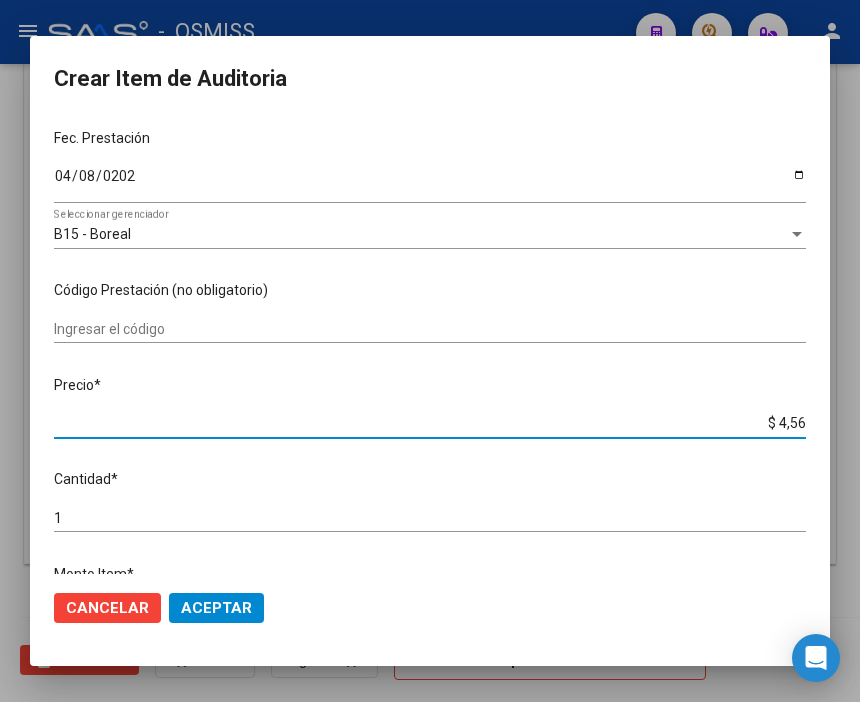 type on "$ 45,60" 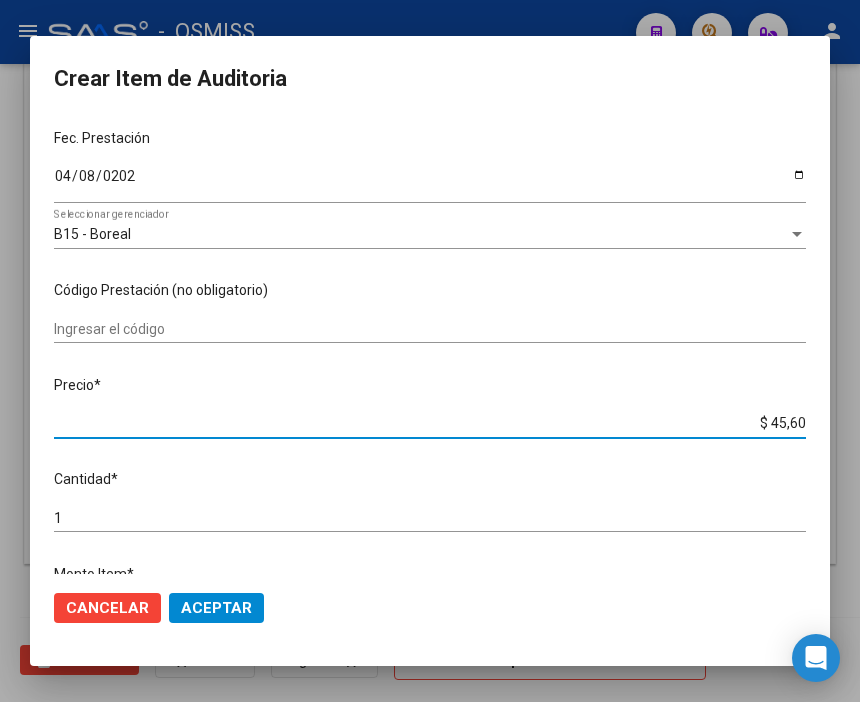 type on "$ 456,00" 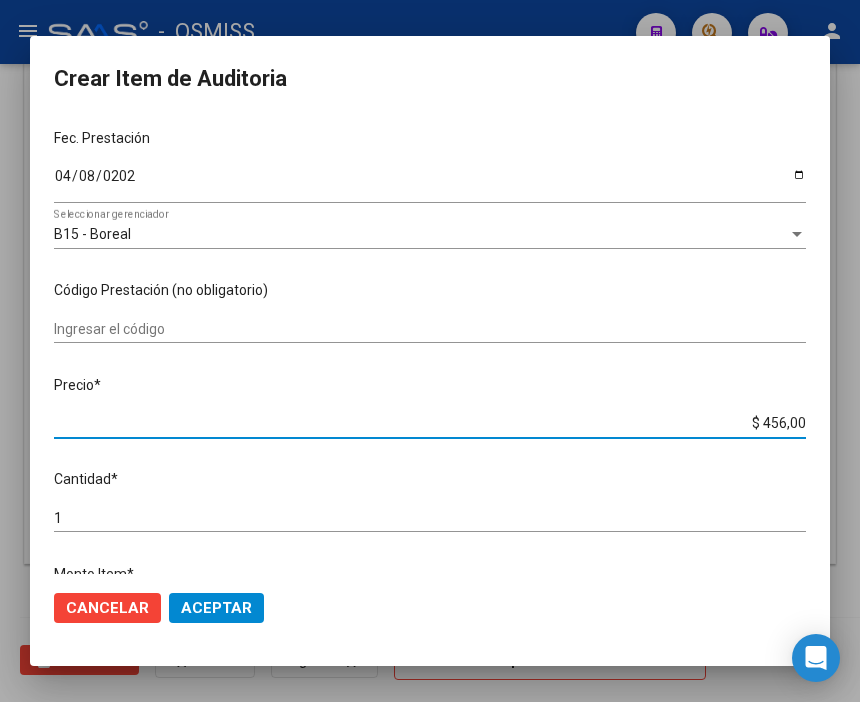type on "$ 4.560,00" 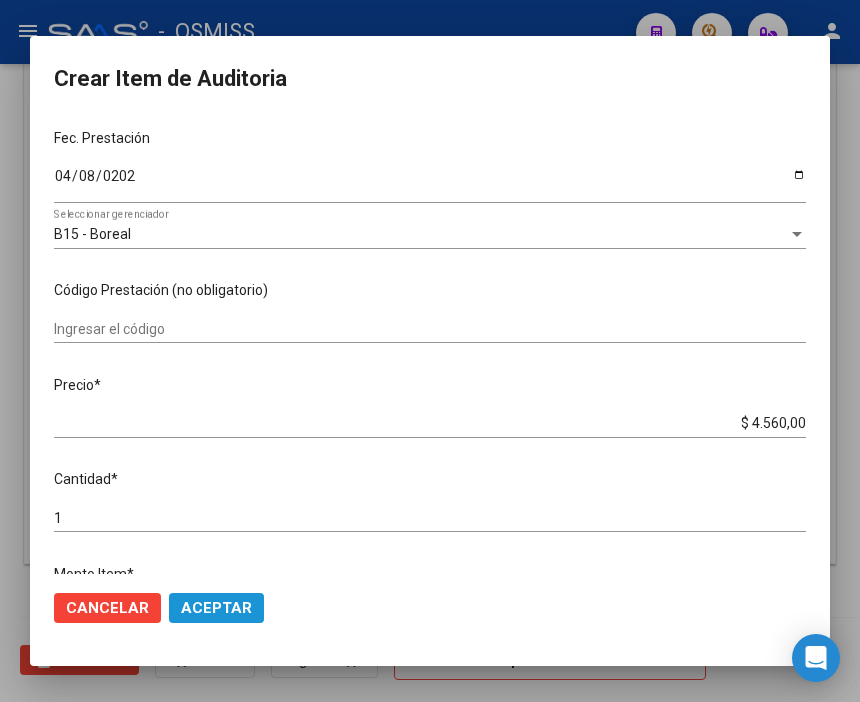 click on "Aceptar" 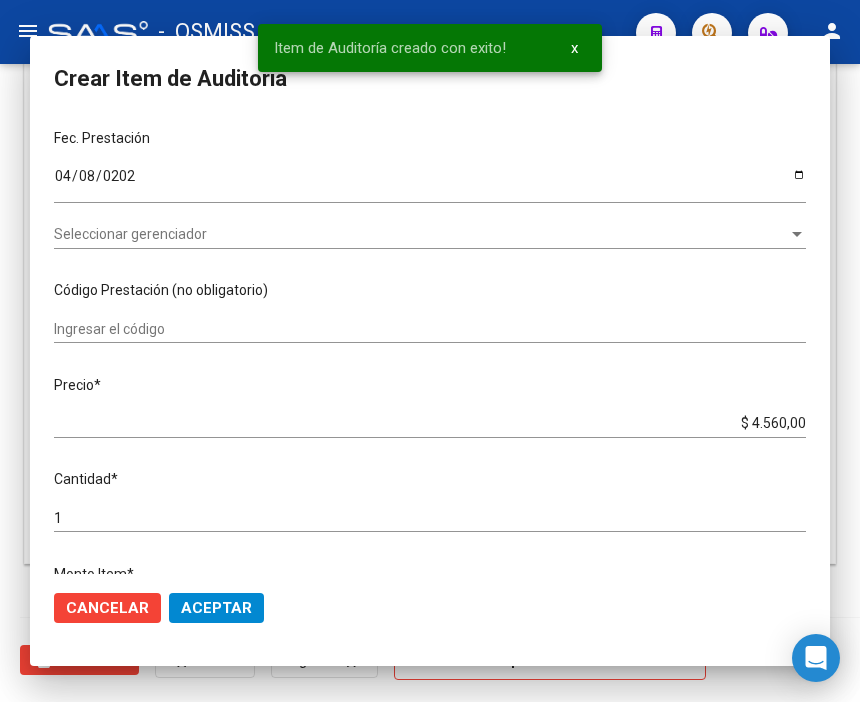 scroll, scrollTop: 1548, scrollLeft: 0, axis: vertical 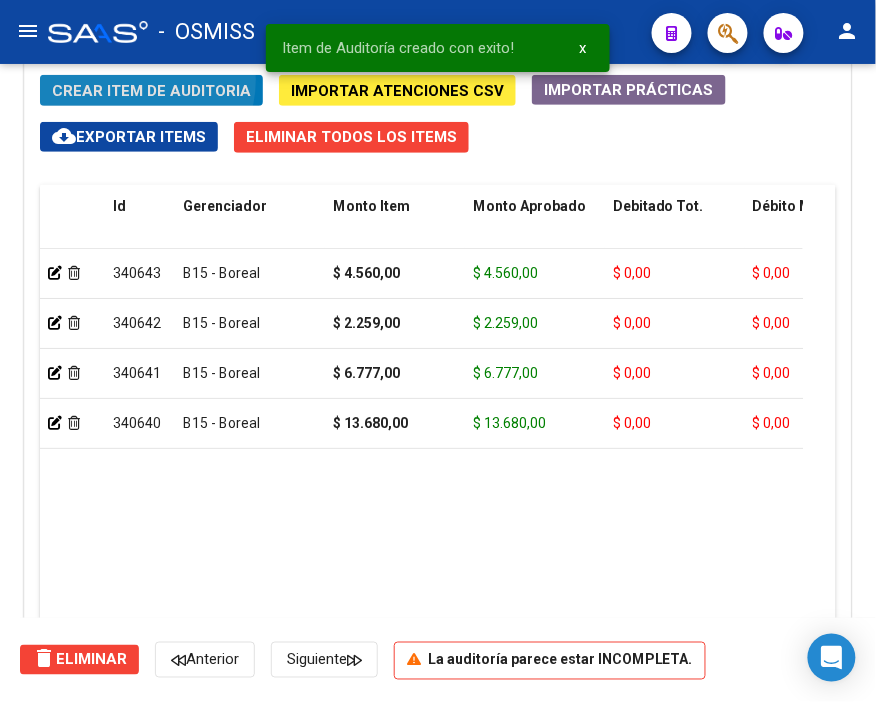 click on "Crear Item de Auditoria" 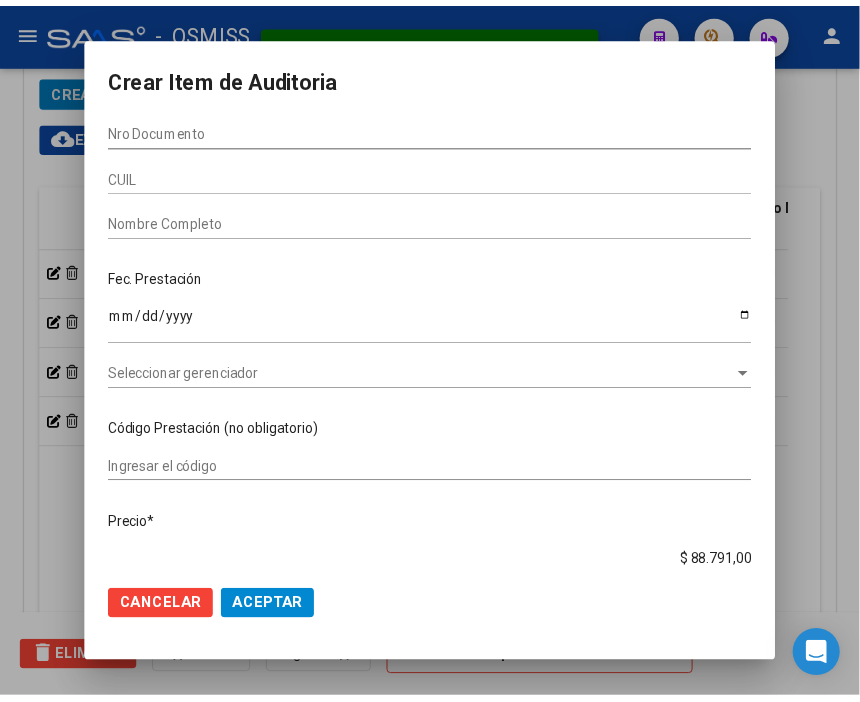 scroll, scrollTop: 1876, scrollLeft: 0, axis: vertical 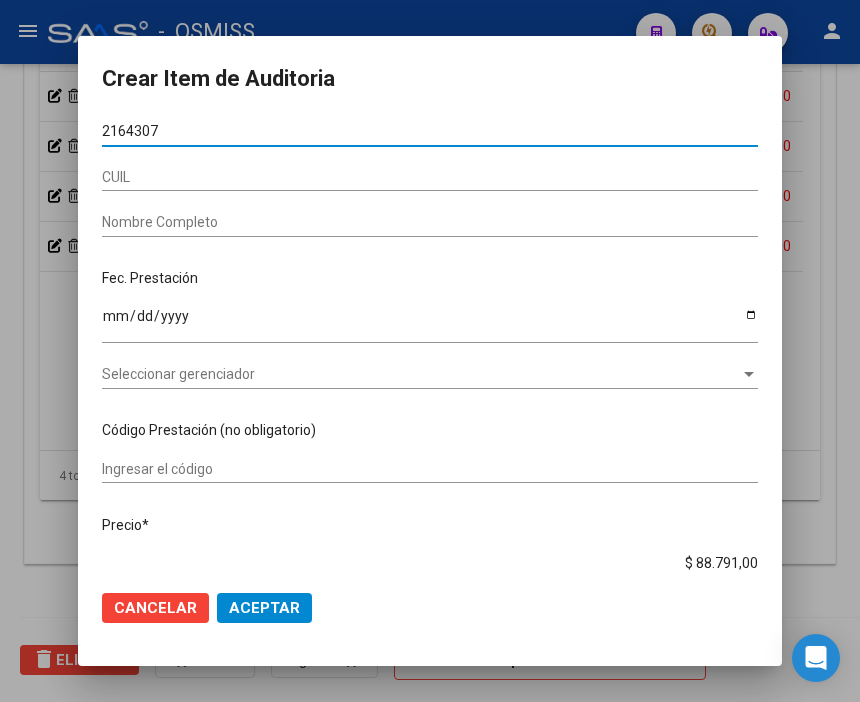type on "21643070" 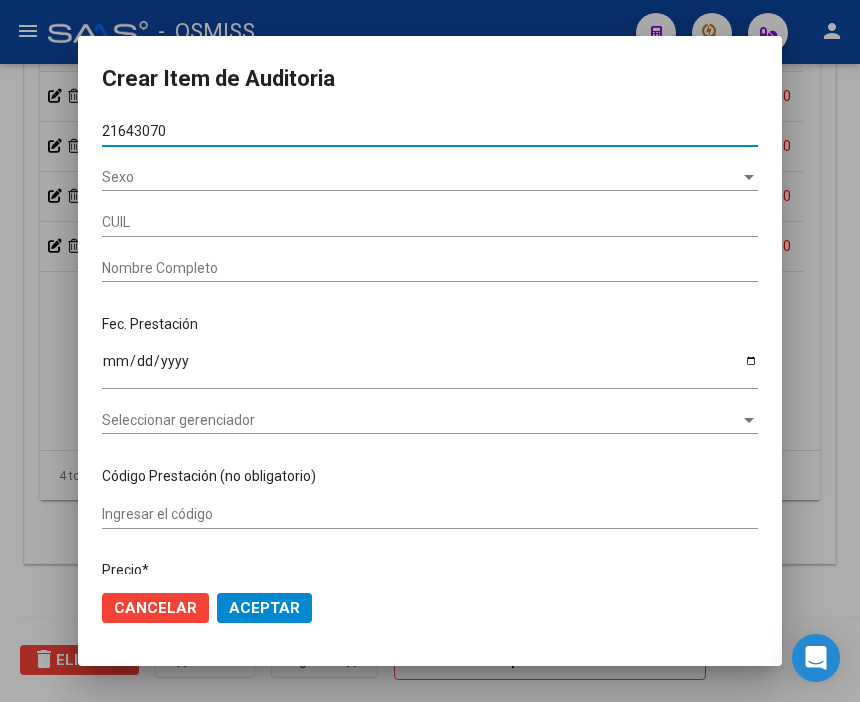 type on "27216430706" 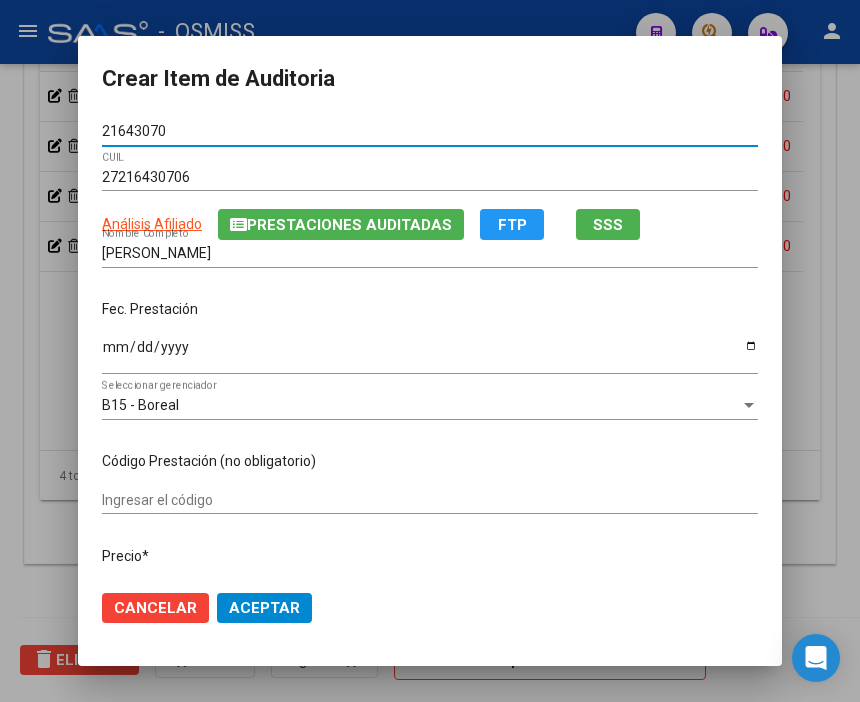 type on "21643070" 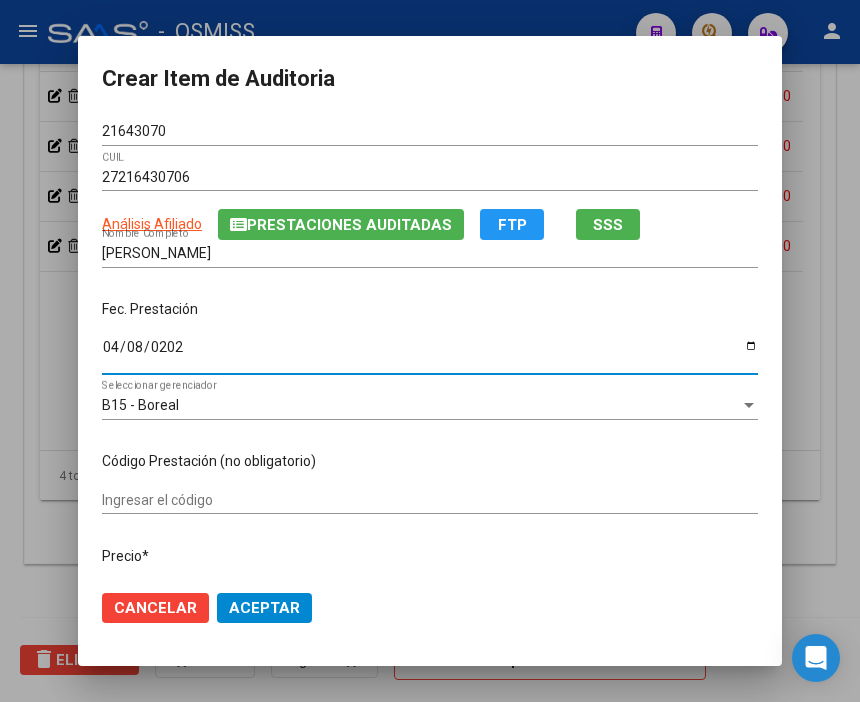 type on "[DATE]" 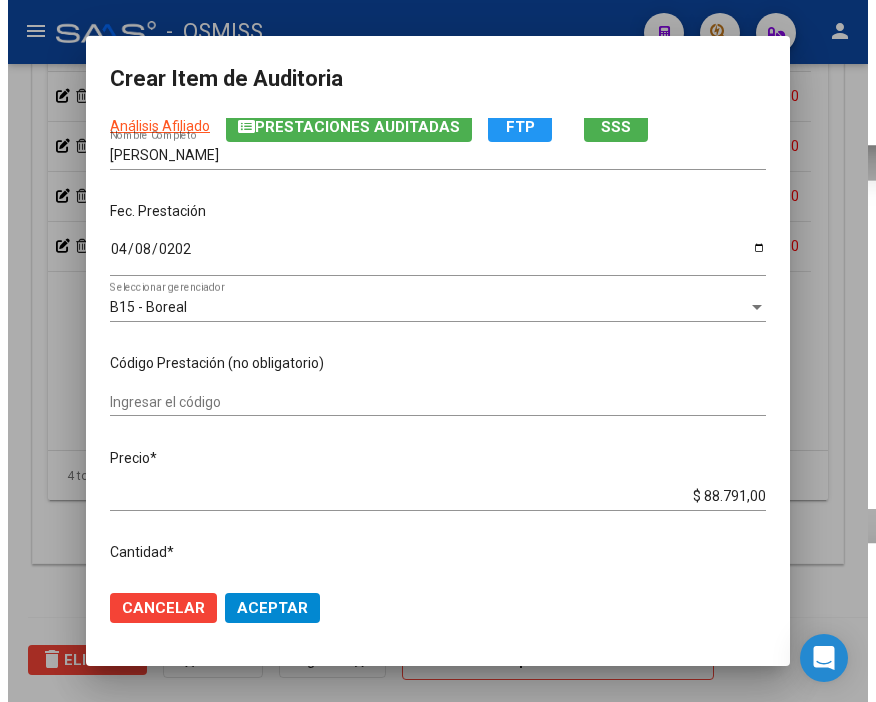 scroll, scrollTop: 222, scrollLeft: 0, axis: vertical 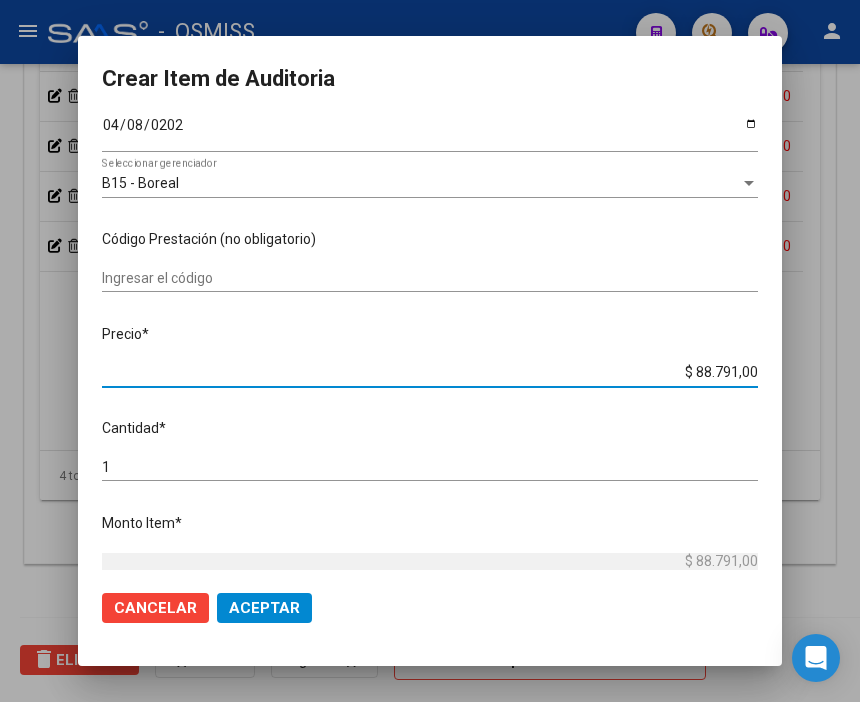 drag, startPoint x: 664, startPoint y: 368, endPoint x: 864, endPoint y: 394, distance: 201.68292 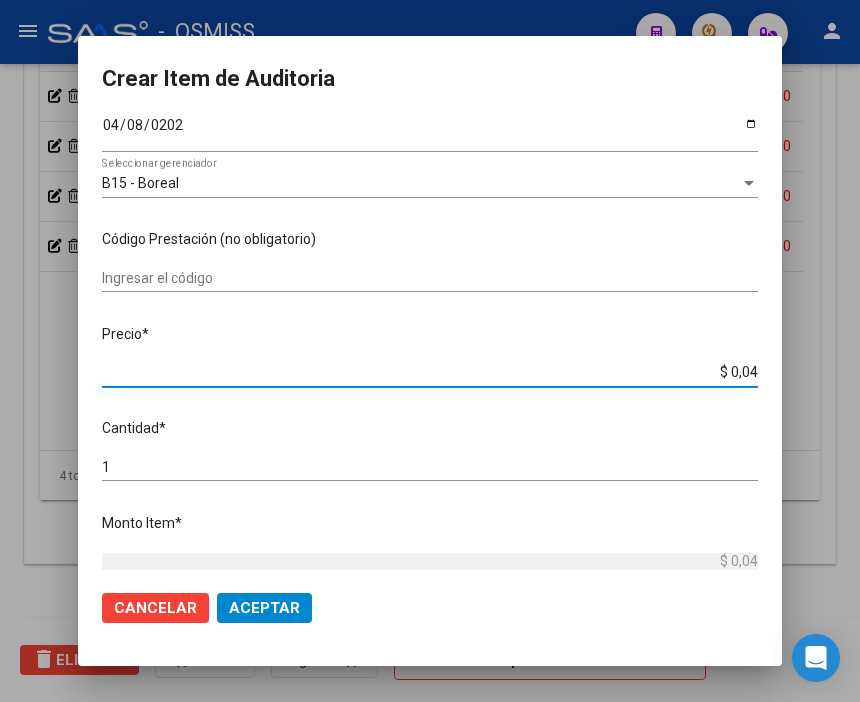 type on "$ 0,45" 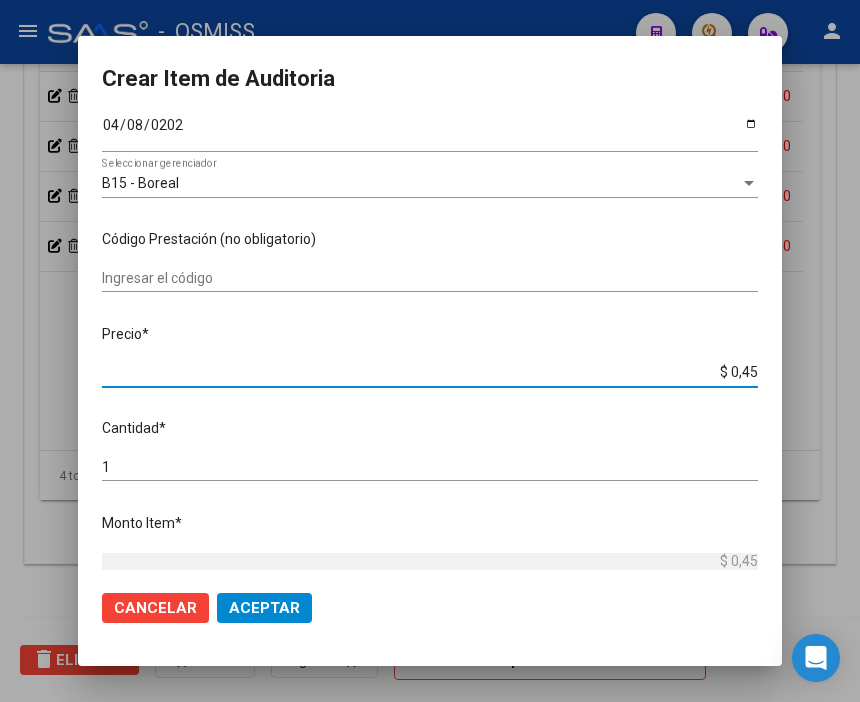 type on "$ 4,56" 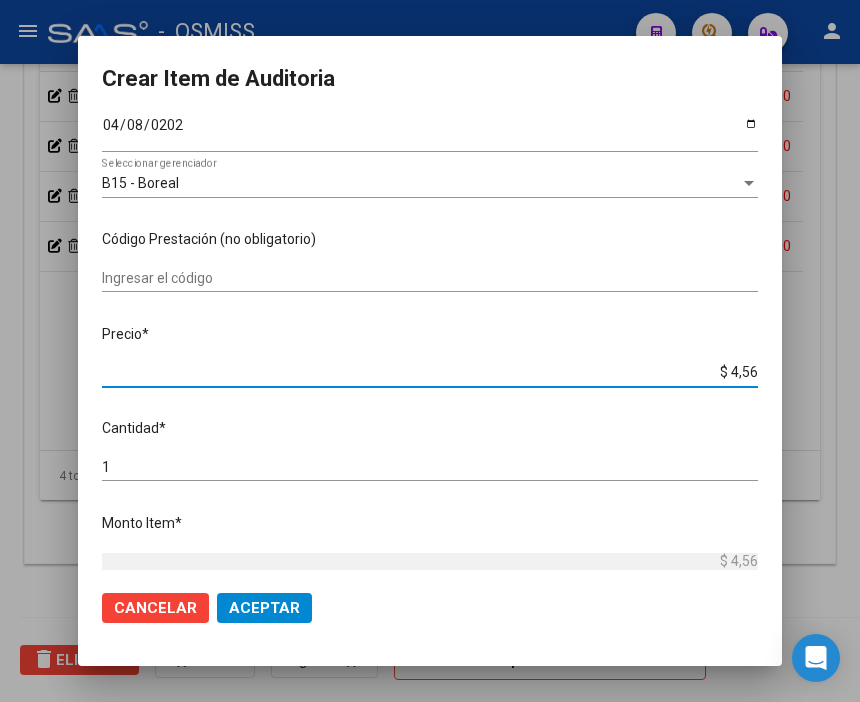 type on "$ 45,60" 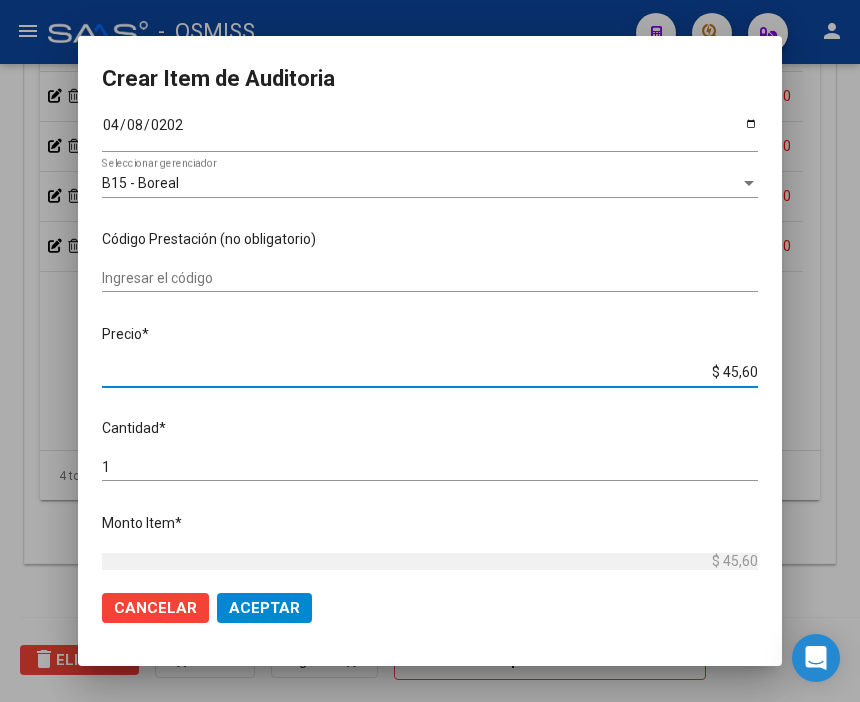type on "$ 456,00" 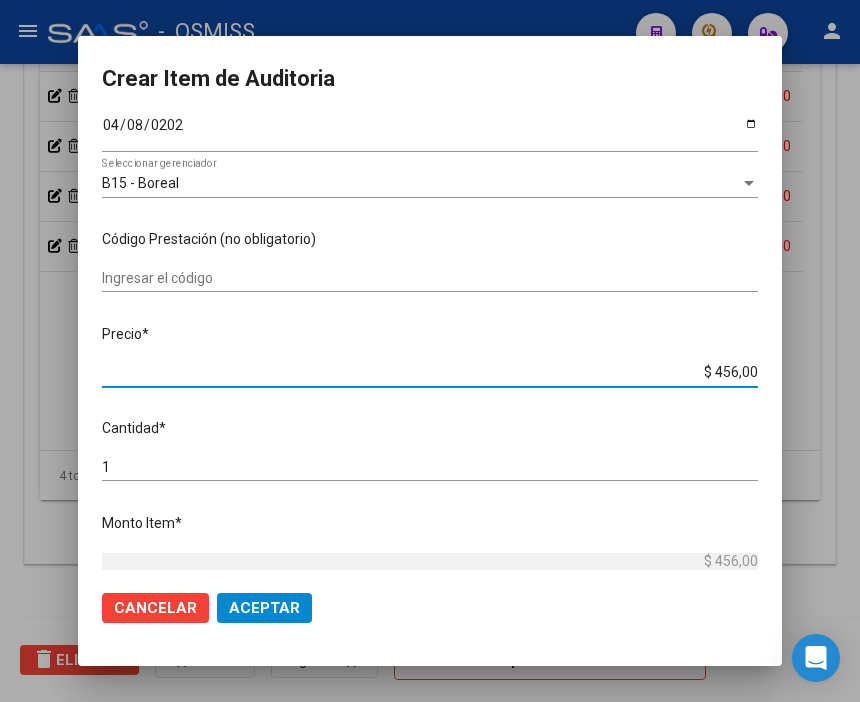type on "$ 4.560,00" 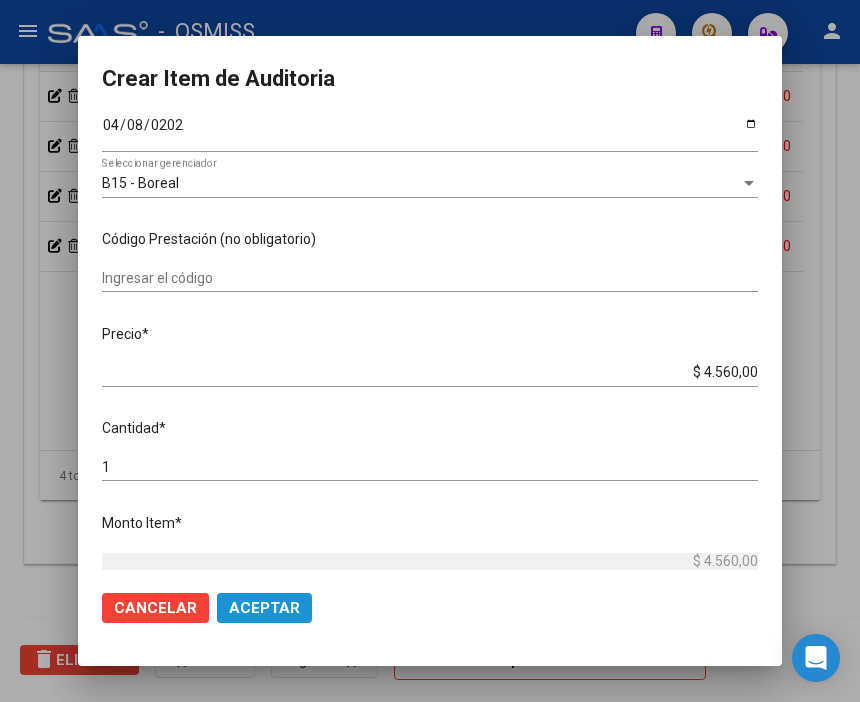 click on "Aceptar" 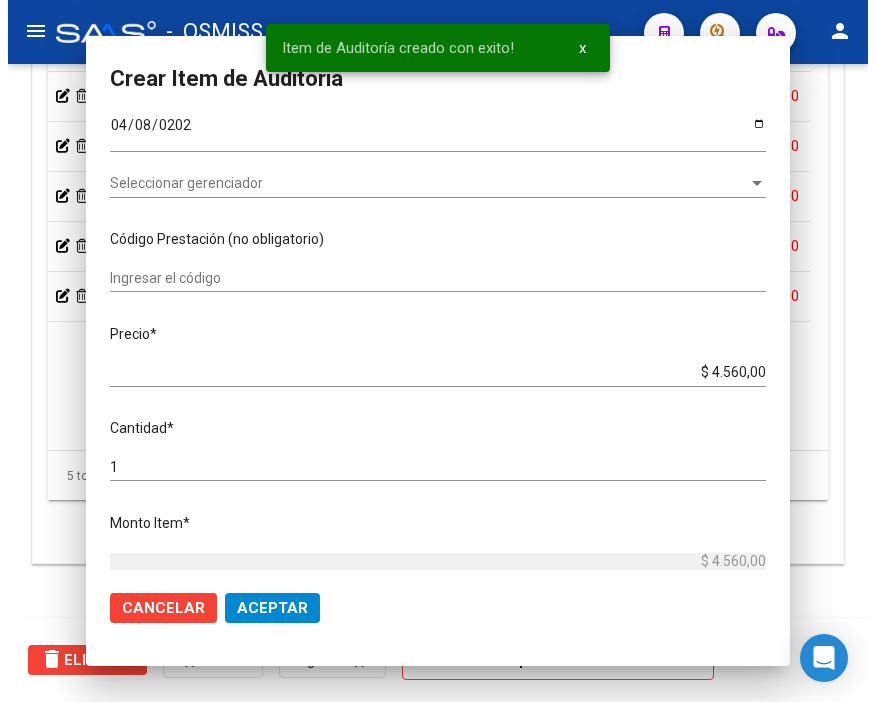 scroll, scrollTop: 1548, scrollLeft: 0, axis: vertical 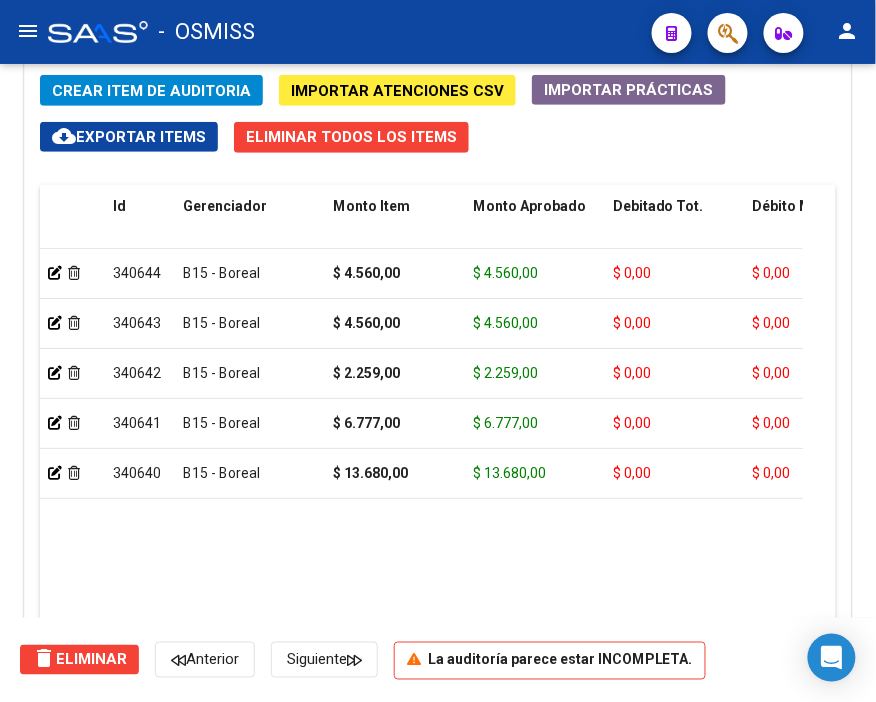 click on "-   OSMISS" 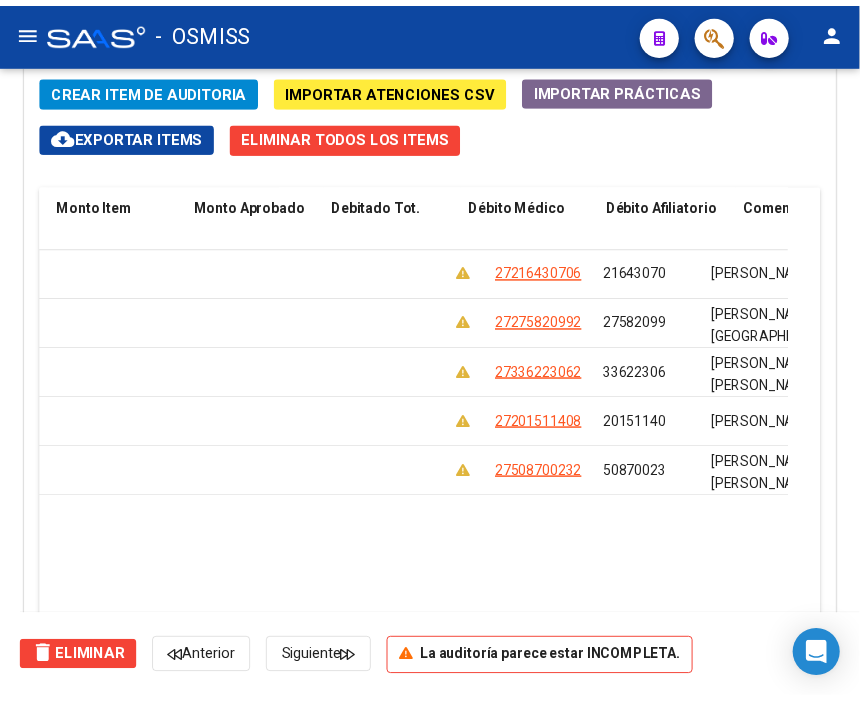 scroll, scrollTop: 0, scrollLeft: 0, axis: both 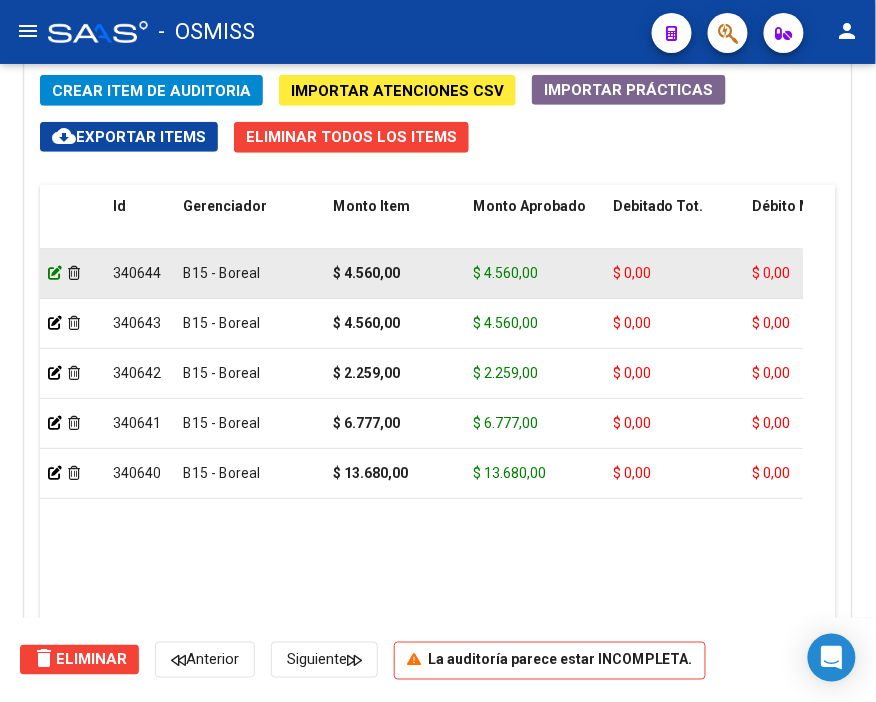 click 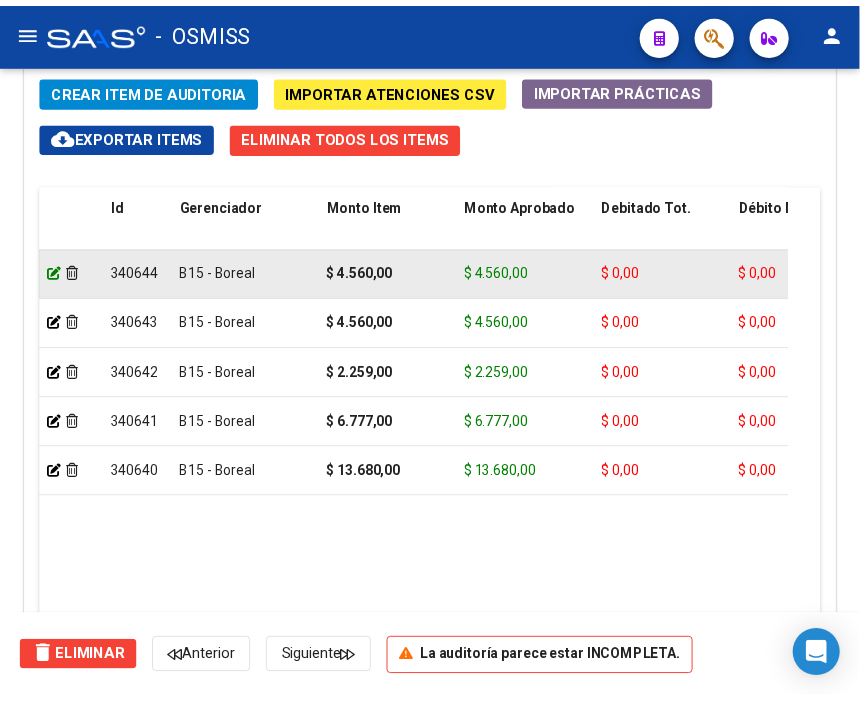 scroll, scrollTop: 1876, scrollLeft: 0, axis: vertical 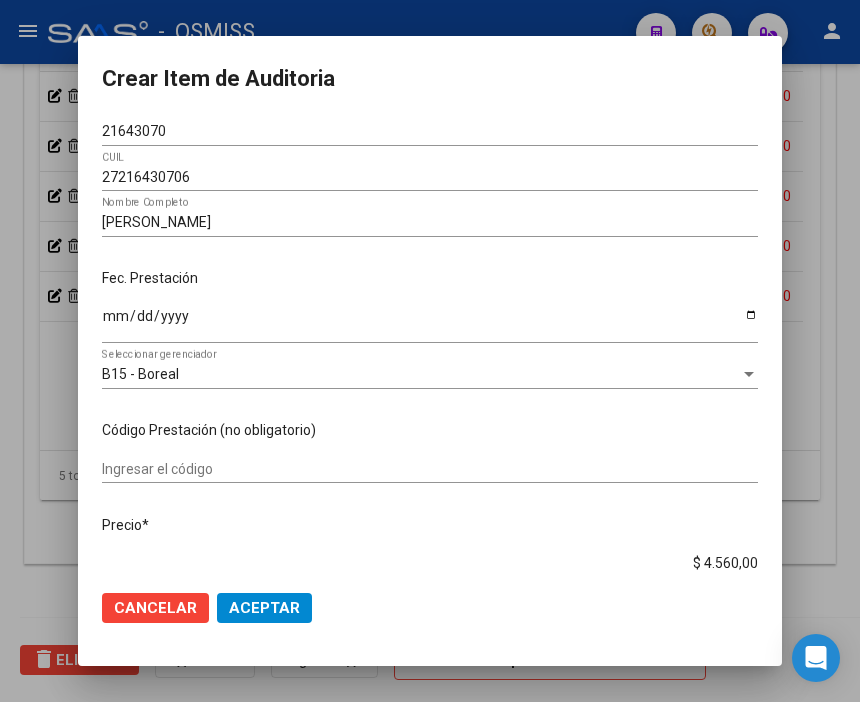 click on "Fec. Prestación" at bounding box center [430, 278] 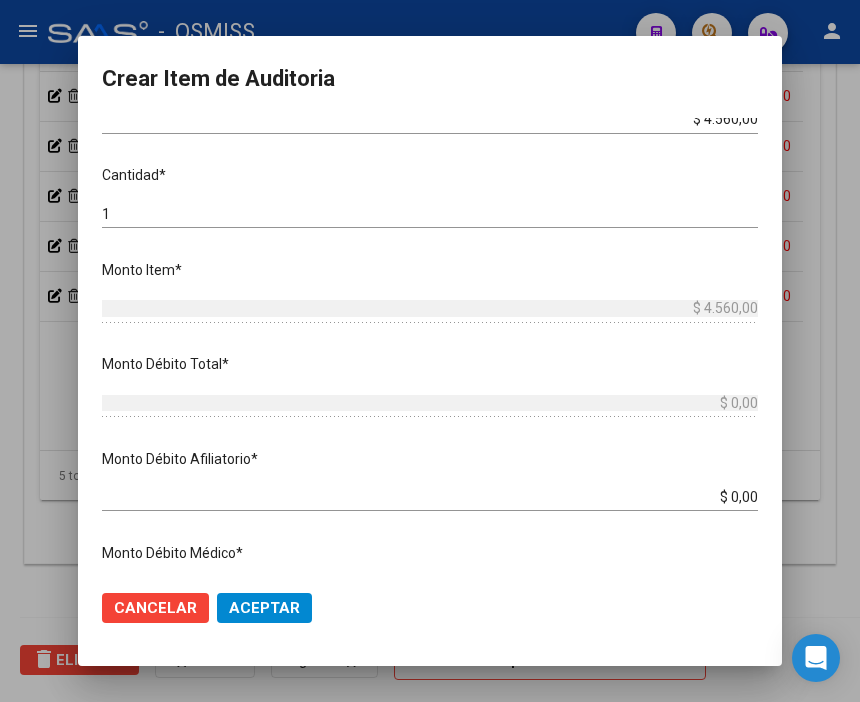 scroll, scrollTop: 555, scrollLeft: 0, axis: vertical 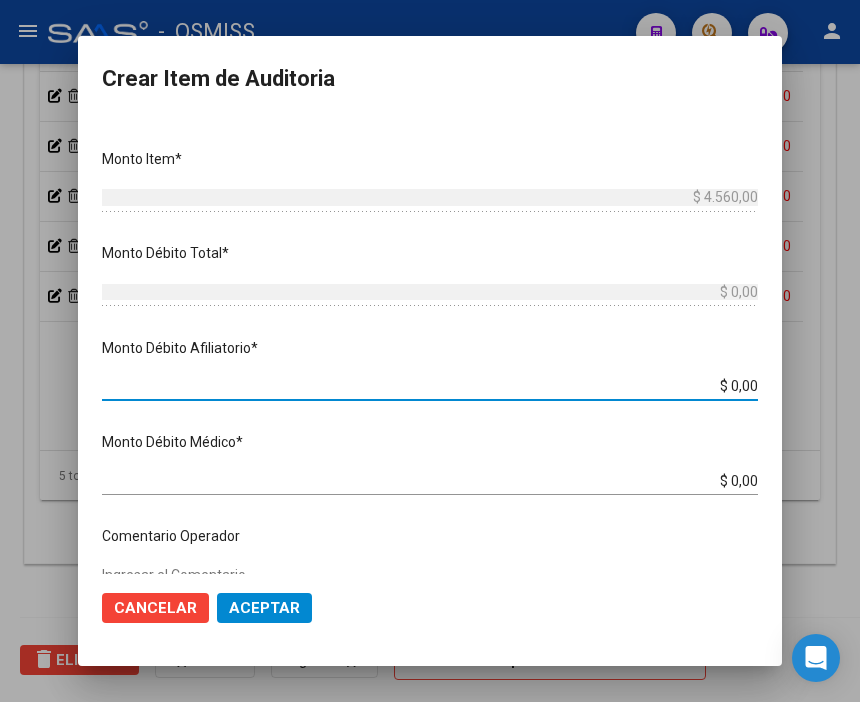 drag, startPoint x: 684, startPoint y: 390, endPoint x: 841, endPoint y: 382, distance: 157.20369 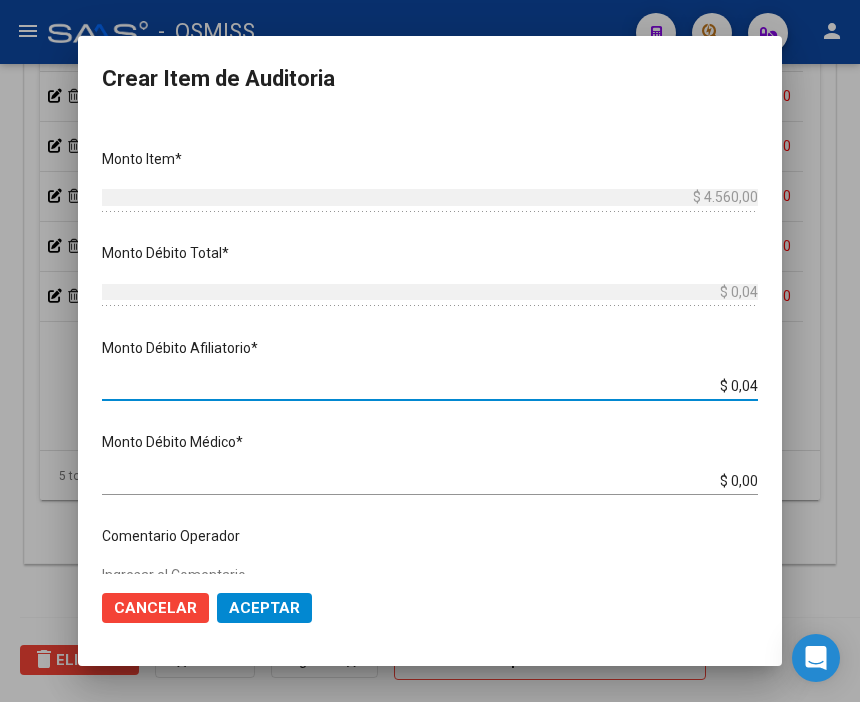 type on "$ 0,45" 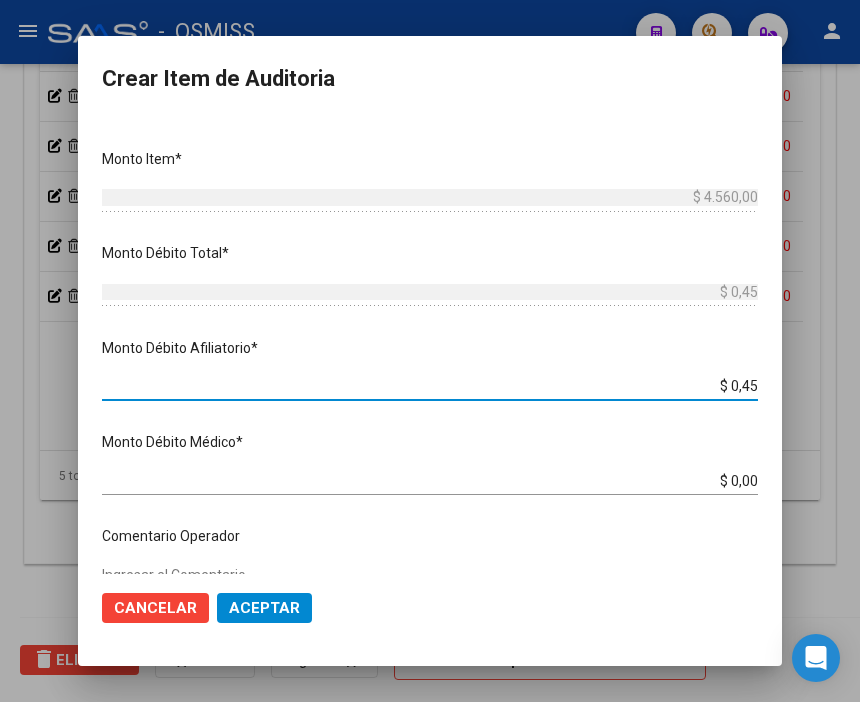 type on "$ 4,56" 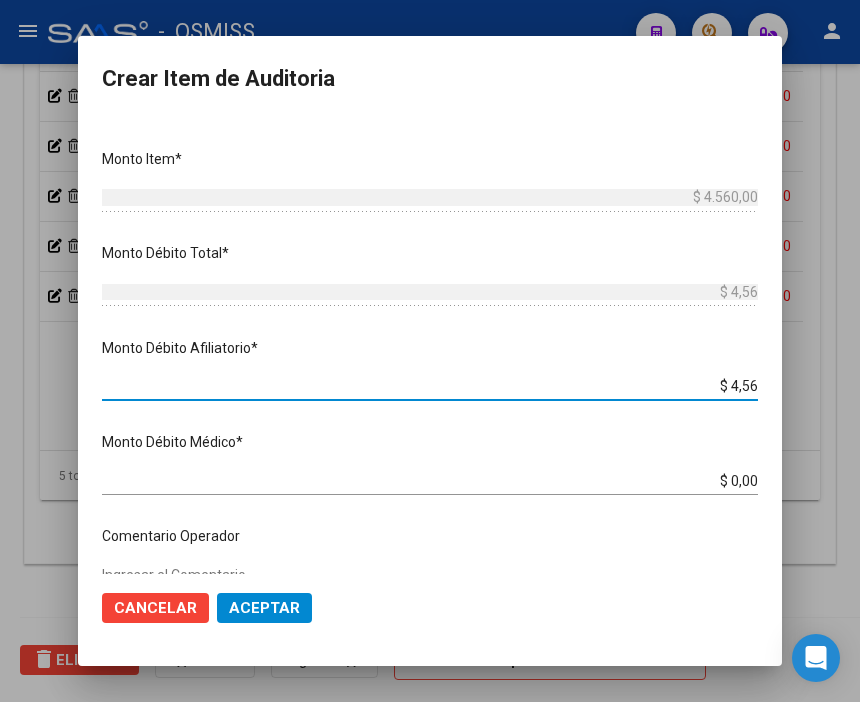 type on "$ 45,60" 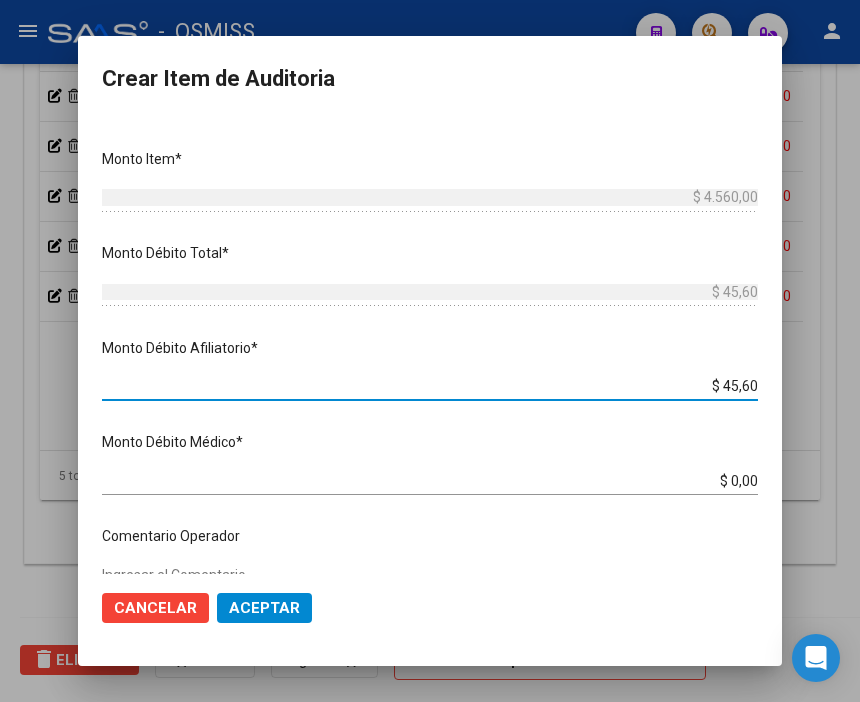 type on "$ 456,00" 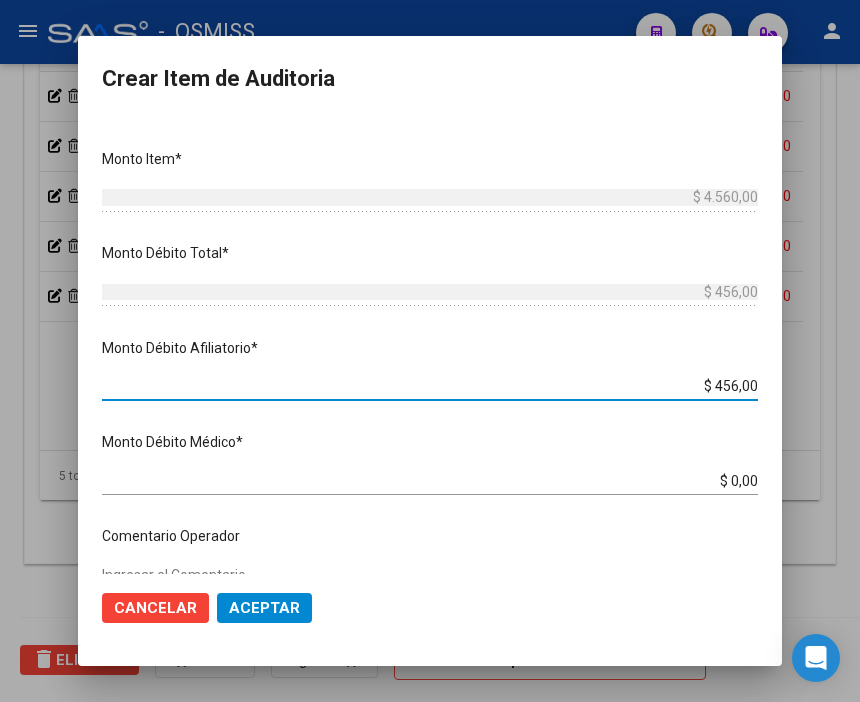 type on "$ 4.560,00" 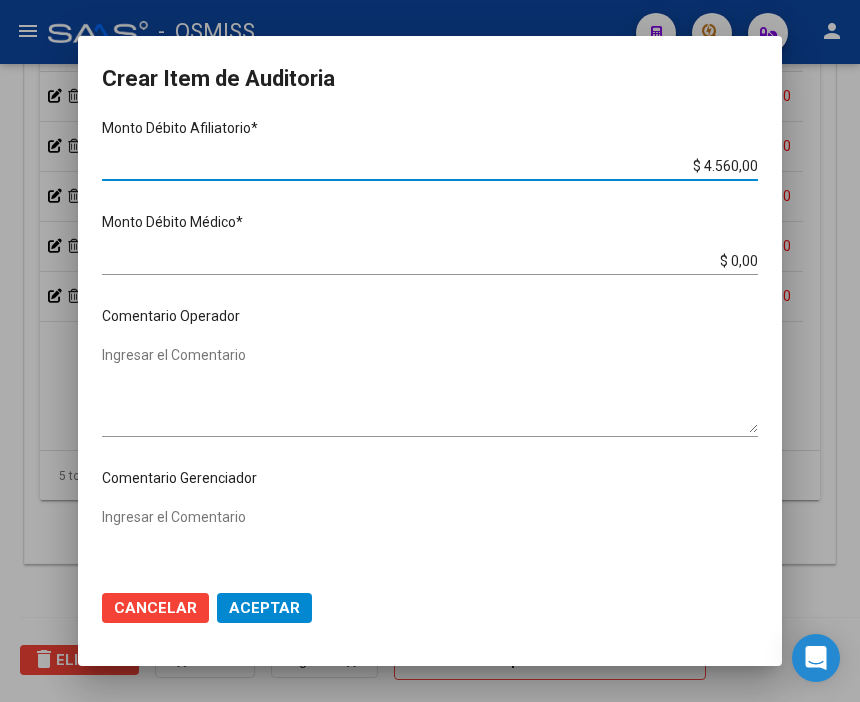 scroll, scrollTop: 777, scrollLeft: 0, axis: vertical 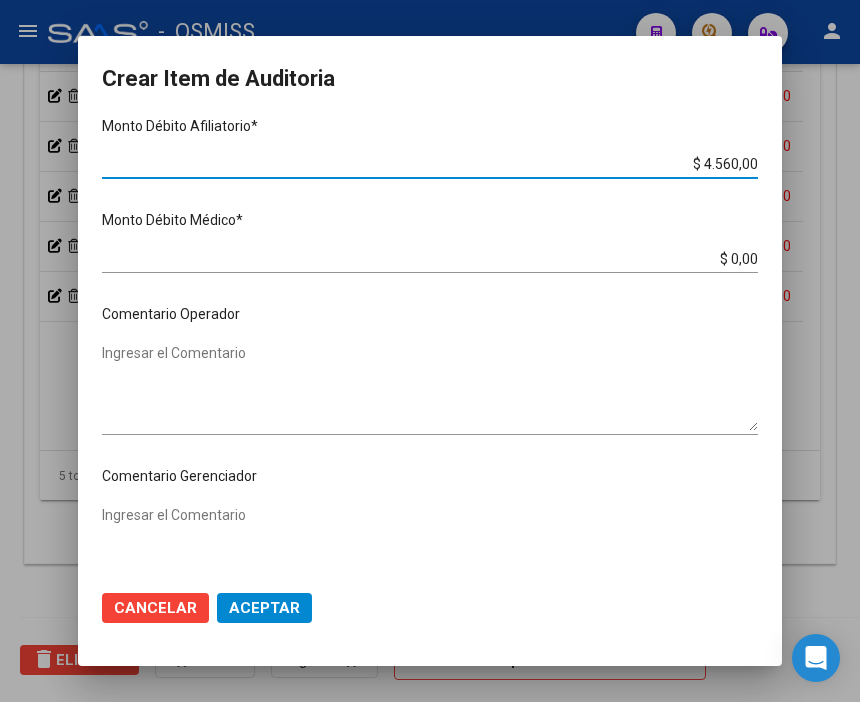 click on "Ingresar el Comentario" at bounding box center [430, 387] 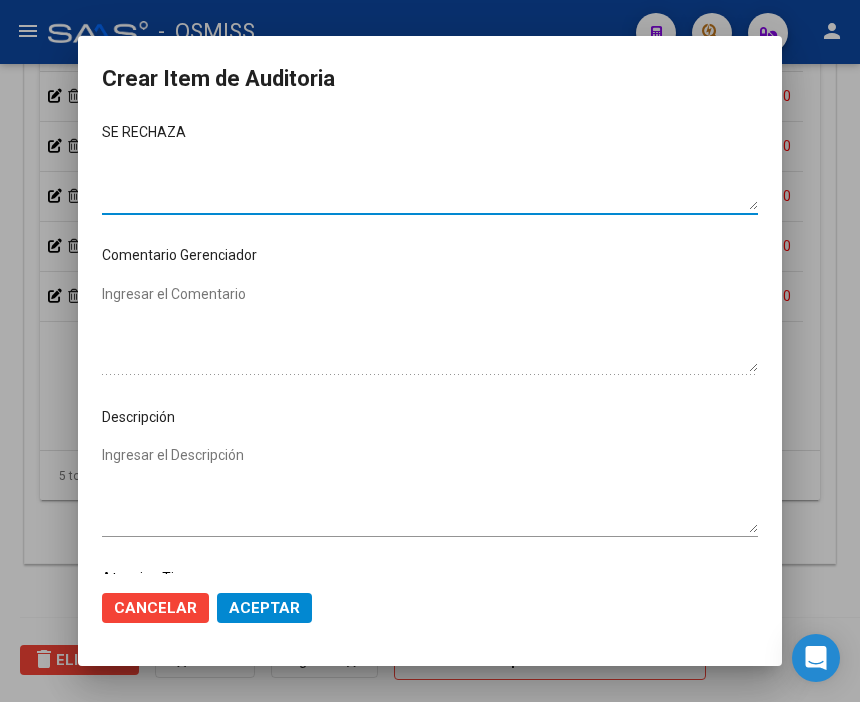 scroll, scrollTop: 1000, scrollLeft: 0, axis: vertical 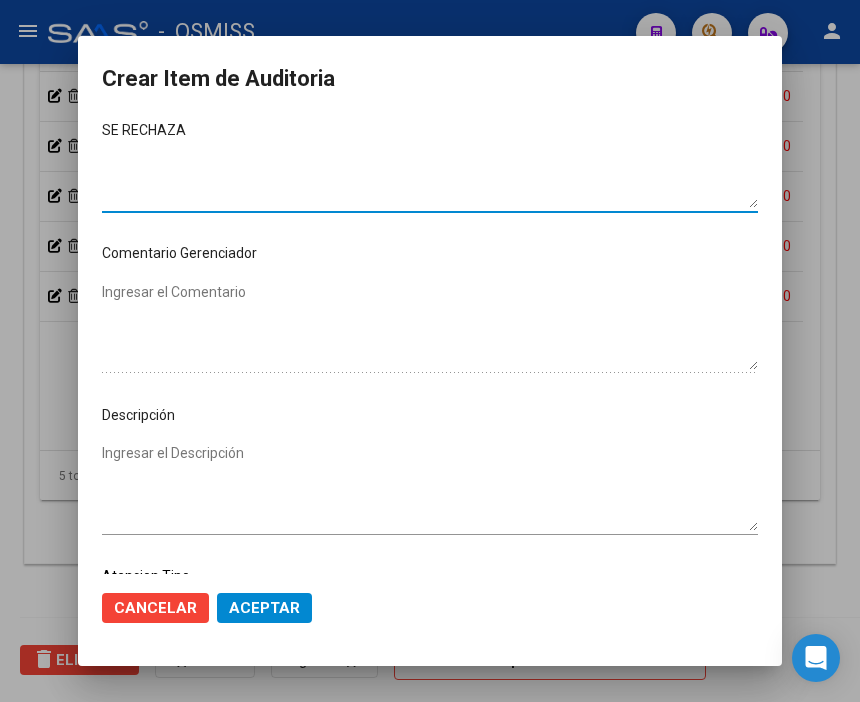 type on "SE RECHAZA" 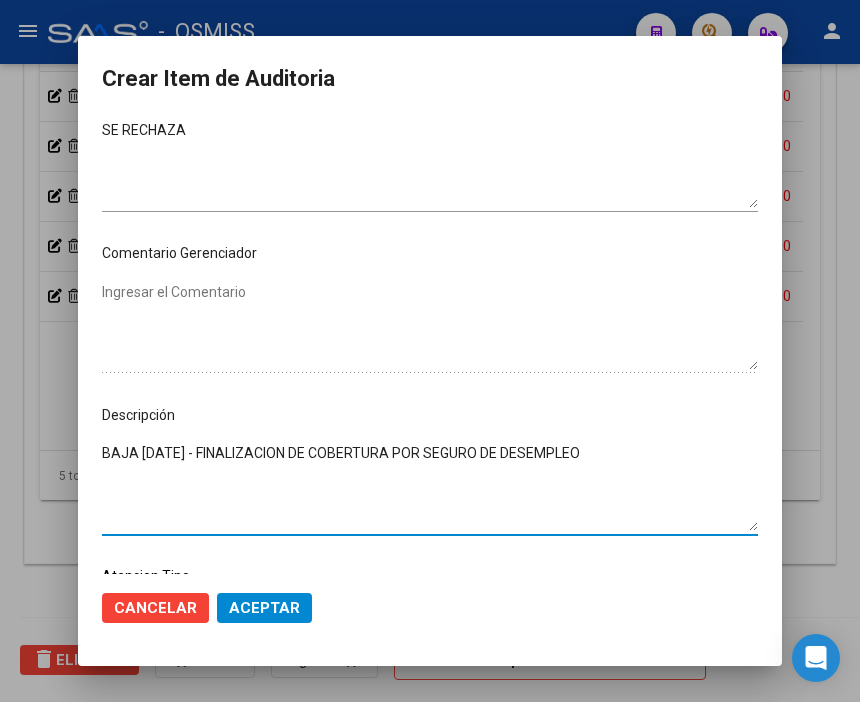 type on "BAJA [DATE] - FINALIZACION DE COBERTURA POR SEGURO DE DESEMPLEO" 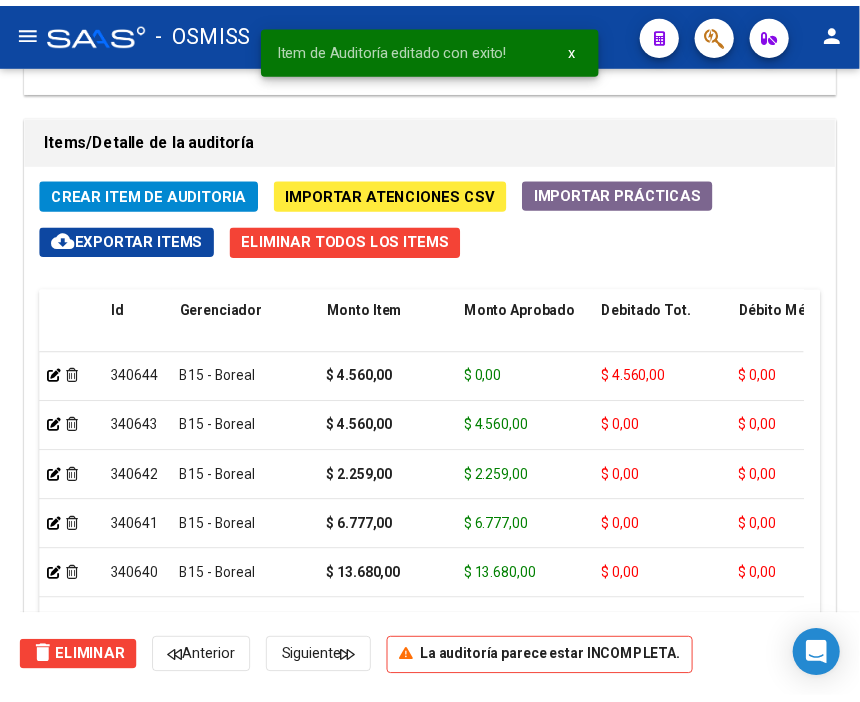 scroll, scrollTop: 1555, scrollLeft: 0, axis: vertical 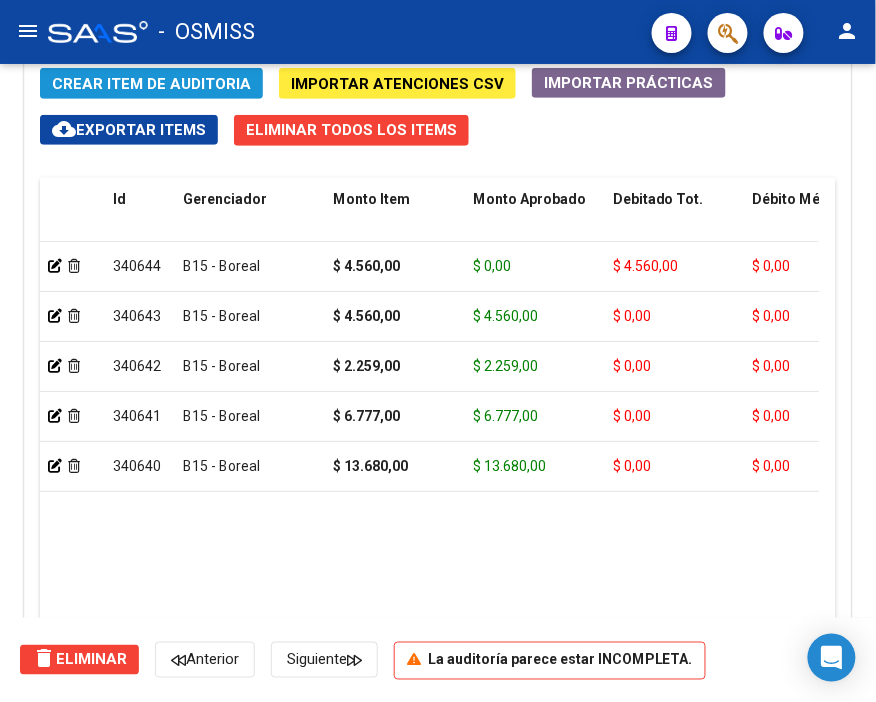 click on "Crear Item de Auditoria" 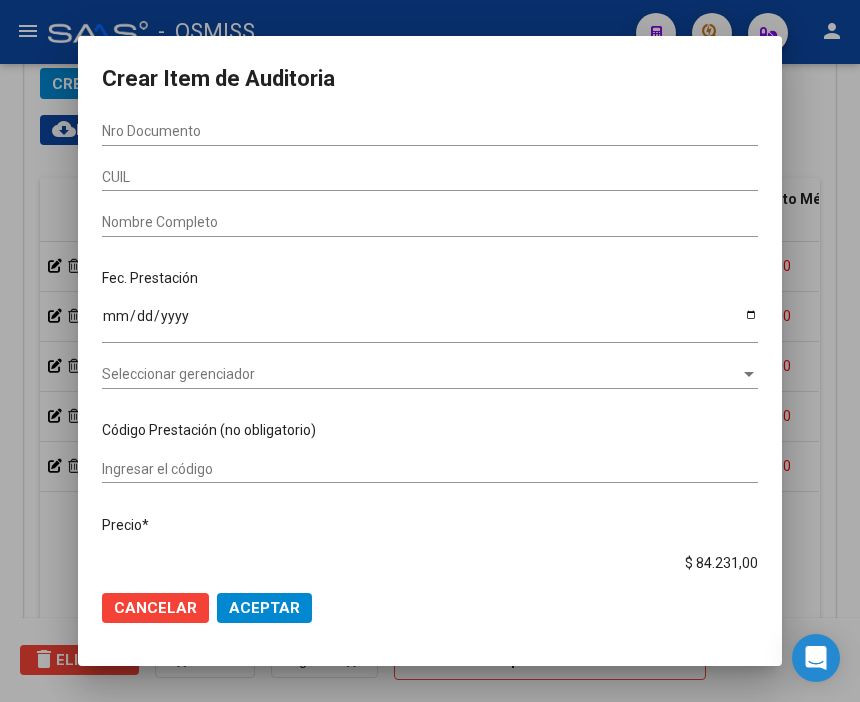 scroll, scrollTop: 1883, scrollLeft: 0, axis: vertical 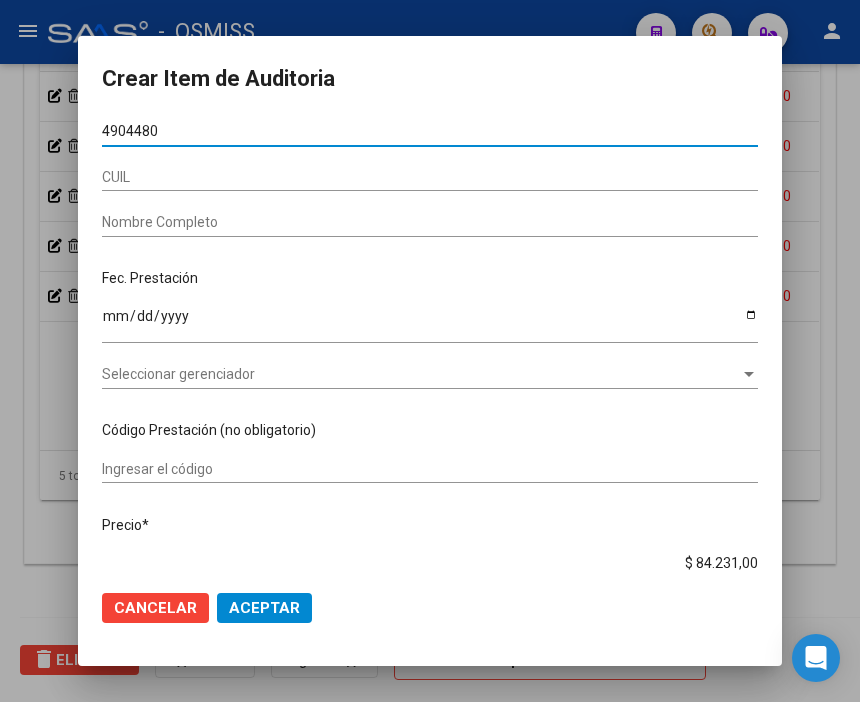 type on "49044807" 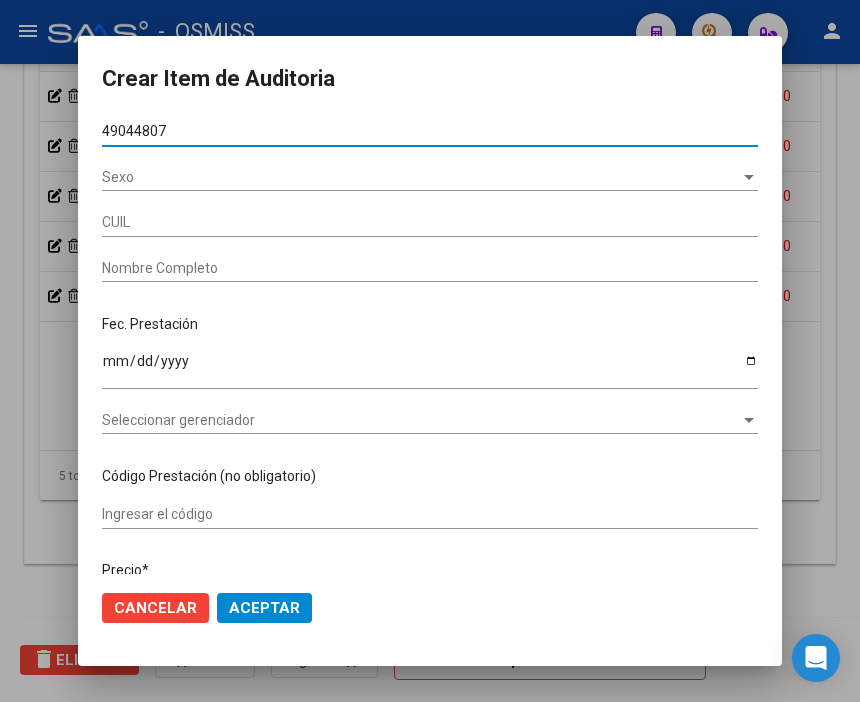 type on "27490448077" 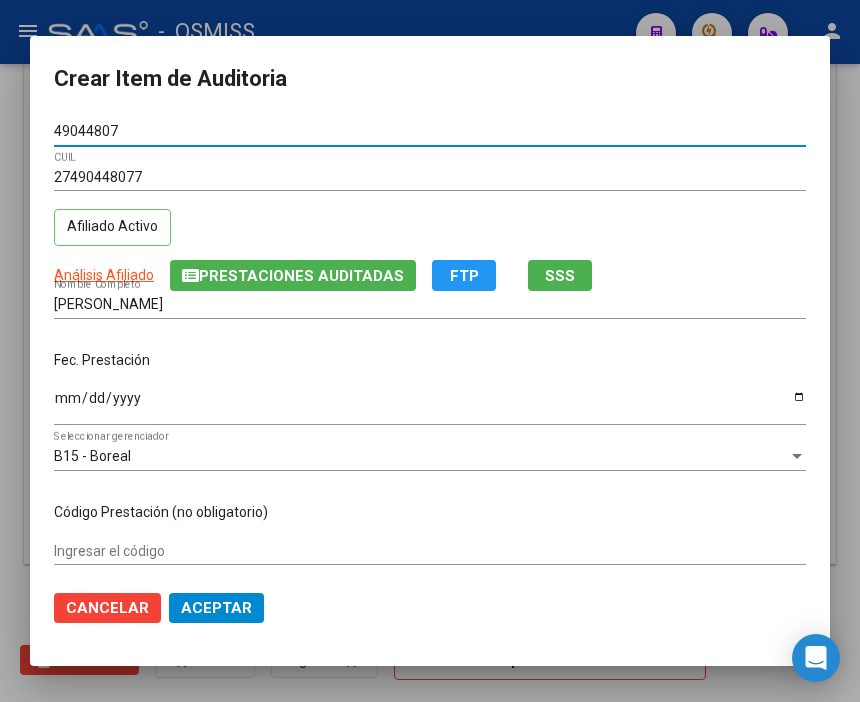 type on "49044807" 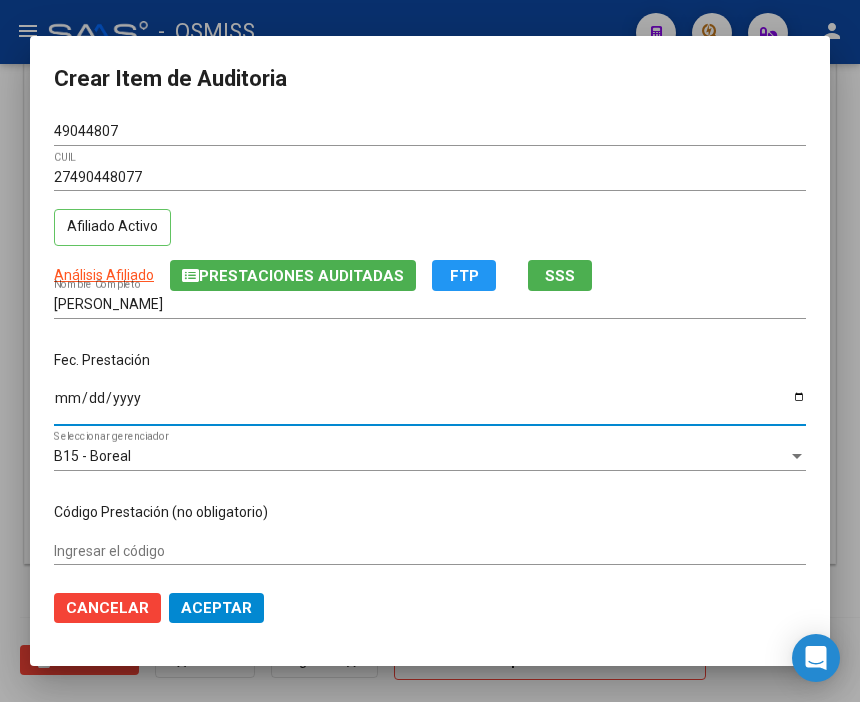 click on "Ingresar la fecha" at bounding box center (430, 405) 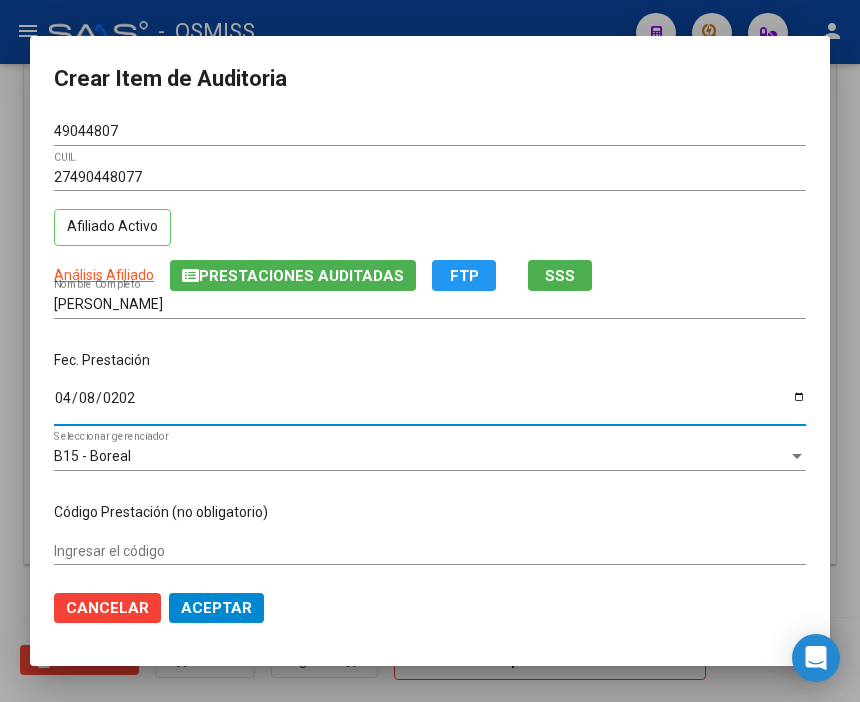 type on "[DATE]" 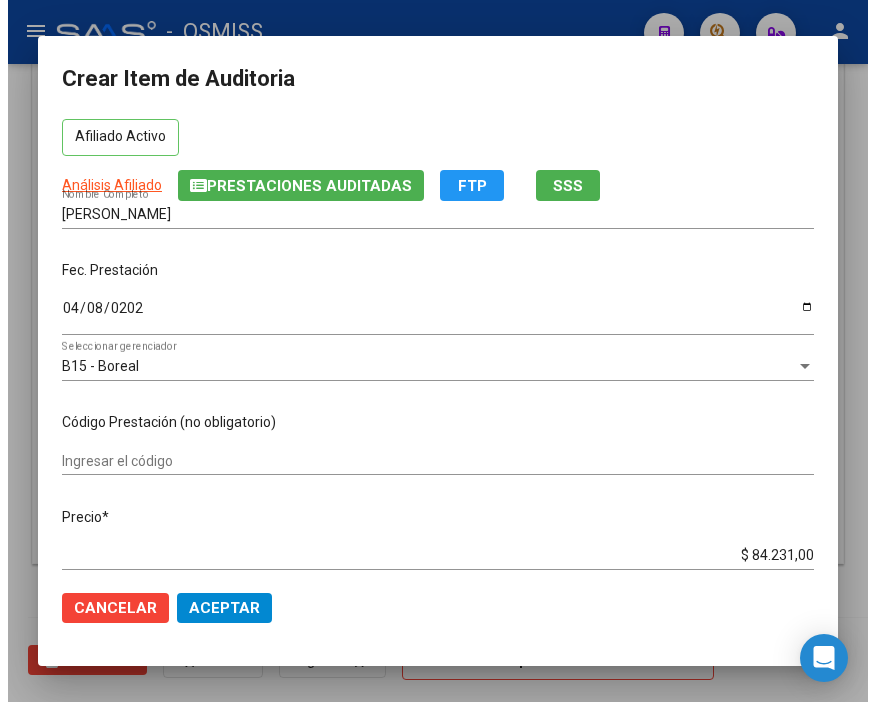 scroll, scrollTop: 111, scrollLeft: 0, axis: vertical 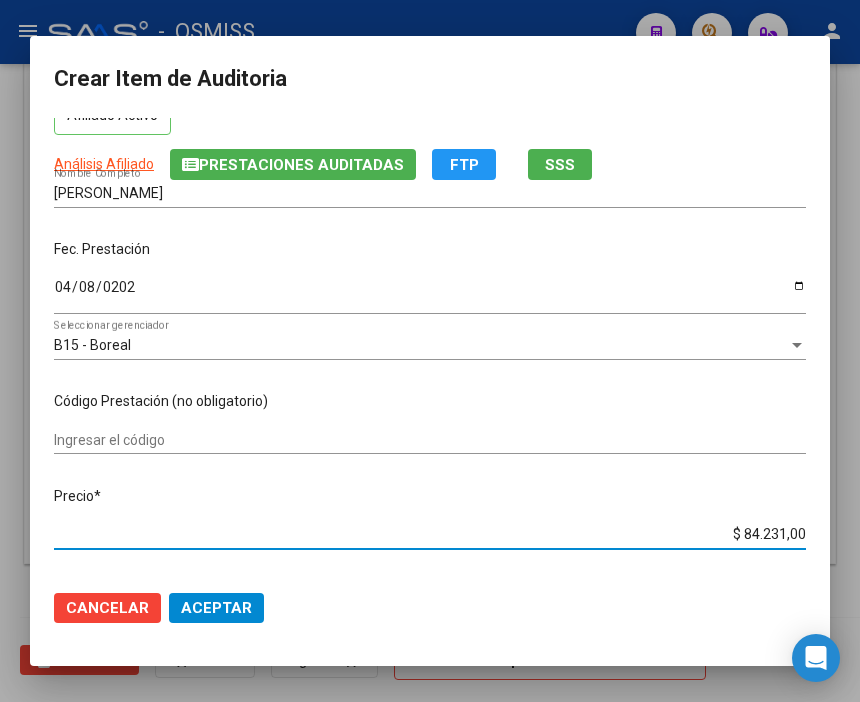 drag, startPoint x: 700, startPoint y: 533, endPoint x: 864, endPoint y: 534, distance: 164.00305 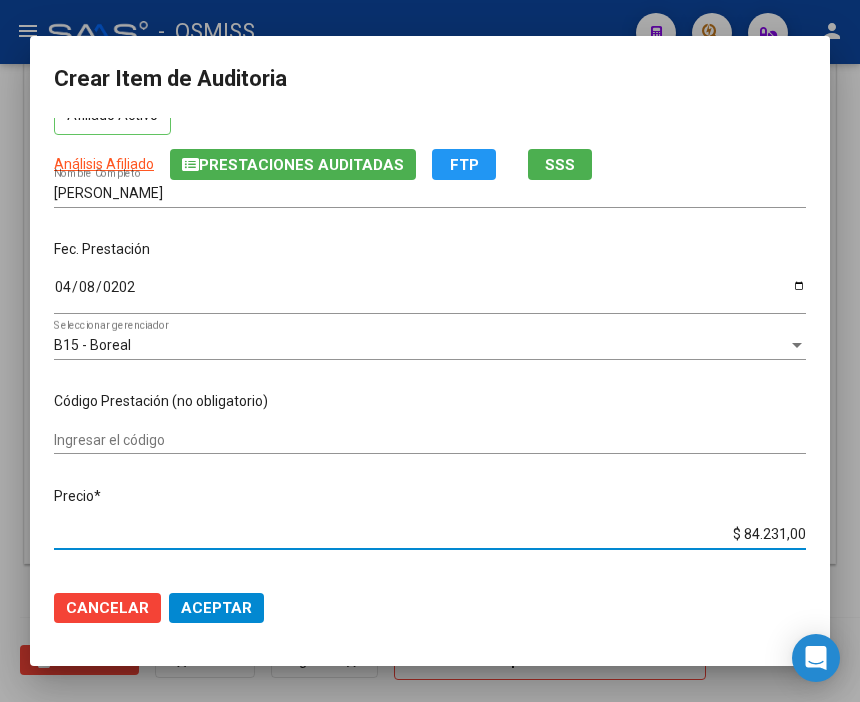 type on "$ 0,04" 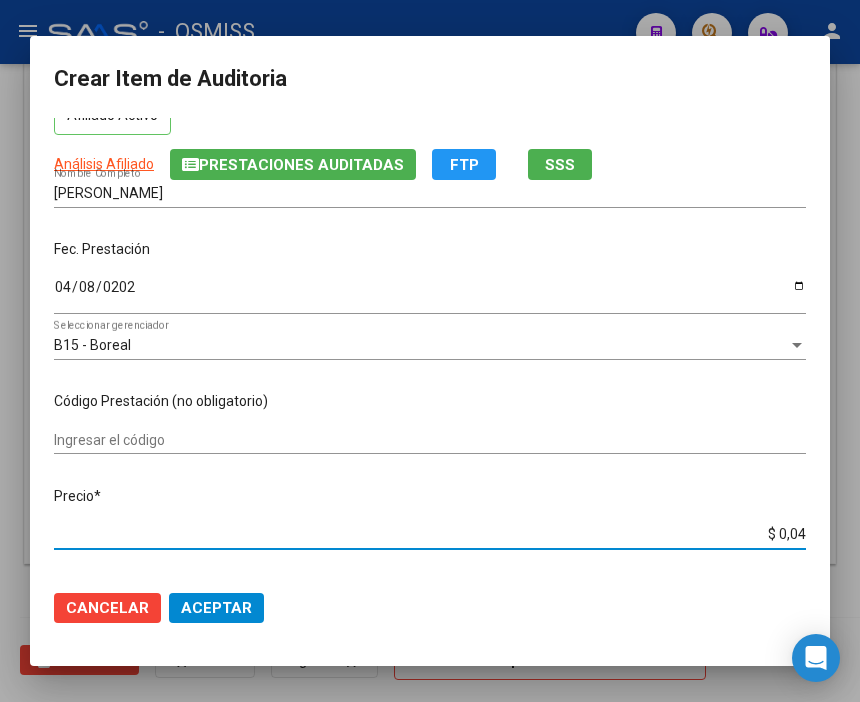type on "$ 0,45" 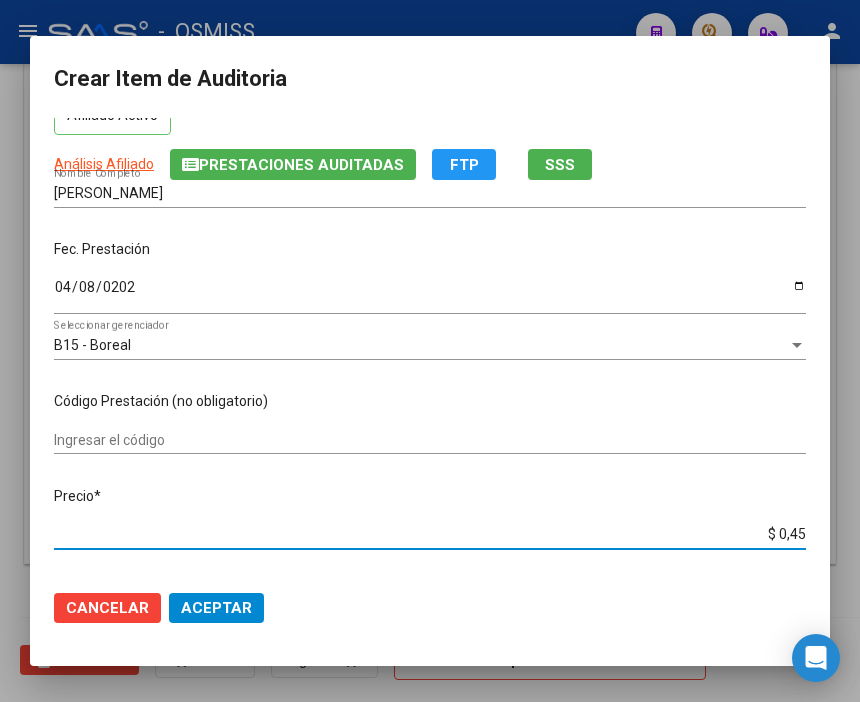 type on "$ 4,56" 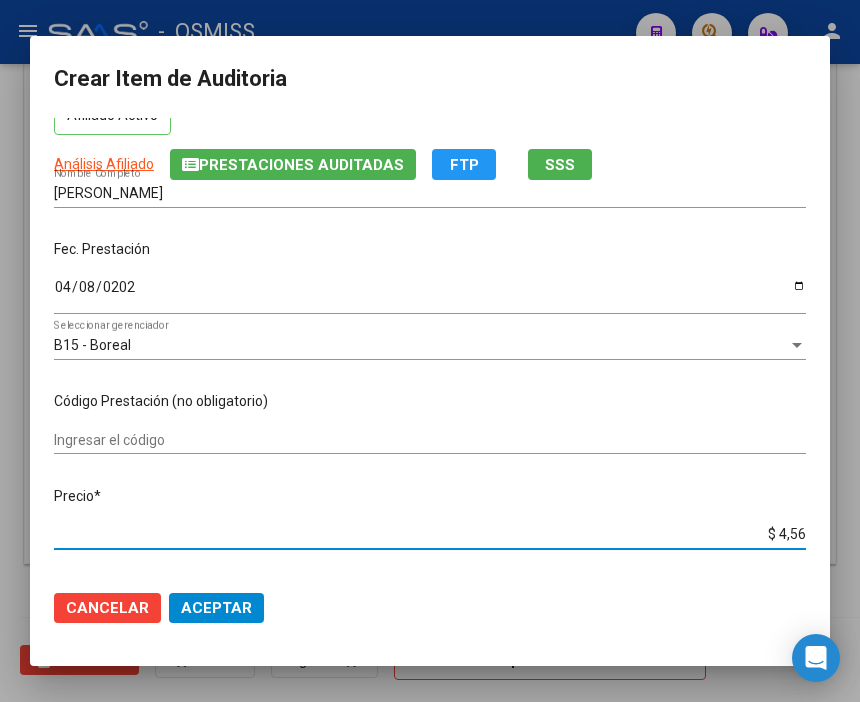 type on "$ 45,60" 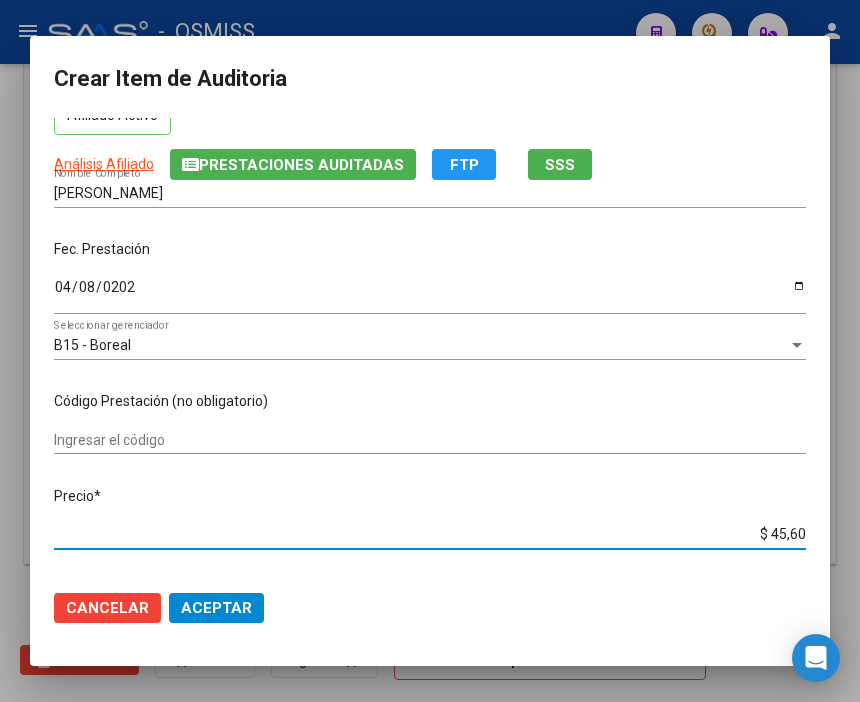 type on "$ 456,00" 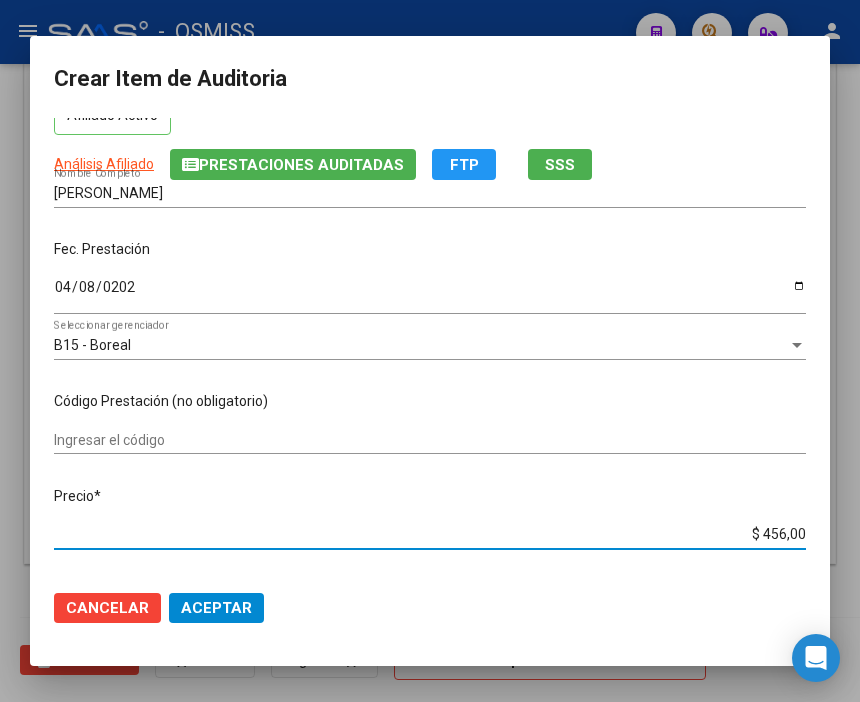 type on "$ 4.560,00" 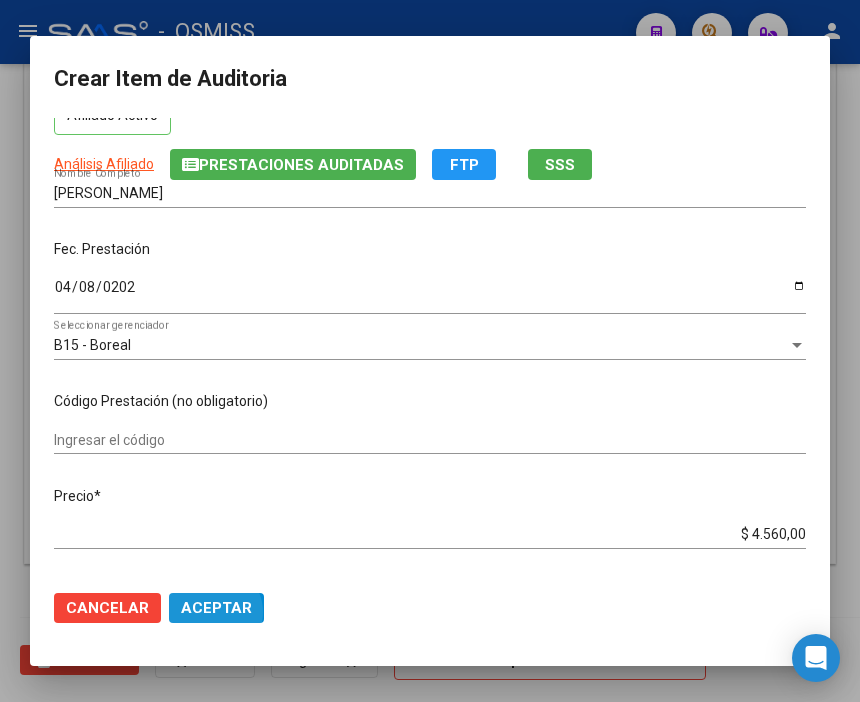 click on "Aceptar" 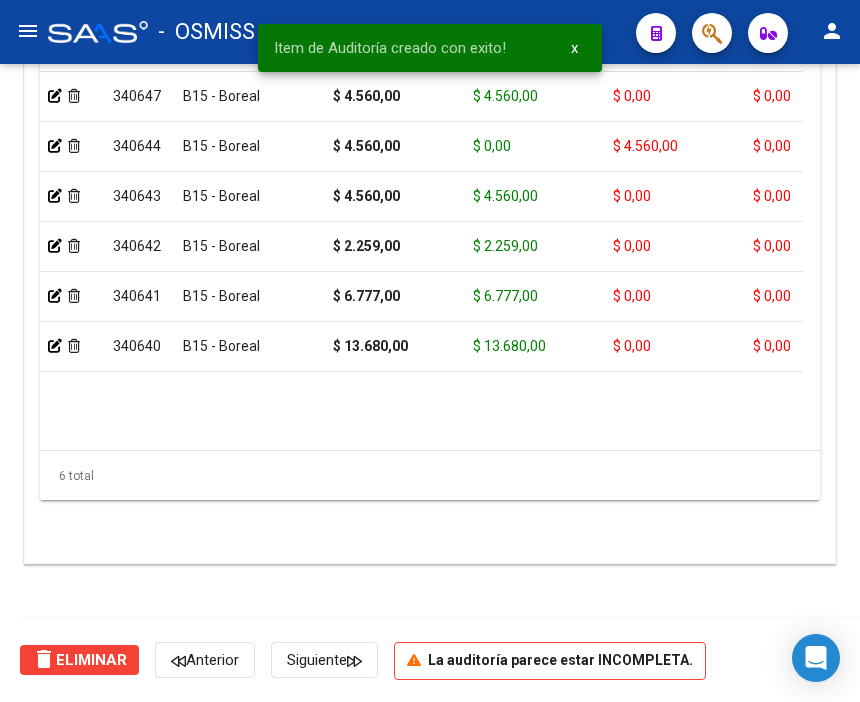 scroll, scrollTop: 1555, scrollLeft: 0, axis: vertical 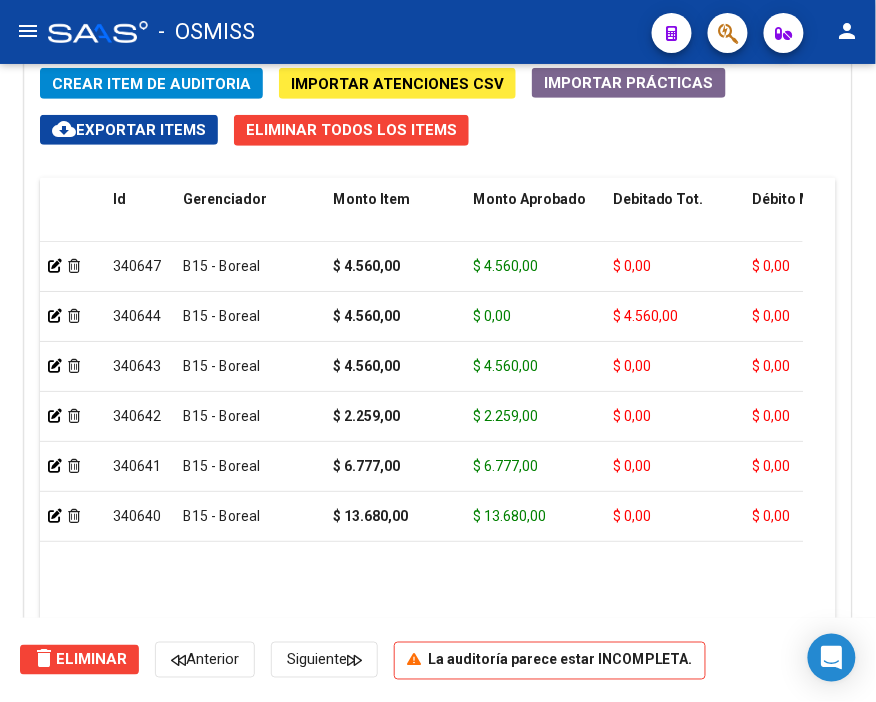 click on "Crear Item de Auditoria" 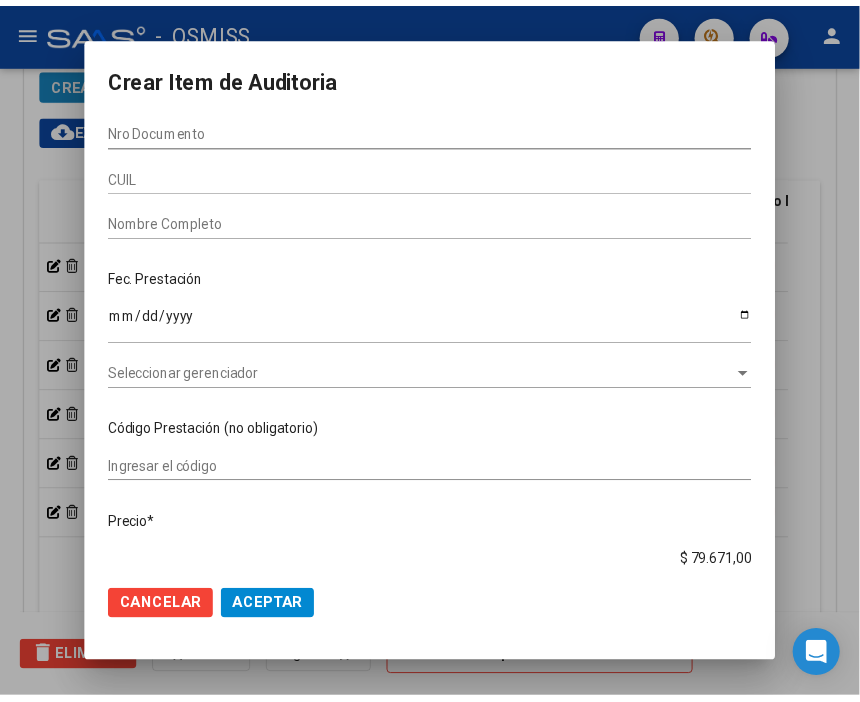 scroll, scrollTop: 1883, scrollLeft: 0, axis: vertical 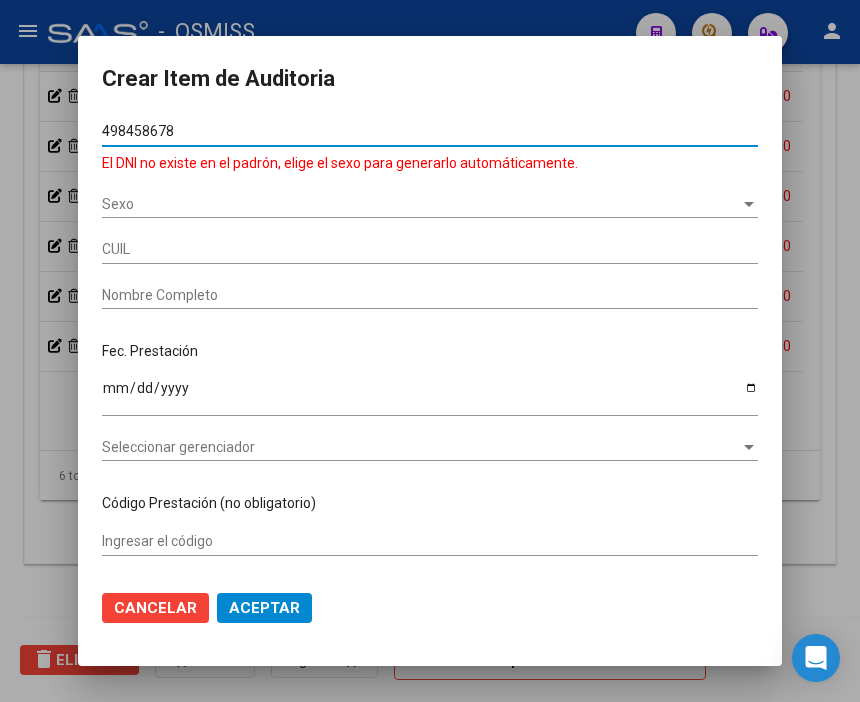 click on "498458678" at bounding box center [430, 131] 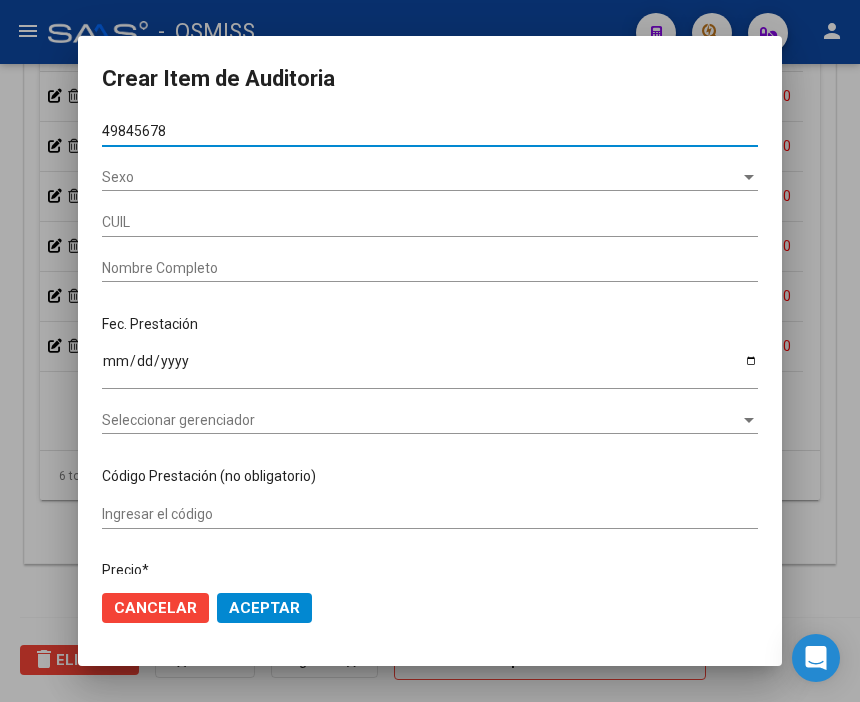 type on "20498456783" 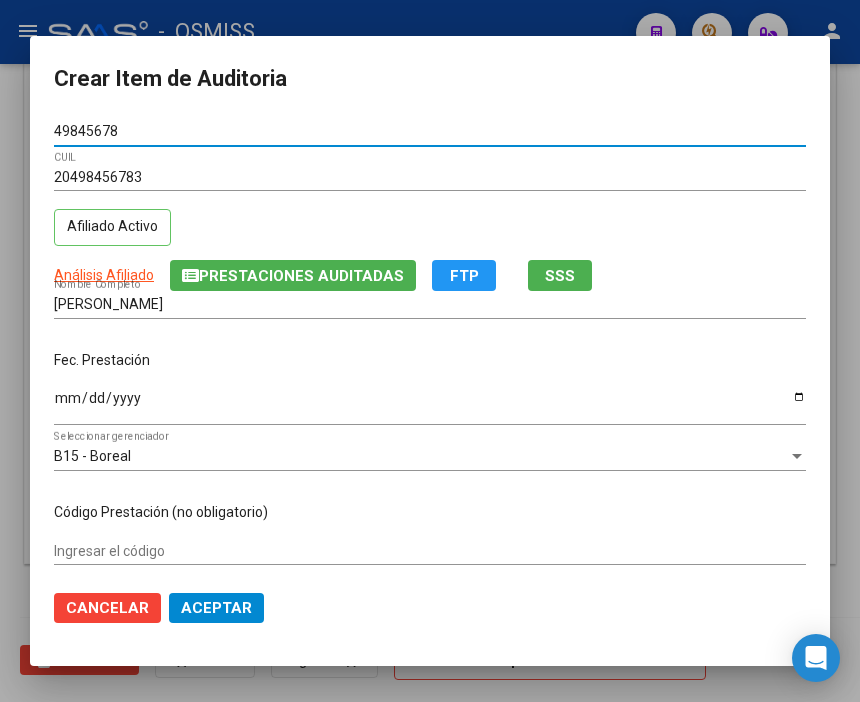 type on "49845678" 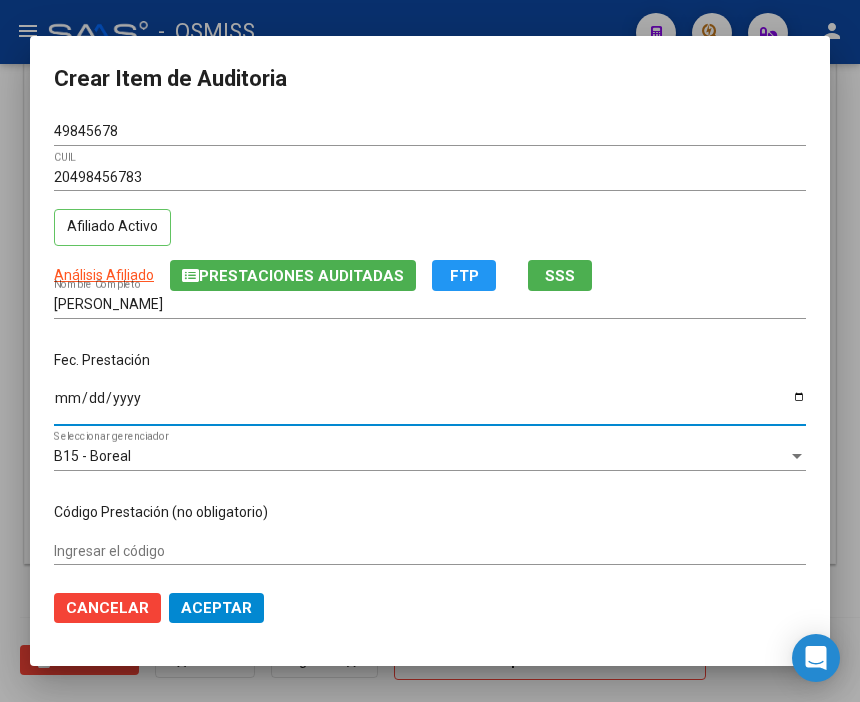 click on "Ingresar la fecha" at bounding box center (430, 405) 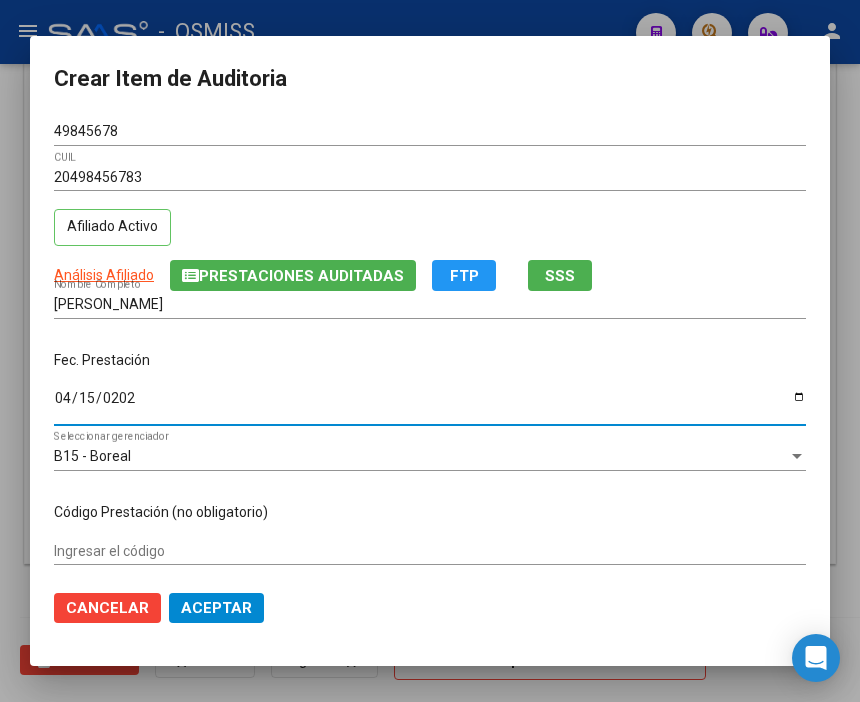 type on "[DATE]" 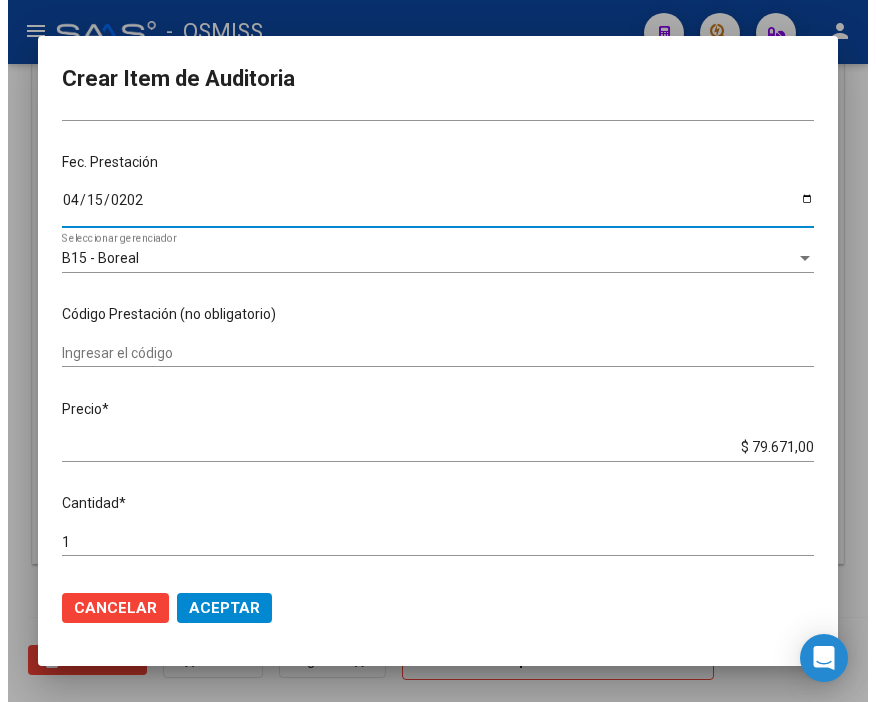 scroll, scrollTop: 222, scrollLeft: 0, axis: vertical 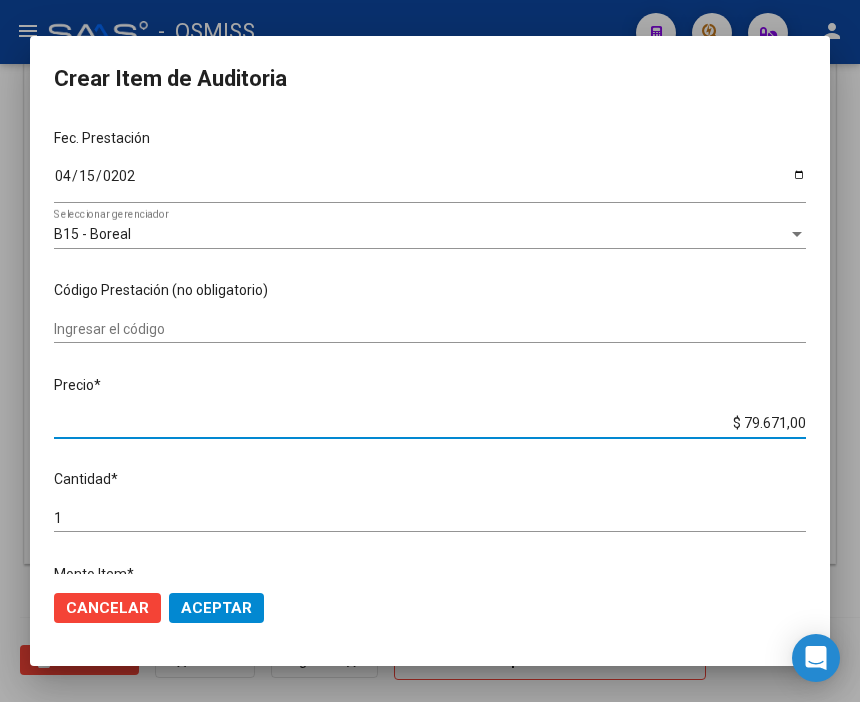 drag, startPoint x: 696, startPoint y: 422, endPoint x: 864, endPoint y: 423, distance: 168.00298 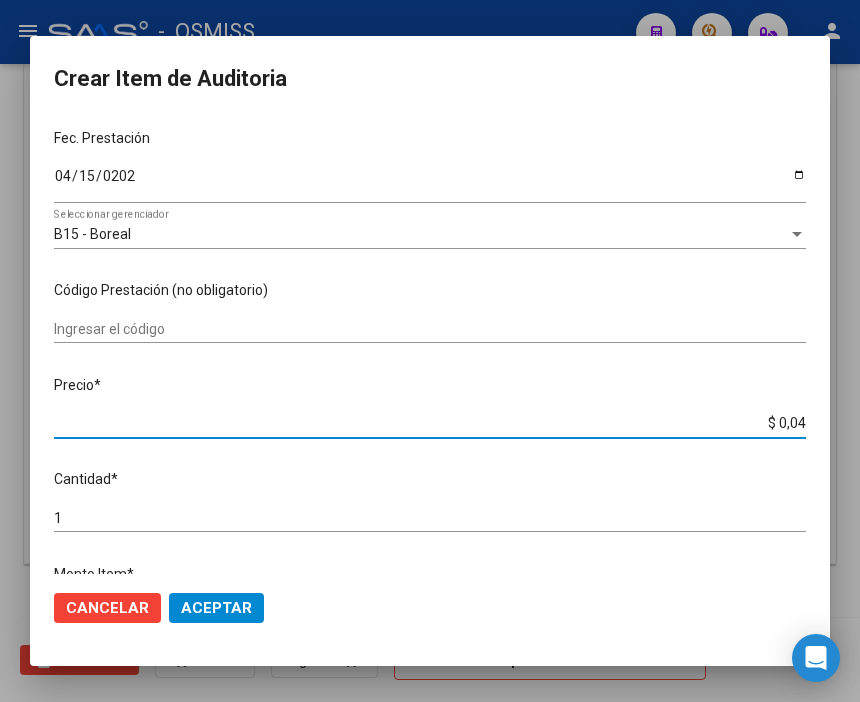 type on "$ 0,45" 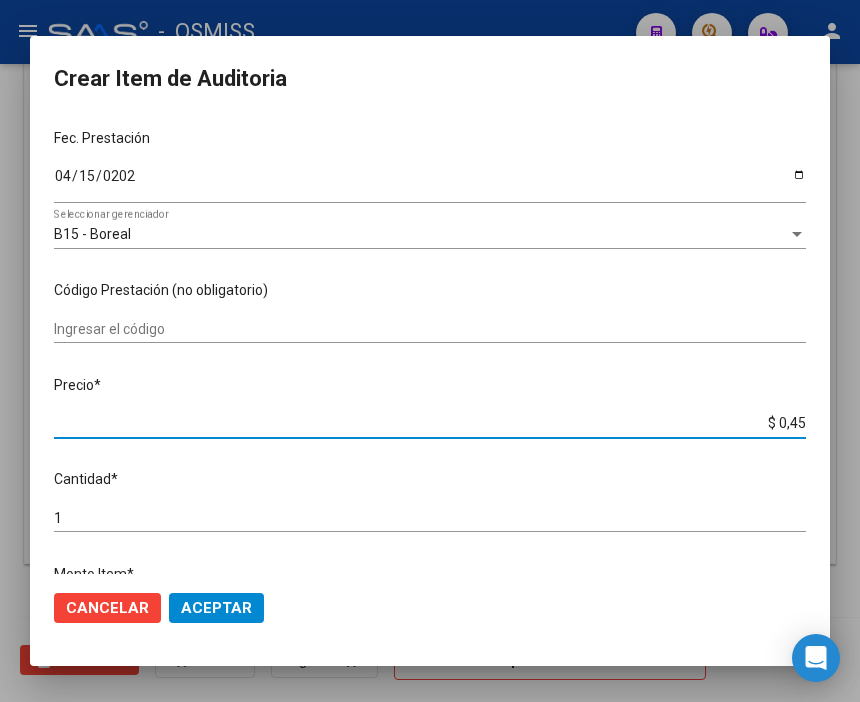 type on "$ 4,56" 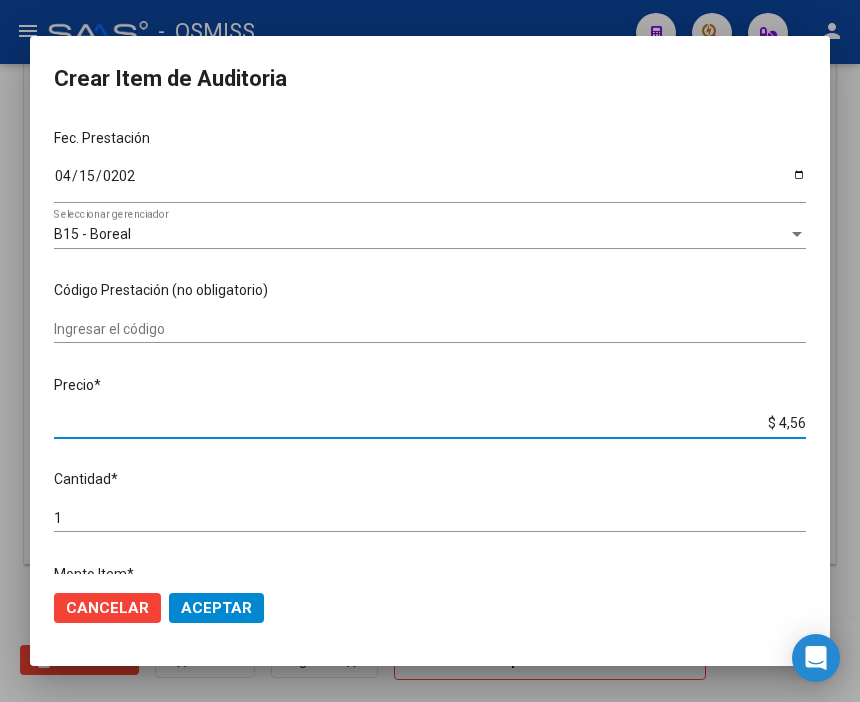 type on "$ 45,60" 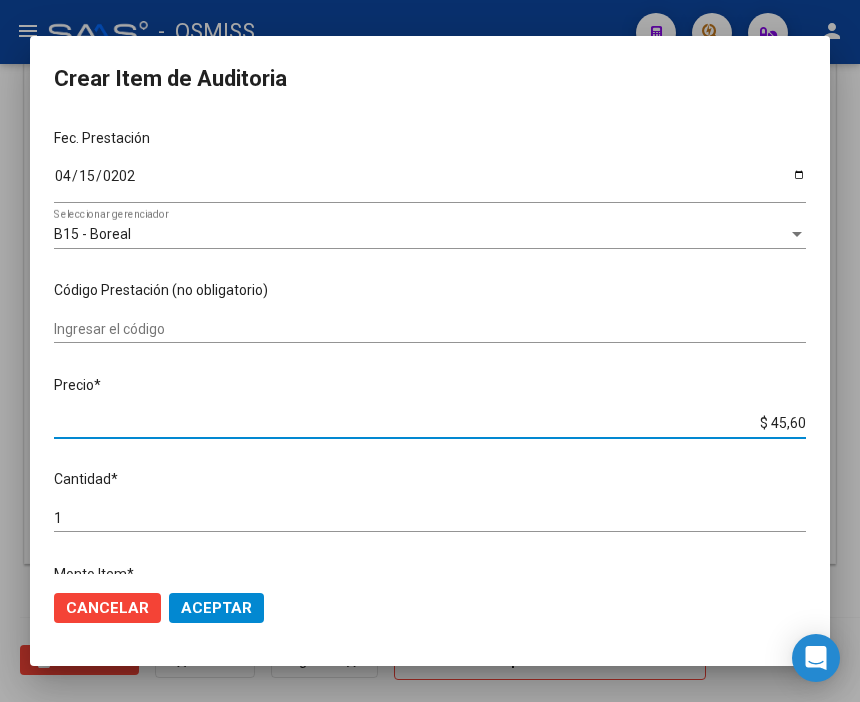 type on "$ 456,00" 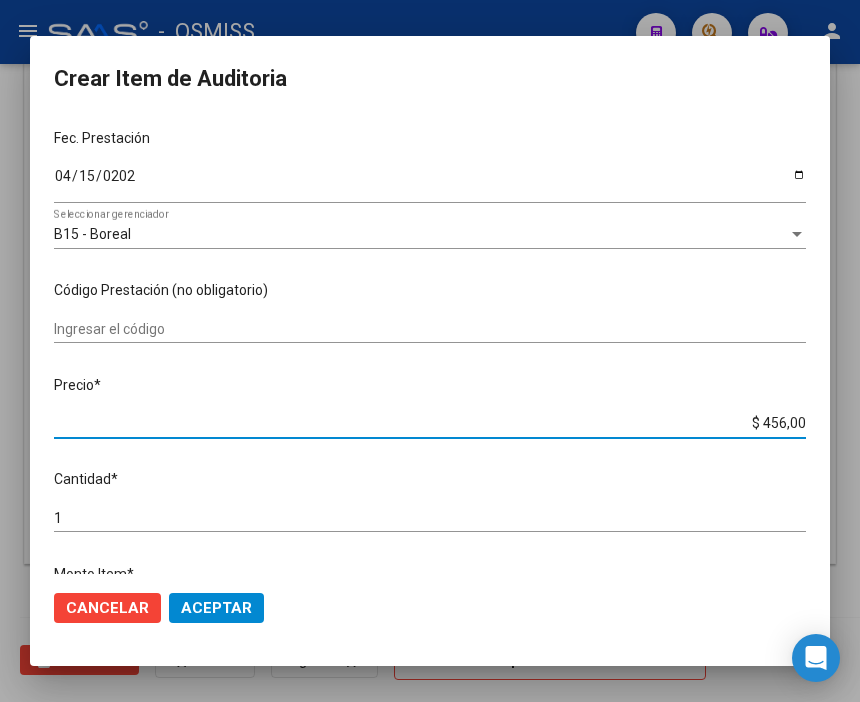 type on "$ 4.560,00" 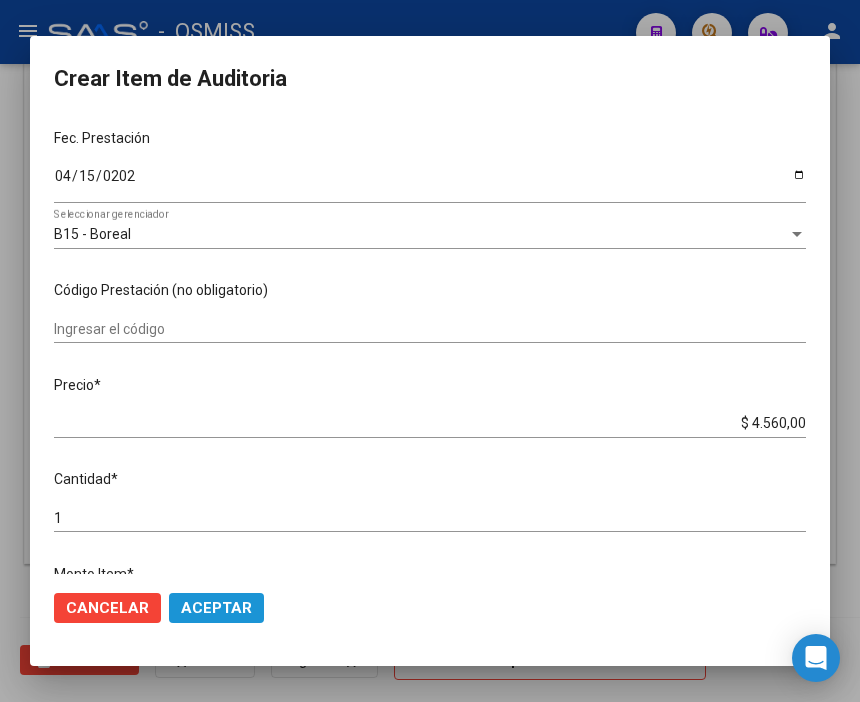 click on "Aceptar" 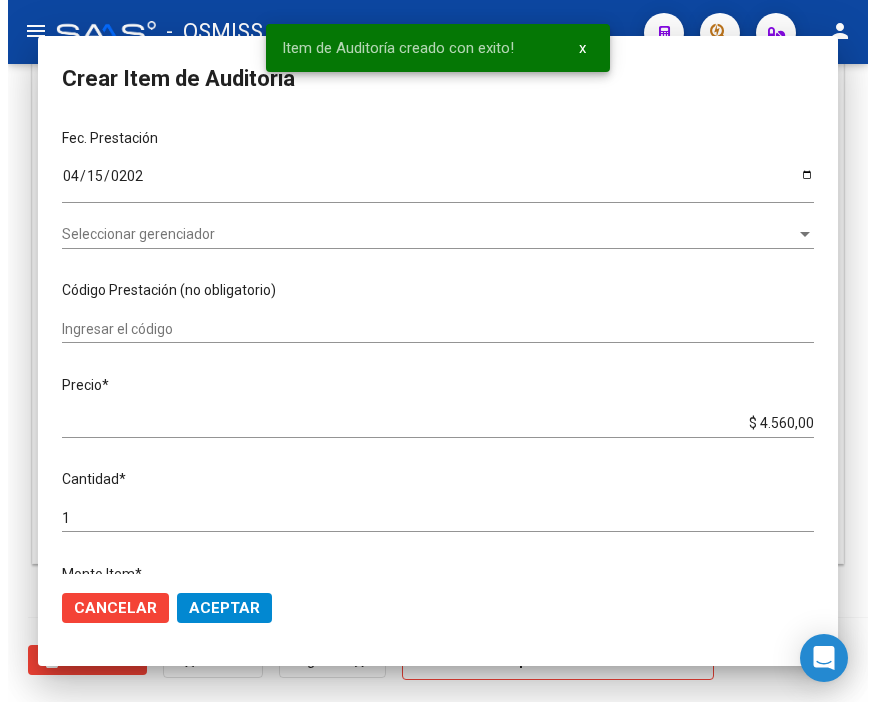 scroll, scrollTop: 1555, scrollLeft: 0, axis: vertical 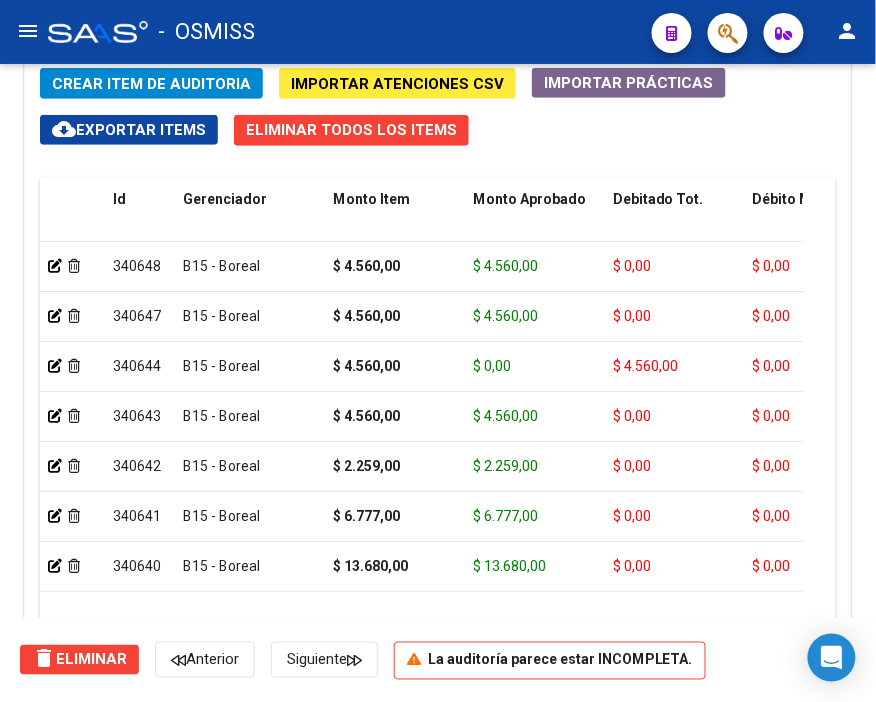 click on "Crear Item de Auditoria Importar Atenciones CSV  Importar Prácticas
cloud_download  Exportar Items   Eliminar Todos los Items  Id Gerenciador Monto Item Monto Aprobado Debitado Tot. Débito Médico Débito Afiliatorio Comentario Comentario Gerenciador Descripción Afiliado Estado CUIL Documento Nombre Completo Fec. Prestación Atencion Tipo Nomenclador Código Nomenclador Nombre Usuario Creado Area Creado Area Modificado     340648  B15 - Boreal $ 4.560,00 $ 4.560,00 $ 0,00 $ 0,00 $ 0,00         20498456783  49845678   [PERSON_NAME]       [DATE]  [PERSON_NAME]   [DATE]      340647  B15 - Boreal $ 4.560,00 $ 4.560,00 $ 0,00 $ 0,00 $ 0,00         27490448077  49044807   [PERSON_NAME]            [DATE]  [PERSON_NAME]   [DATE]      340644  B15 - Boreal $ 4.560,00 $ 0,00 $ 4.560,00 $ 0,00 $ 4.560,00      SE RECHAZA       BAJA [DATE] - FINALIZACION DE COBERTURA POR SEGURO DE DESEMPLEO  27216430706  21643070   [DATE]  [PERSON_NAME]" 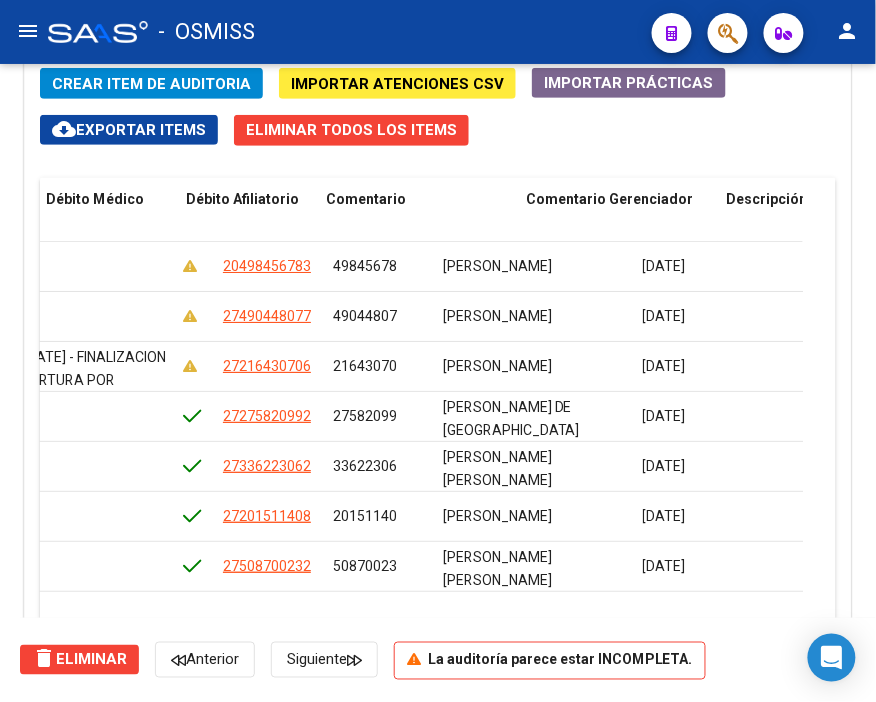 scroll, scrollTop: 0, scrollLeft: 0, axis: both 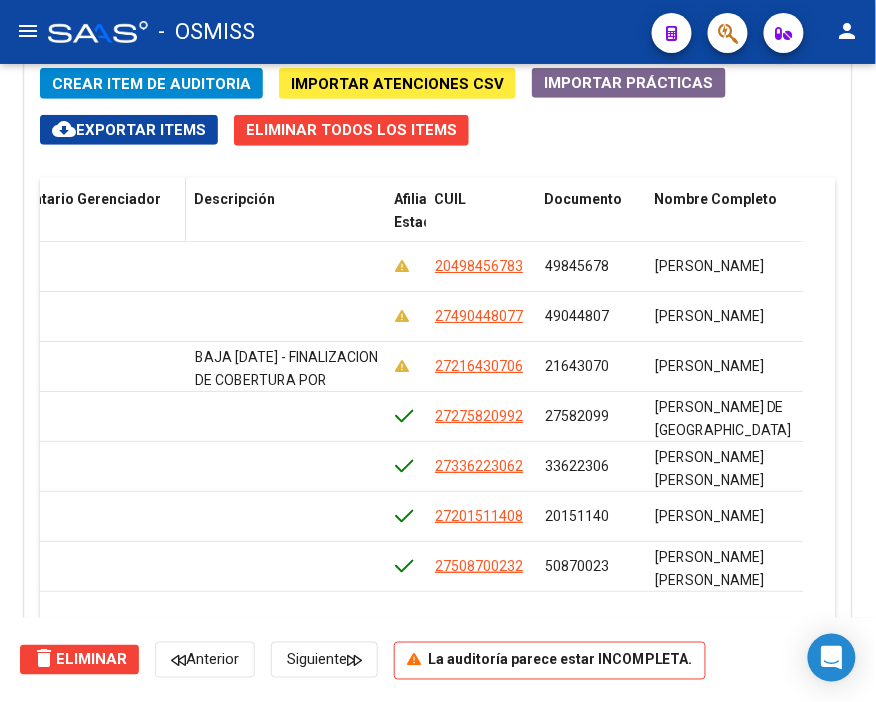 drag, startPoint x: 711, startPoint y: 195, endPoint x: 180, endPoint y: 182, distance: 531.1591 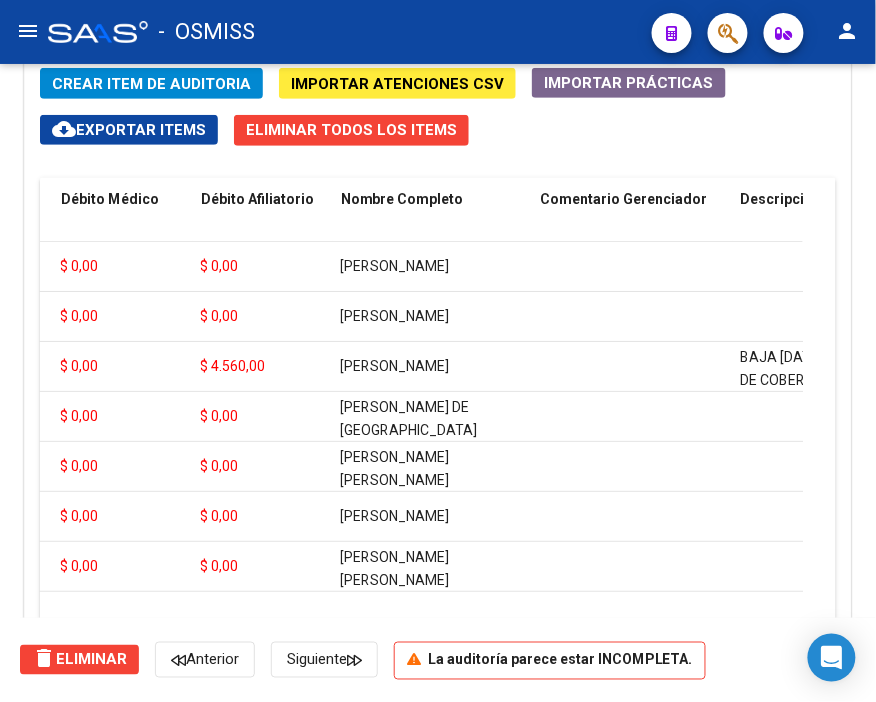 scroll, scrollTop: 0, scrollLeft: 355, axis: horizontal 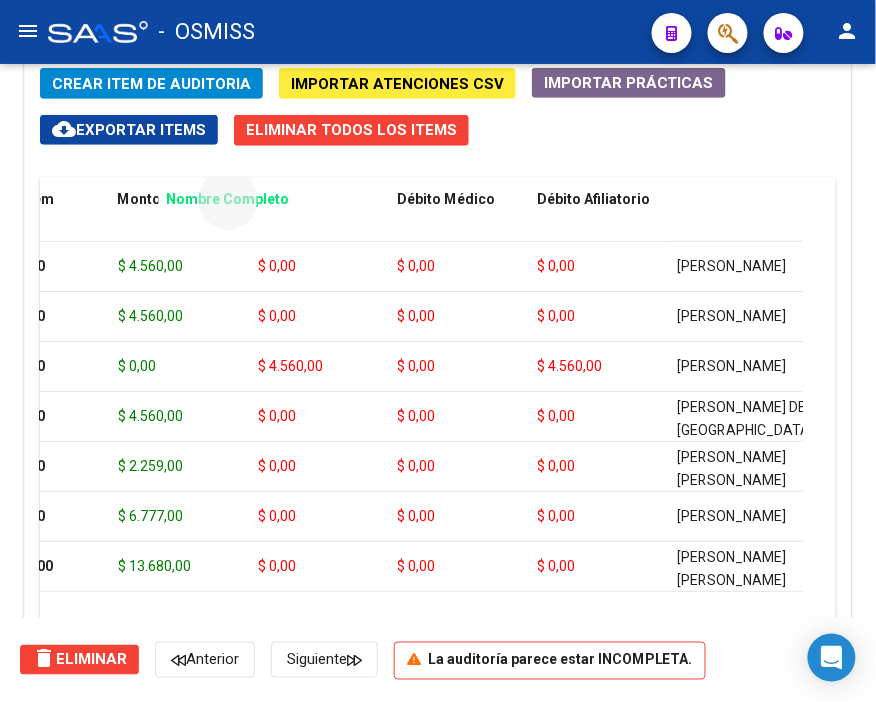 drag, startPoint x: 710, startPoint y: 197, endPoint x: 231, endPoint y: 224, distance: 479.76035 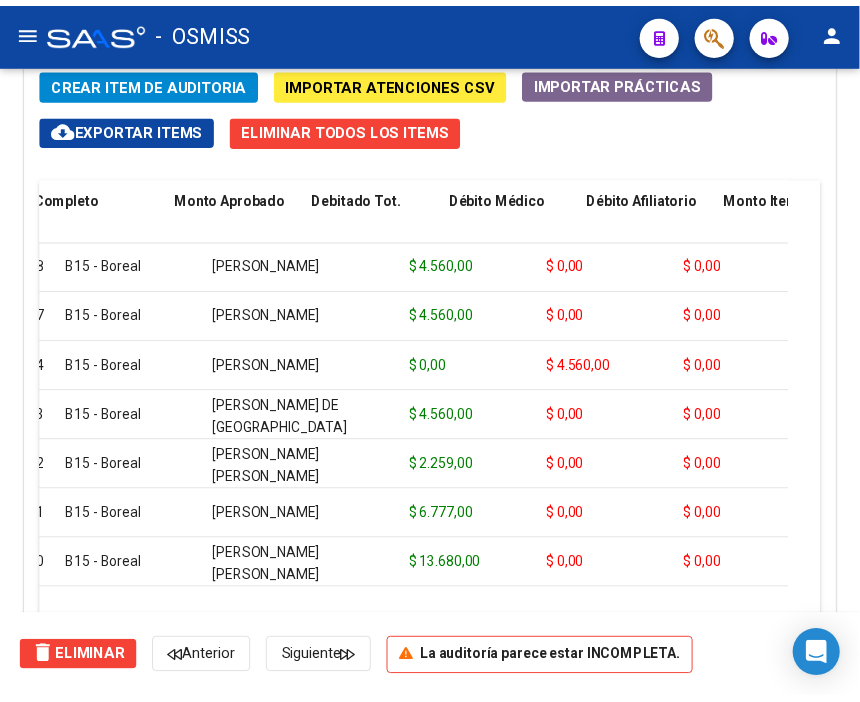 scroll, scrollTop: 0, scrollLeft: 0, axis: both 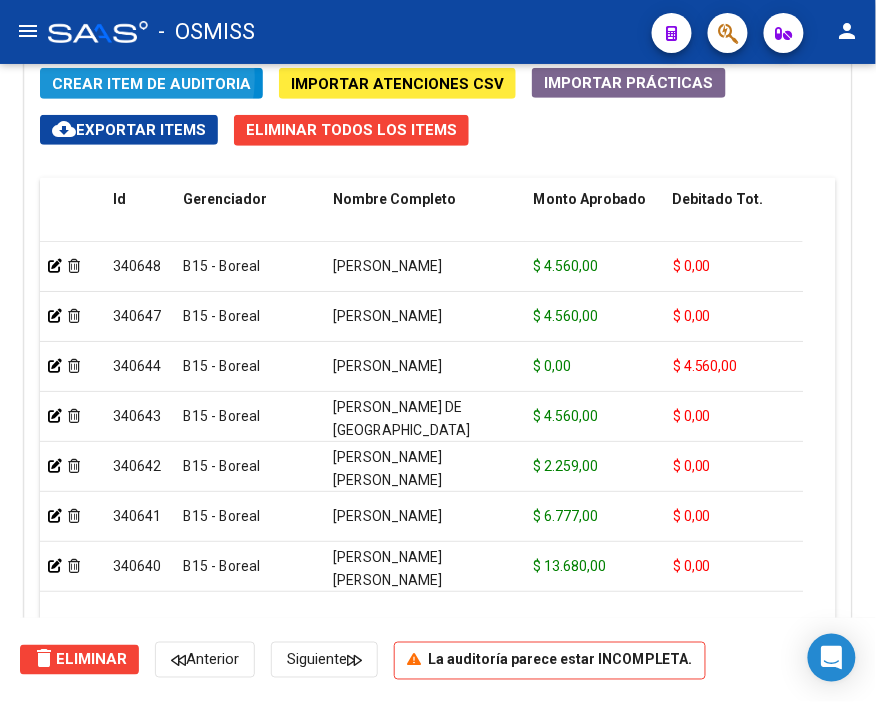 click on "Crear Item de Auditoria" 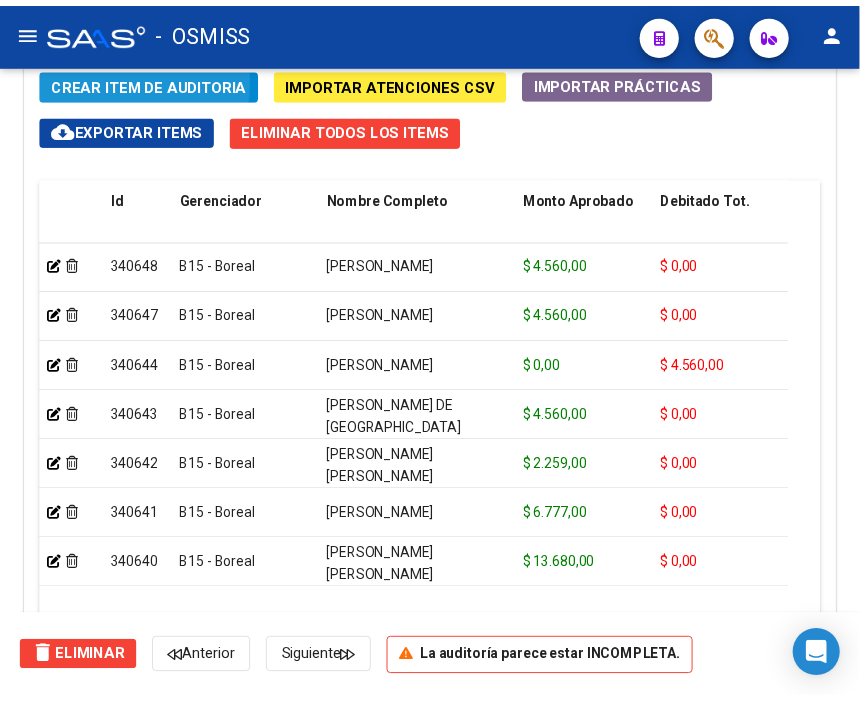 scroll, scrollTop: 1883, scrollLeft: 0, axis: vertical 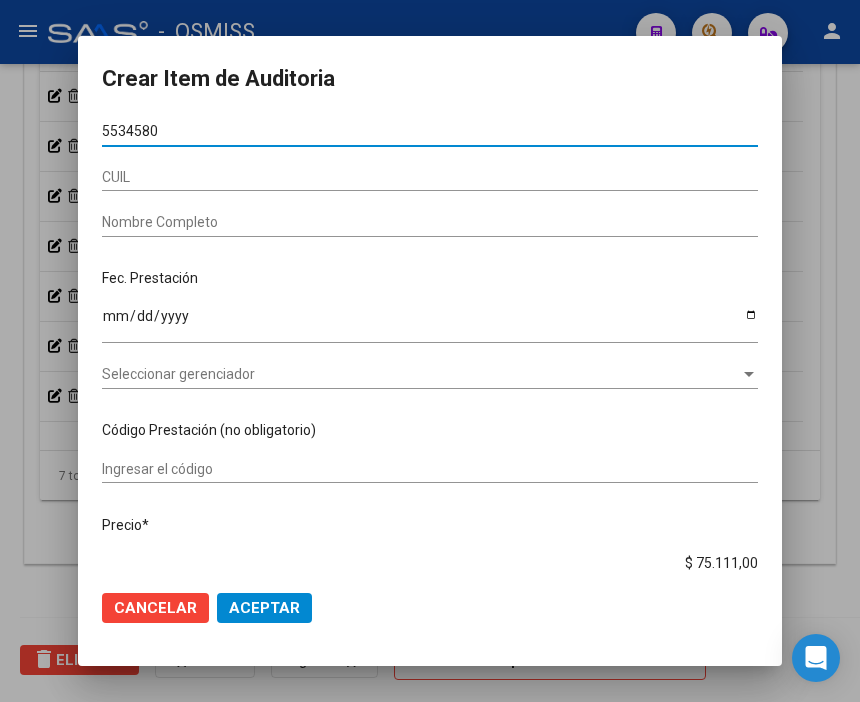 type on "55345805" 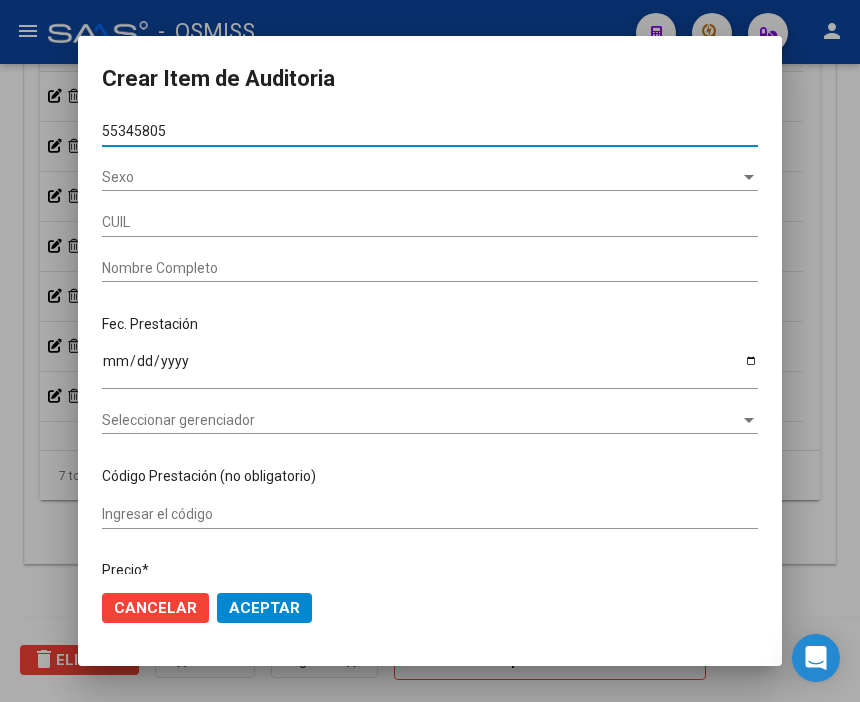 type on "20553458057" 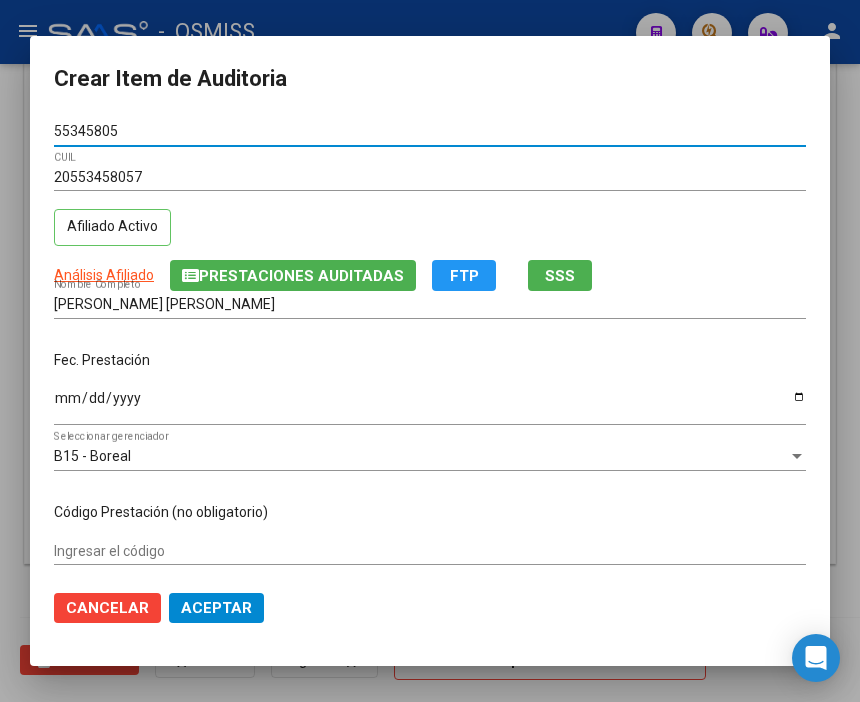 type on "55345805" 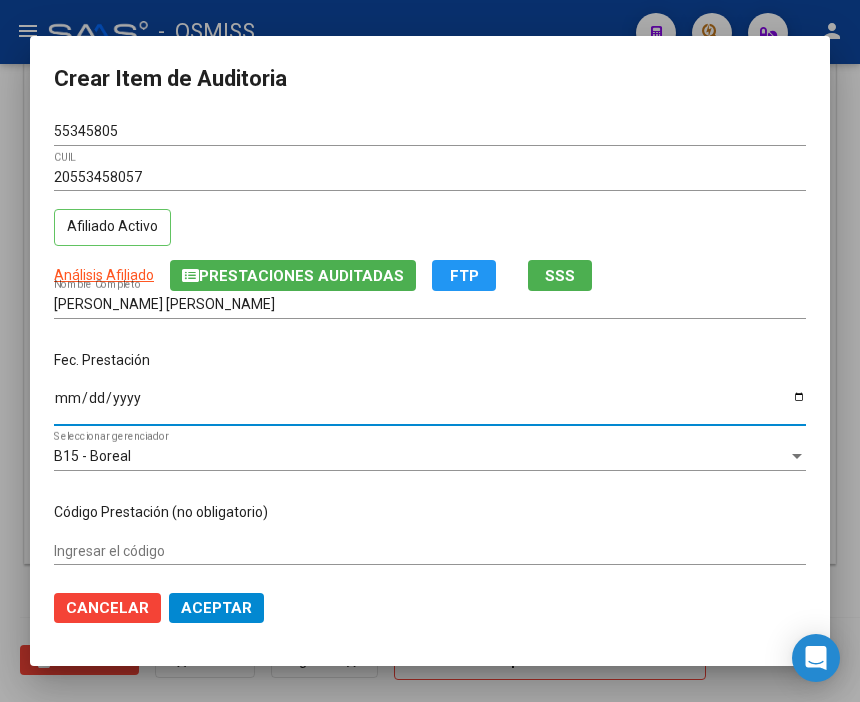click on "Ingresar la fecha" at bounding box center [430, 405] 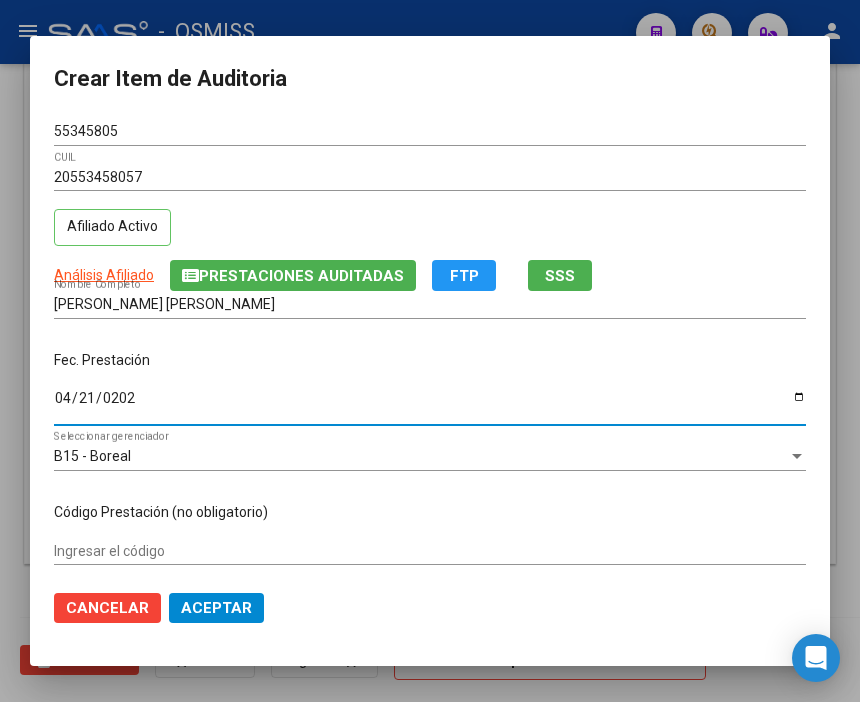 type on "[DATE]" 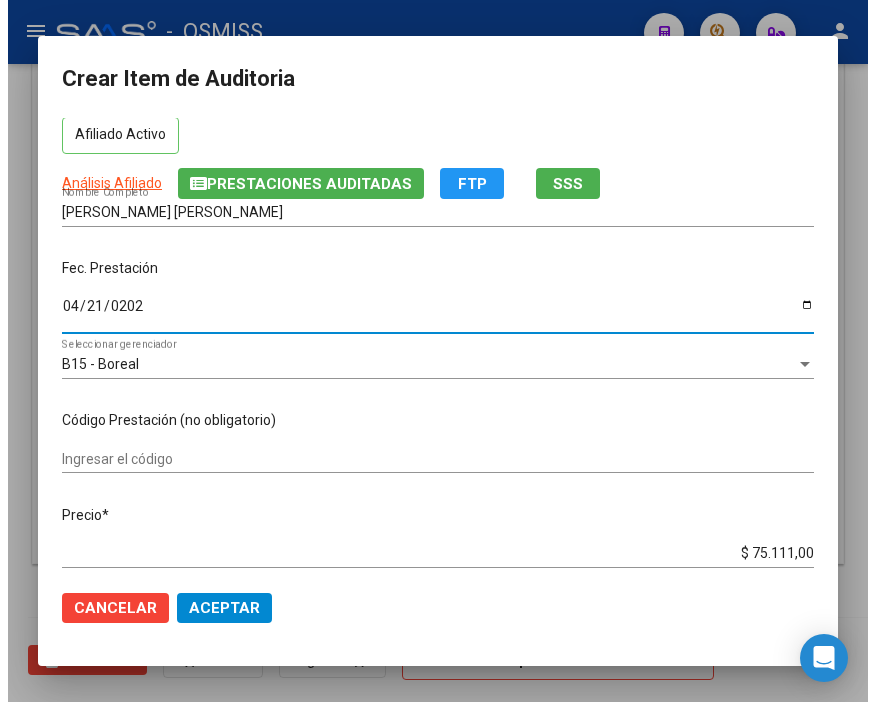 scroll, scrollTop: 222, scrollLeft: 0, axis: vertical 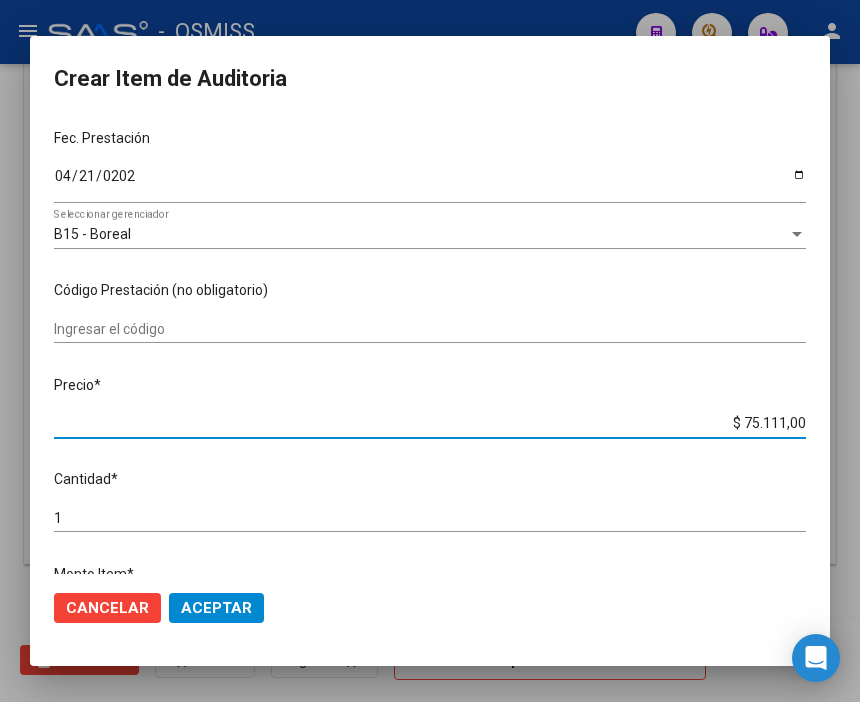 drag, startPoint x: 685, startPoint y: 415, endPoint x: 864, endPoint y: 432, distance: 179.80545 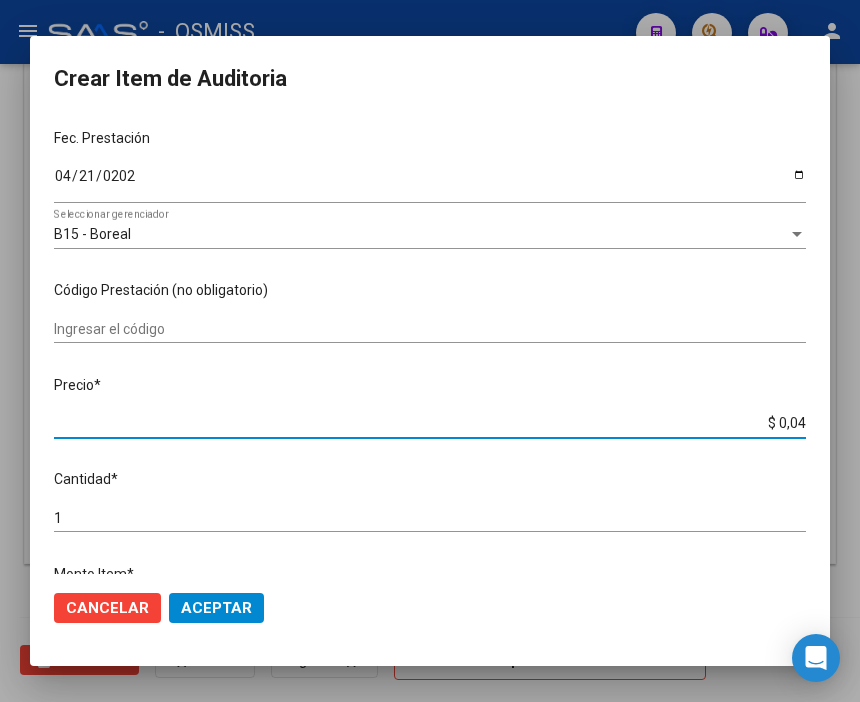 type on "$ 0,45" 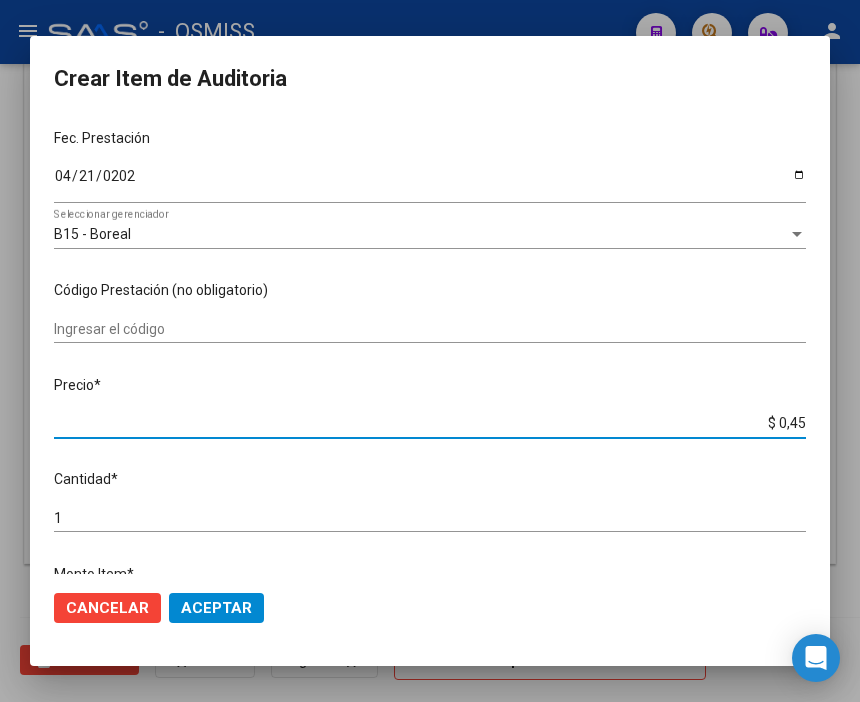 type on "$ 4,56" 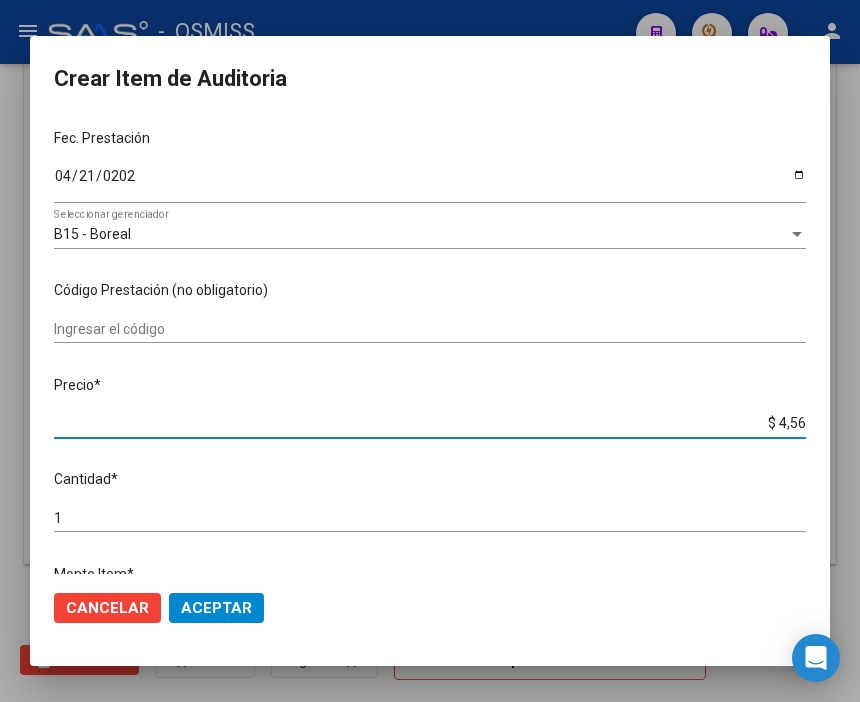 type on "$ 45,60" 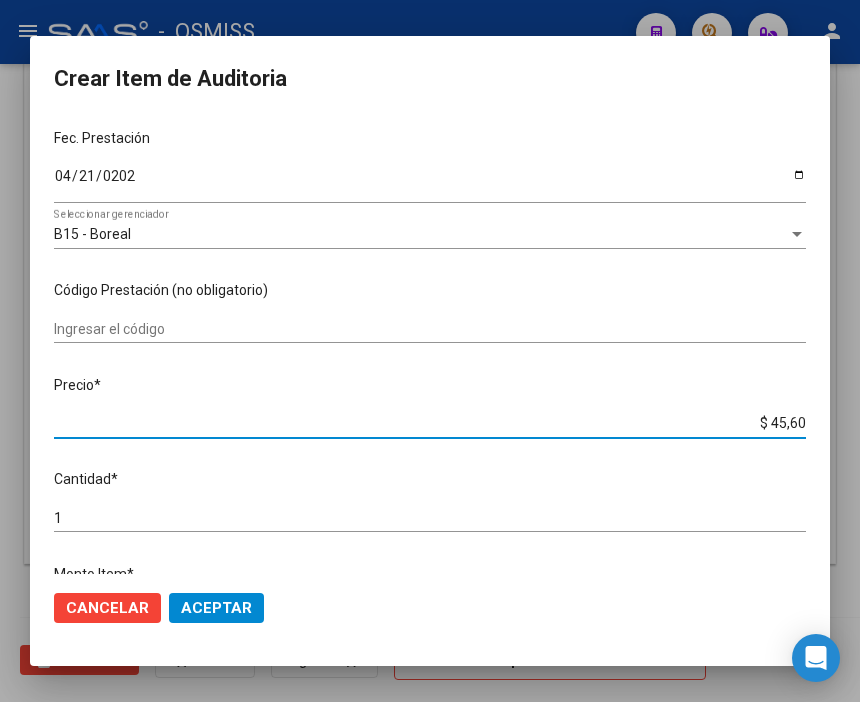 type on "$ 45,60" 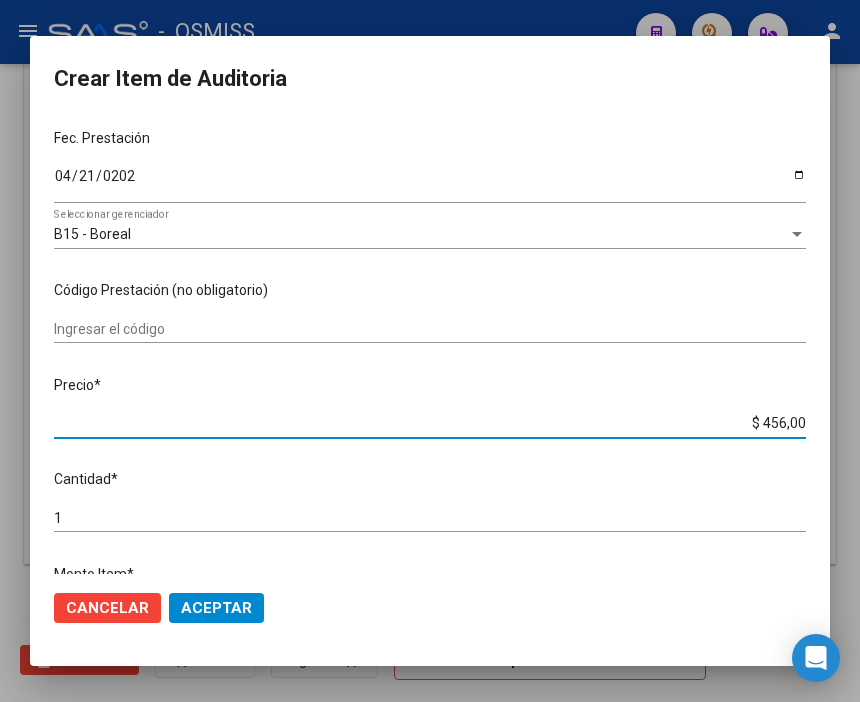type on "$ 4.560,00" 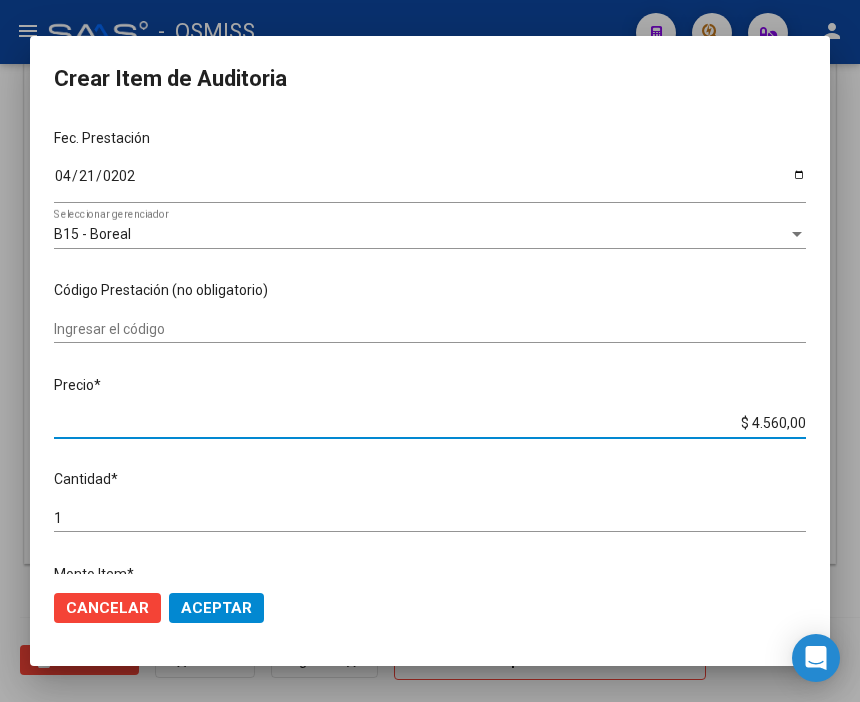 click on "Aceptar" 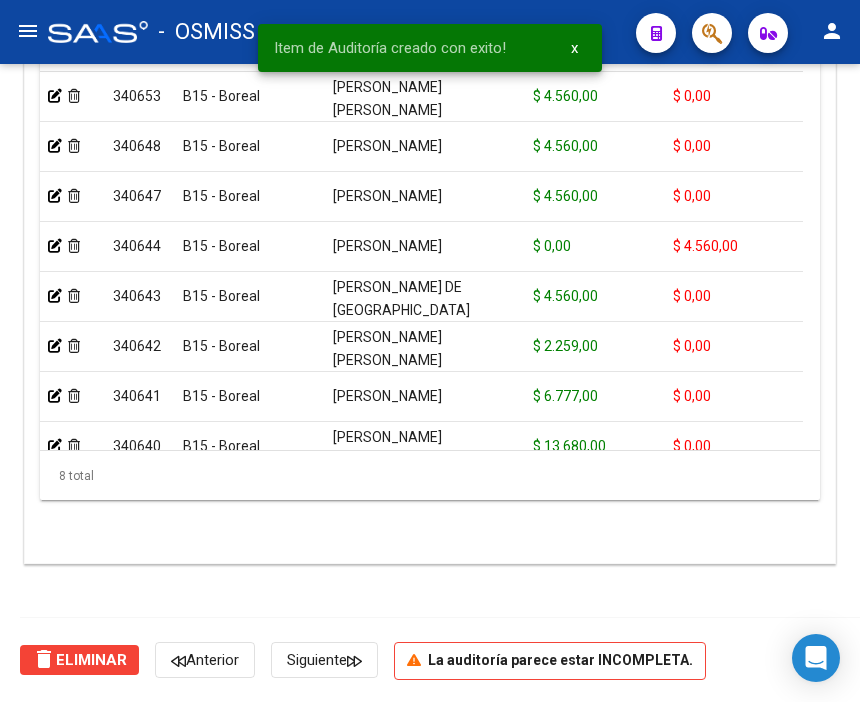 scroll, scrollTop: 1555, scrollLeft: 0, axis: vertical 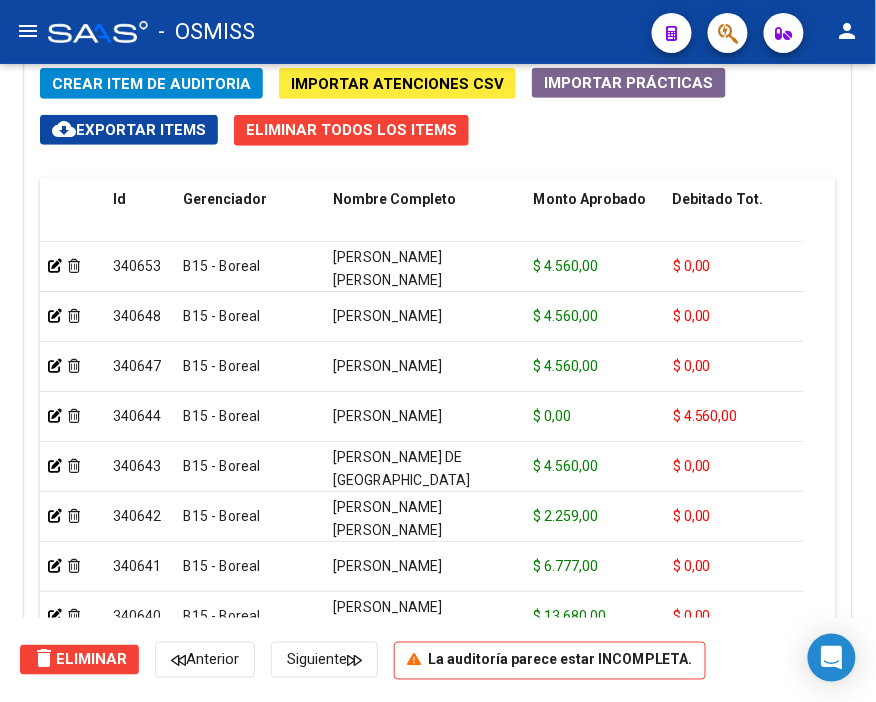 click on "Crear Item de Auditoria" 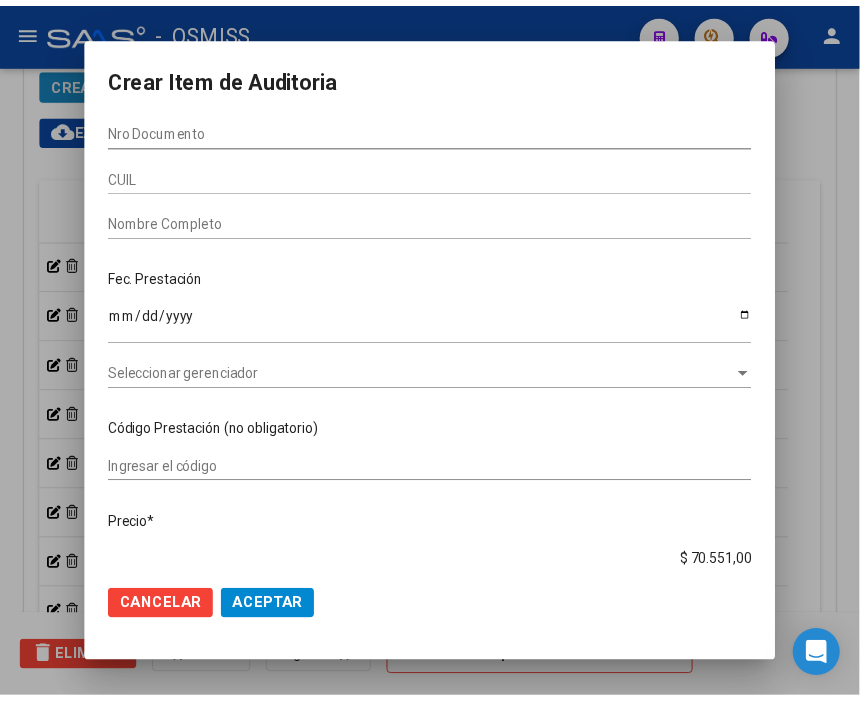 scroll, scrollTop: 1883, scrollLeft: 0, axis: vertical 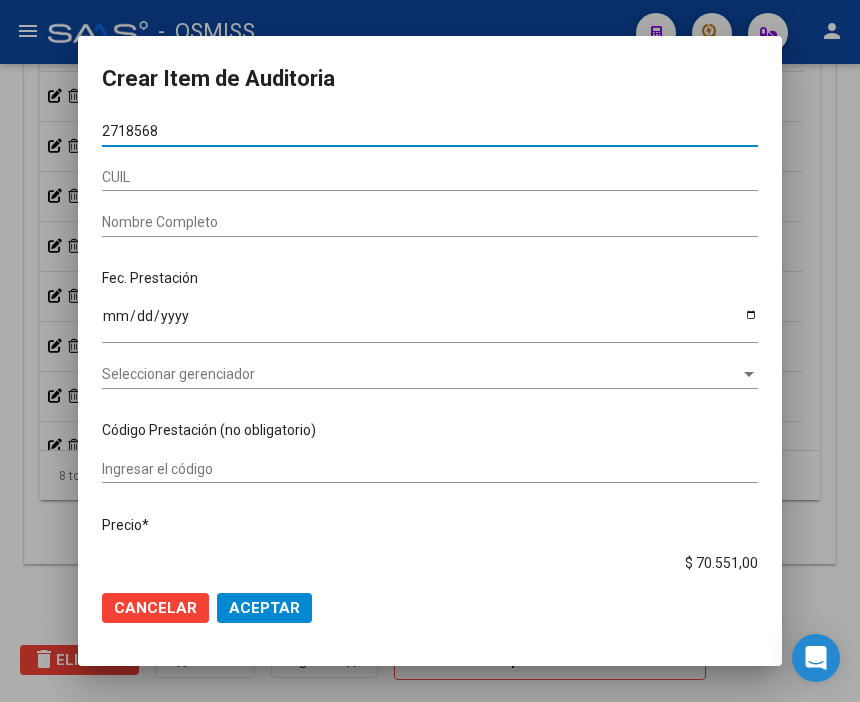 type on "27185687" 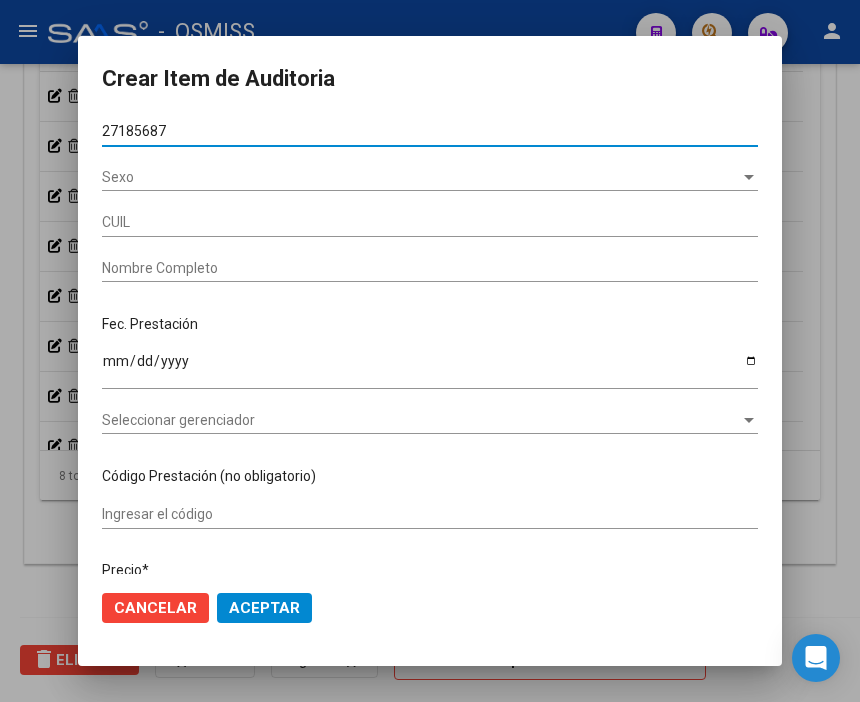 type on "27271856879" 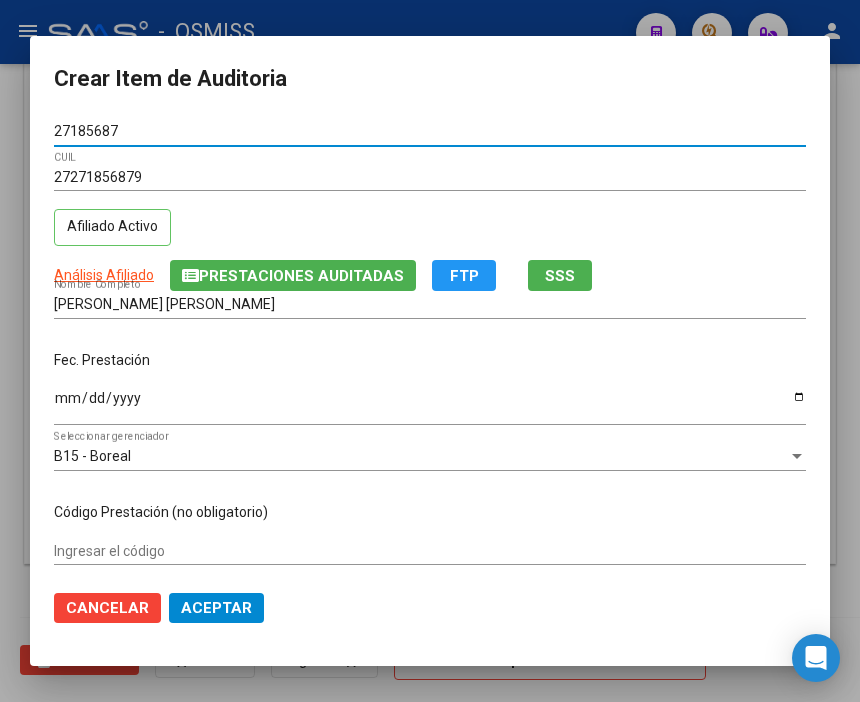 type on "27185687" 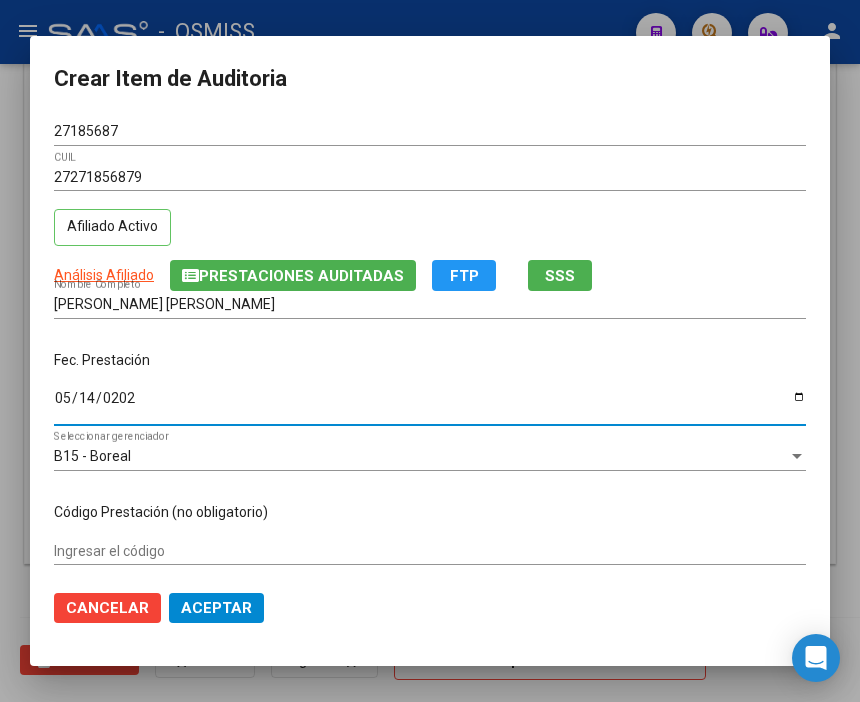 type on "[DATE]" 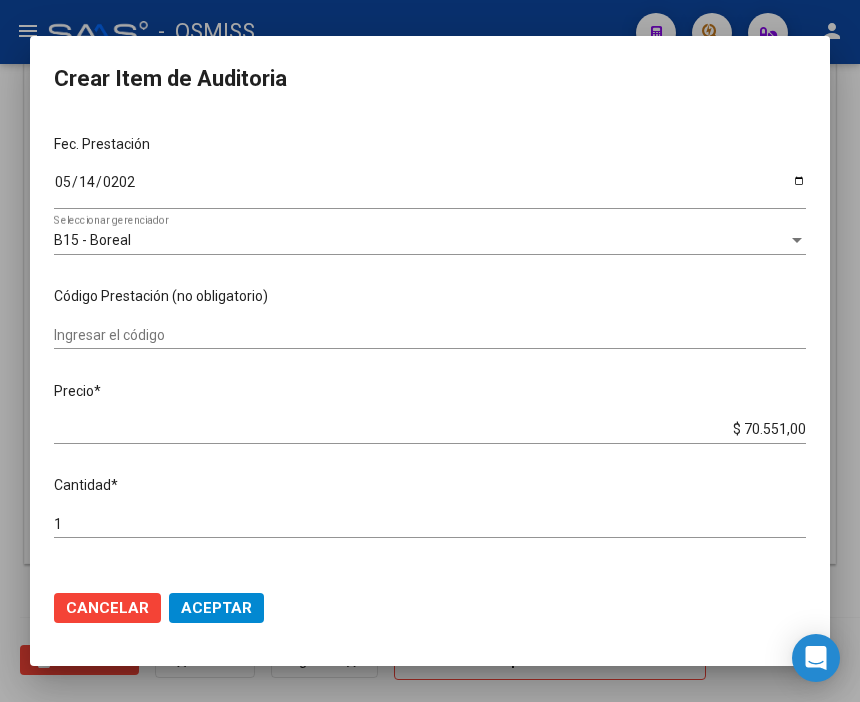 scroll, scrollTop: 222, scrollLeft: 0, axis: vertical 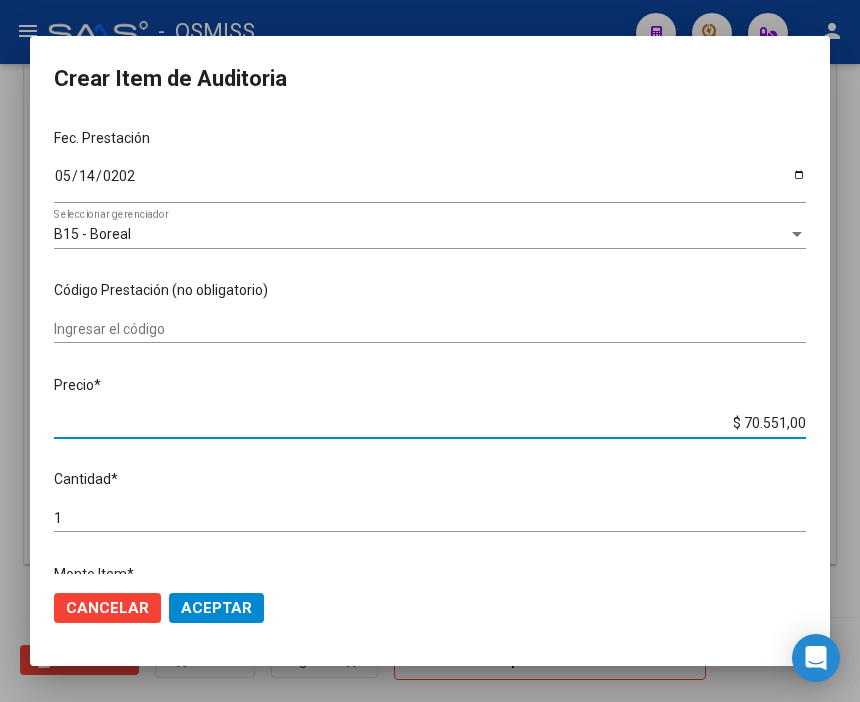 drag, startPoint x: 696, startPoint y: 426, endPoint x: 864, endPoint y: 438, distance: 168.42802 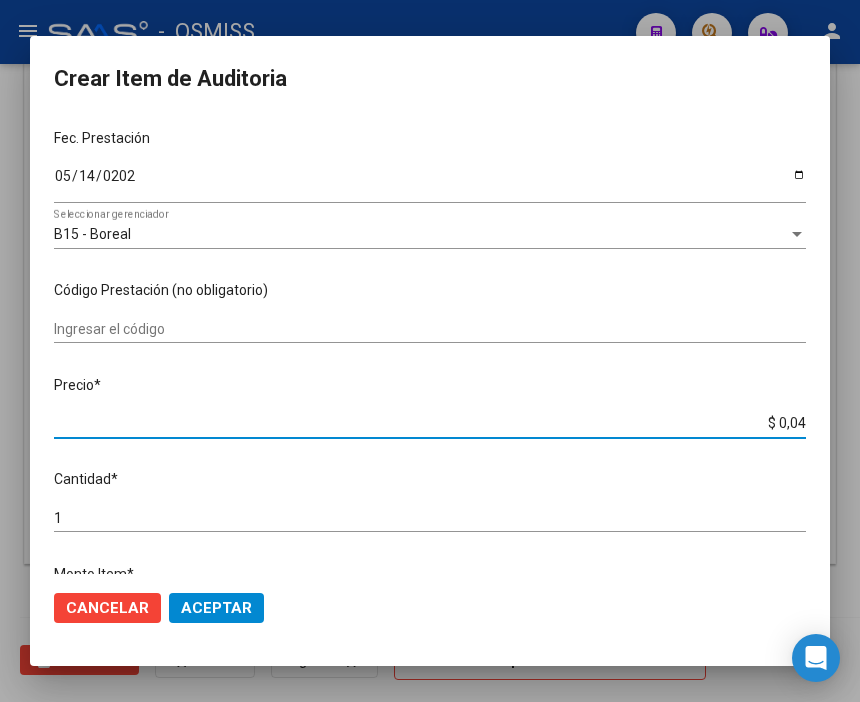 type on "$ 0,45" 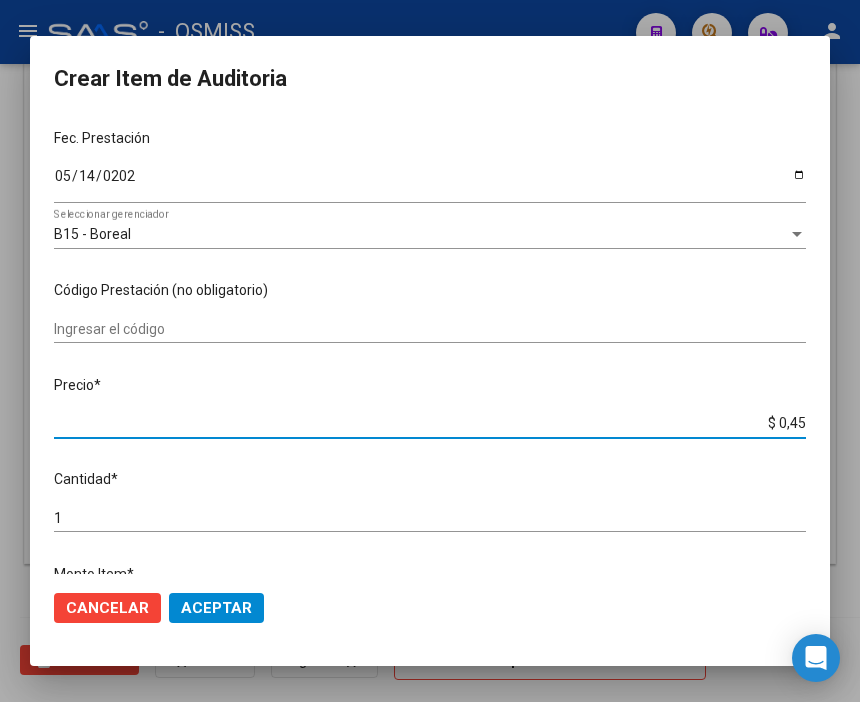 type on "$ 4,56" 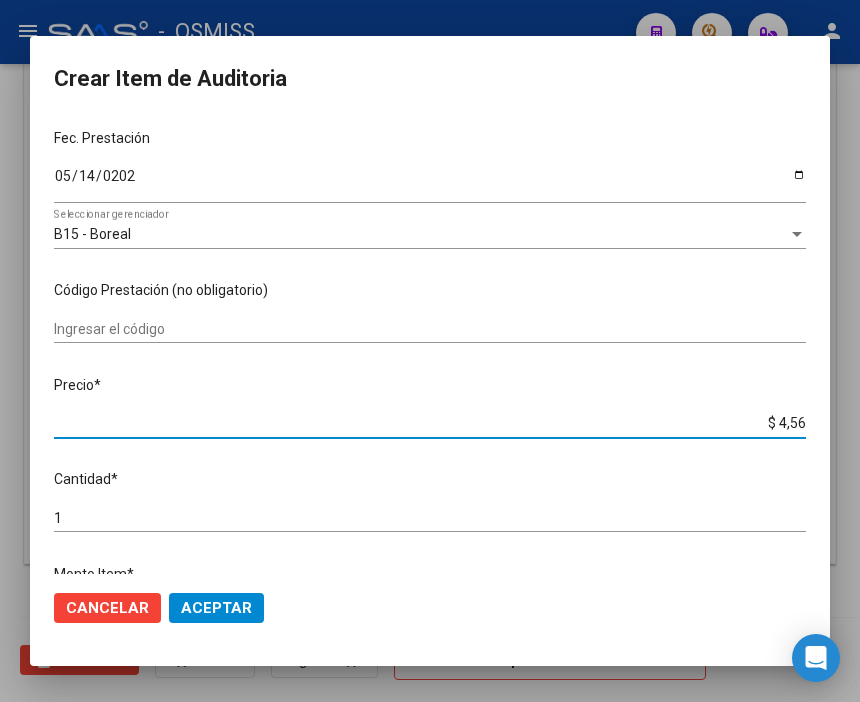 type on "$ 45,60" 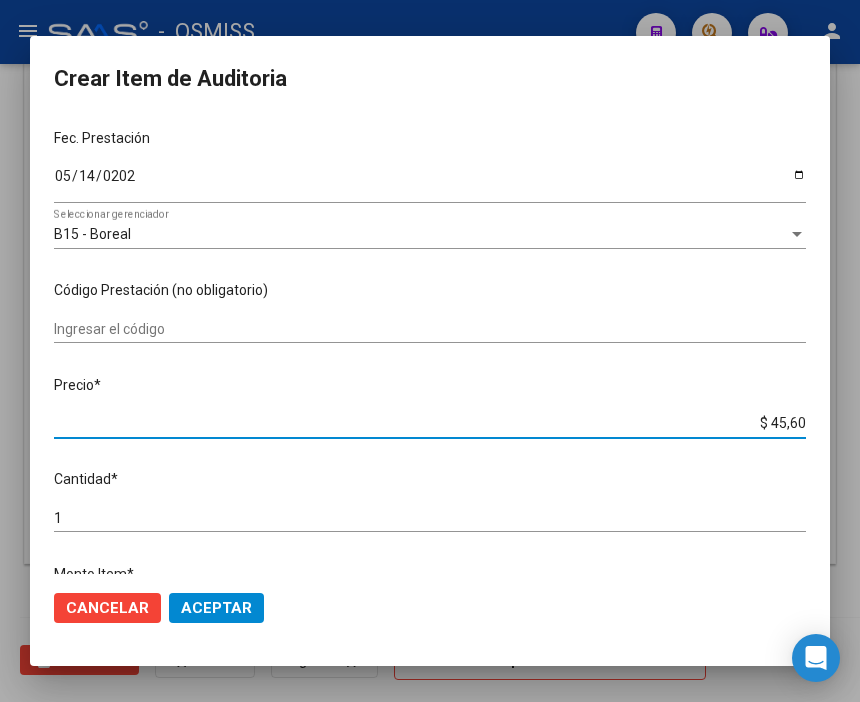 type on "$ 456,00" 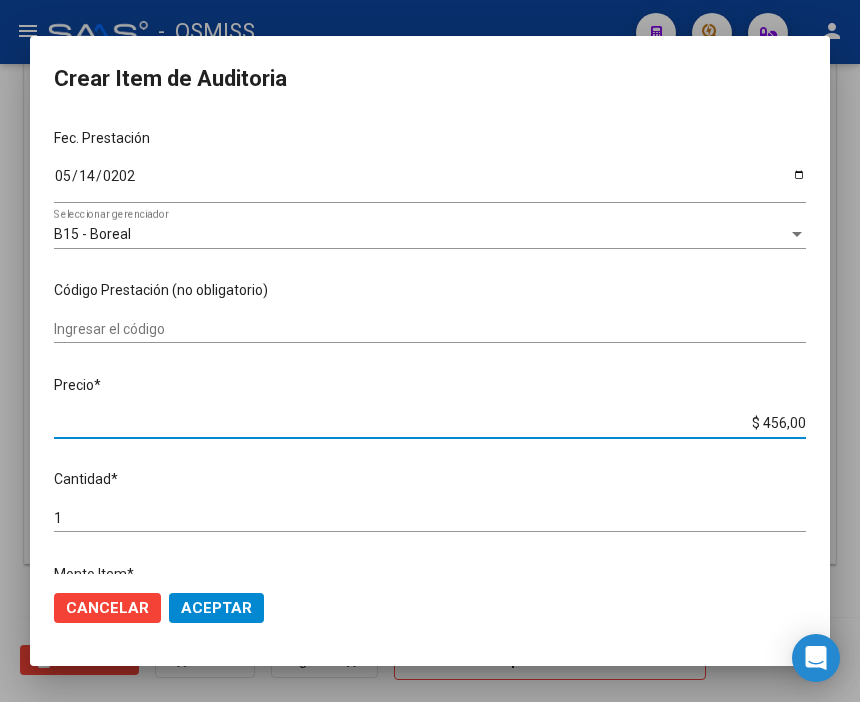 type on "$ 4.560,00" 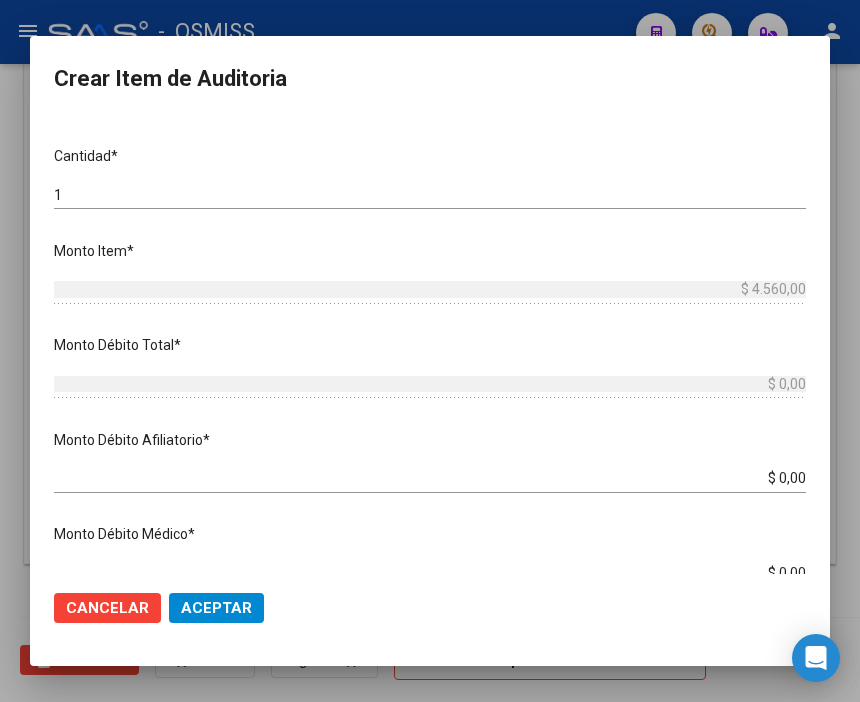 scroll, scrollTop: 555, scrollLeft: 0, axis: vertical 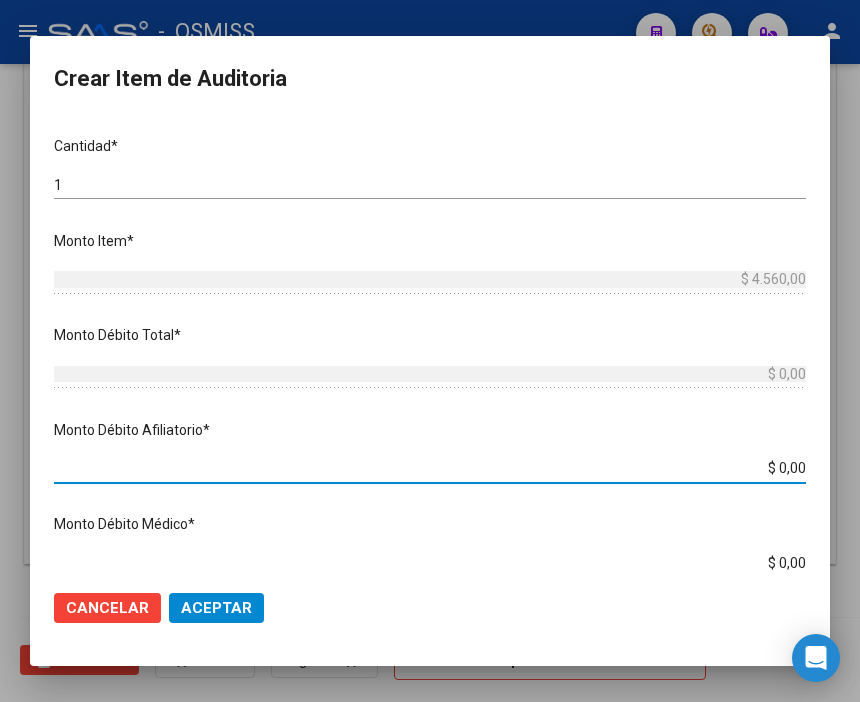 drag, startPoint x: 678, startPoint y: 472, endPoint x: 864, endPoint y: 507, distance: 189.26436 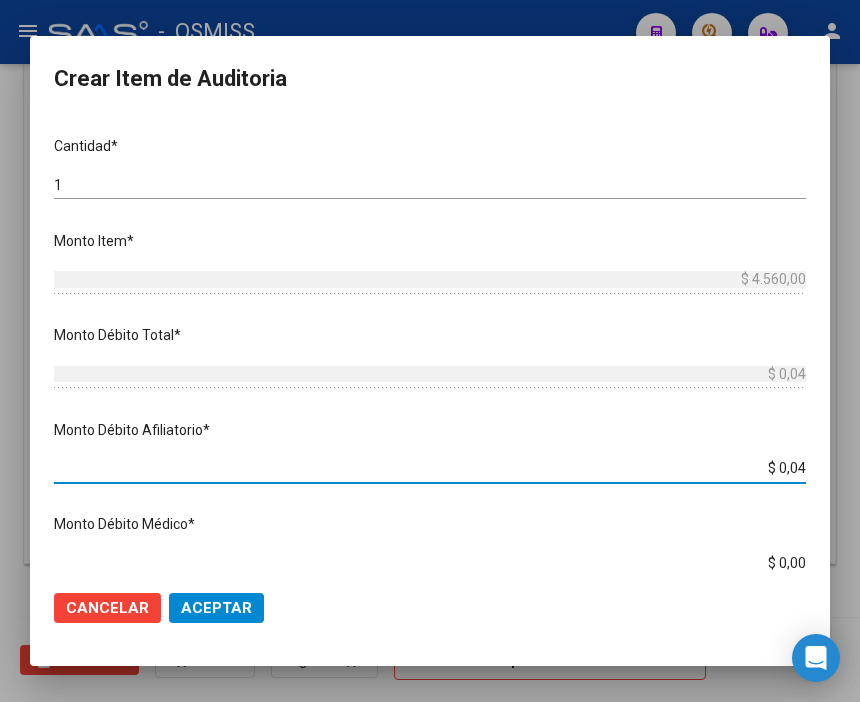 type on "$ 0,45" 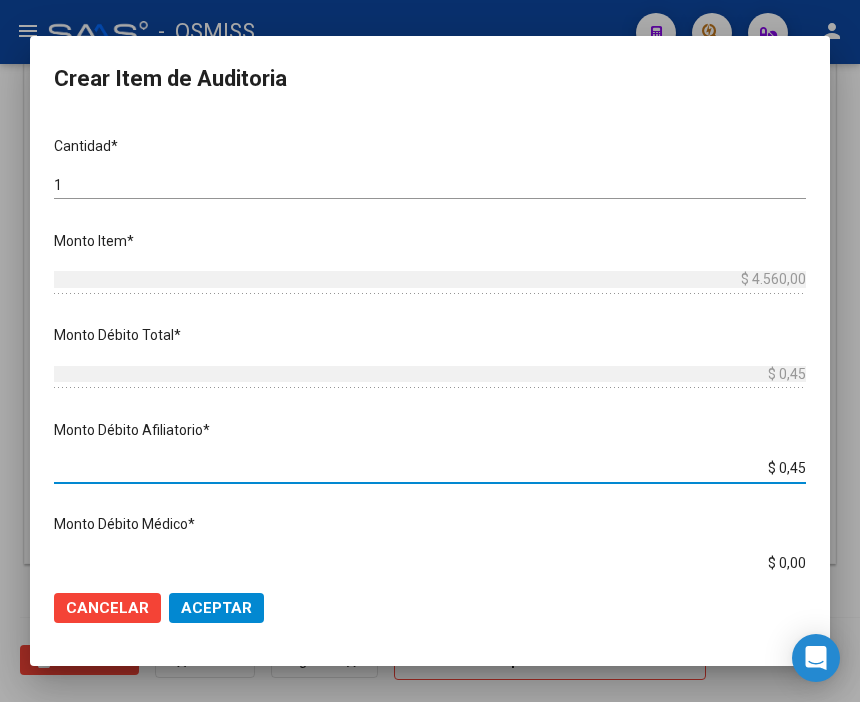 type on "$ 4,56" 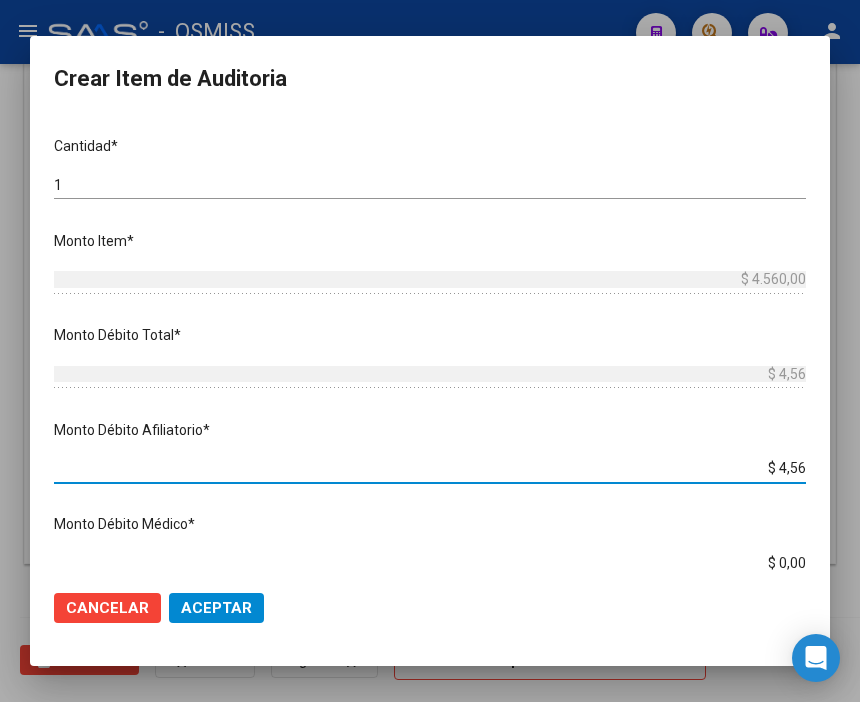 type on "$ 45,60" 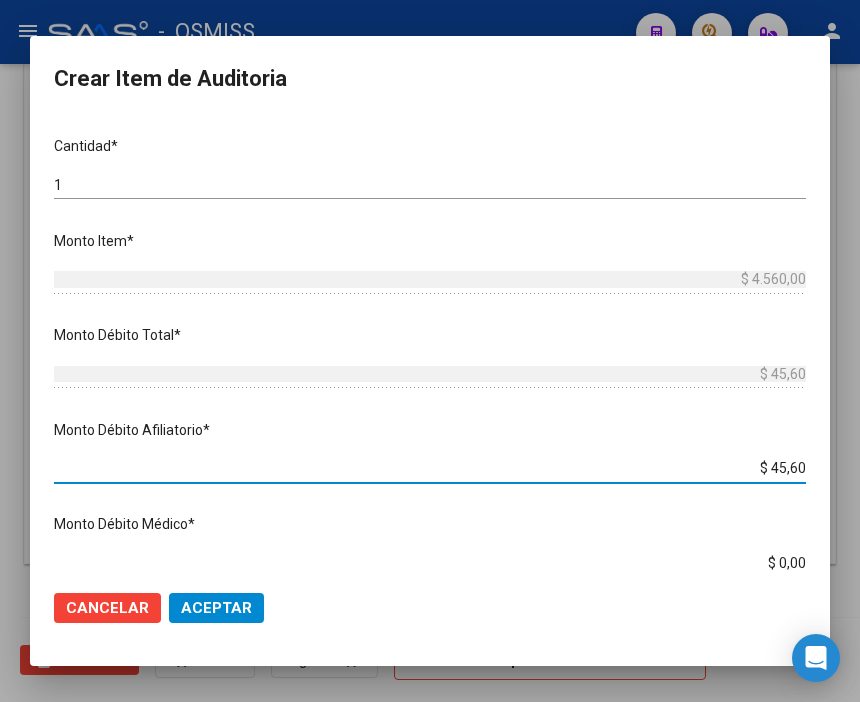 type on "$ 456,00" 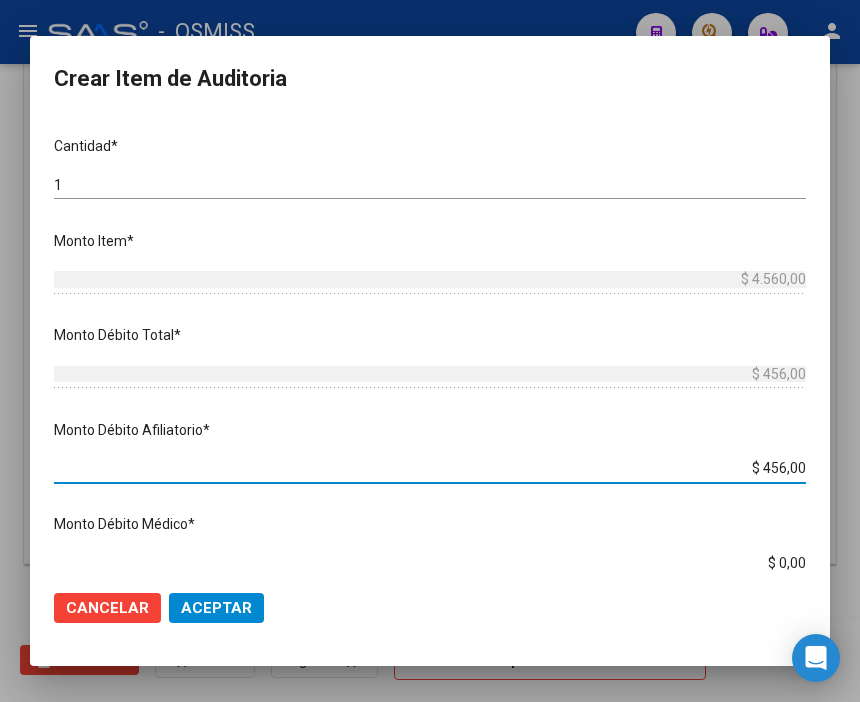 type on "$ 4.560,00" 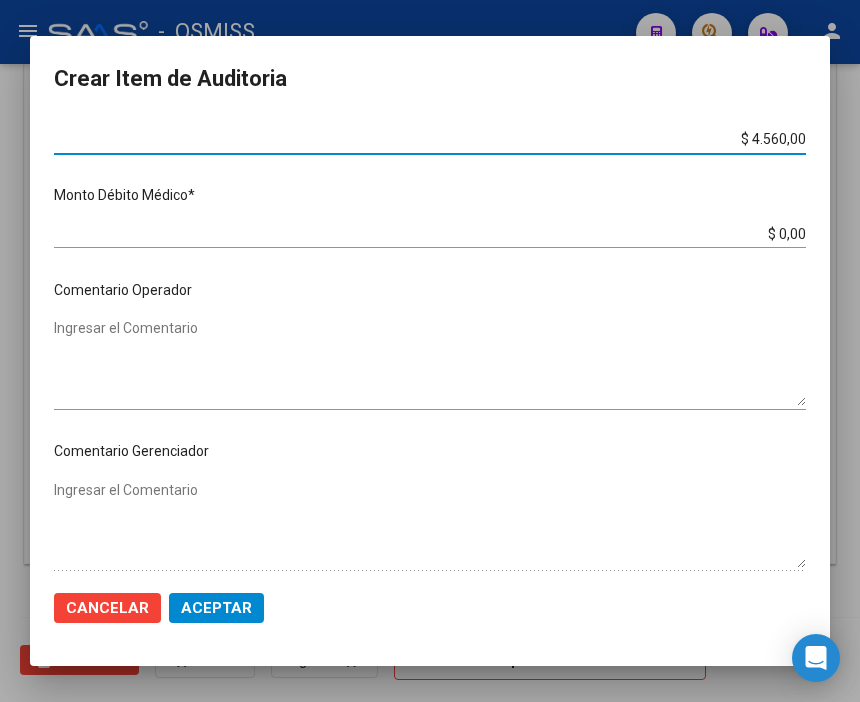 scroll, scrollTop: 888, scrollLeft: 0, axis: vertical 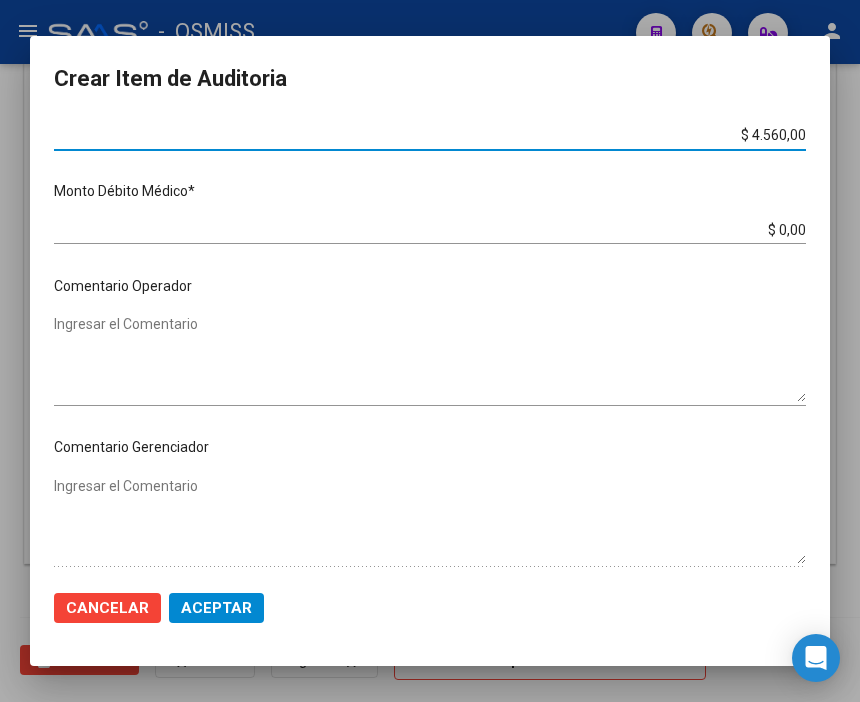 click on "Ingresar el Comentario" at bounding box center [430, 358] 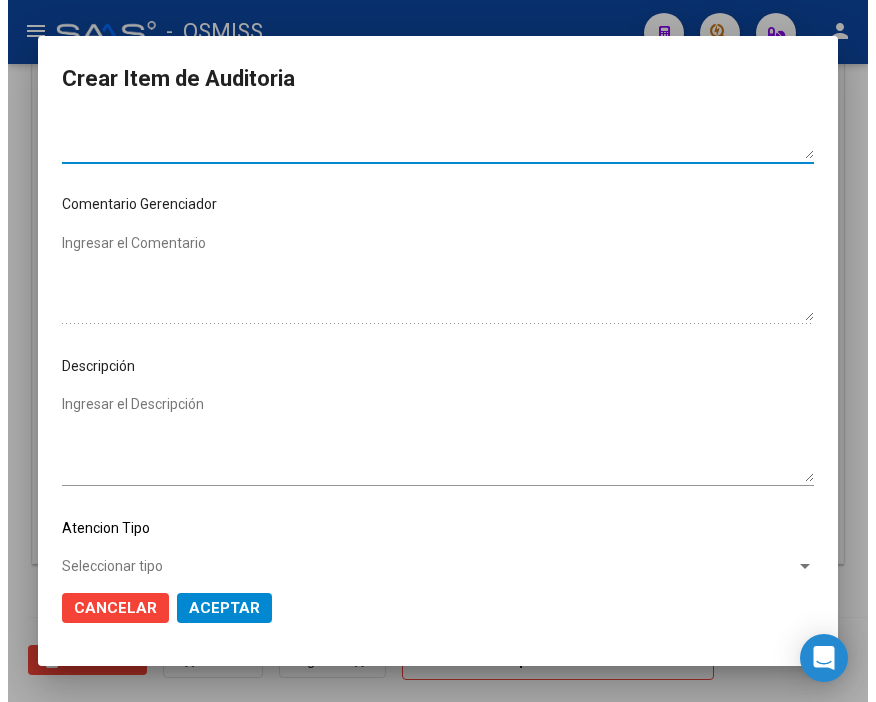 scroll, scrollTop: 1222, scrollLeft: 0, axis: vertical 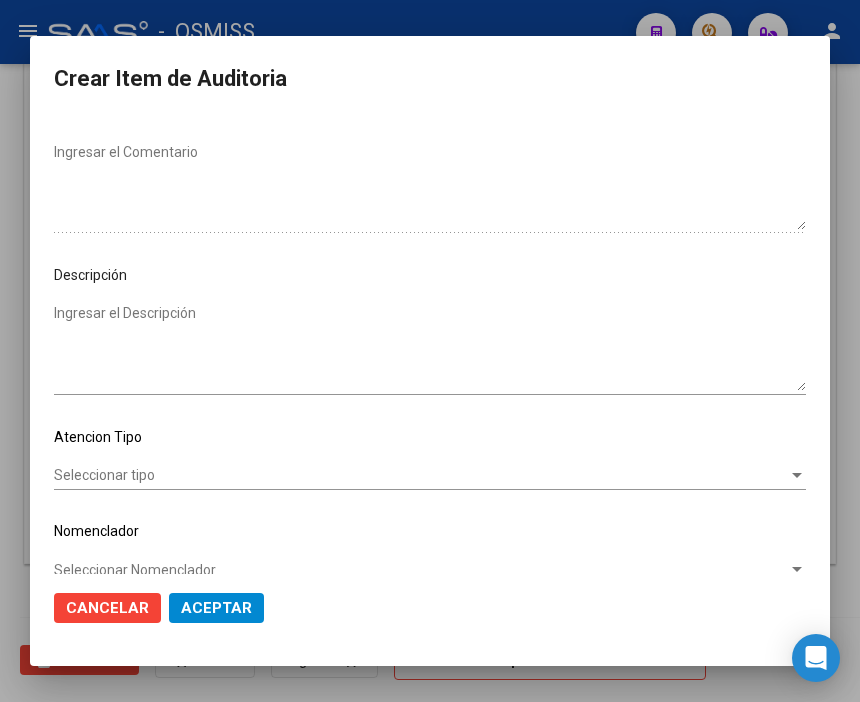 type on "SE RECHAZA" 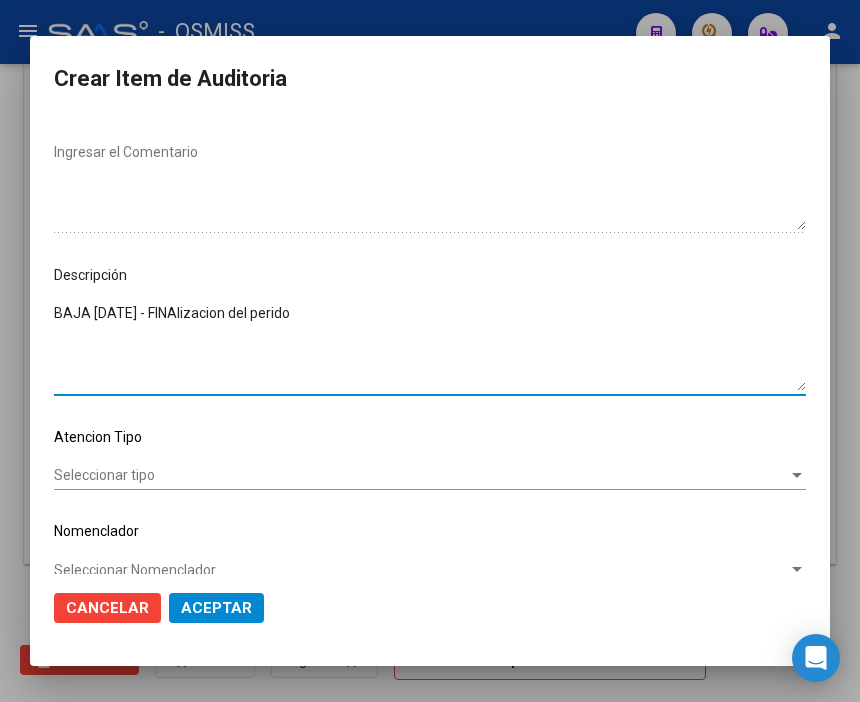 drag, startPoint x: 431, startPoint y: 307, endPoint x: 203, endPoint y: 300, distance: 228.10744 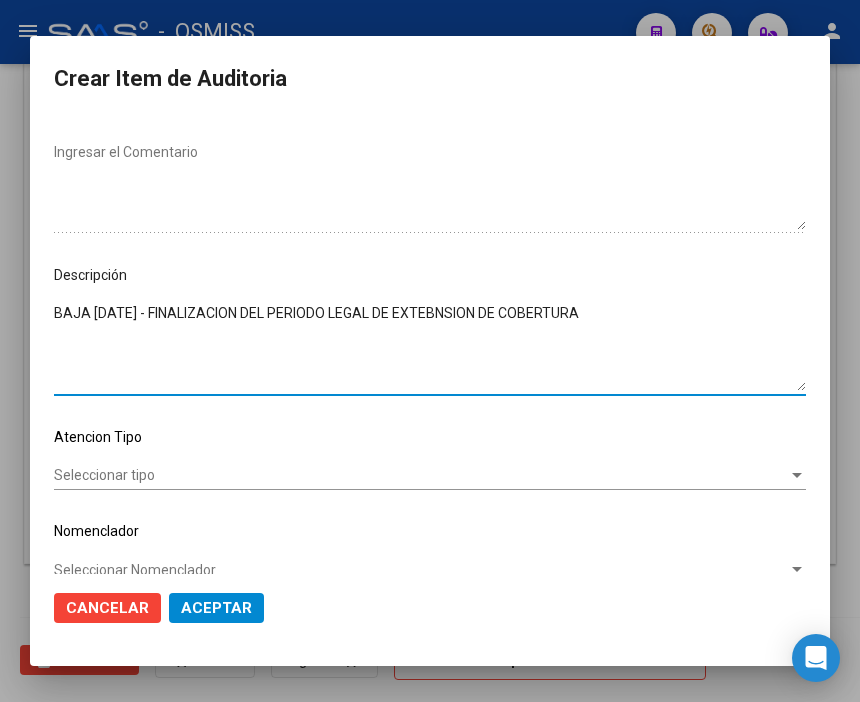 click on "BAJA [DATE] - FINALIZACION DEL PERIODO LEGAL DE EXTEBNSION DE COBERTURA" at bounding box center (430, 347) 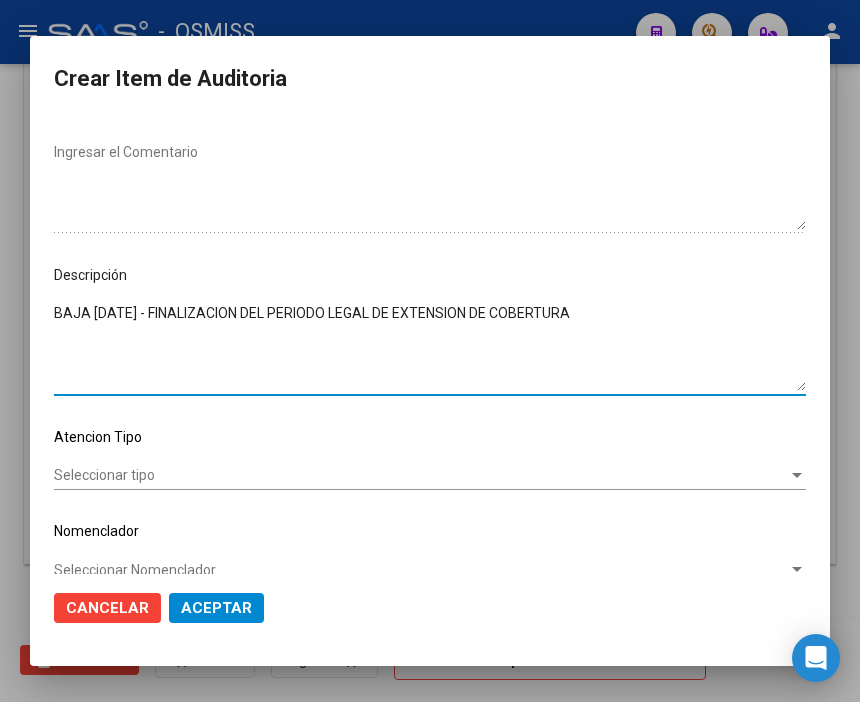 type on "BAJA [DATE] - FINALIZACION DEL PERIODO LEGAL DE EXTENSION DE COBERTURA" 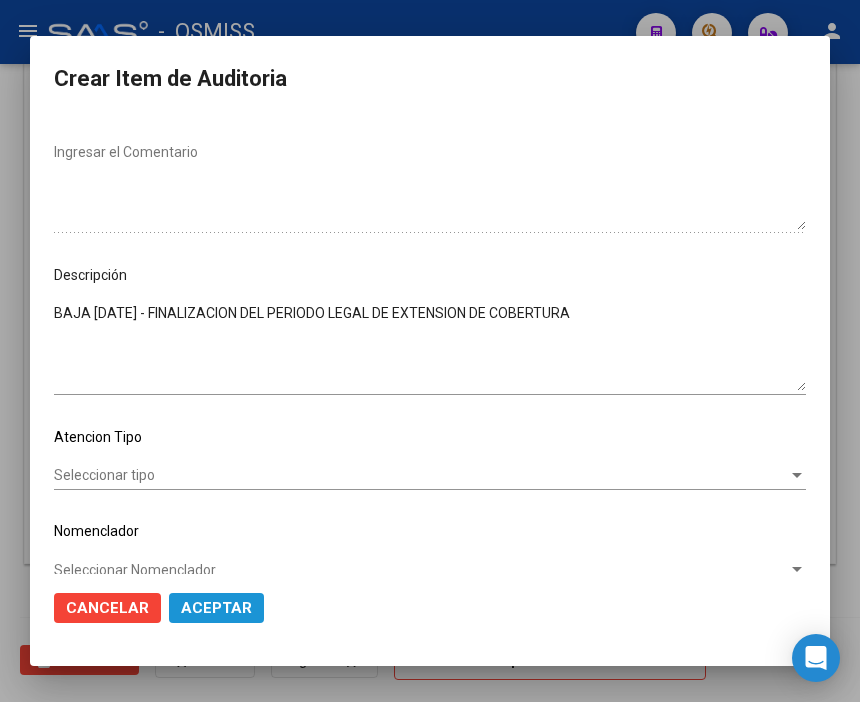click on "Aceptar" 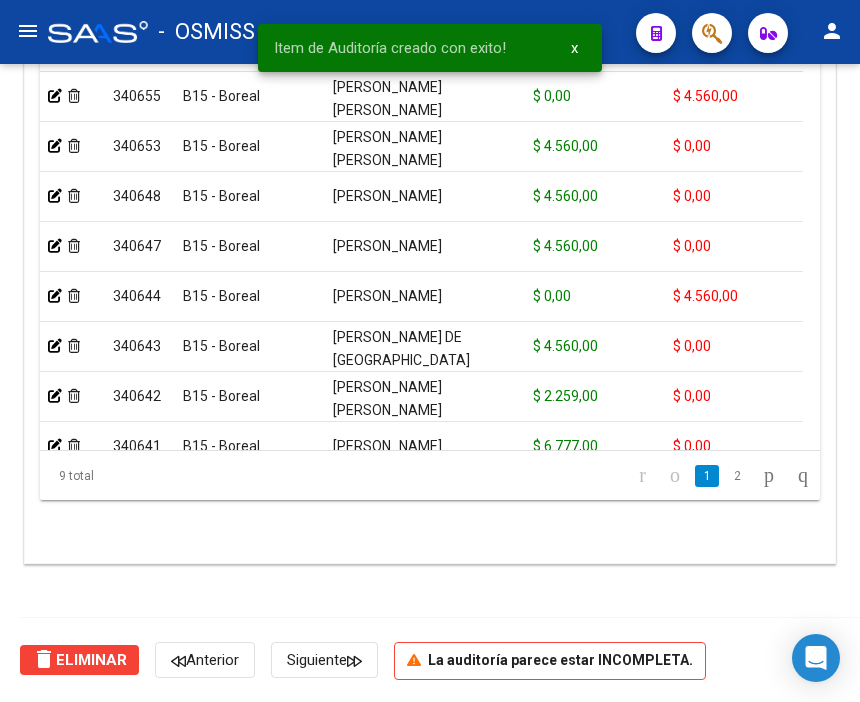 scroll, scrollTop: 1555, scrollLeft: 0, axis: vertical 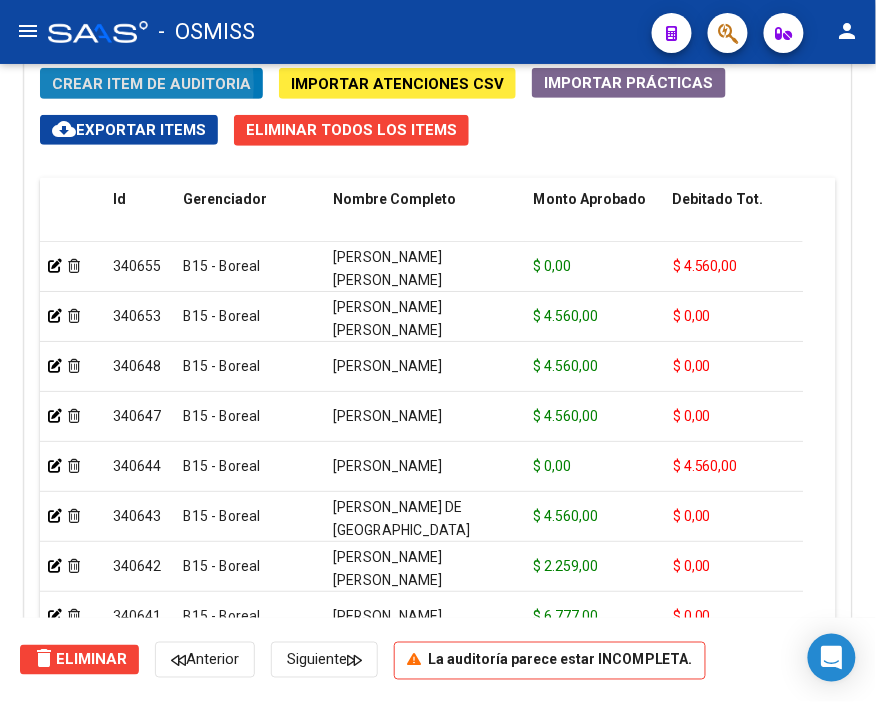 click on "Crear Item de Auditoria" 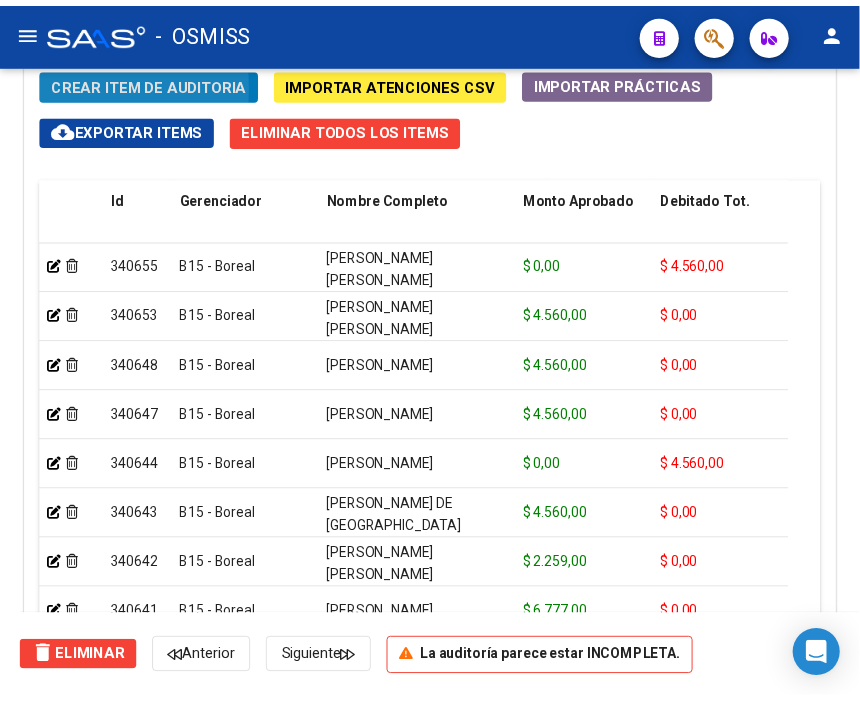 scroll, scrollTop: 1883, scrollLeft: 0, axis: vertical 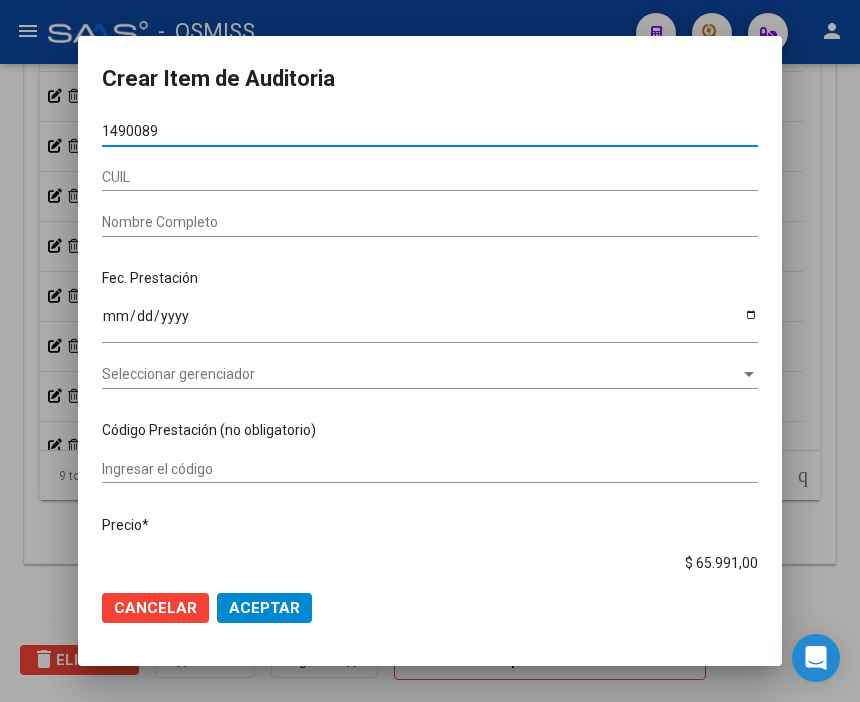type on "14900899" 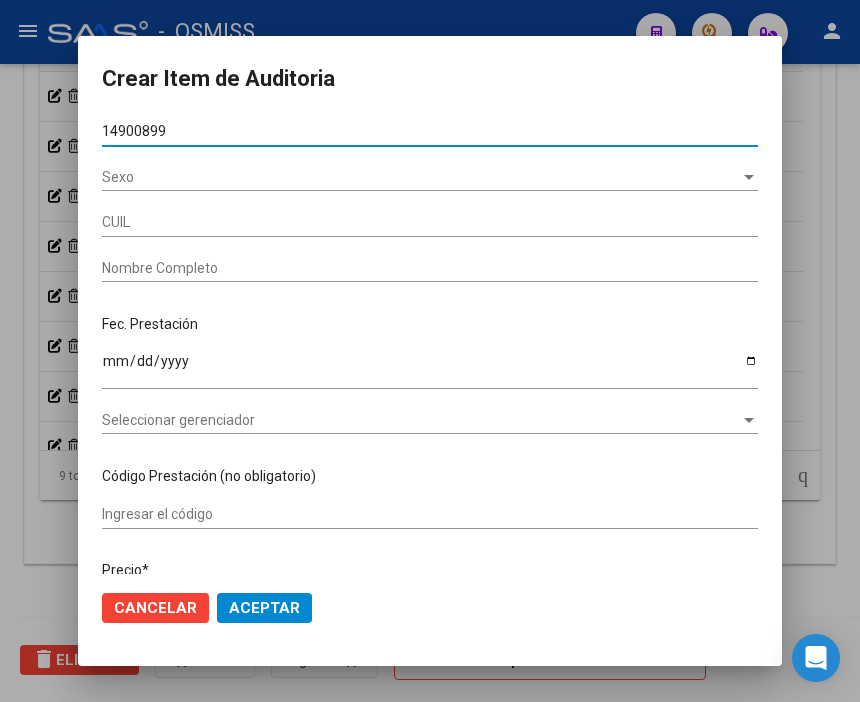 type on "20149008994" 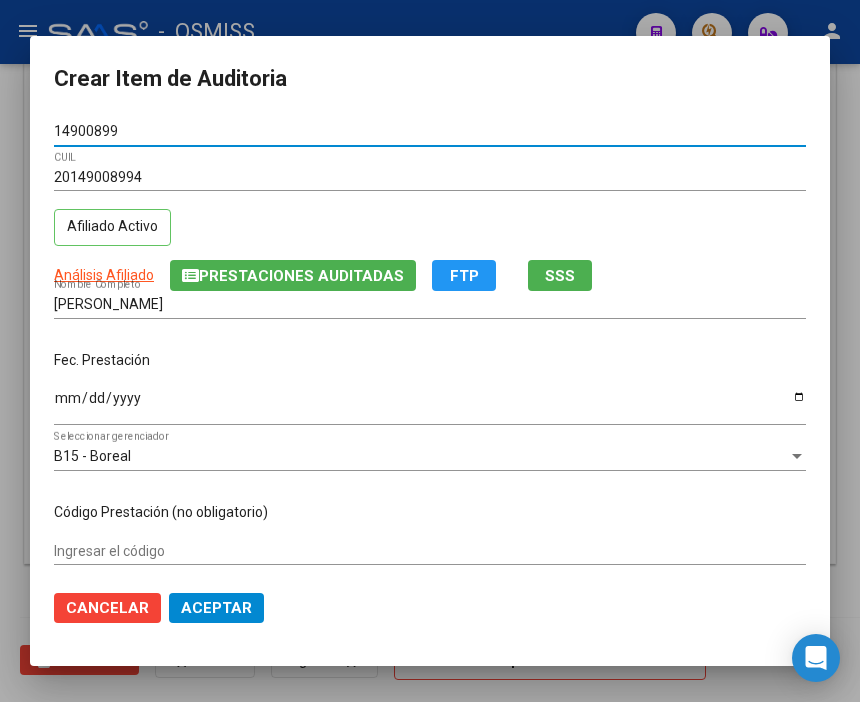 type on "14900899" 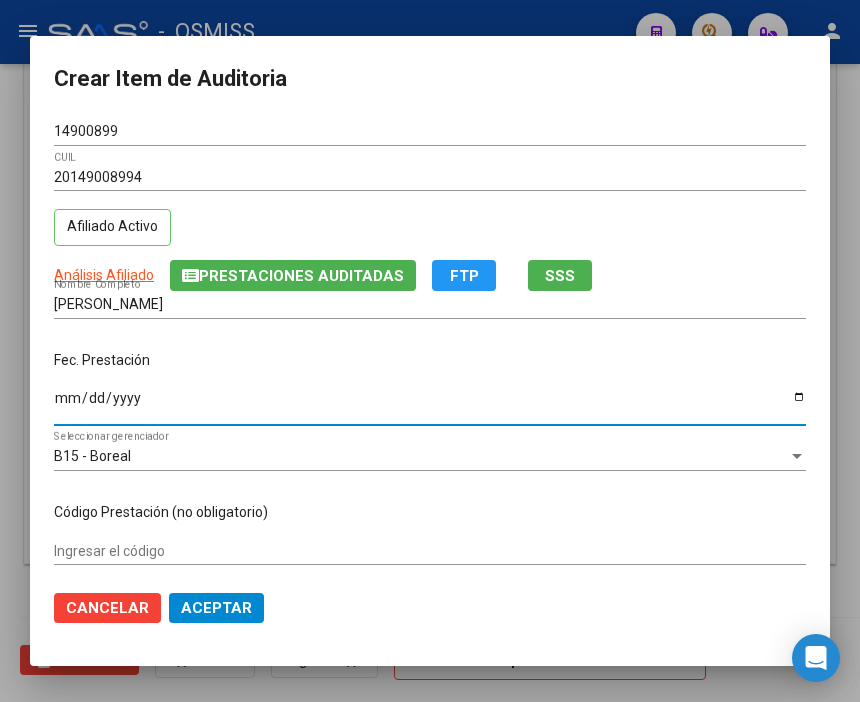 click on "Ingresar la fecha" at bounding box center [430, 405] 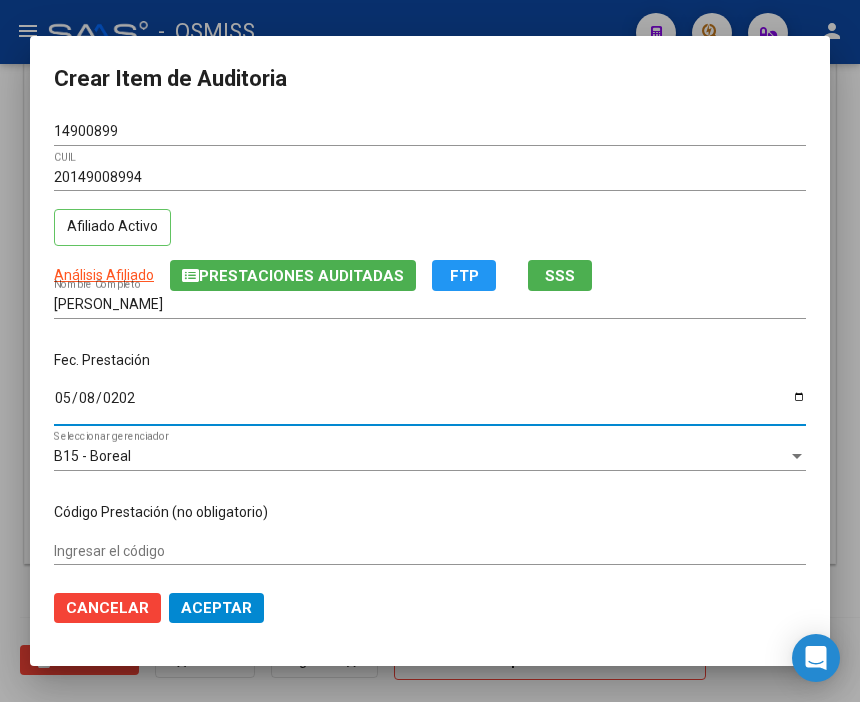type on "[DATE]" 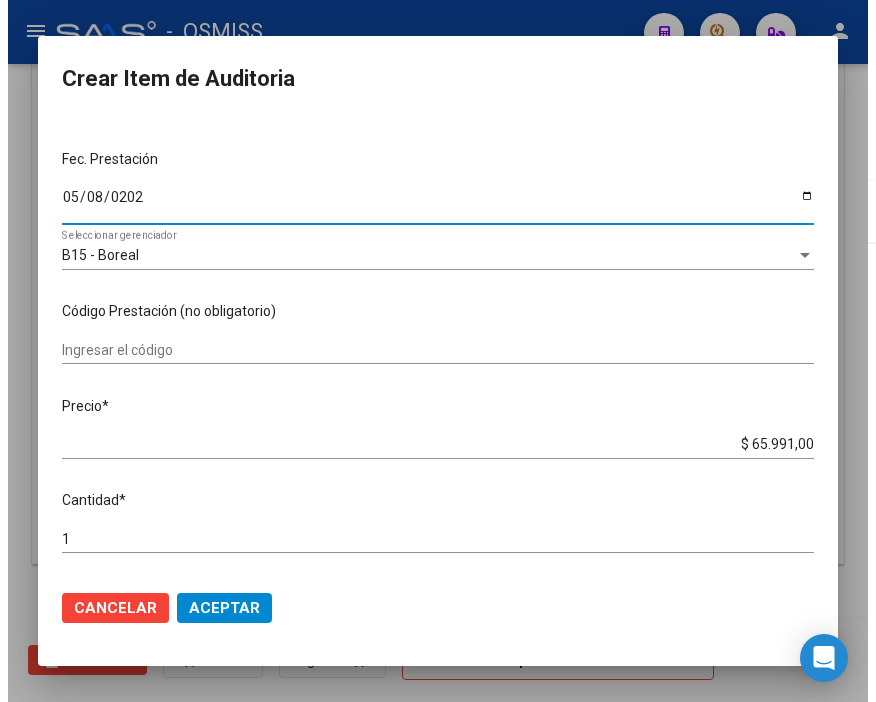 scroll, scrollTop: 222, scrollLeft: 0, axis: vertical 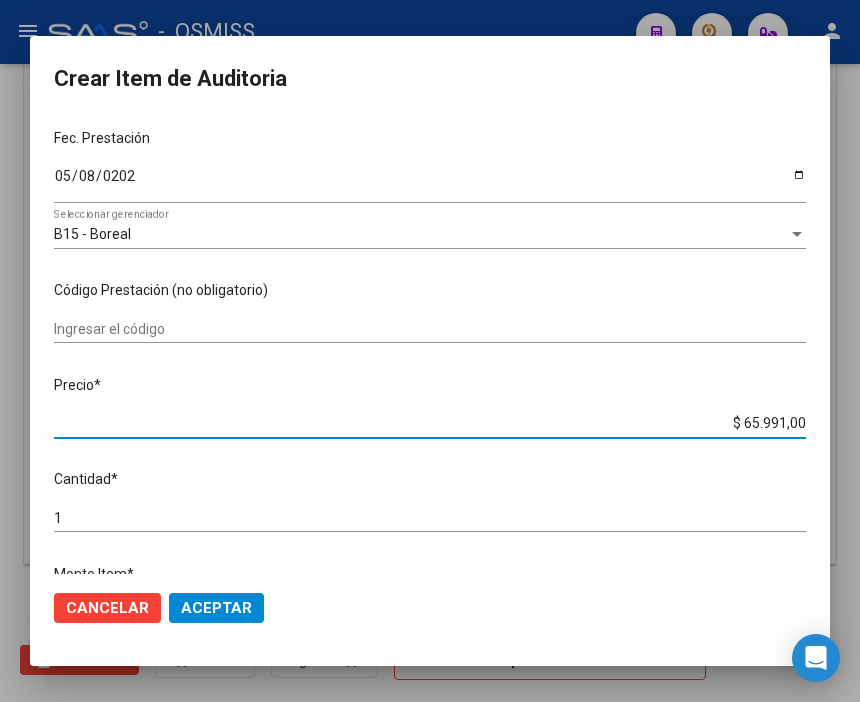 drag, startPoint x: 681, startPoint y: 420, endPoint x: 864, endPoint y: 438, distance: 183.88312 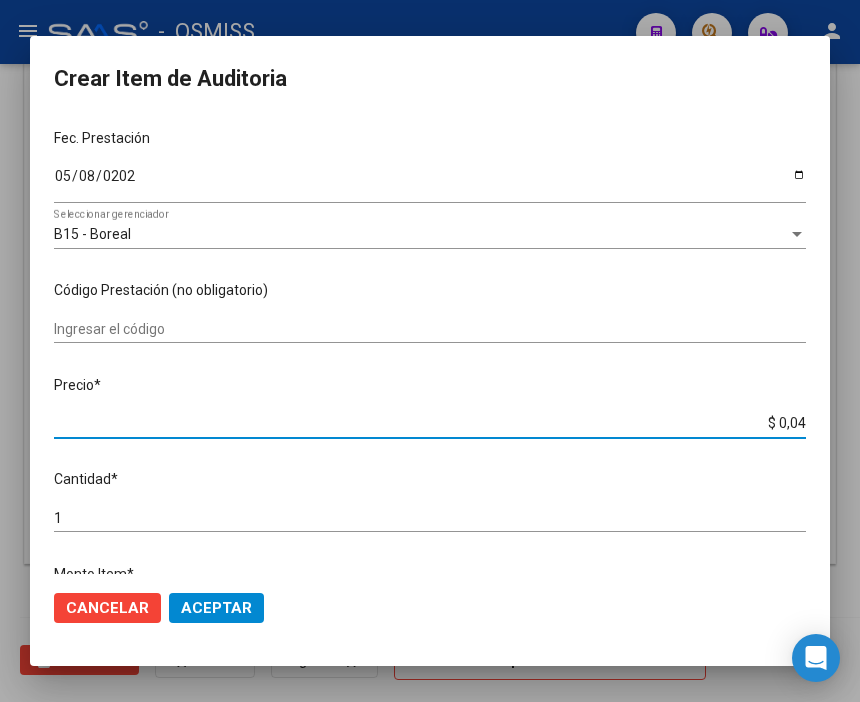type on "$ 0,45" 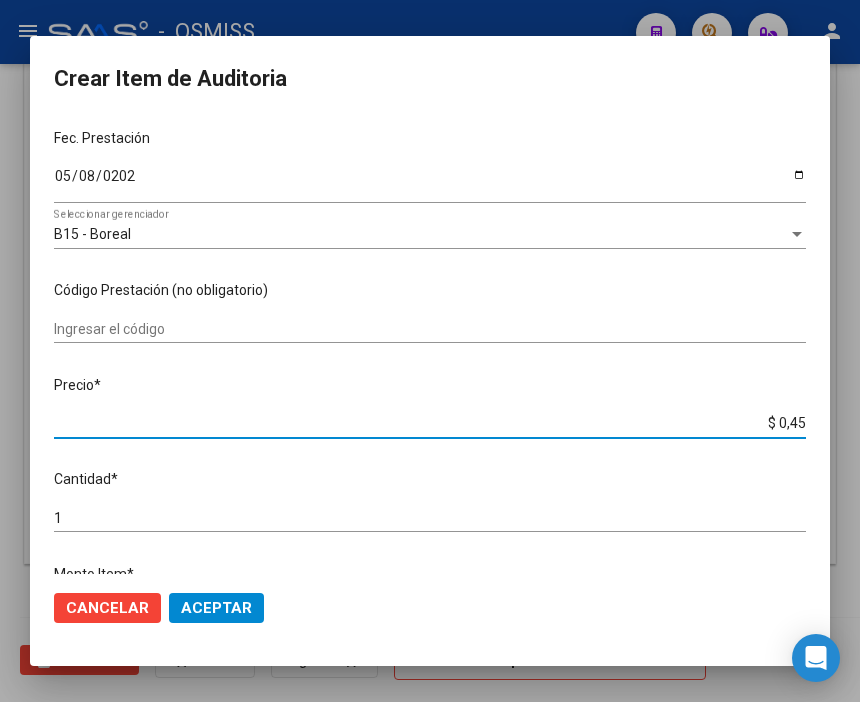 type on "$ 0,45" 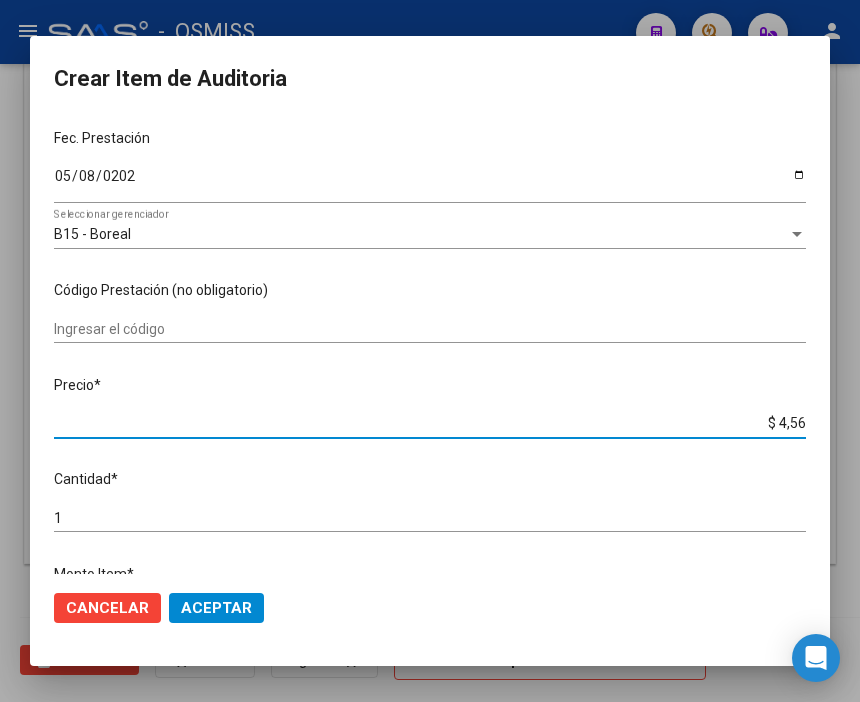 type on "$ 45,60" 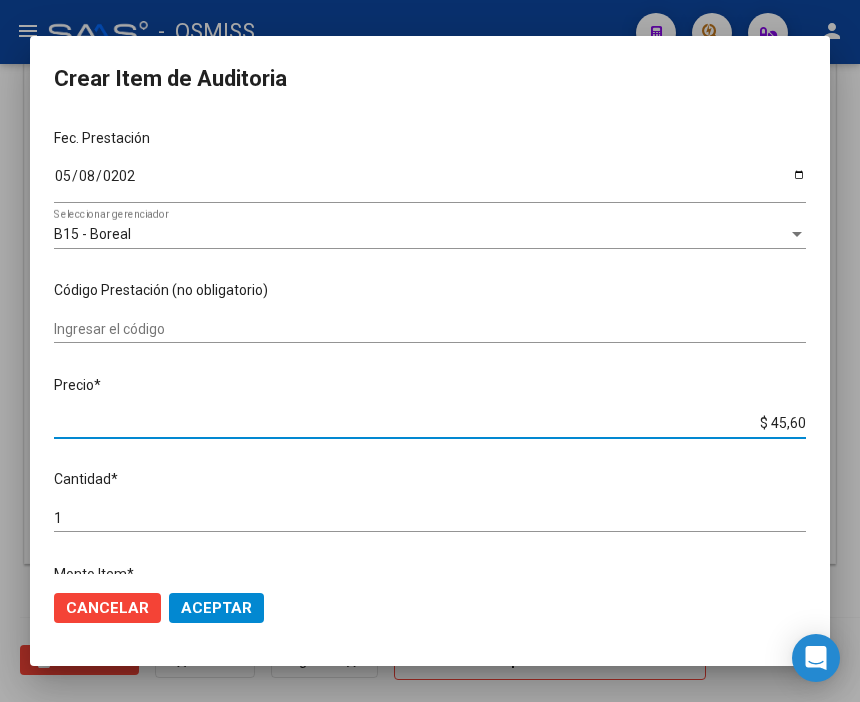 type on "$ 456,00" 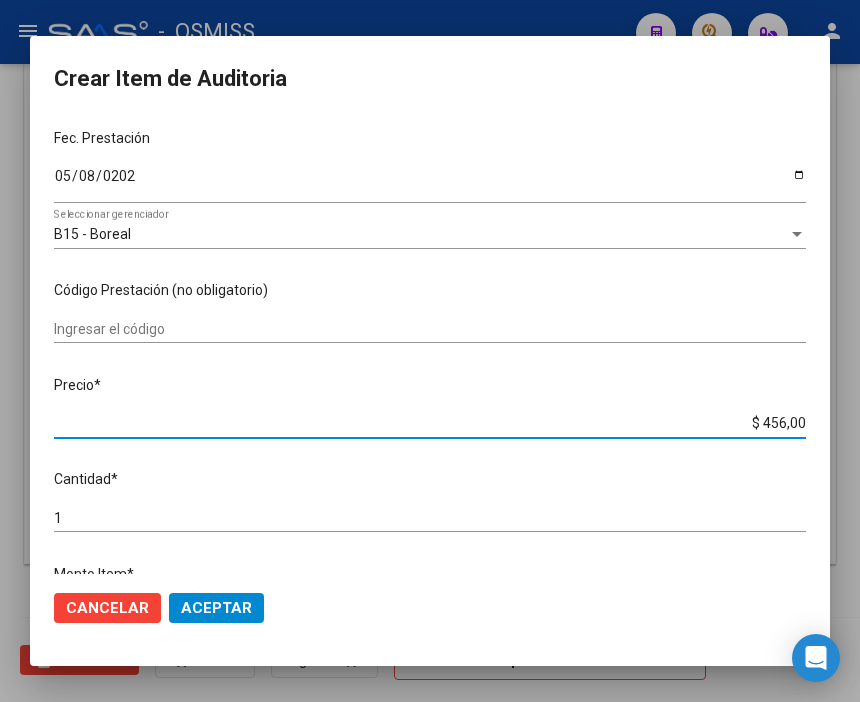 type on "$ 4.560,00" 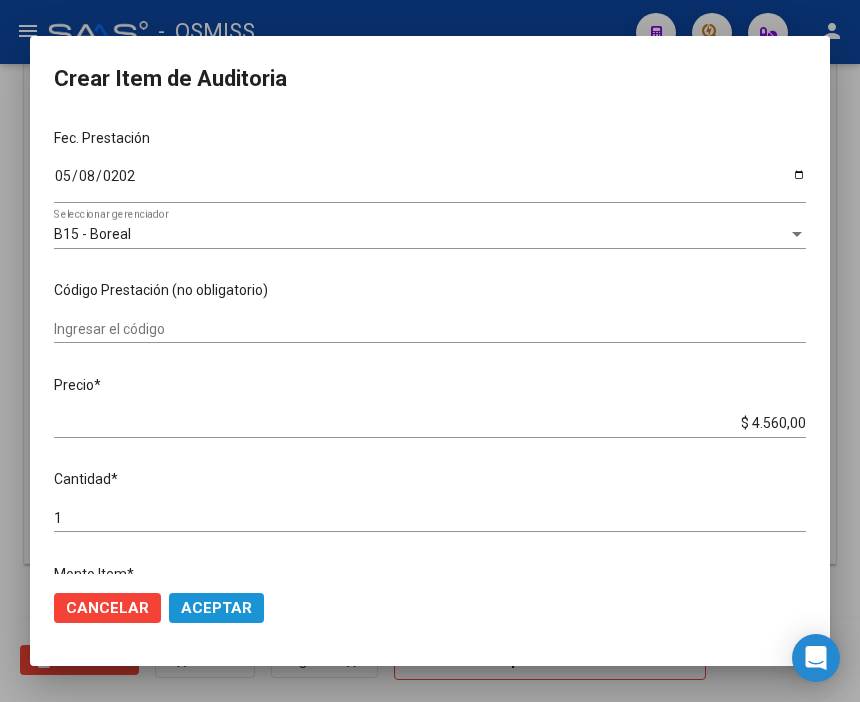 click on "Aceptar" 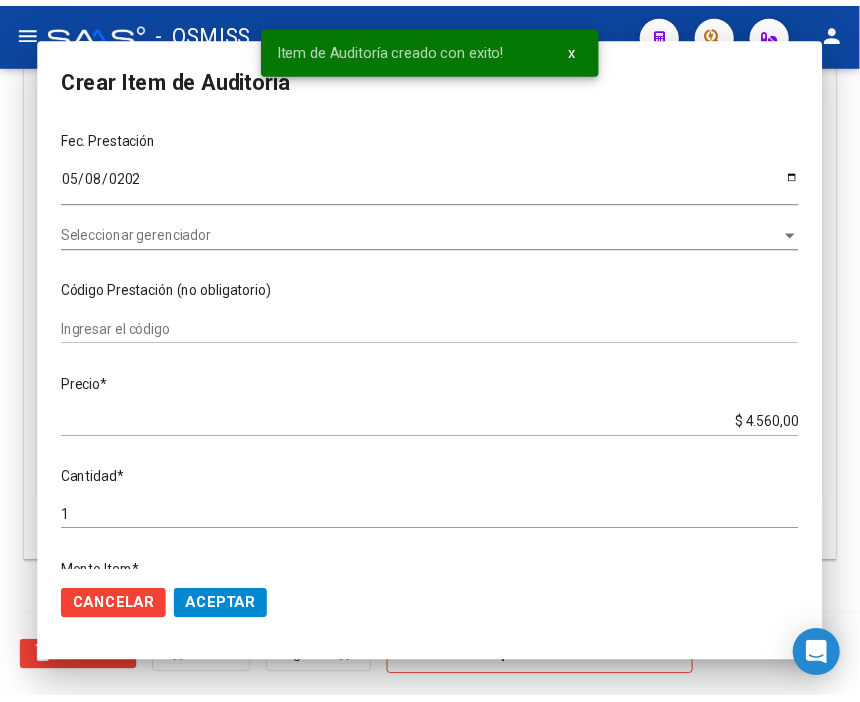 scroll, scrollTop: 1555, scrollLeft: 0, axis: vertical 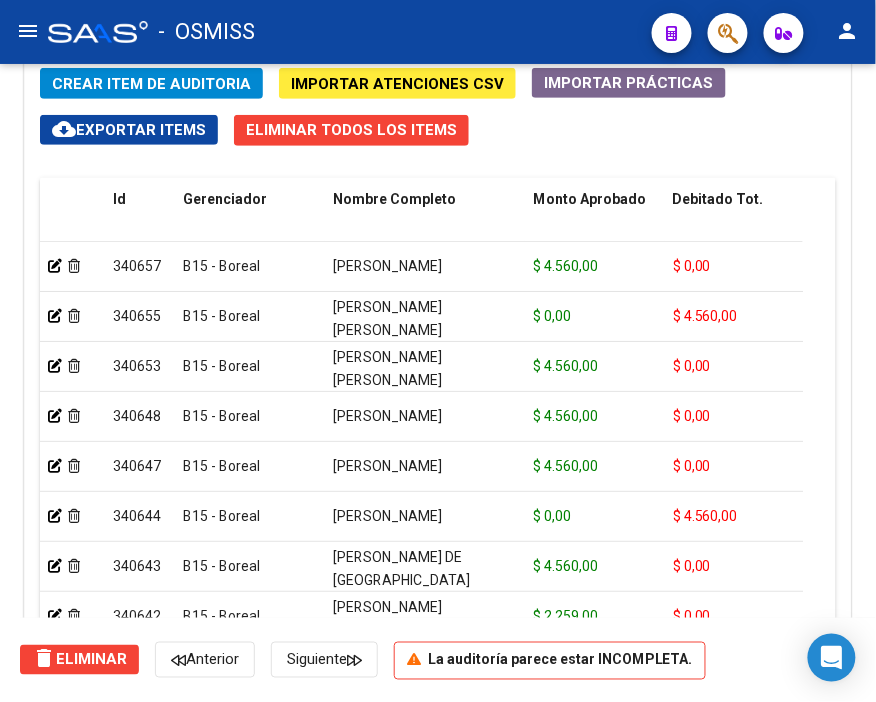 click on "Crear Item de Auditoria" 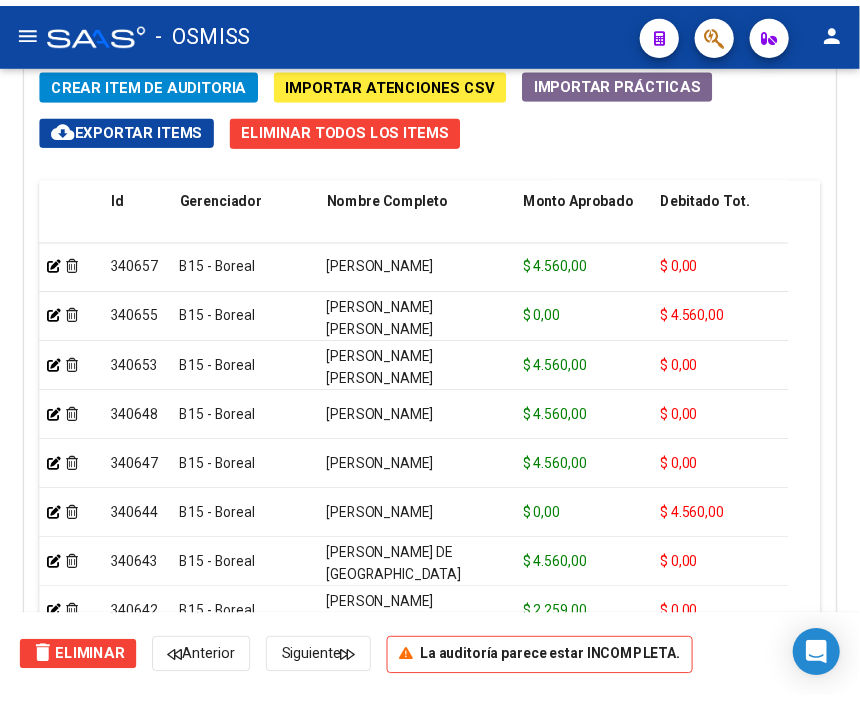 scroll, scrollTop: 1883, scrollLeft: 0, axis: vertical 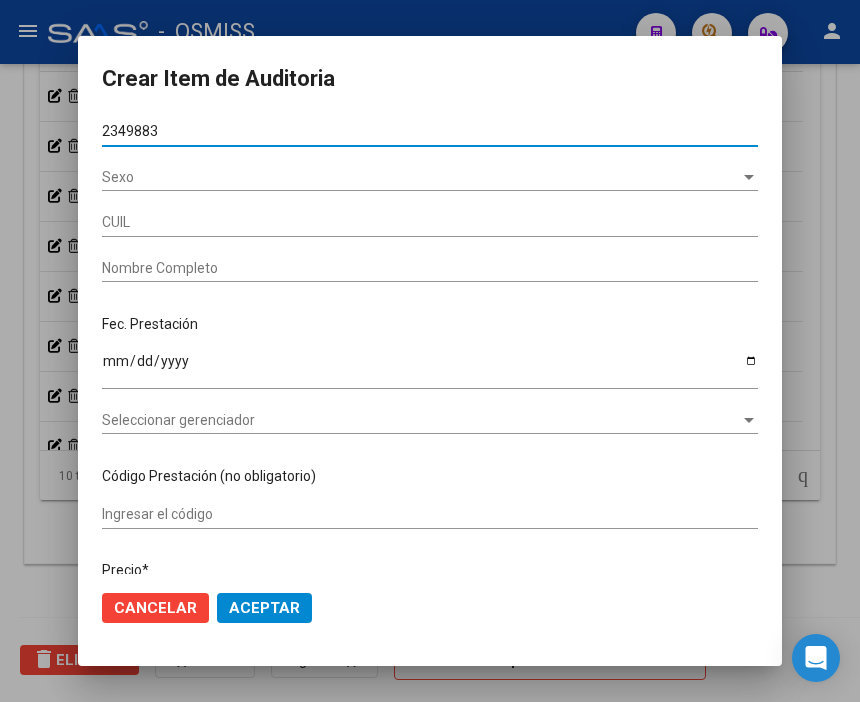 type on "23498834" 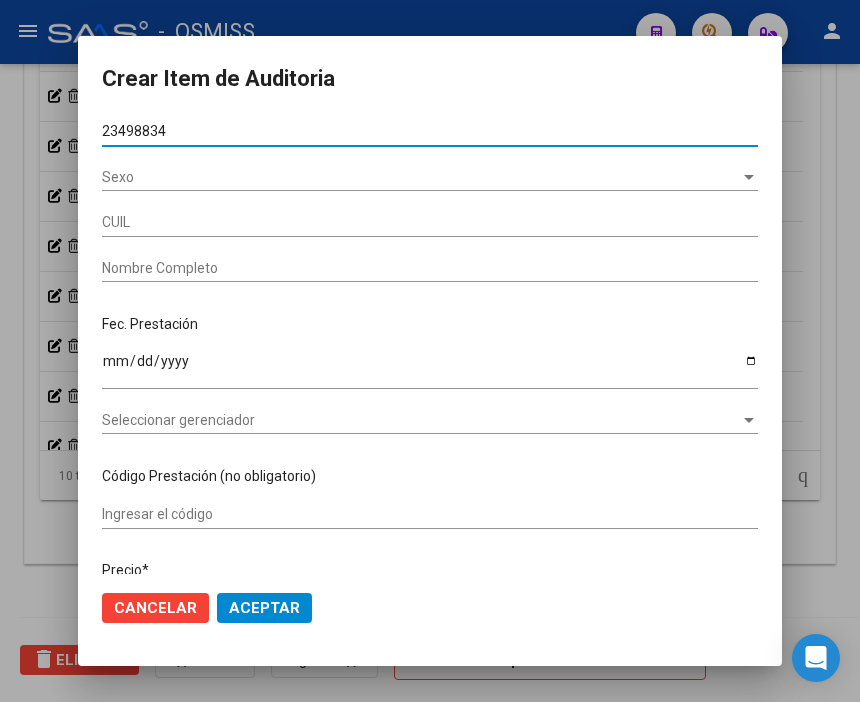 type on "23234988344" 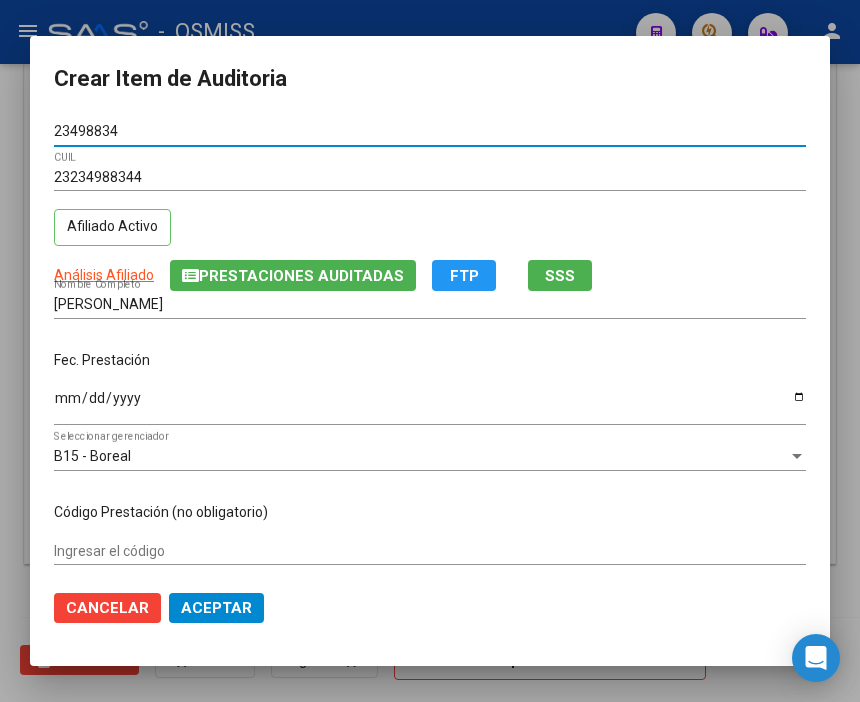 click on "Ingresar la fecha" at bounding box center (430, 405) 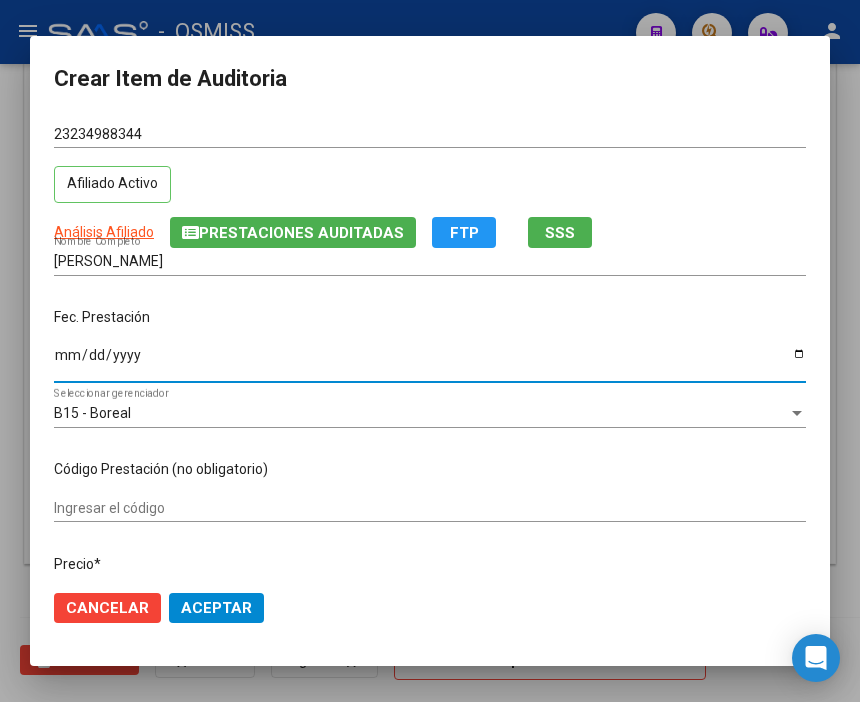 scroll, scrollTop: 111, scrollLeft: 0, axis: vertical 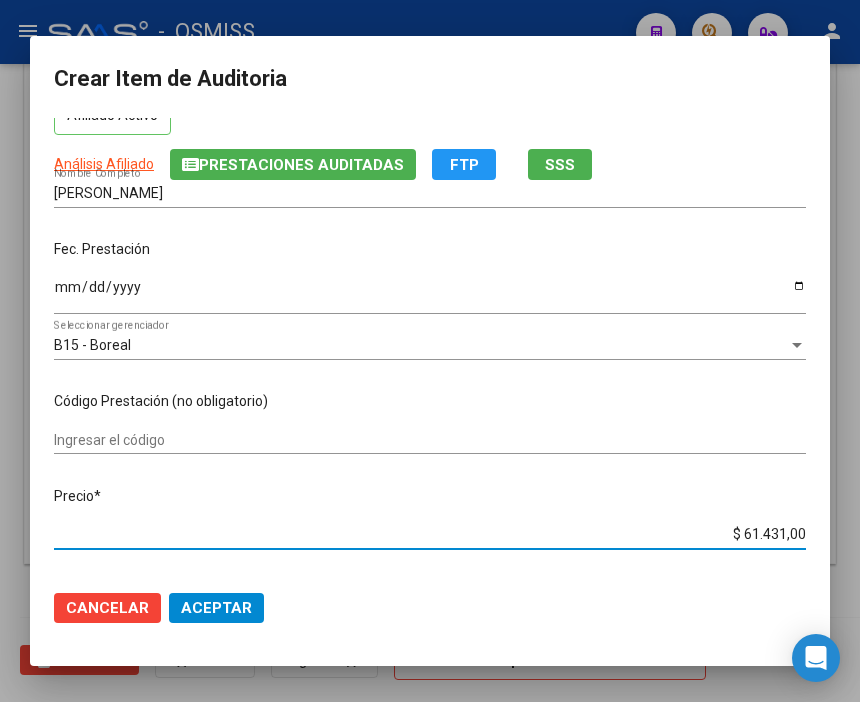 drag, startPoint x: 702, startPoint y: 525, endPoint x: 864, endPoint y: 542, distance: 162.88953 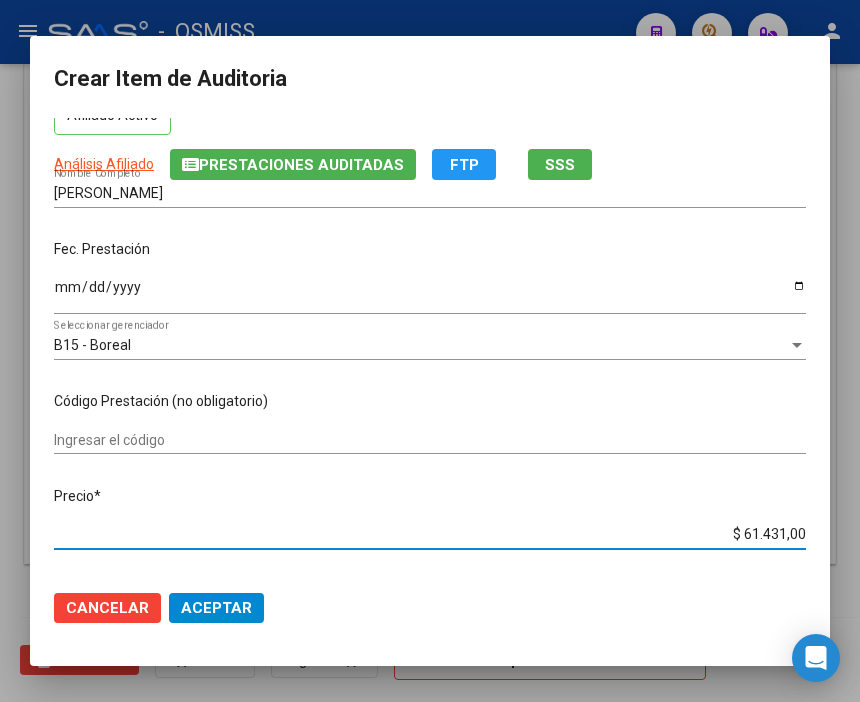 scroll, scrollTop: 222, scrollLeft: 0, axis: vertical 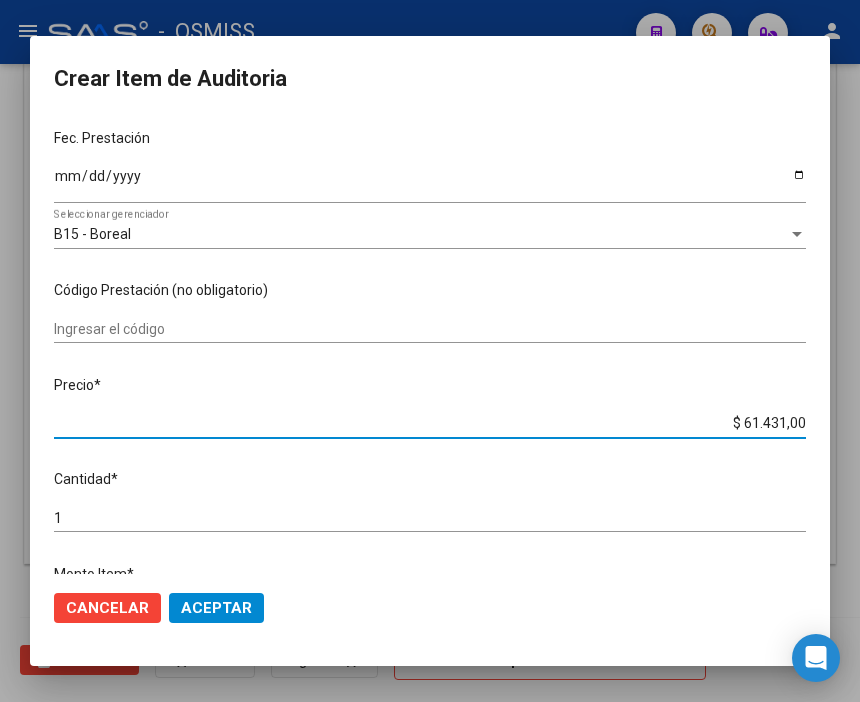 click on "$ 61.431,00" at bounding box center (430, 423) 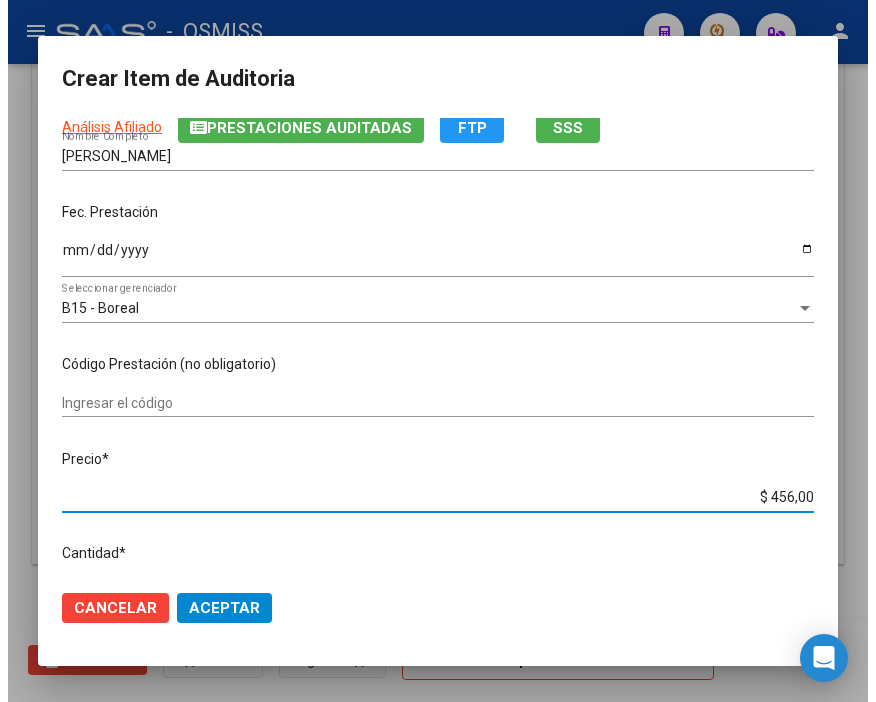 scroll, scrollTop: 111, scrollLeft: 0, axis: vertical 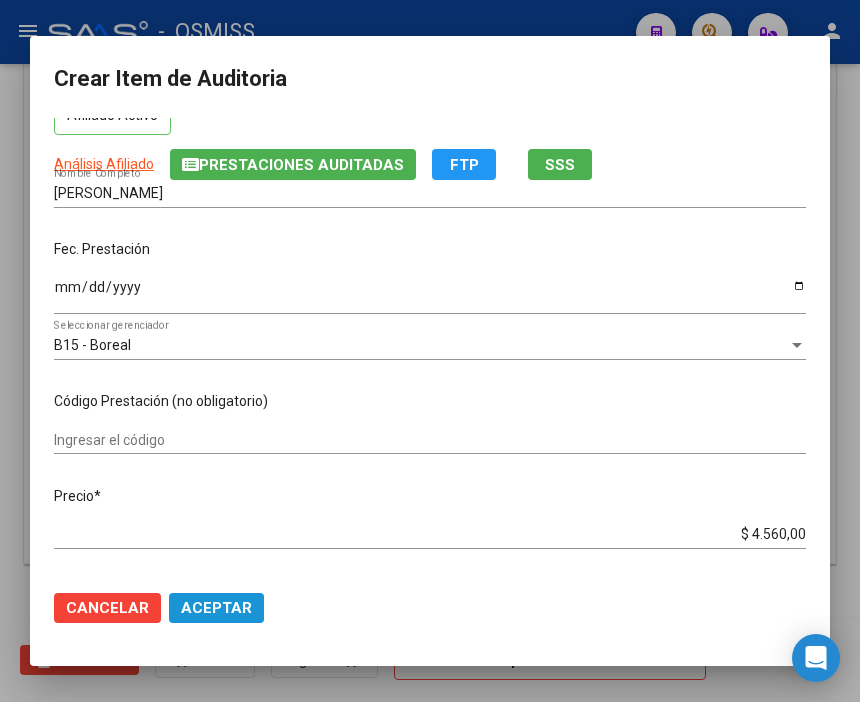 click on "Aceptar" 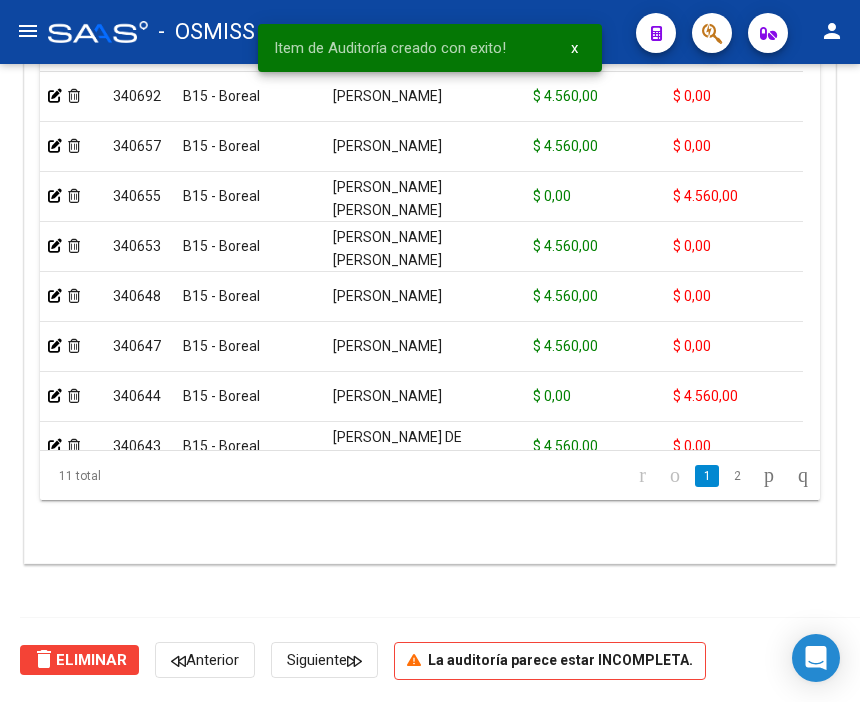 scroll, scrollTop: 1555, scrollLeft: 0, axis: vertical 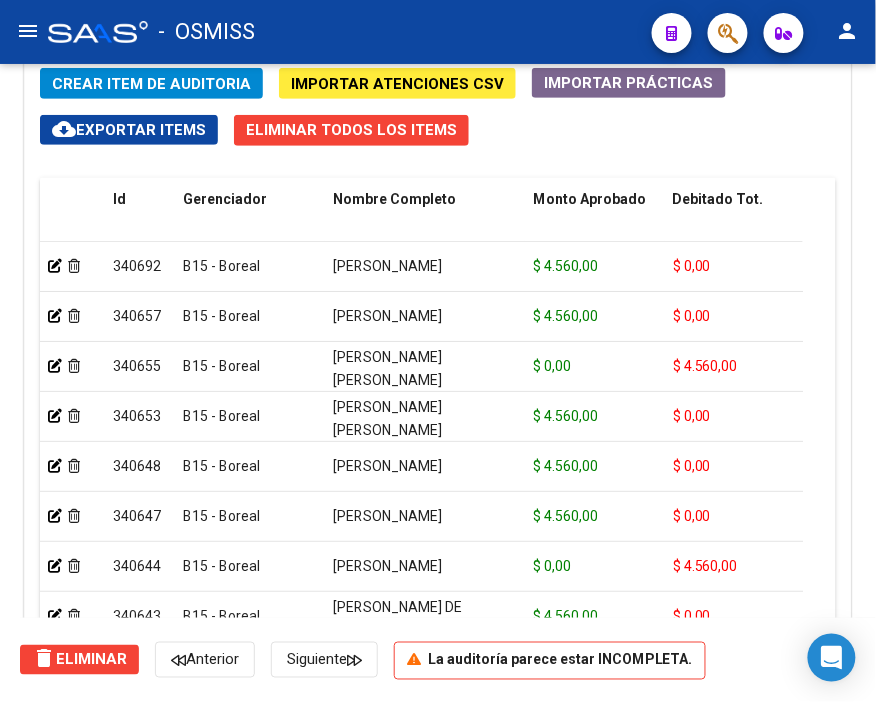click on "Crear Item de Auditoria" 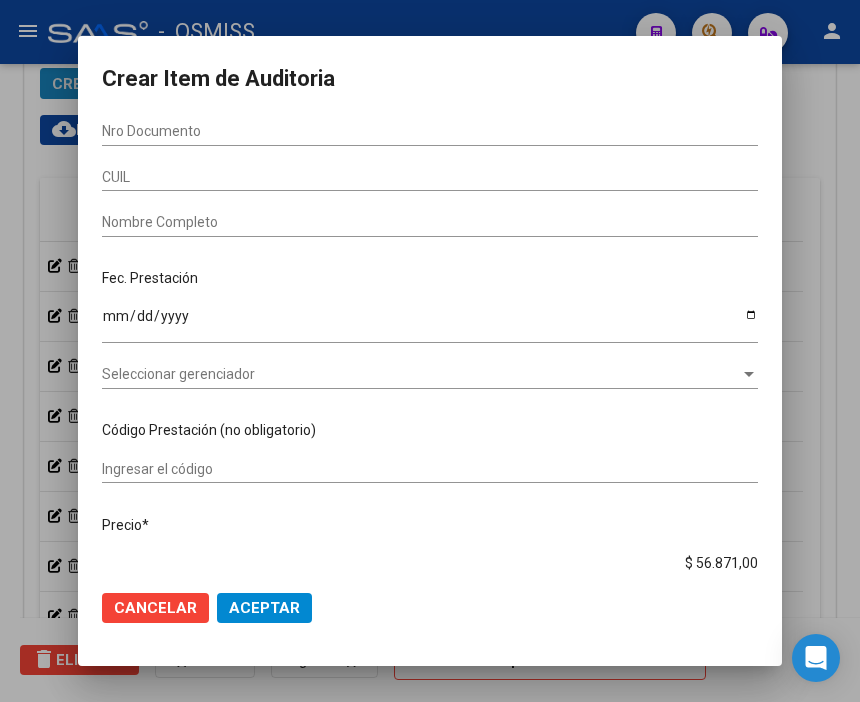 scroll, scrollTop: 1883, scrollLeft: 0, axis: vertical 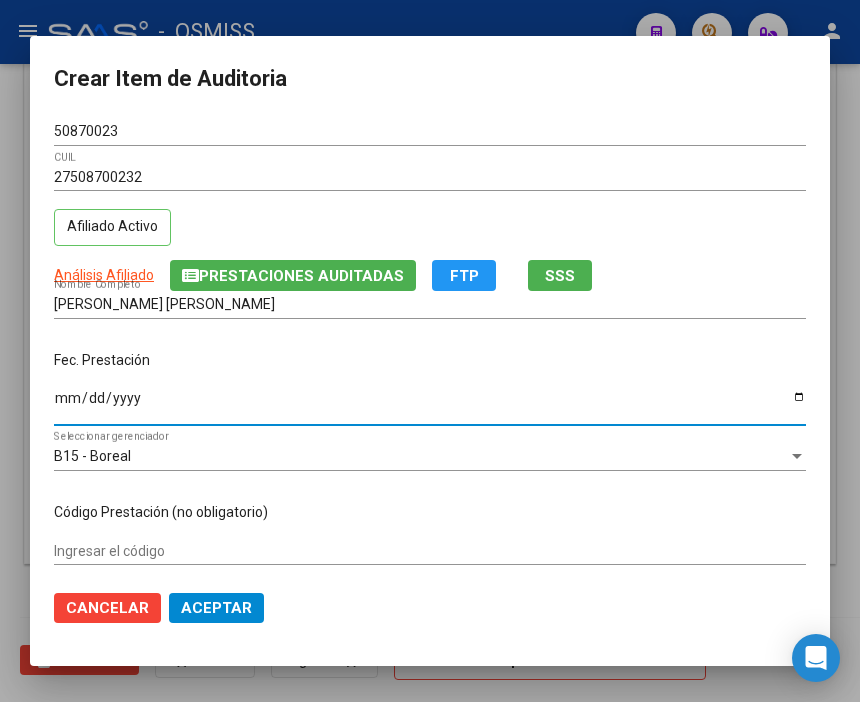 click on "Ingresar la fecha" at bounding box center (430, 405) 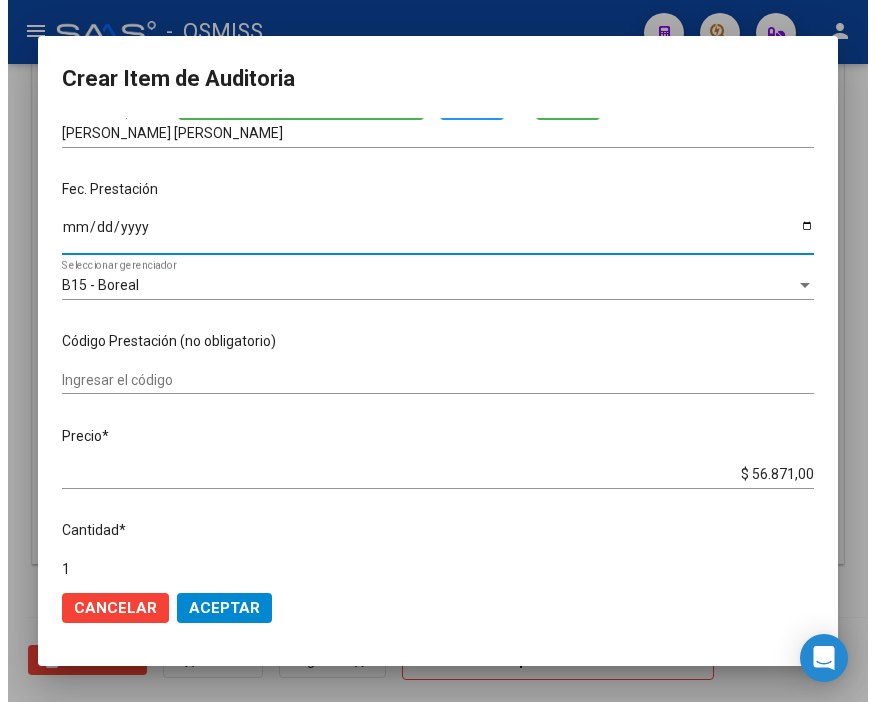 scroll, scrollTop: 222, scrollLeft: 0, axis: vertical 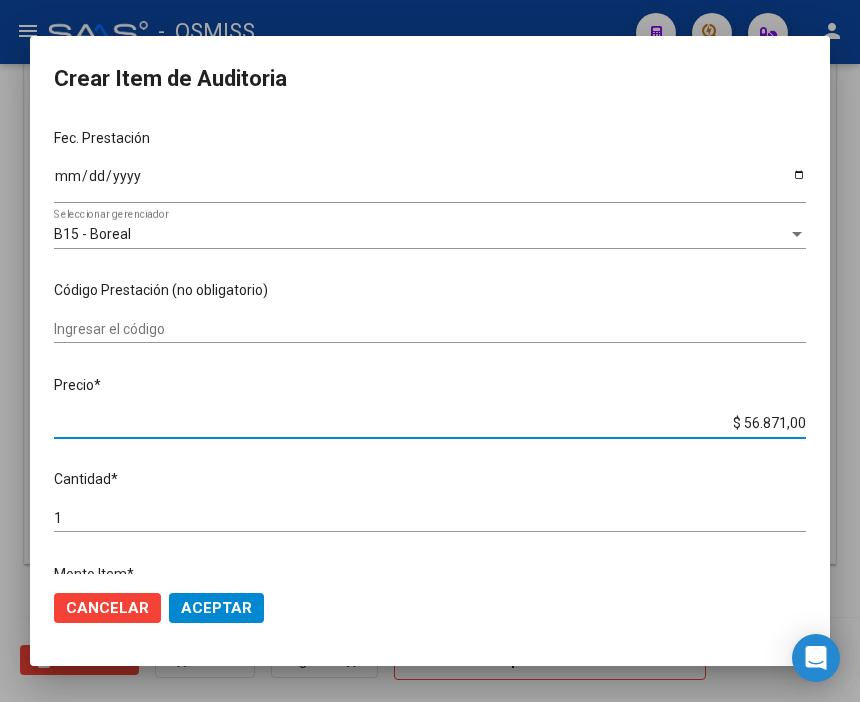 drag, startPoint x: 703, startPoint y: 418, endPoint x: 864, endPoint y: 434, distance: 161.79308 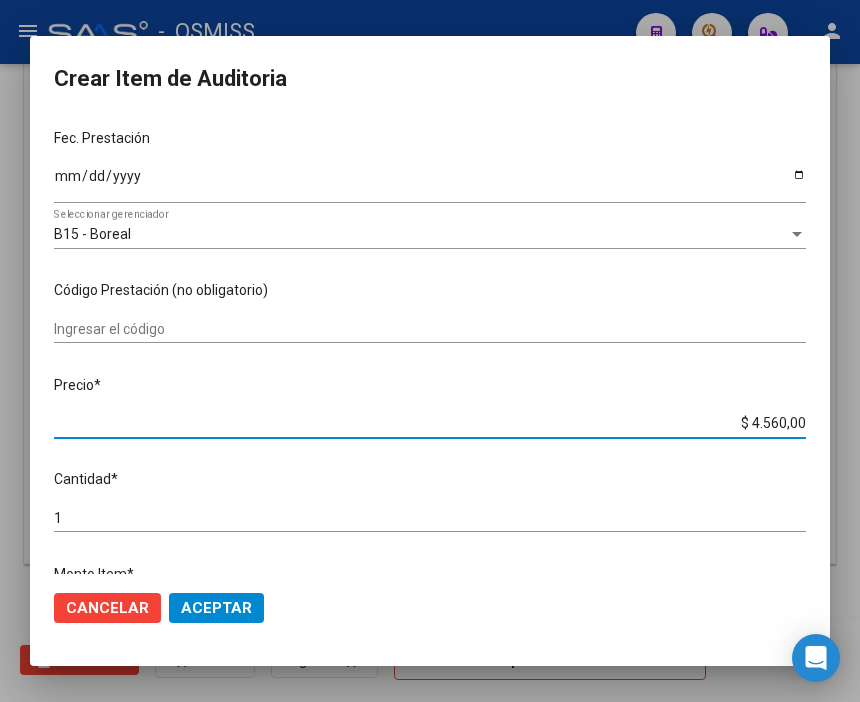 click on "Aceptar" 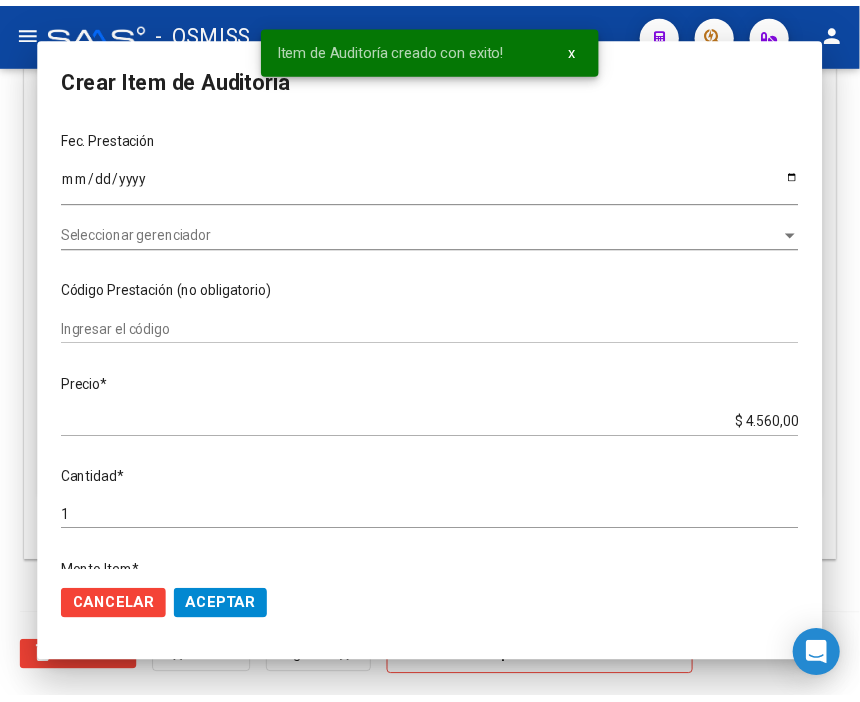scroll, scrollTop: 1555, scrollLeft: 0, axis: vertical 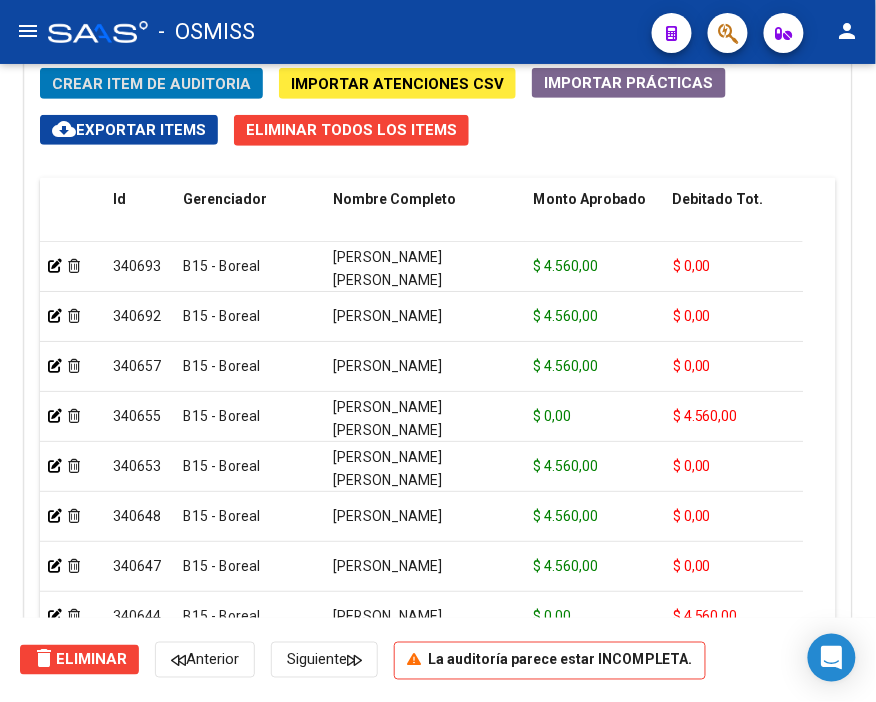 click on "Crear Item de Auditoria" 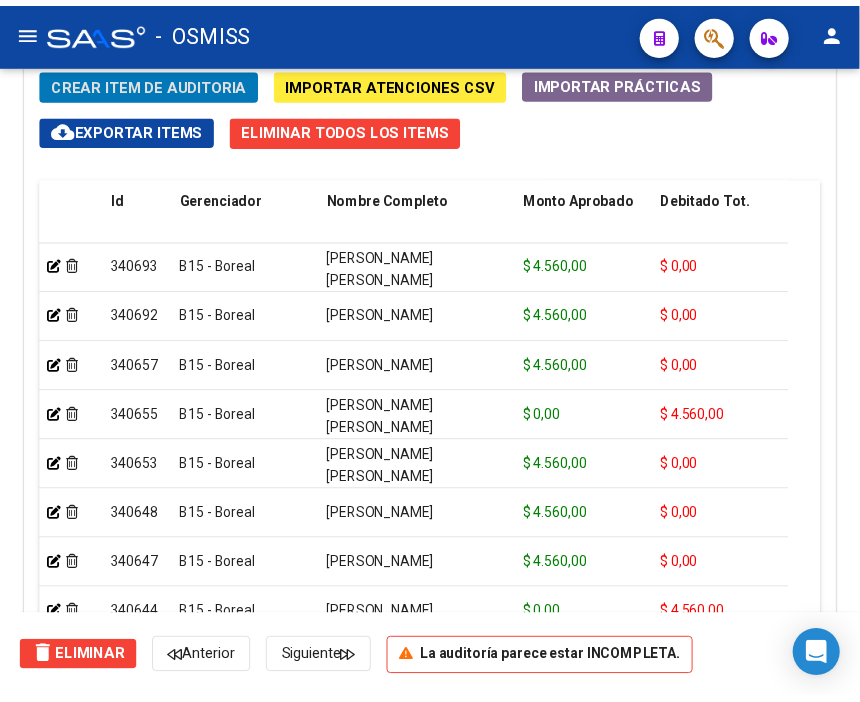 scroll, scrollTop: 1883, scrollLeft: 0, axis: vertical 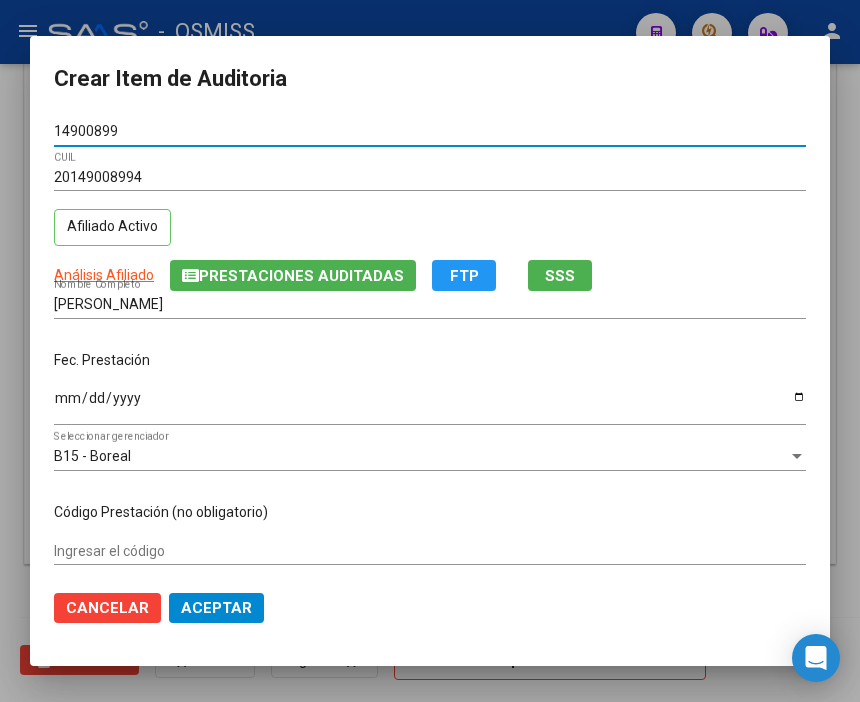 click on "Ingresar la fecha" at bounding box center (430, 405) 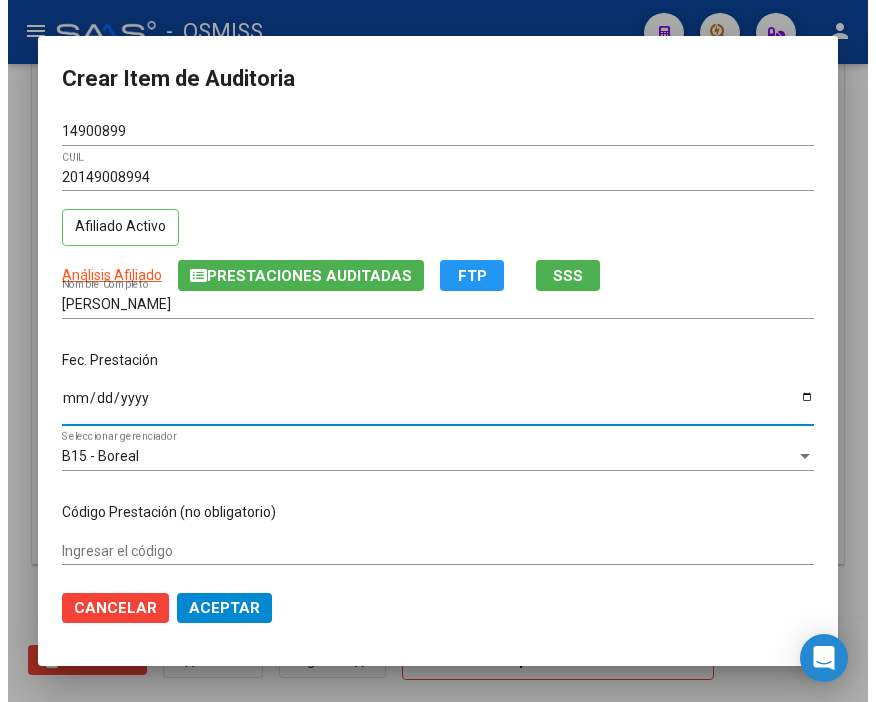 scroll, scrollTop: 222, scrollLeft: 0, axis: vertical 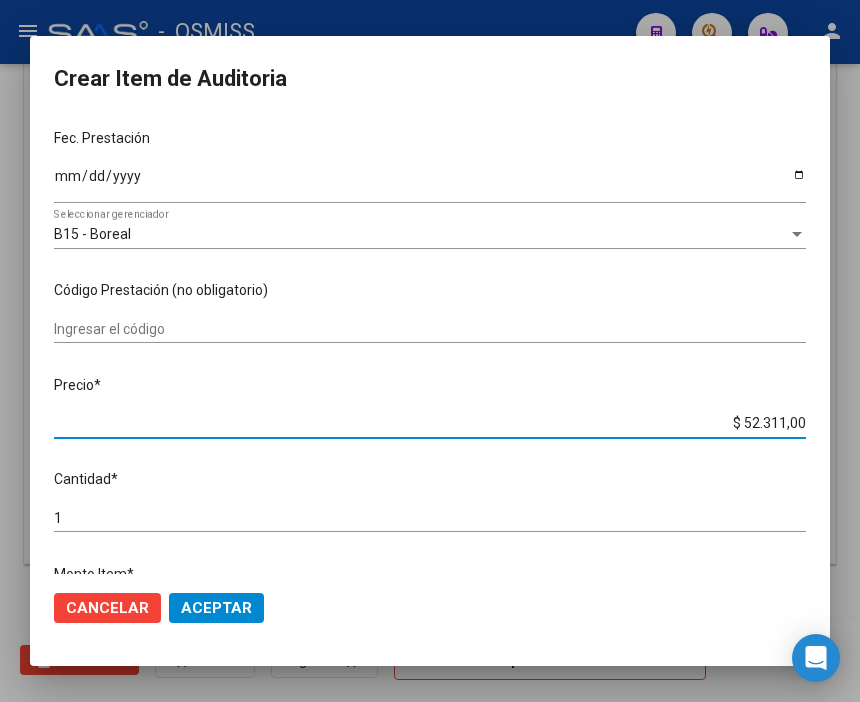 drag, startPoint x: 690, startPoint y: 420, endPoint x: 864, endPoint y: 425, distance: 174.07182 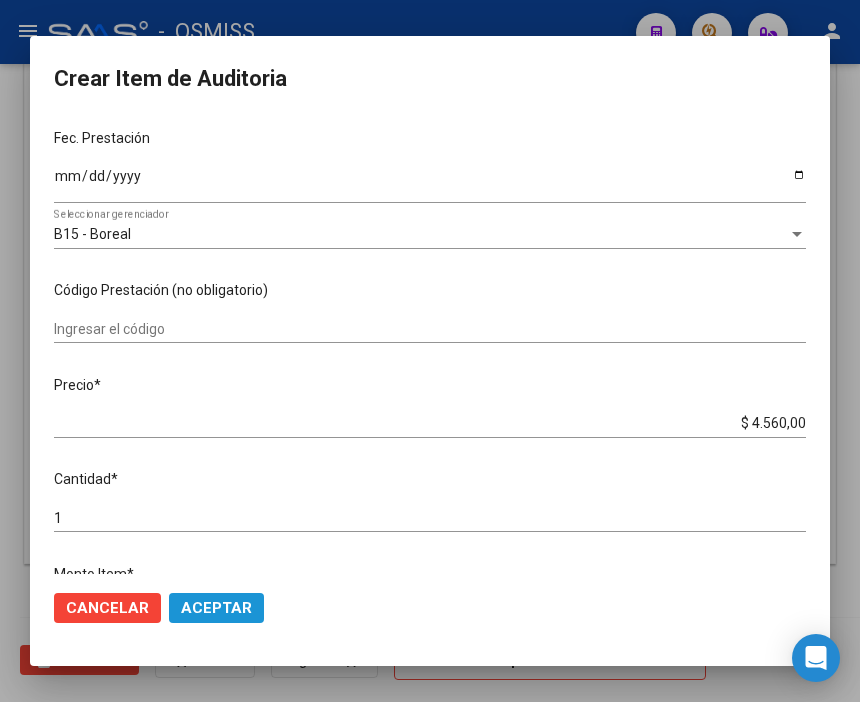 click on "Aceptar" 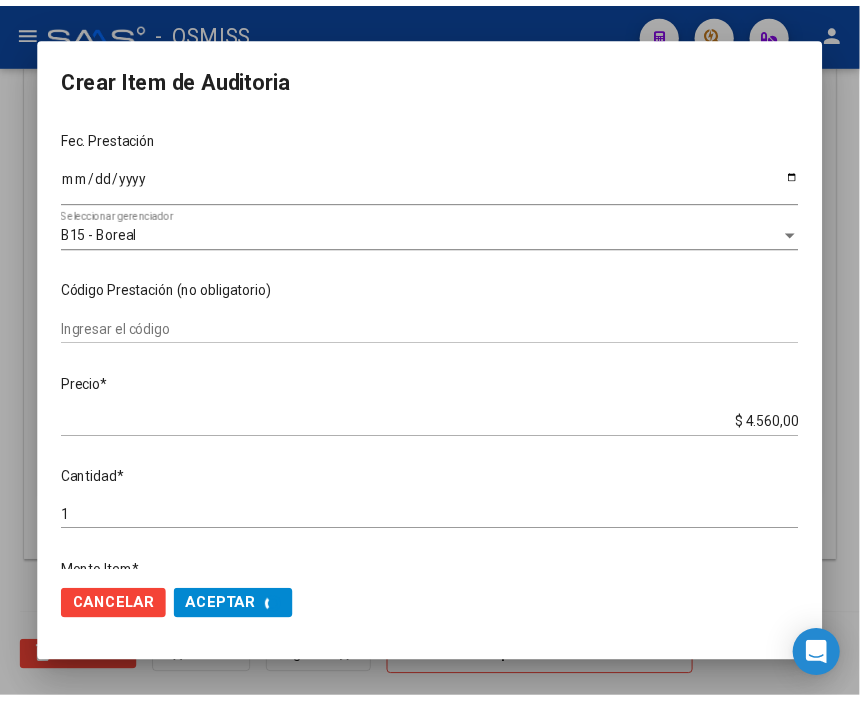 scroll, scrollTop: 1555, scrollLeft: 0, axis: vertical 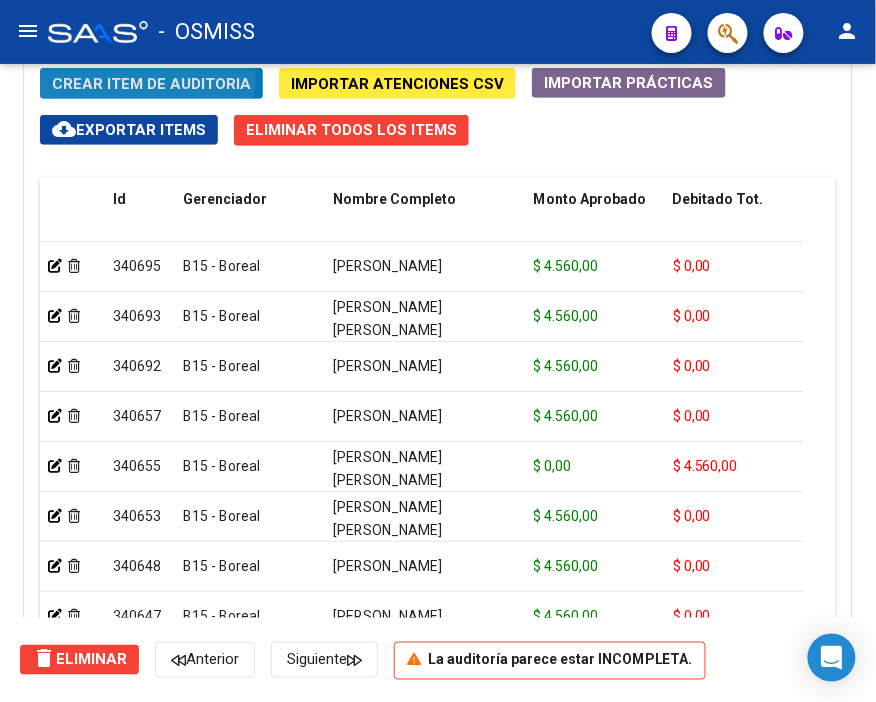 click on "Crear Item de Auditoria" 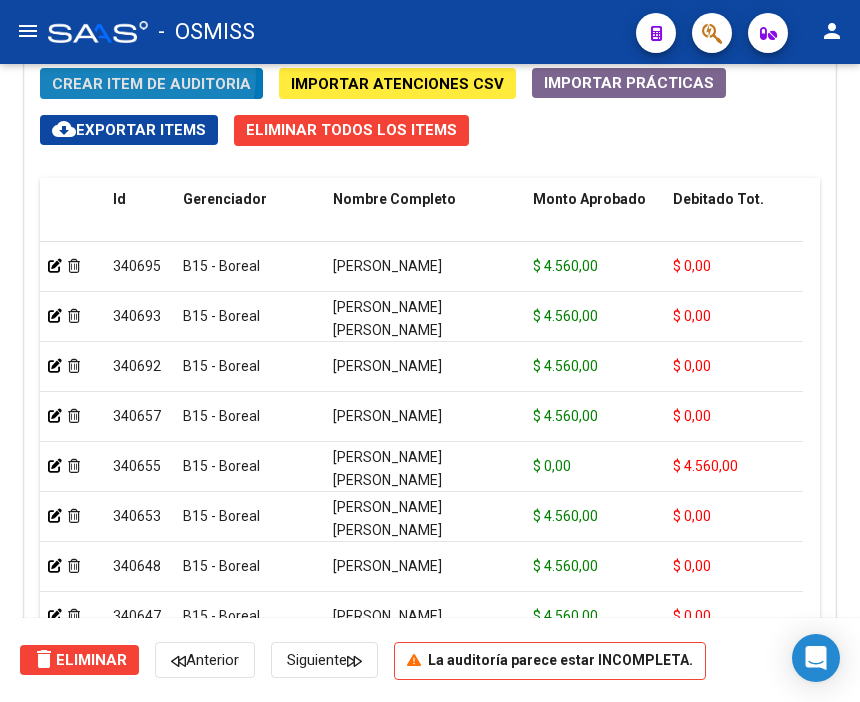 scroll, scrollTop: 1883, scrollLeft: 0, axis: vertical 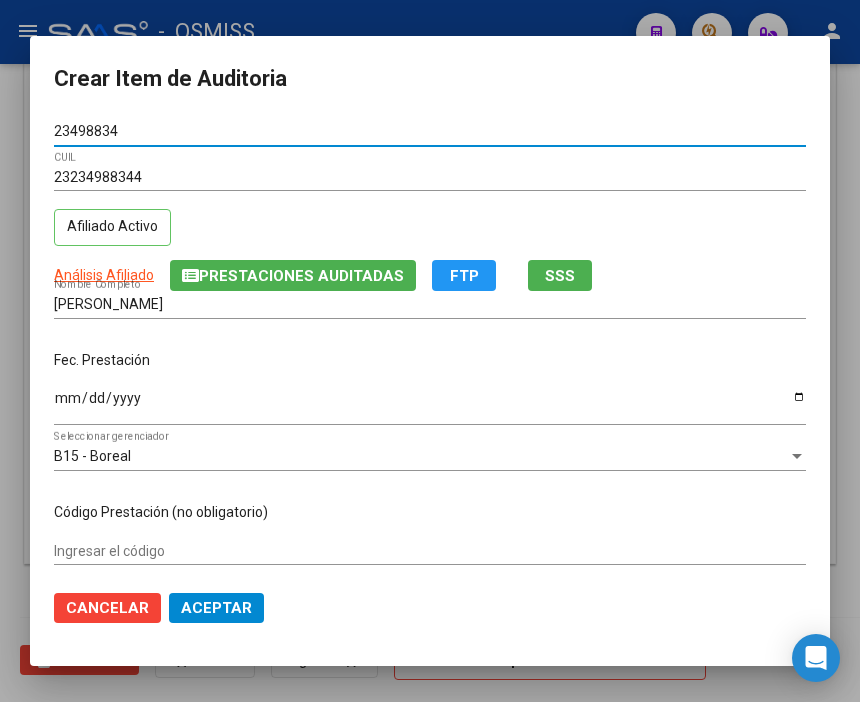 click on "Ingresar la fecha" at bounding box center (430, 405) 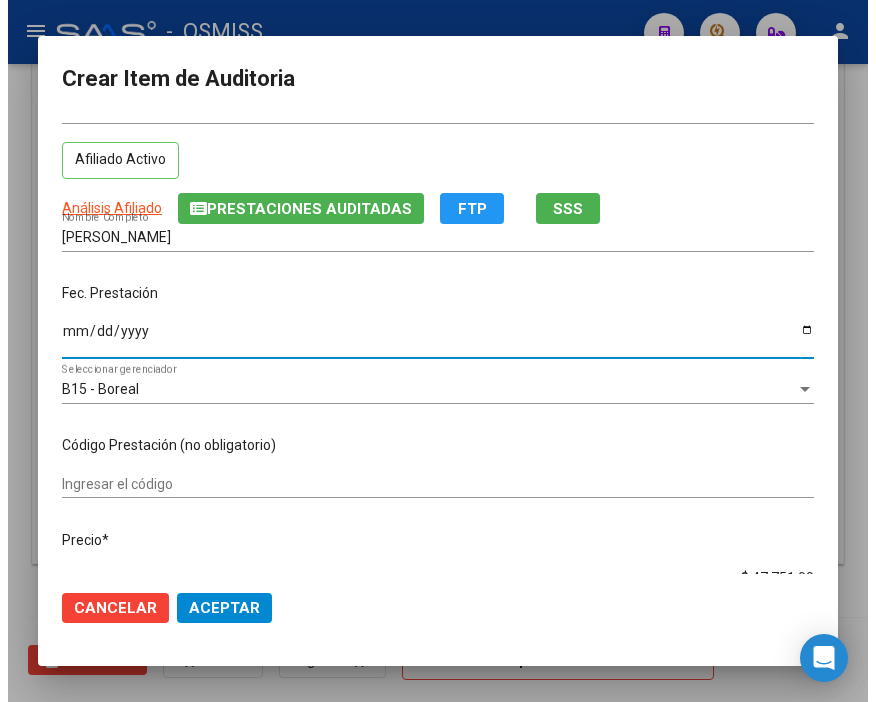 scroll, scrollTop: 222, scrollLeft: 0, axis: vertical 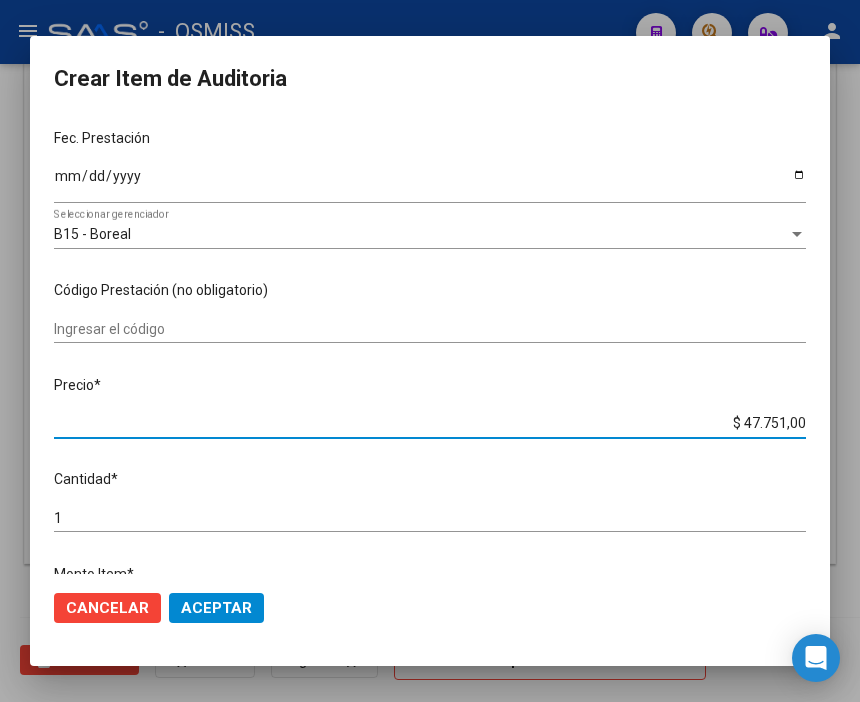drag, startPoint x: 666, startPoint y: 415, endPoint x: 864, endPoint y: 435, distance: 199.00754 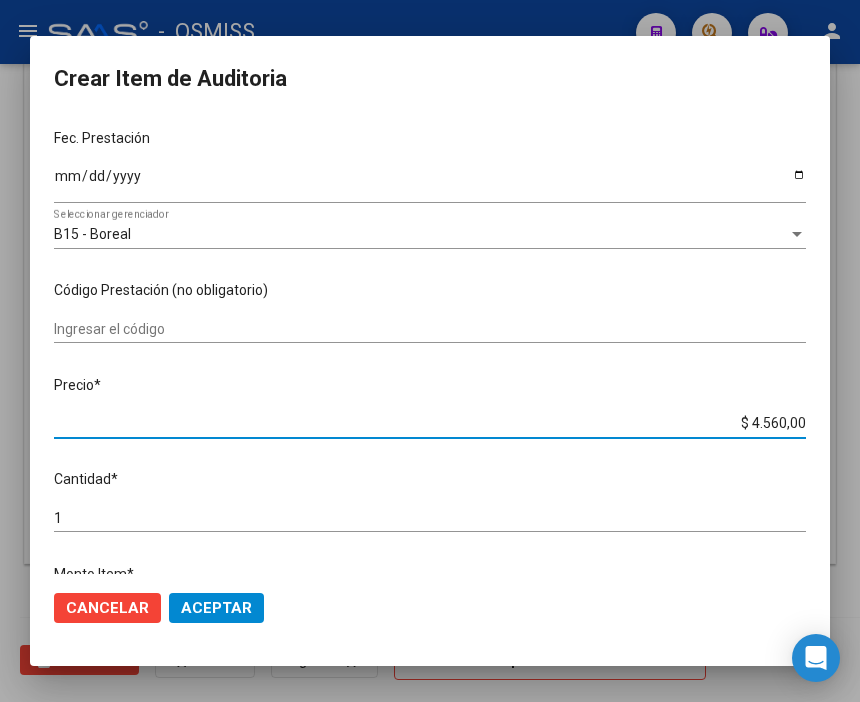 click on "Aceptar" 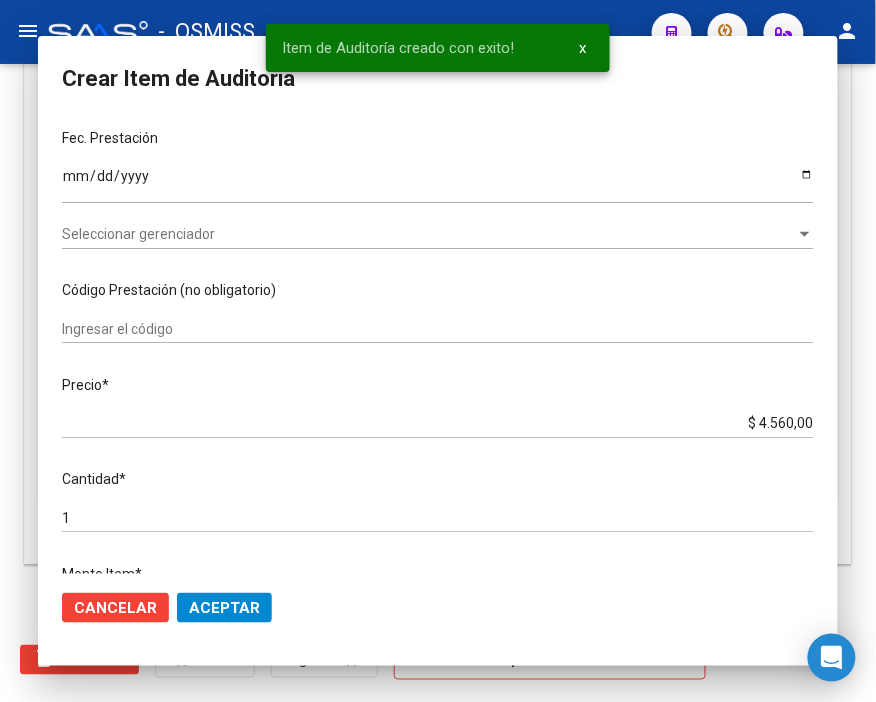 scroll, scrollTop: 1555, scrollLeft: 0, axis: vertical 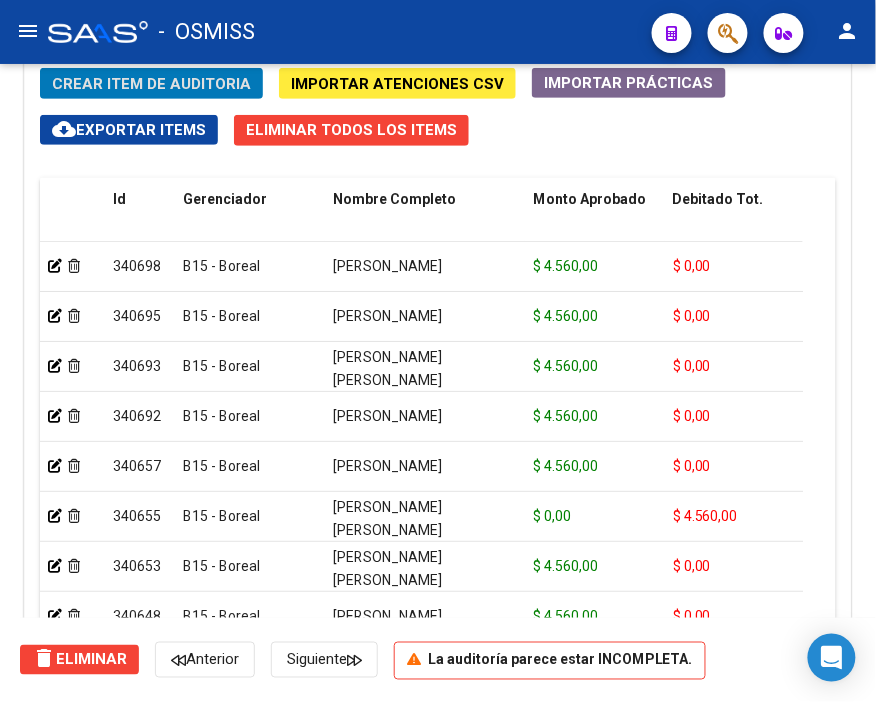 click on "Crear Item de Auditoria Importar Atenciones CSV  Importar Prácticas
cloud_download  Exportar Items   Eliminar Todos los Items  Id Gerenciador Nombre Completo Monto Aprobado Debitado Tot. Débito Médico Débito Afiliatorio Monto Item Comentario Gerenciador Descripción Afiliado Estado CUIL Documento Comentario Fec. Prestación Atencion Tipo Nomenclador Código Nomenclador Nombre Usuario Creado Area Creado Area Modificado     340698  B15 - Boreal  [PERSON_NAME]           $ 4.560,00 $ 0,00 $ 0,00 $ 0,00 $ 4.560,00     23234988344  23498834       [DATE]  [PERSON_NAME]   [DATE]      340695  B15 - Boreal  [PERSON_NAME]            $ 4.560,00 $ 0,00 $ 0,00 $ 0,00 $ 4.560,00     20149008994  14900899       [DATE]  [PERSON_NAME]   [DATE]      340693  B15 - Boreal  [PERSON_NAME] [PERSON_NAME]          $ 4.560,00 $ 0,00 $ 0,00 $ 0,00 $ 4.560,00     27508700232  50870023       [DATE]  [PERSON_NAME]   [DATE]      340692  B15 - Boreal $ 4.560,00" 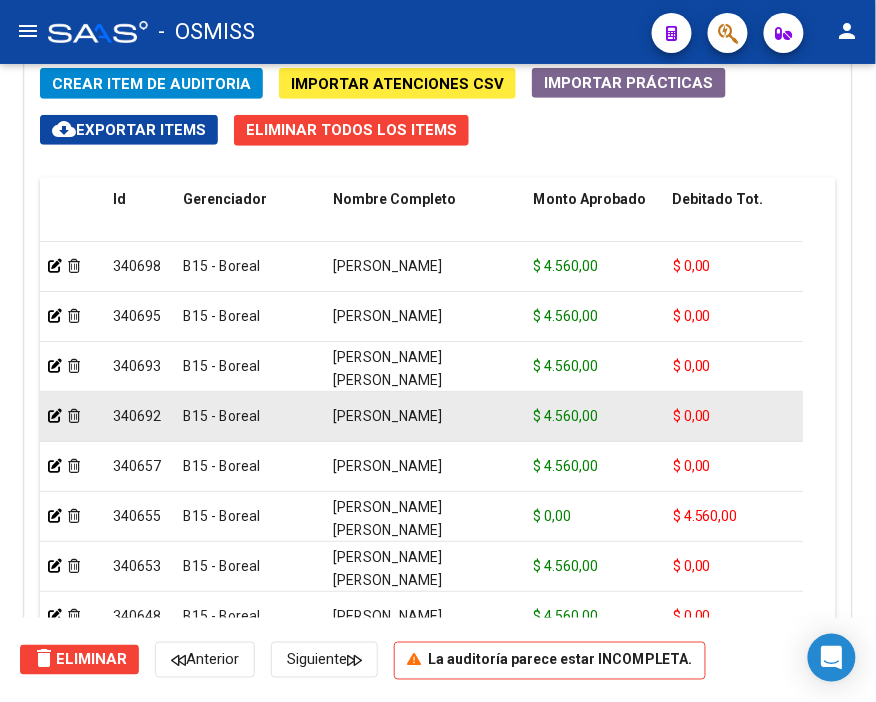 scroll, scrollTop: 111, scrollLeft: 0, axis: vertical 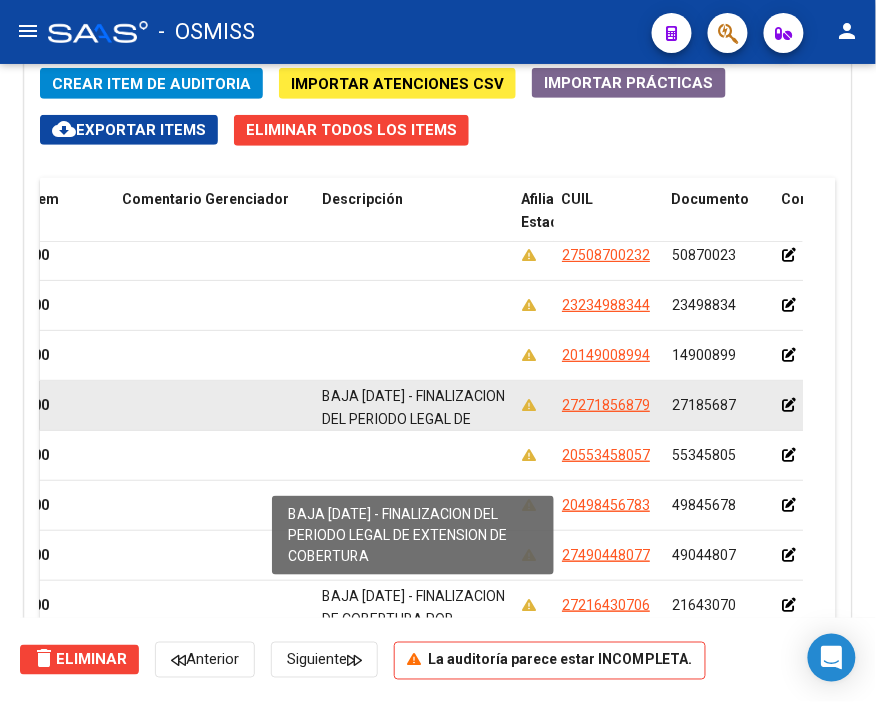 drag, startPoint x: 323, startPoint y: 393, endPoint x: 442, endPoint y: 388, distance: 119.104996 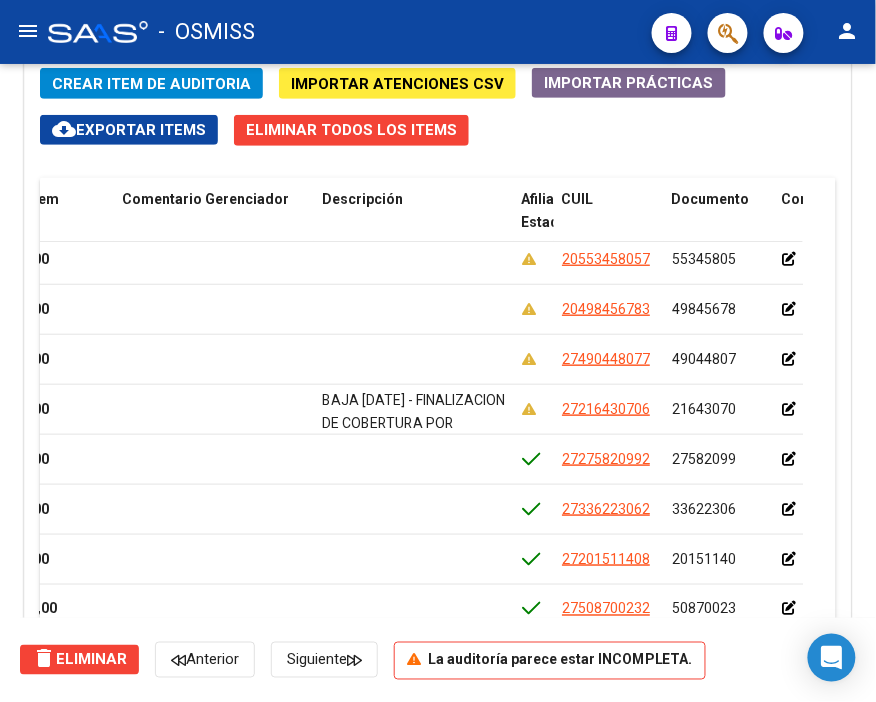 scroll, scrollTop: 333, scrollLeft: 1111, axis: both 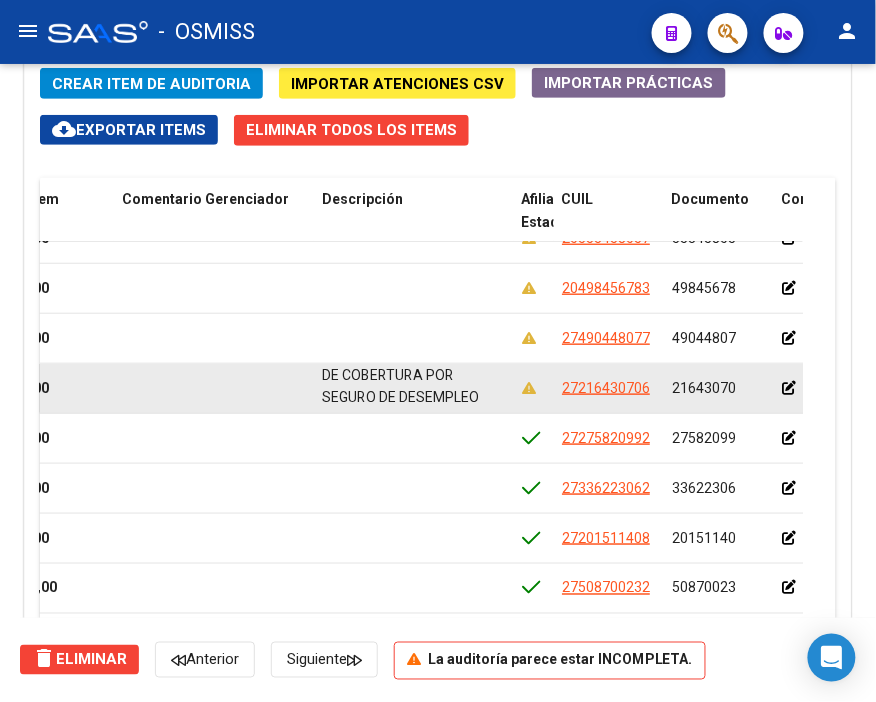 drag, startPoint x: 323, startPoint y: 370, endPoint x: 466, endPoint y: 391, distance: 144.53374 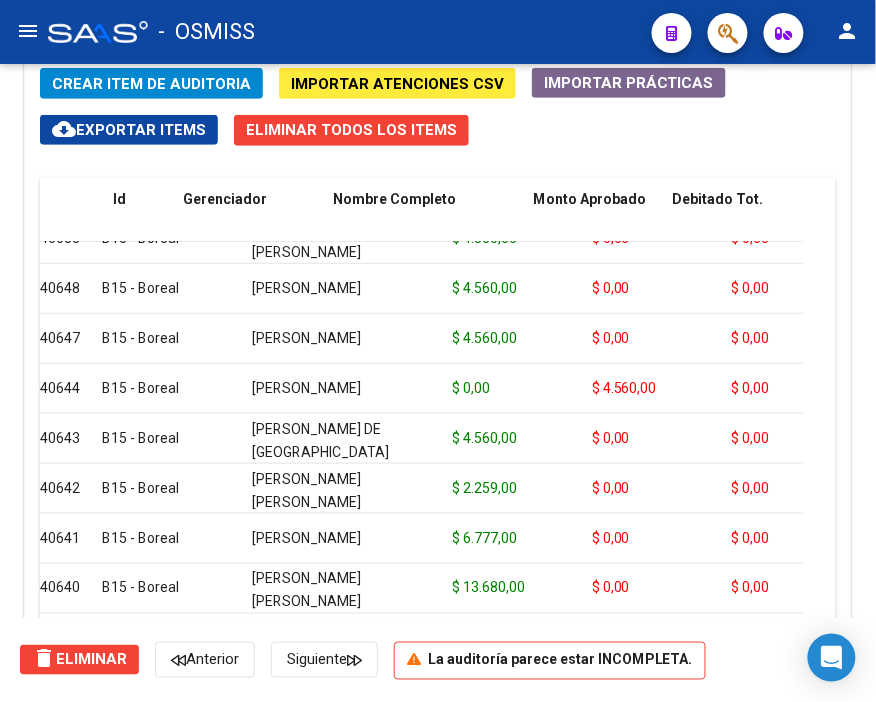 scroll, scrollTop: 333, scrollLeft: 0, axis: vertical 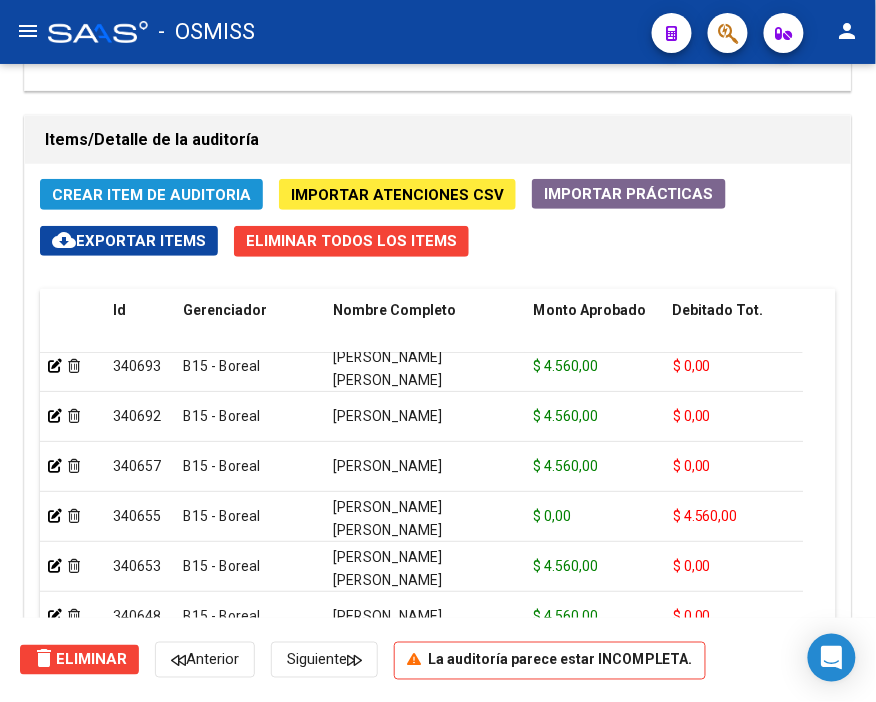 click on "Crear Item de Auditoria" 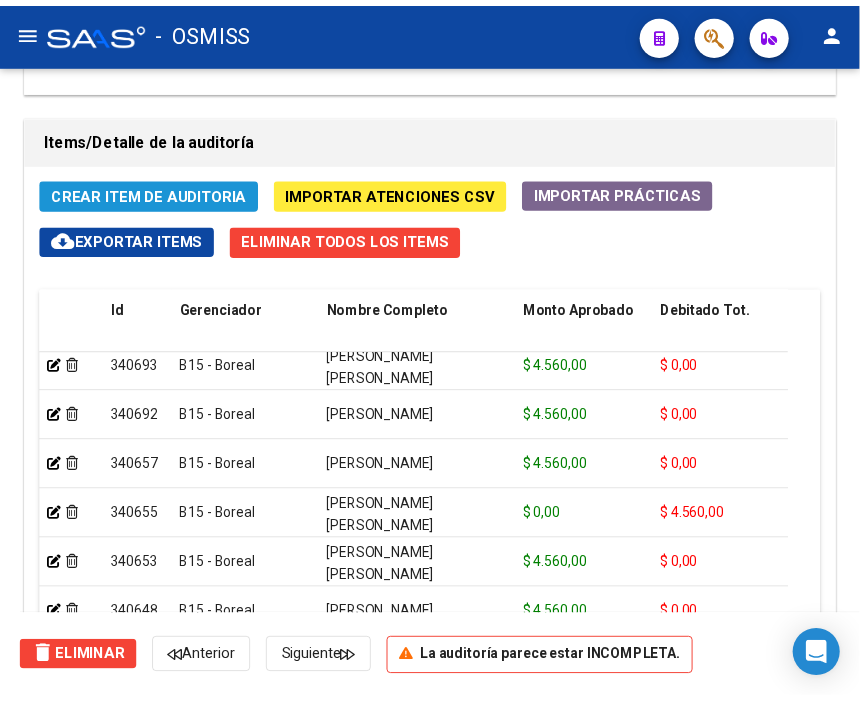 scroll, scrollTop: 1772, scrollLeft: 0, axis: vertical 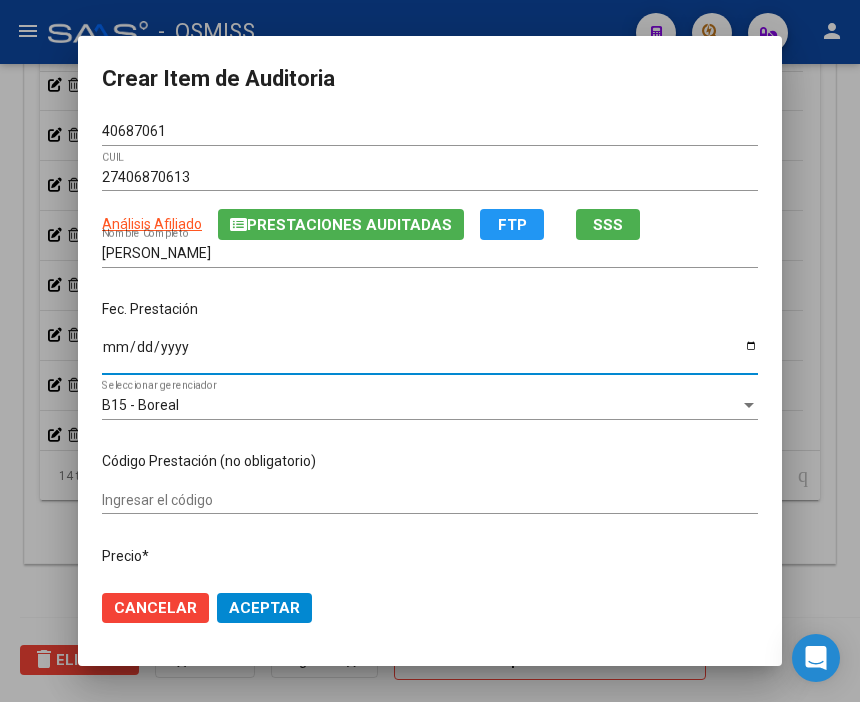 click on "Ingresar la fecha" at bounding box center [430, 354] 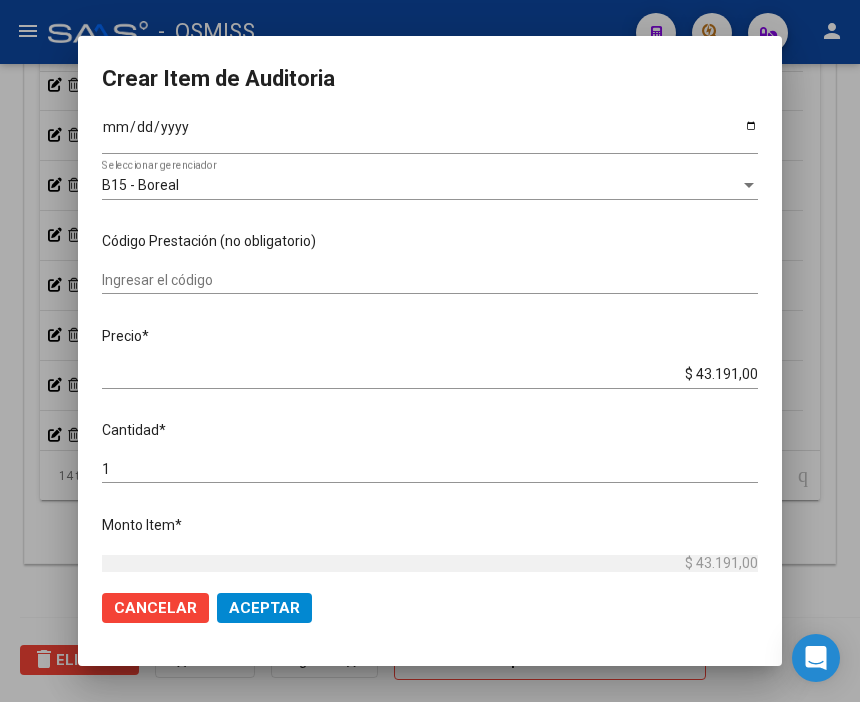 scroll, scrollTop: 222, scrollLeft: 0, axis: vertical 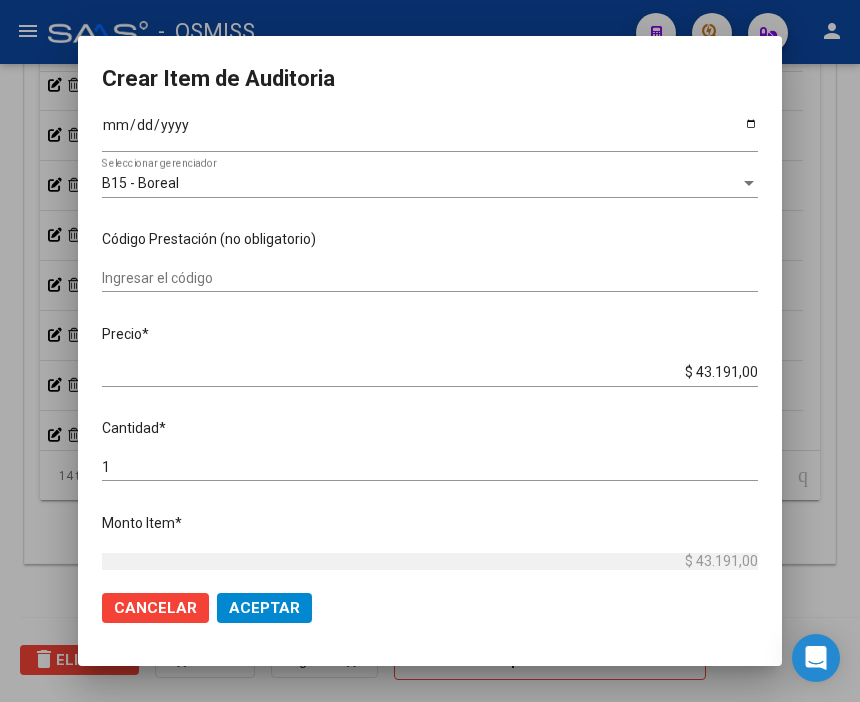 click on "$ 43.191,00 Ingresar el precio" at bounding box center (430, 373) 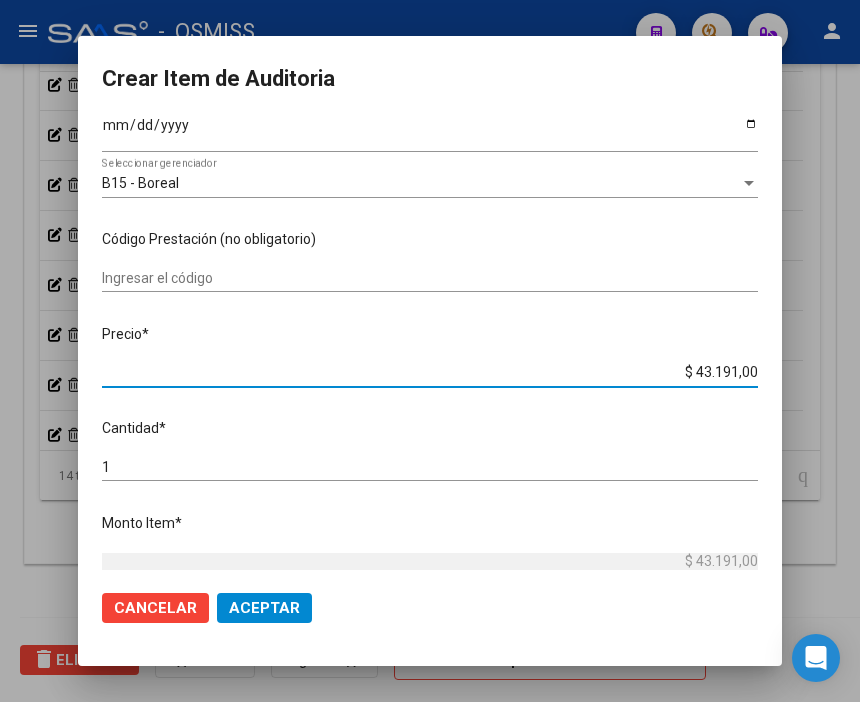 drag, startPoint x: 657, startPoint y: 377, endPoint x: 825, endPoint y: 376, distance: 168.00298 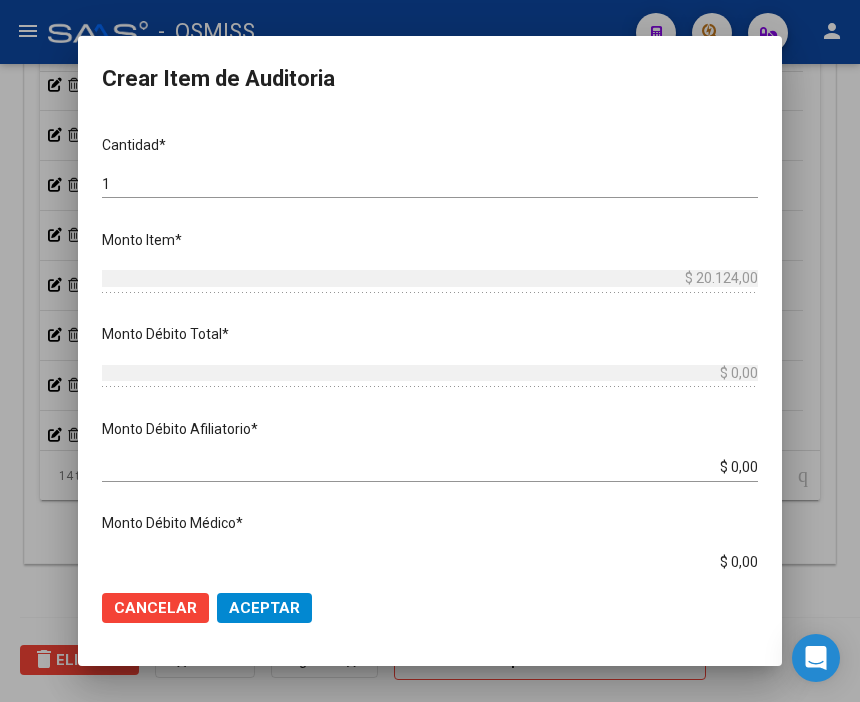 scroll, scrollTop: 555, scrollLeft: 0, axis: vertical 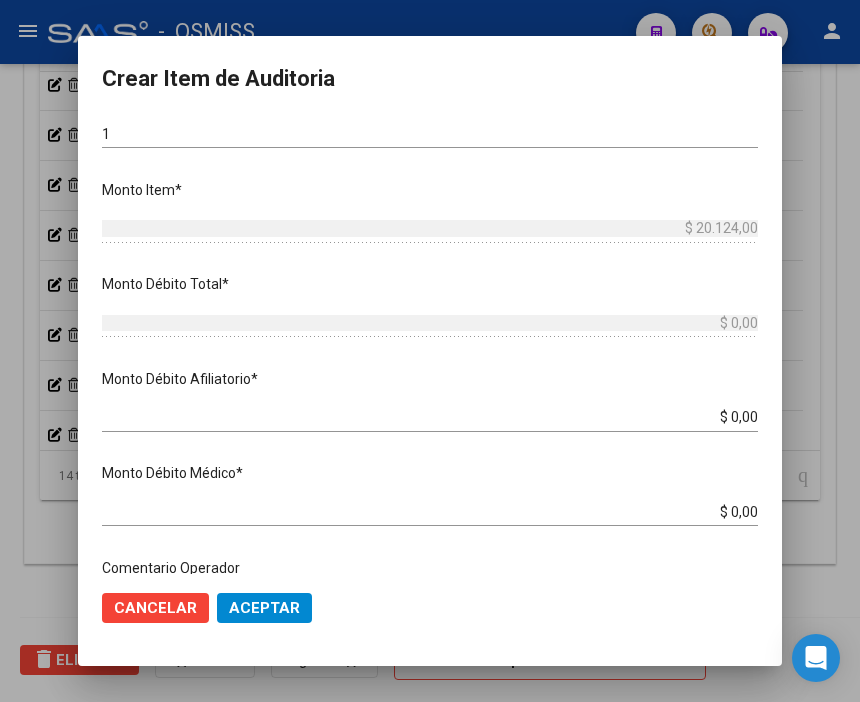 click on "$ 0,00 Ingresar el monto Afiliatorio" at bounding box center (430, 418) 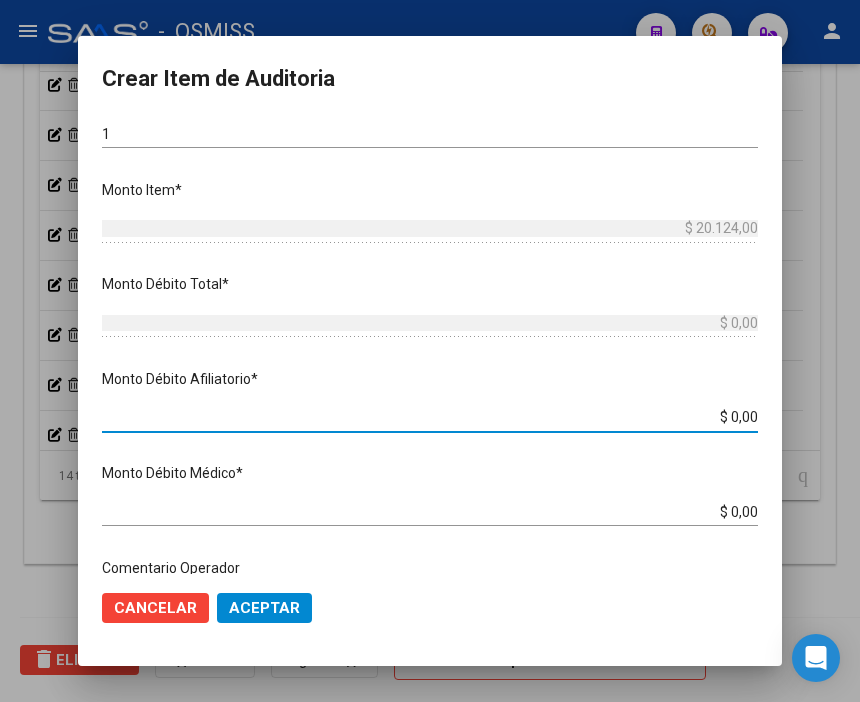 drag, startPoint x: 687, startPoint y: 420, endPoint x: 821, endPoint y: 431, distance: 134.45073 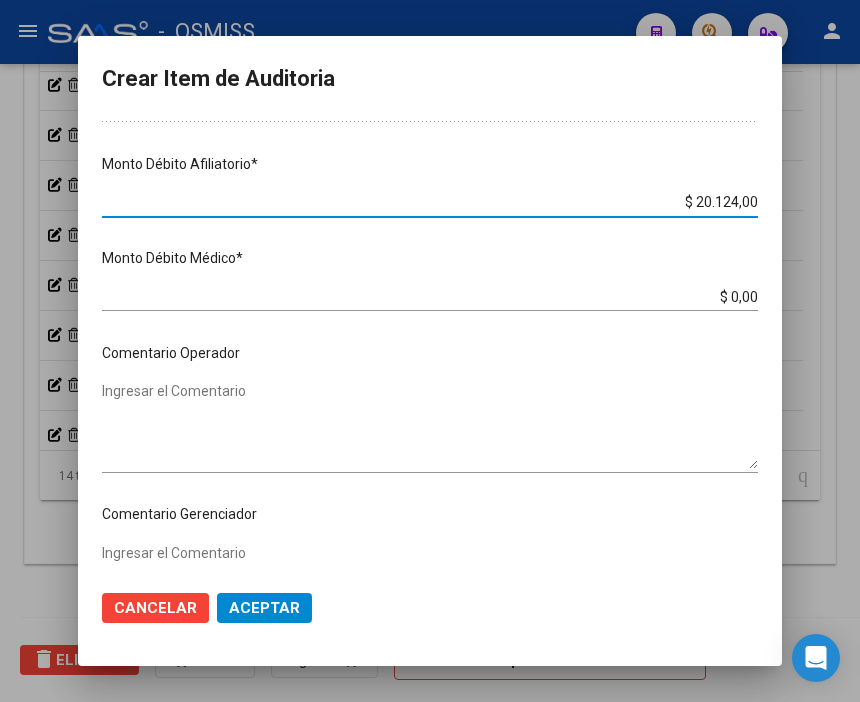 scroll, scrollTop: 777, scrollLeft: 0, axis: vertical 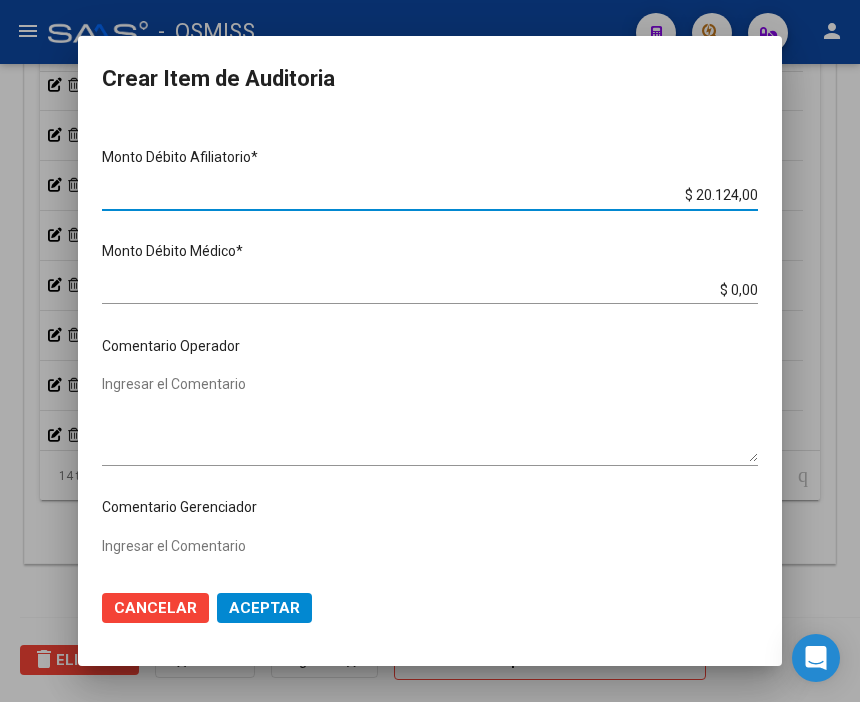 click on "Ingresar el Comentario" at bounding box center [430, 418] 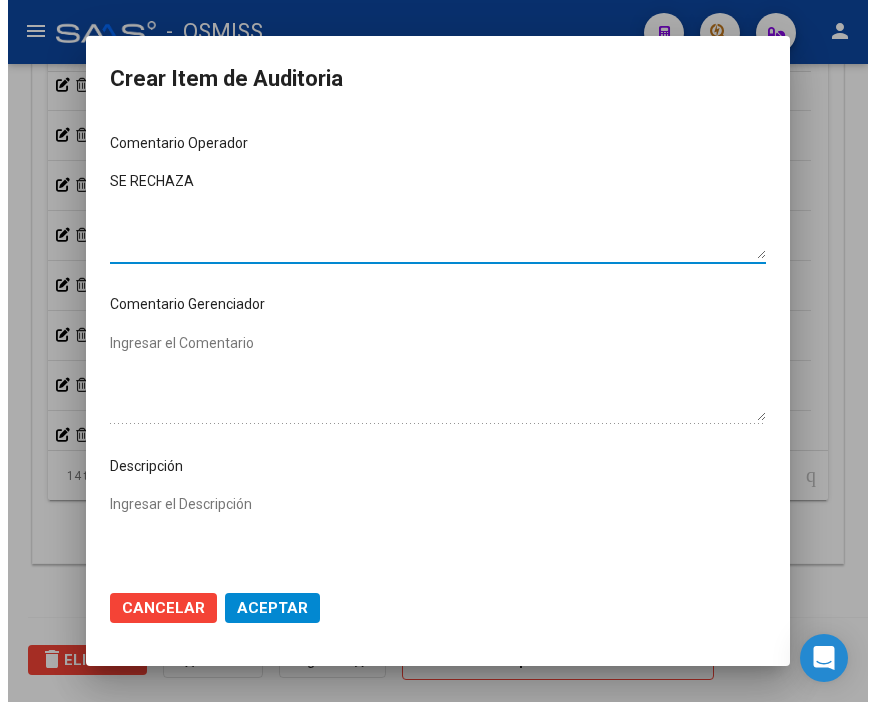 scroll, scrollTop: 1000, scrollLeft: 0, axis: vertical 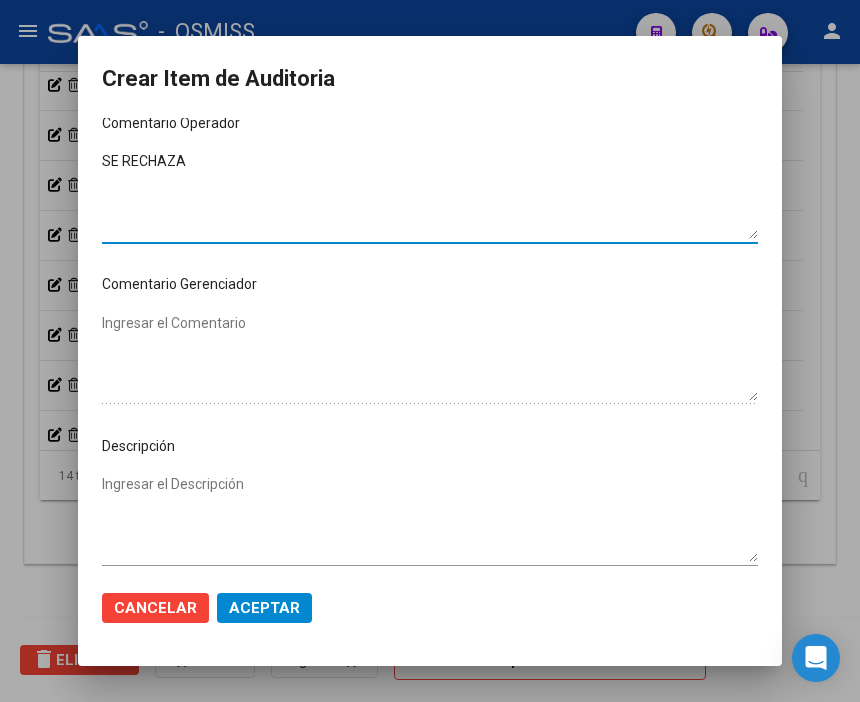 click on "Ingresar el Descripción" at bounding box center [430, 518] 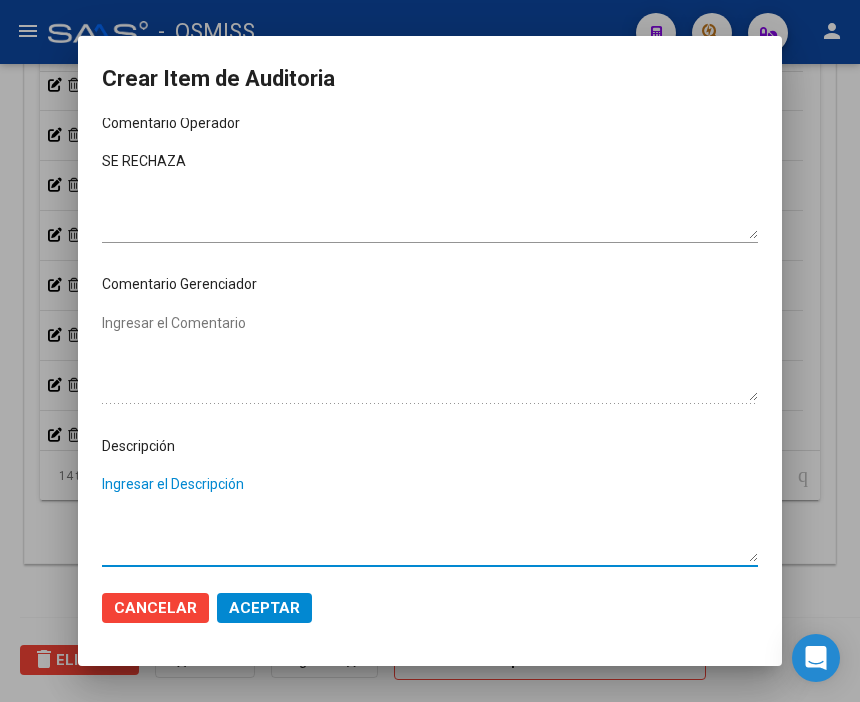 click on "Ingresar el Descripción" at bounding box center [430, 518] 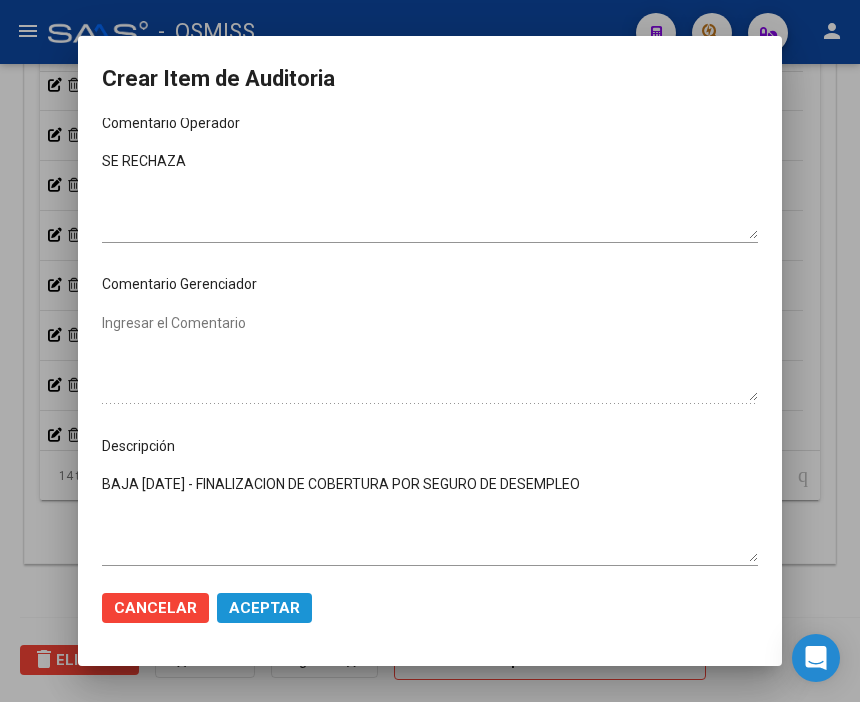click on "Aceptar" 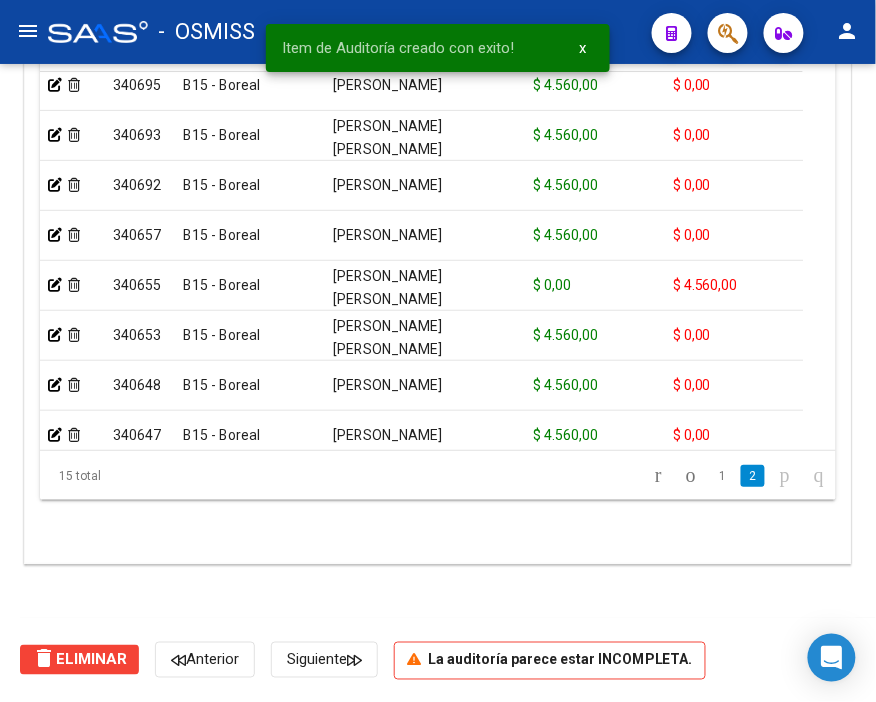 scroll, scrollTop: 1444, scrollLeft: 0, axis: vertical 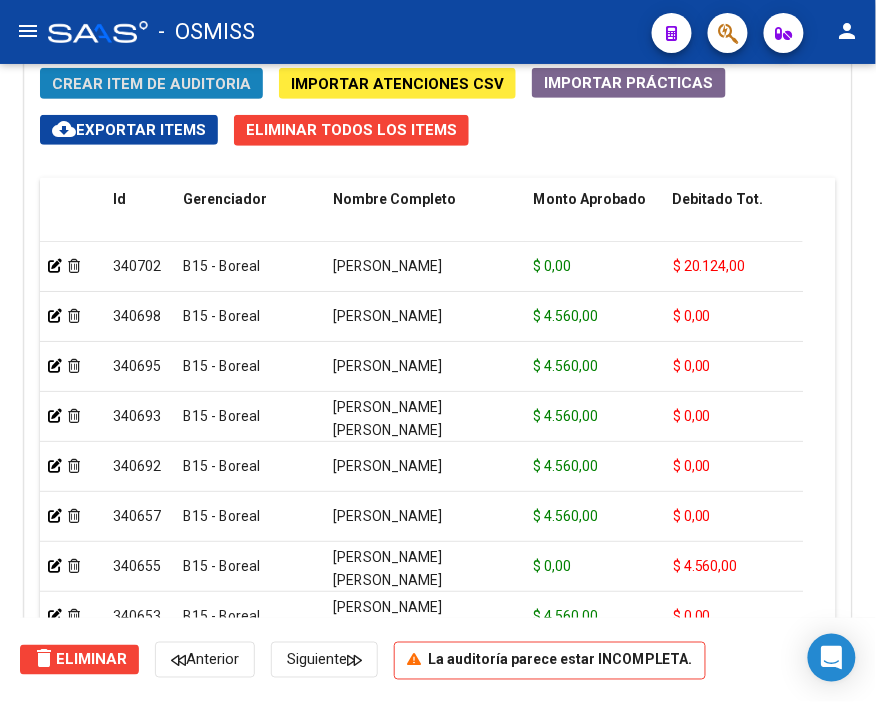 click on "Crear Item de Auditoria" 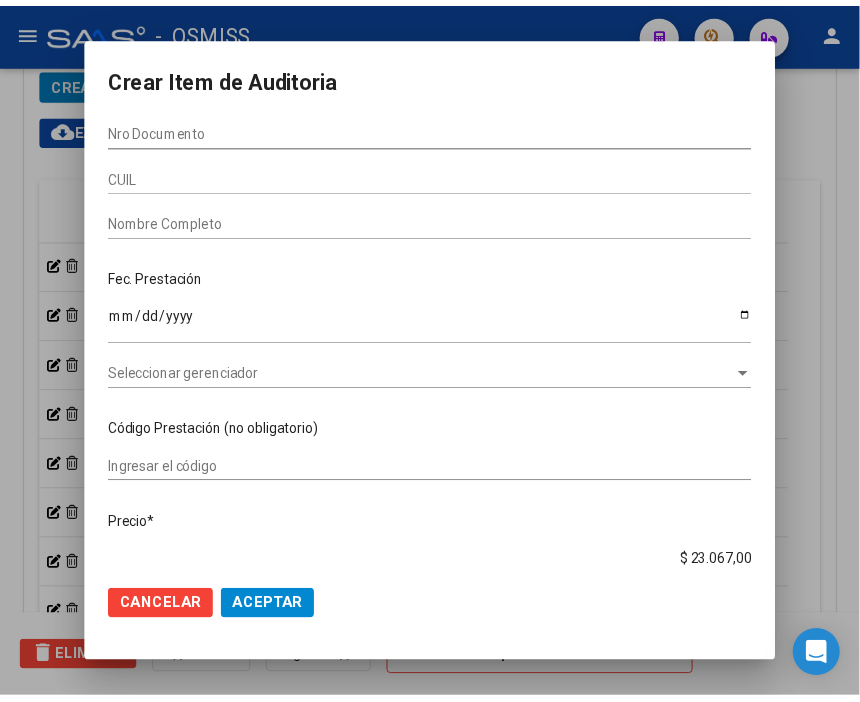 scroll, scrollTop: 1883, scrollLeft: 0, axis: vertical 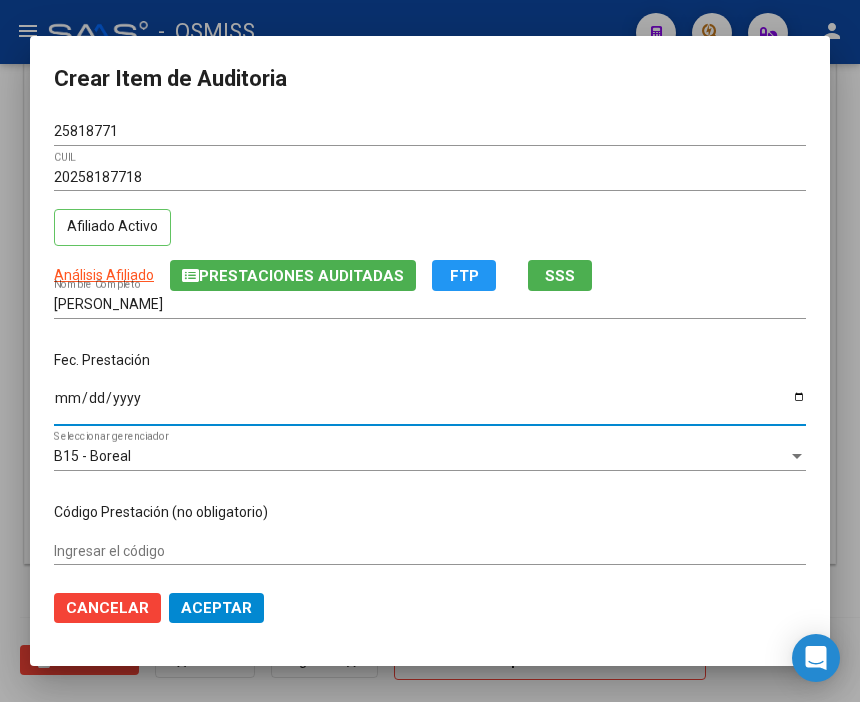 click on "Ingresar la fecha" at bounding box center (430, 405) 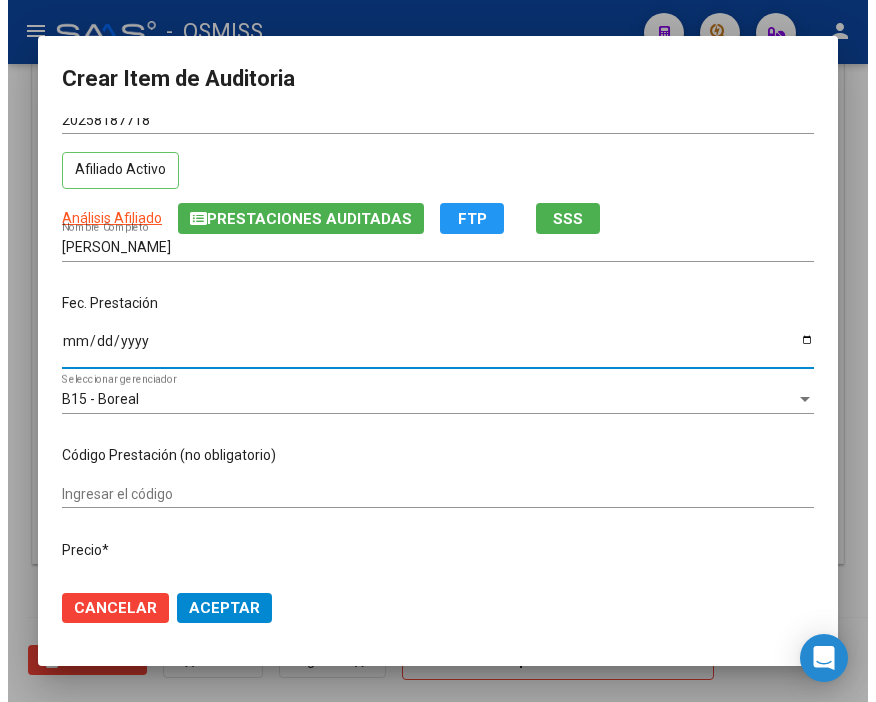 scroll, scrollTop: 111, scrollLeft: 0, axis: vertical 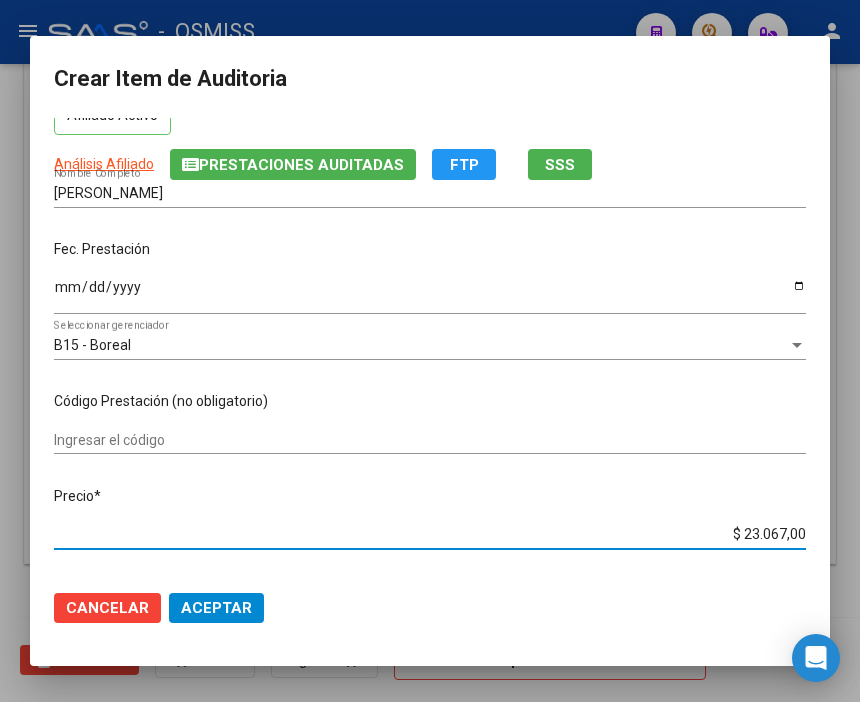 drag, startPoint x: 705, startPoint y: 533, endPoint x: 864, endPoint y: 533, distance: 159 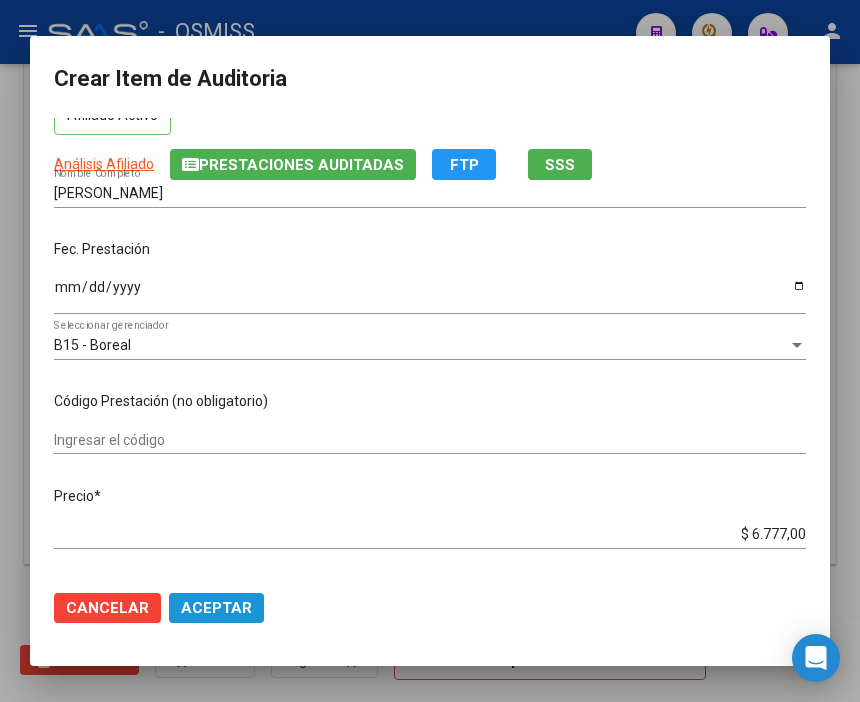 click on "Aceptar" 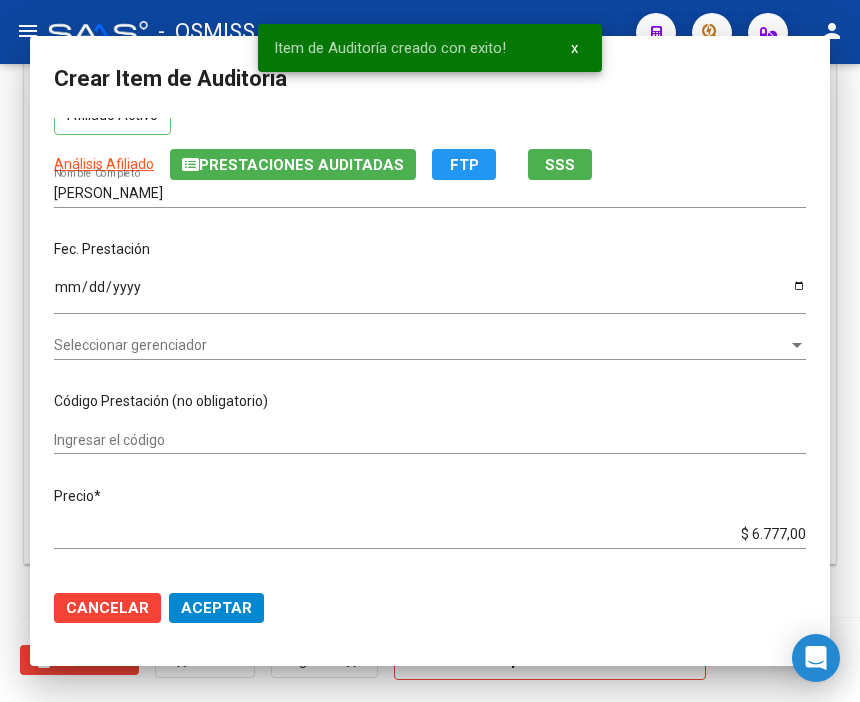 scroll, scrollTop: 1555, scrollLeft: 0, axis: vertical 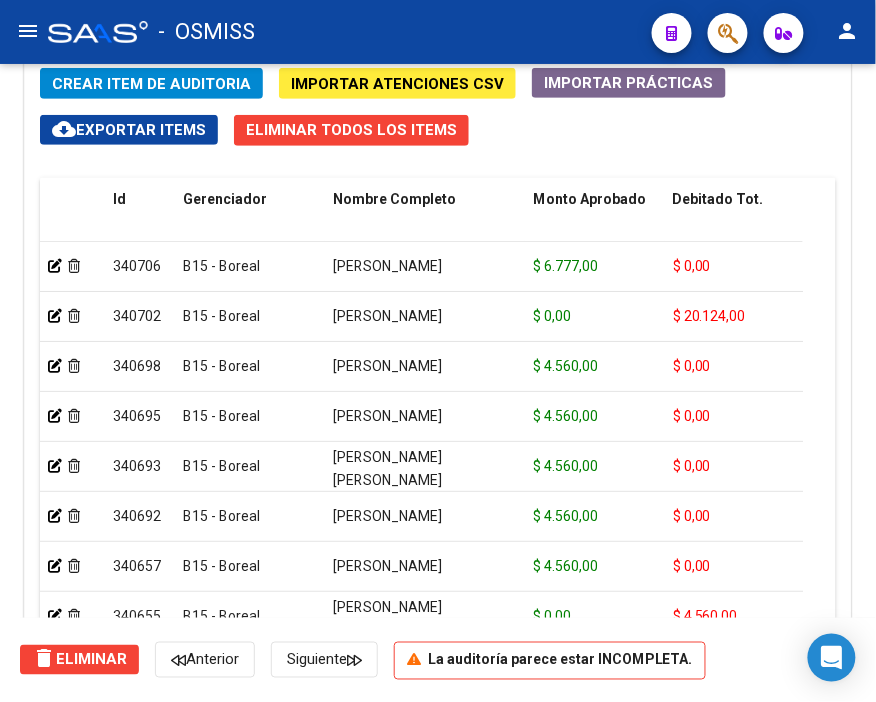 click on "-   OSMISS" 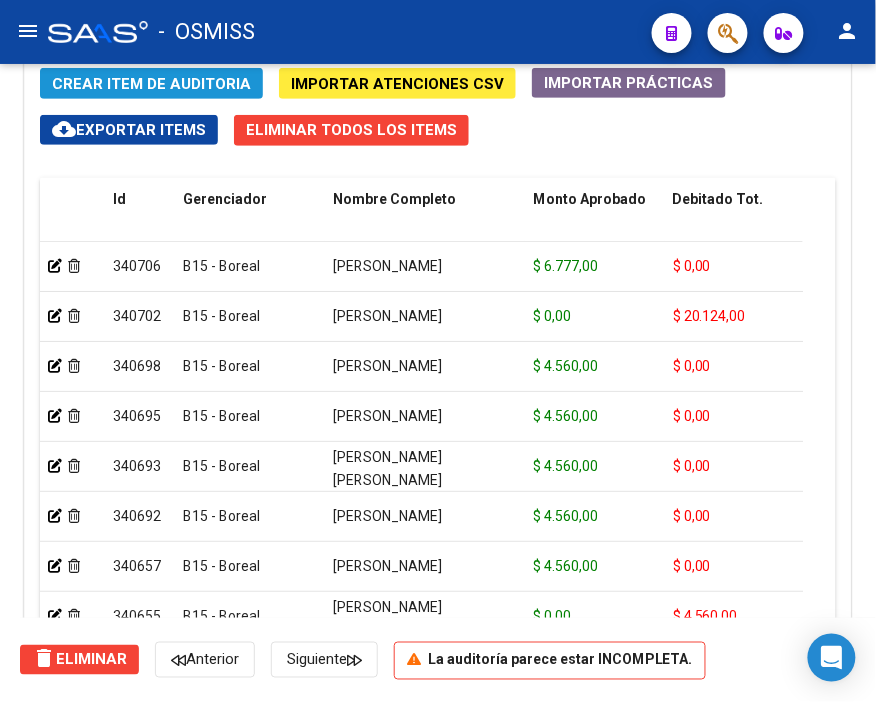 click on "Crear Item de Auditoria" 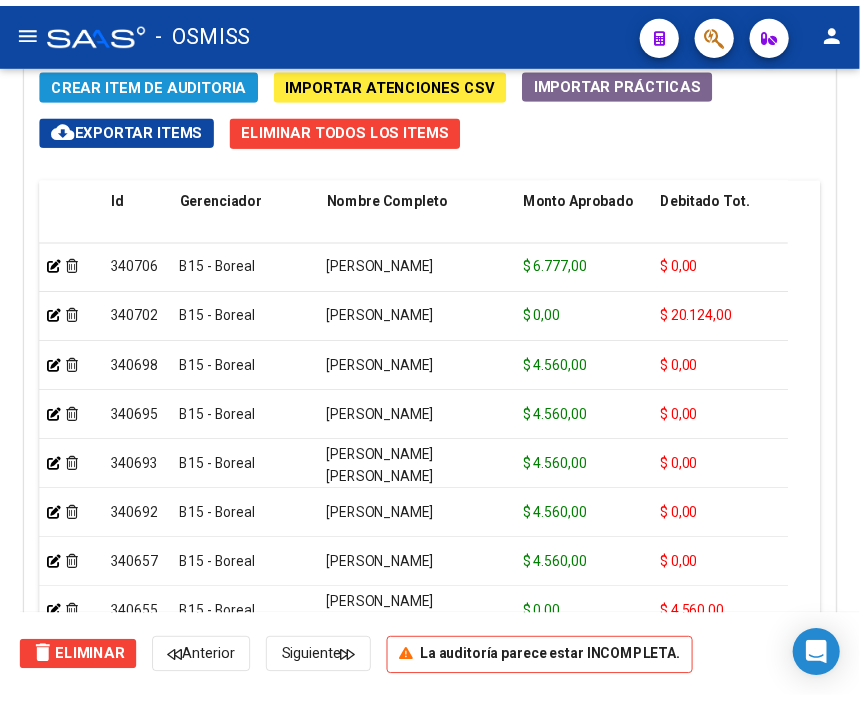 scroll, scrollTop: 1883, scrollLeft: 0, axis: vertical 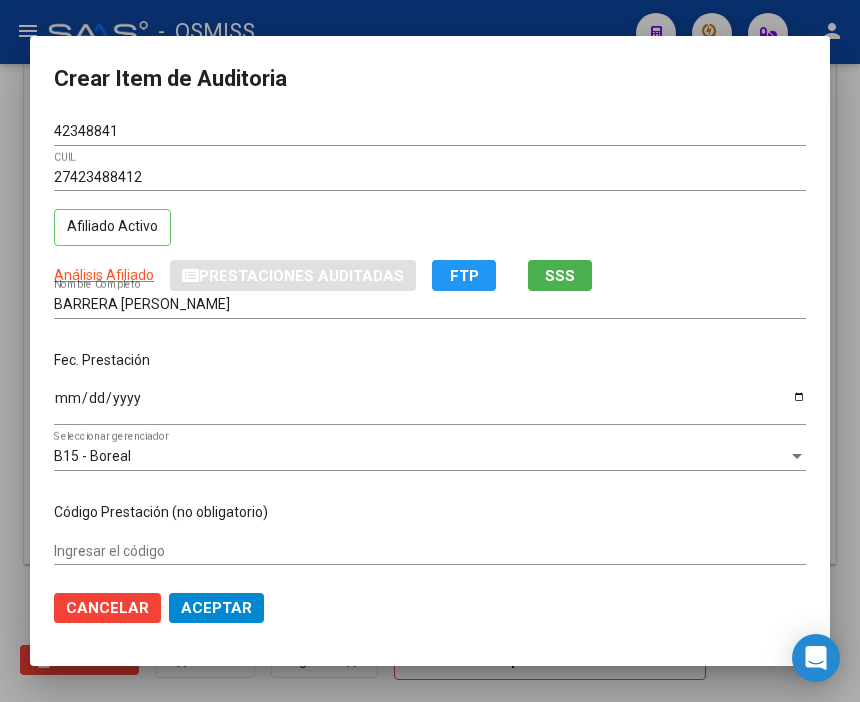 click on "Fec. Prestación" at bounding box center [430, 360] 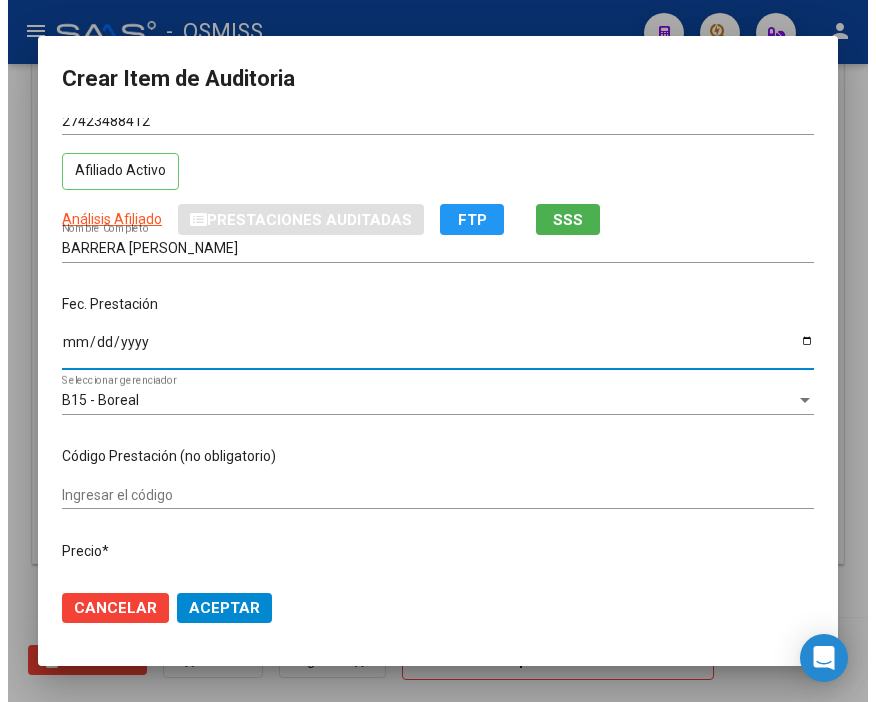 scroll, scrollTop: 111, scrollLeft: 0, axis: vertical 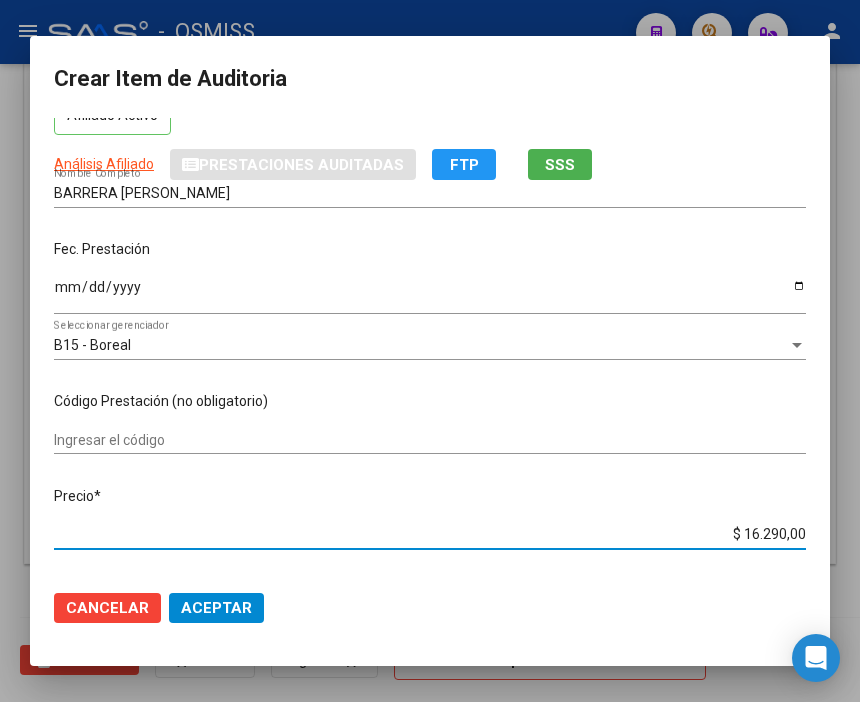 drag, startPoint x: 691, startPoint y: 531, endPoint x: 841, endPoint y: 527, distance: 150.05333 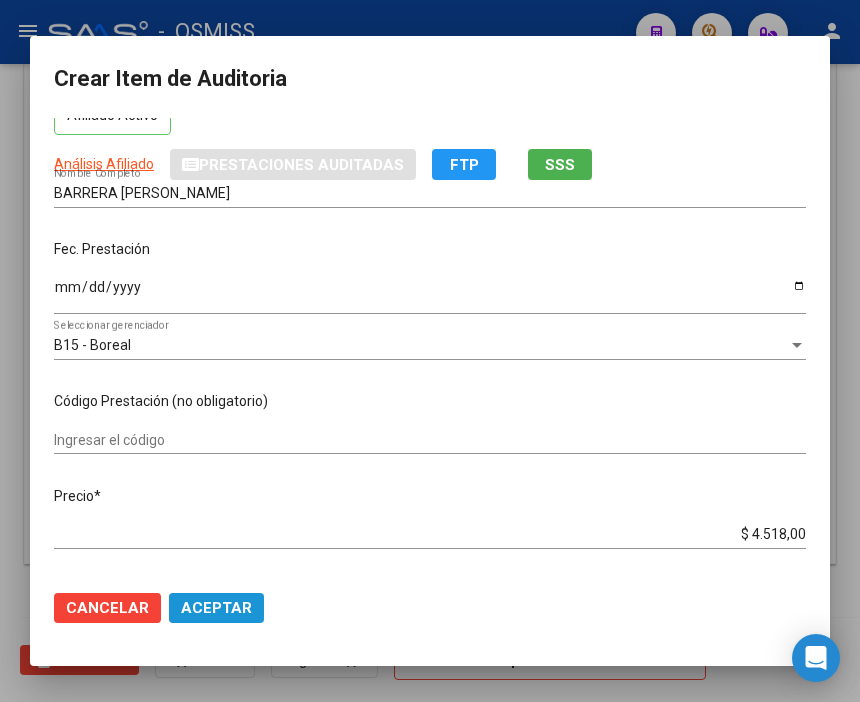 click on "Aceptar" 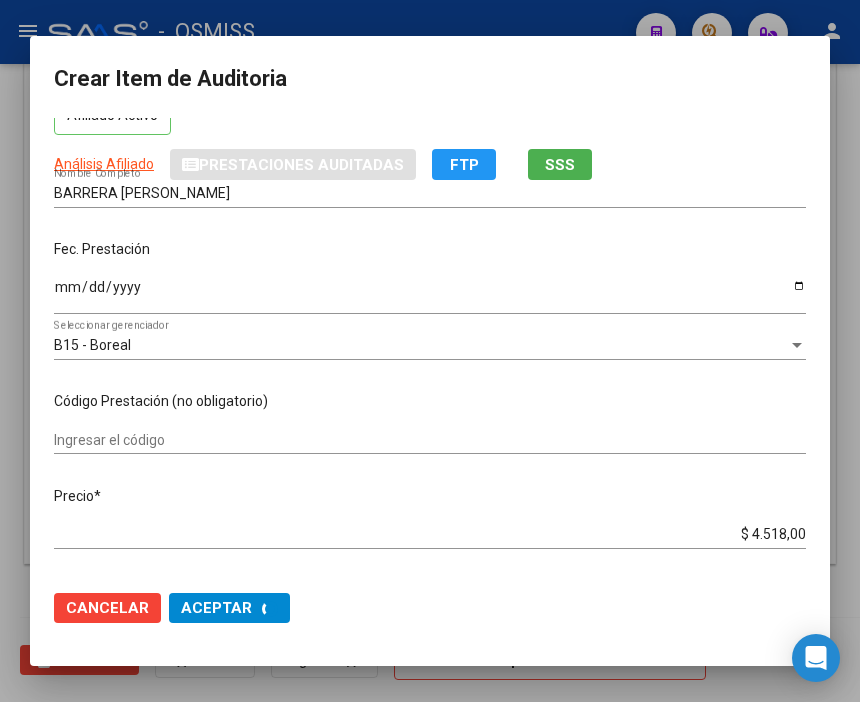 scroll, scrollTop: 1555, scrollLeft: 0, axis: vertical 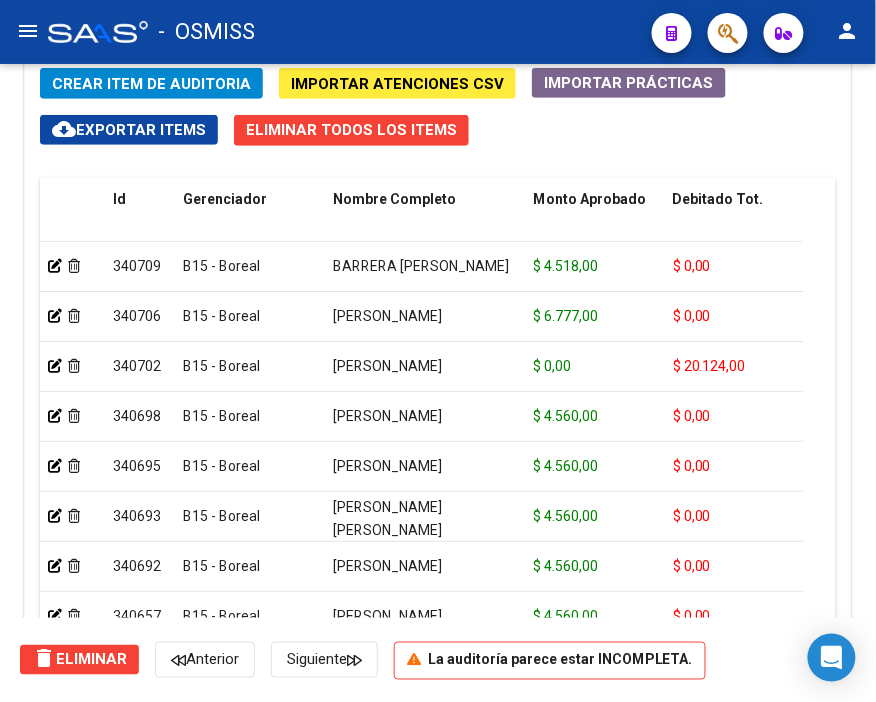 click on "Crear Item de Auditoria" 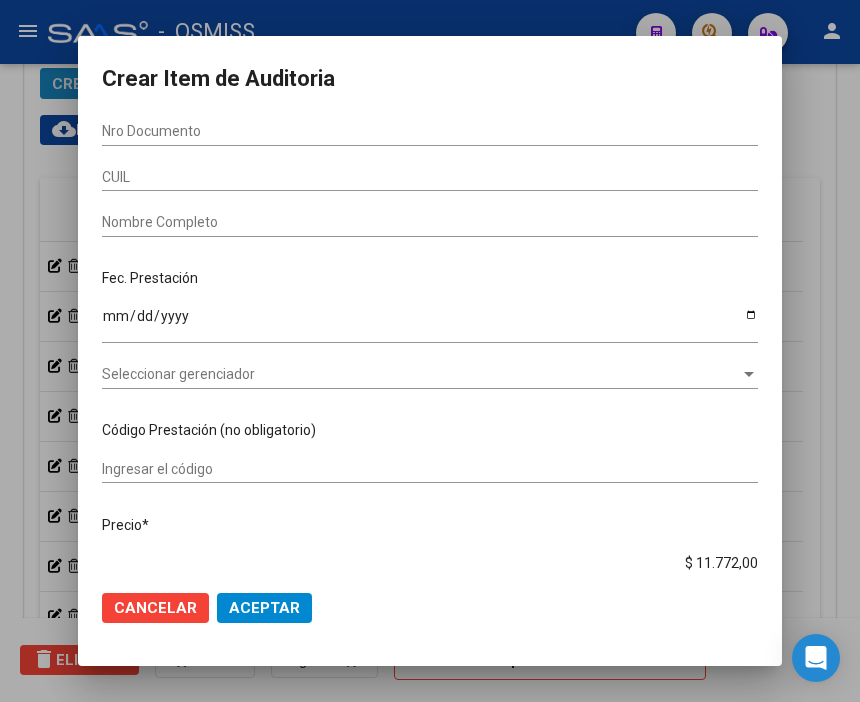 scroll, scrollTop: 1883, scrollLeft: 0, axis: vertical 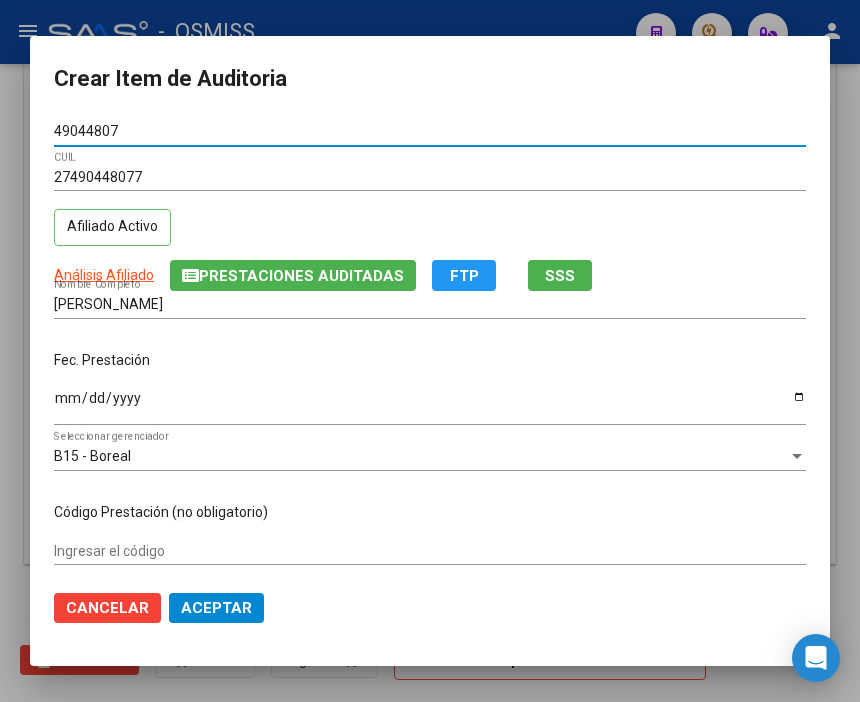 click on "Ingresar la fecha" at bounding box center [430, 405] 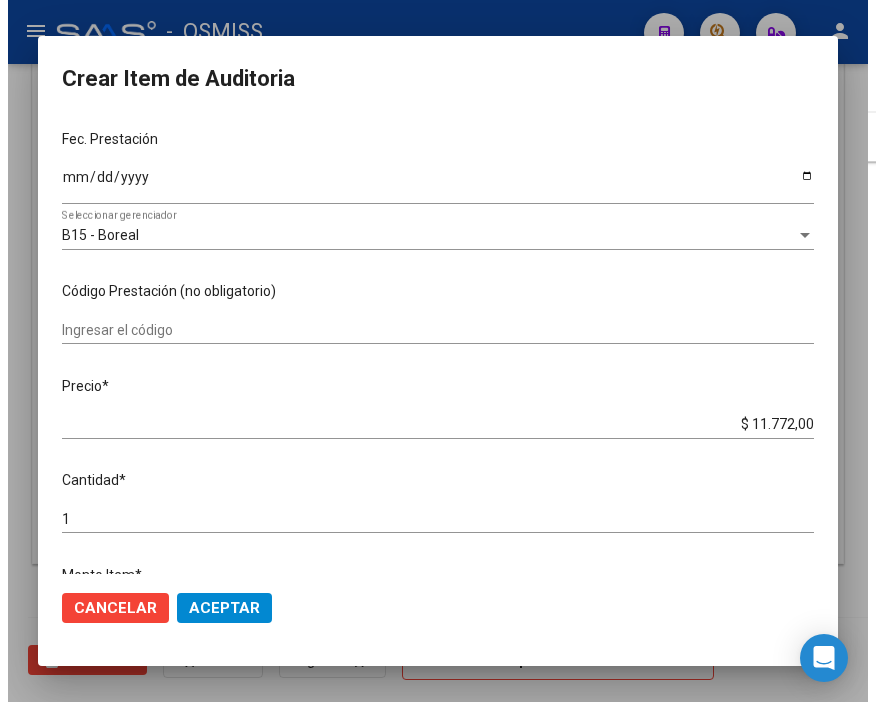 scroll, scrollTop: 222, scrollLeft: 0, axis: vertical 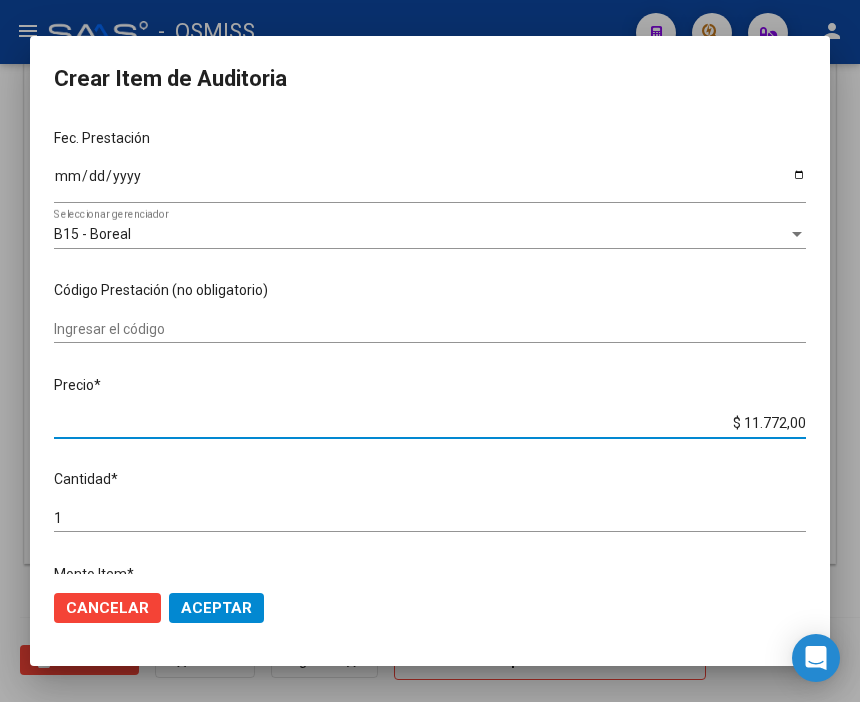 drag, startPoint x: 693, startPoint y: 431, endPoint x: 807, endPoint y: 441, distance: 114.43776 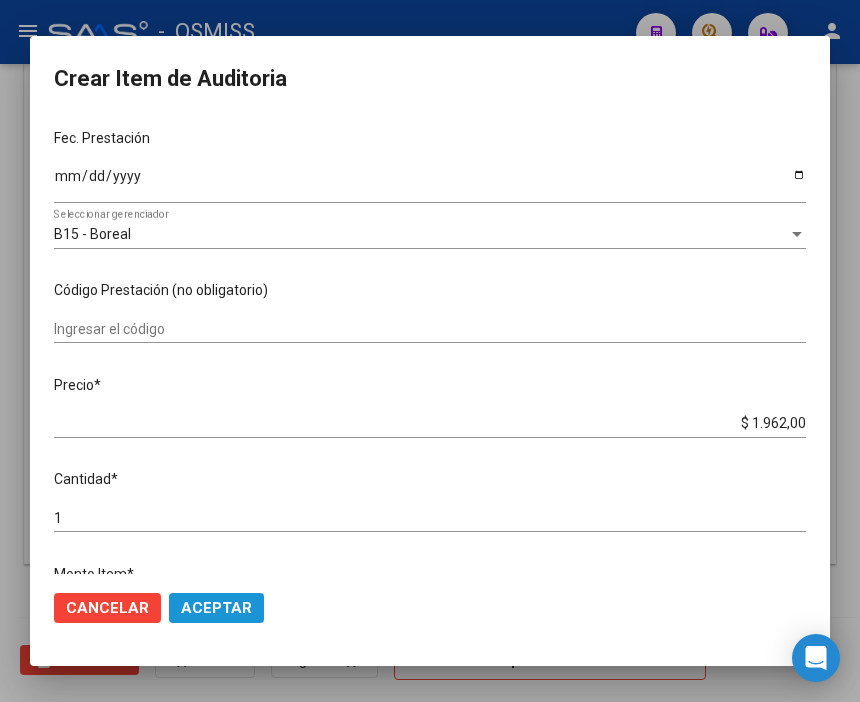 click on "Aceptar" 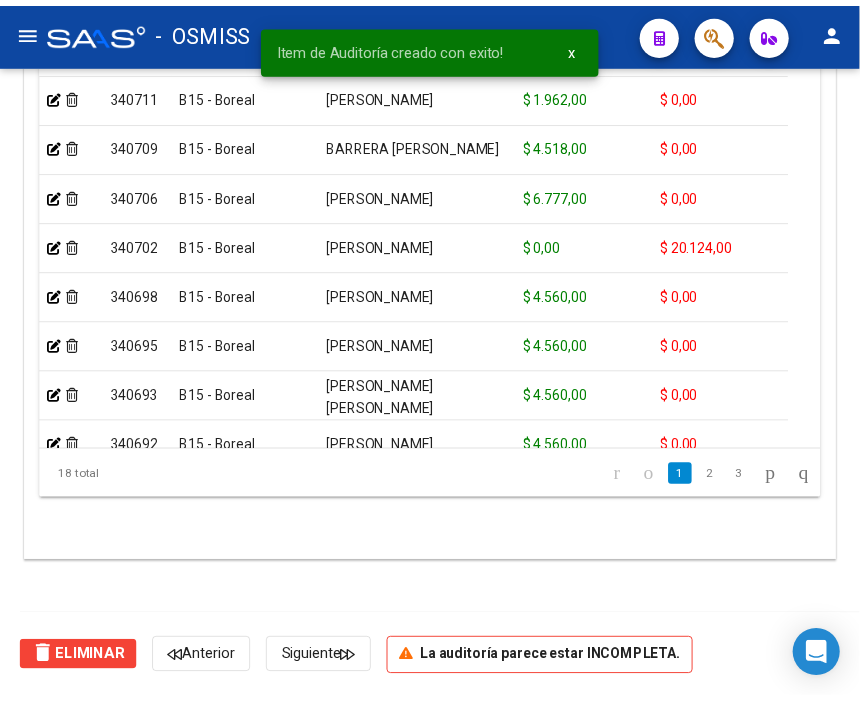 scroll, scrollTop: 1555, scrollLeft: 0, axis: vertical 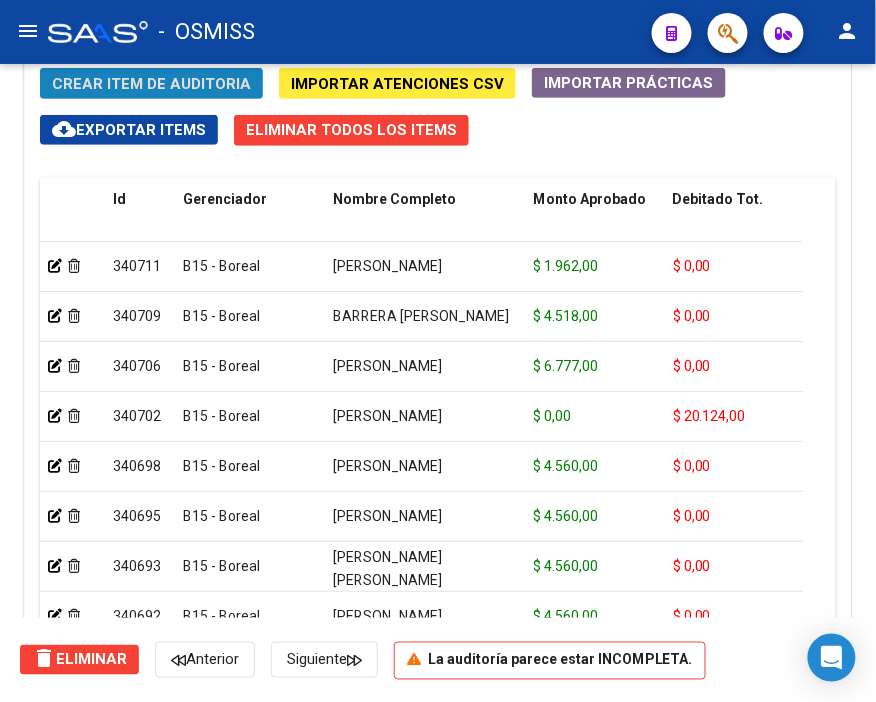 click on "Crear Item de Auditoria" 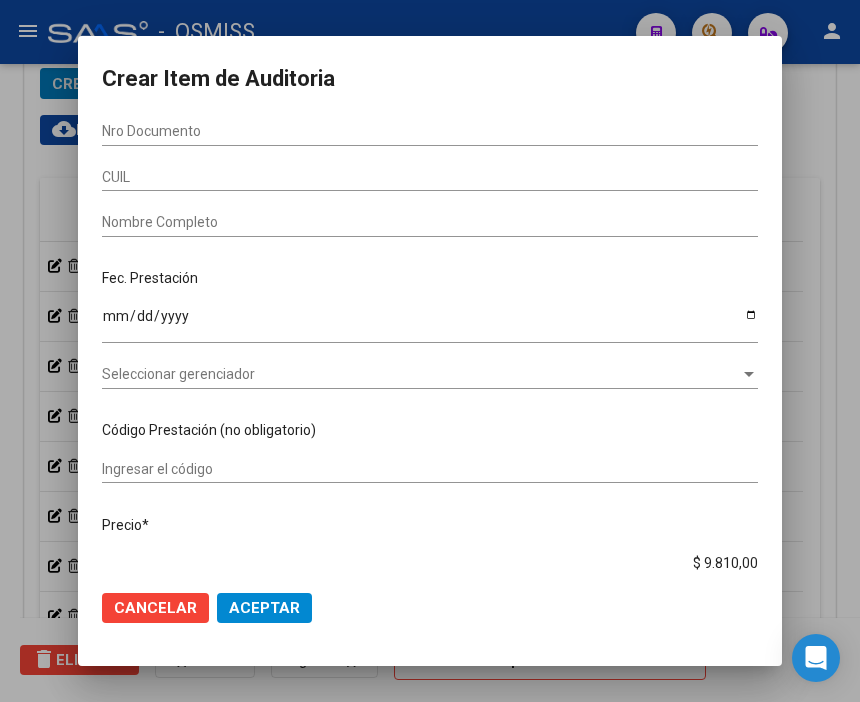 scroll, scrollTop: 1883, scrollLeft: 0, axis: vertical 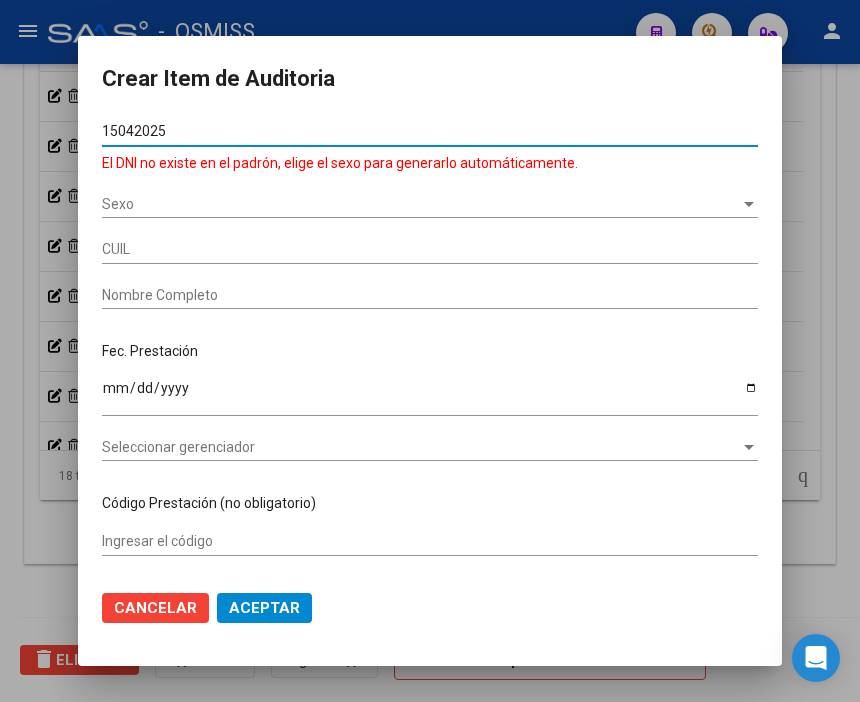 drag, startPoint x: 176, startPoint y: 132, endPoint x: -14, endPoint y: 114, distance: 190.85072 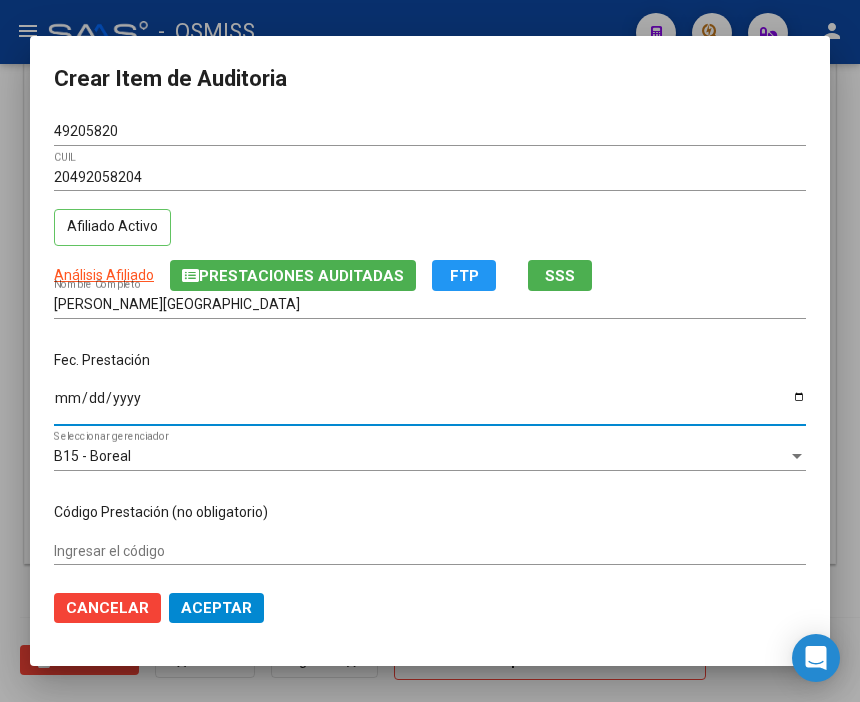 click on "Ingresar la fecha" at bounding box center [430, 405] 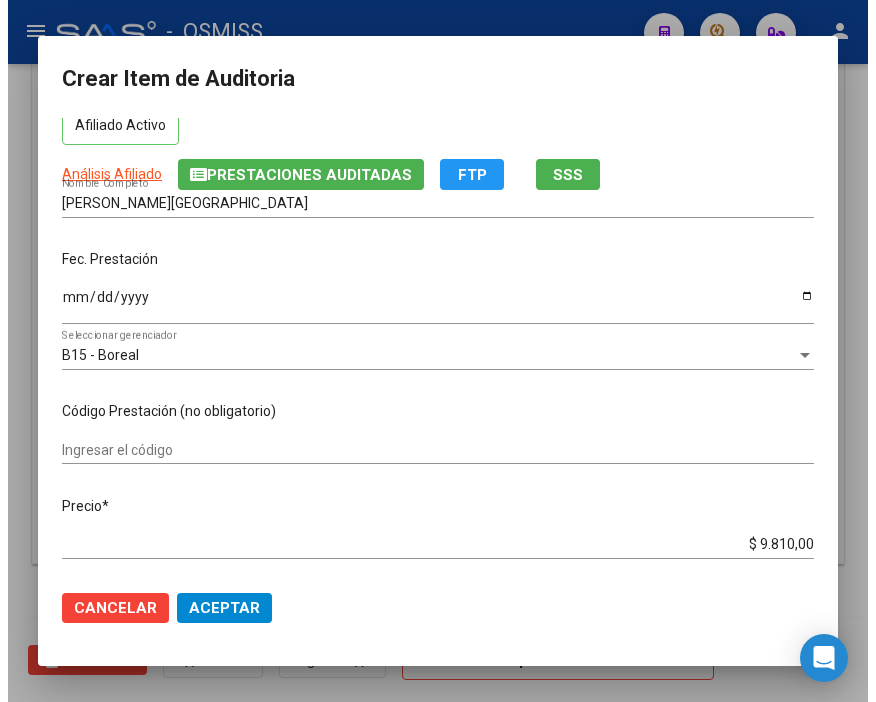 scroll, scrollTop: 222, scrollLeft: 0, axis: vertical 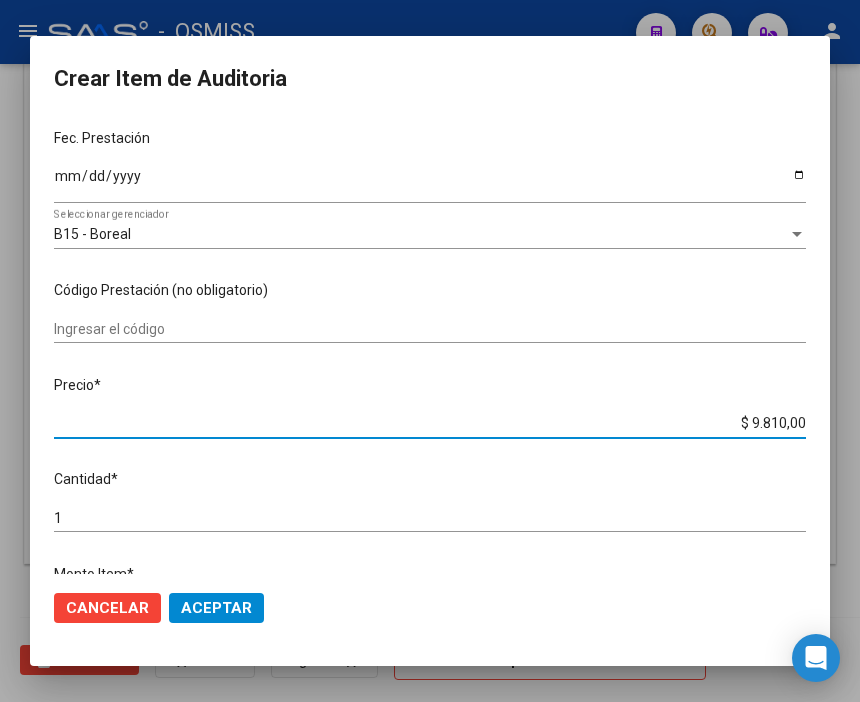 drag, startPoint x: 713, startPoint y: 420, endPoint x: 864, endPoint y: 418, distance: 151.01324 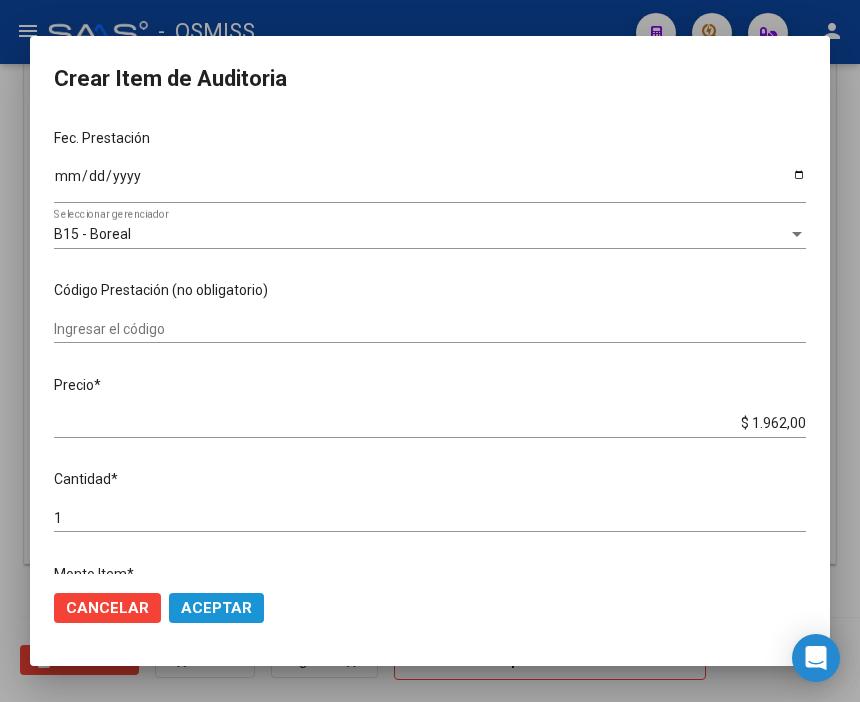 click on "Aceptar" 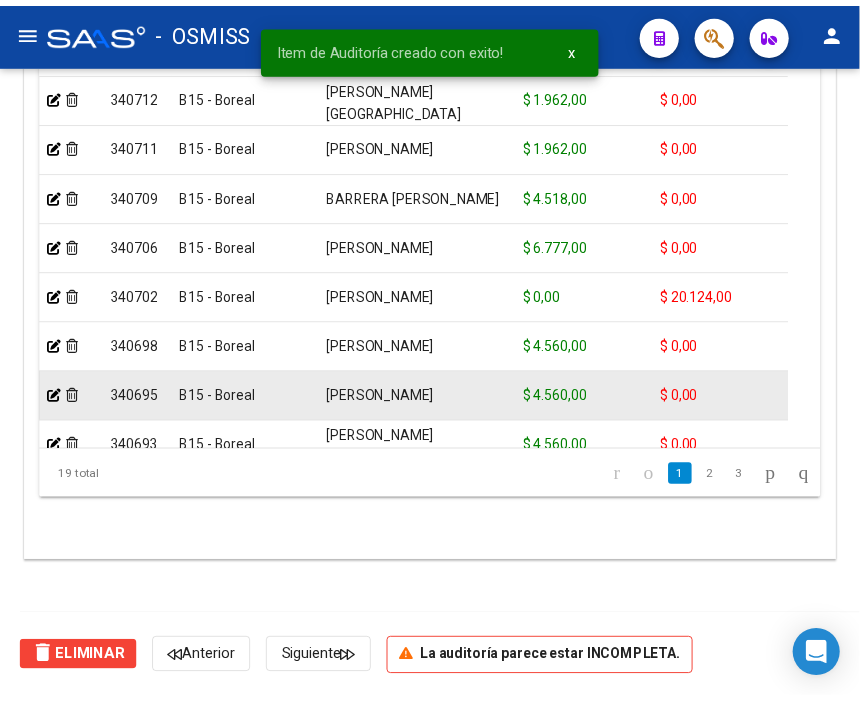 scroll, scrollTop: 1555, scrollLeft: 0, axis: vertical 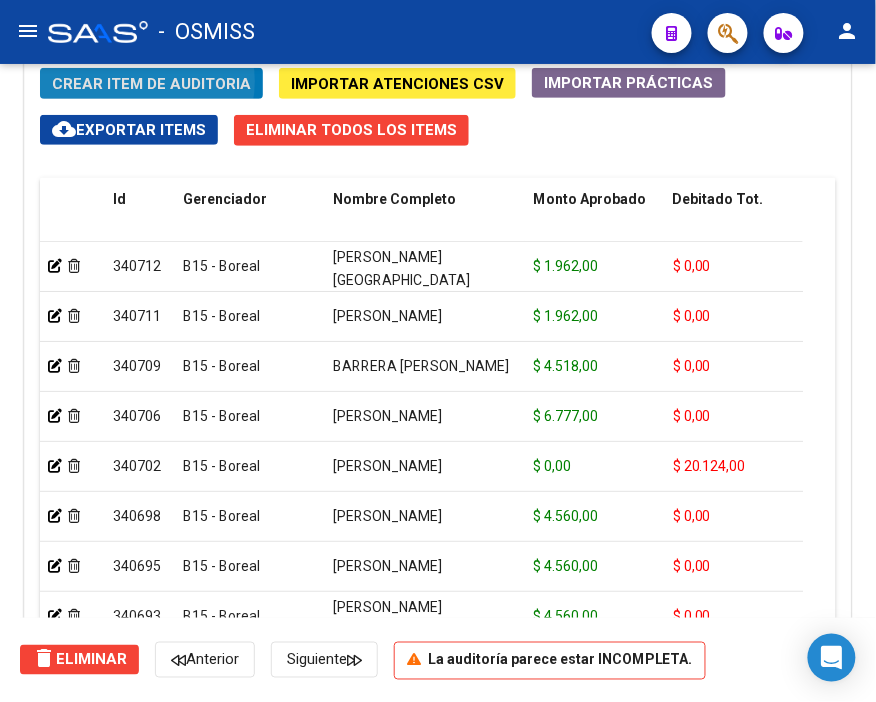 click on "Crear Item de Auditoria" 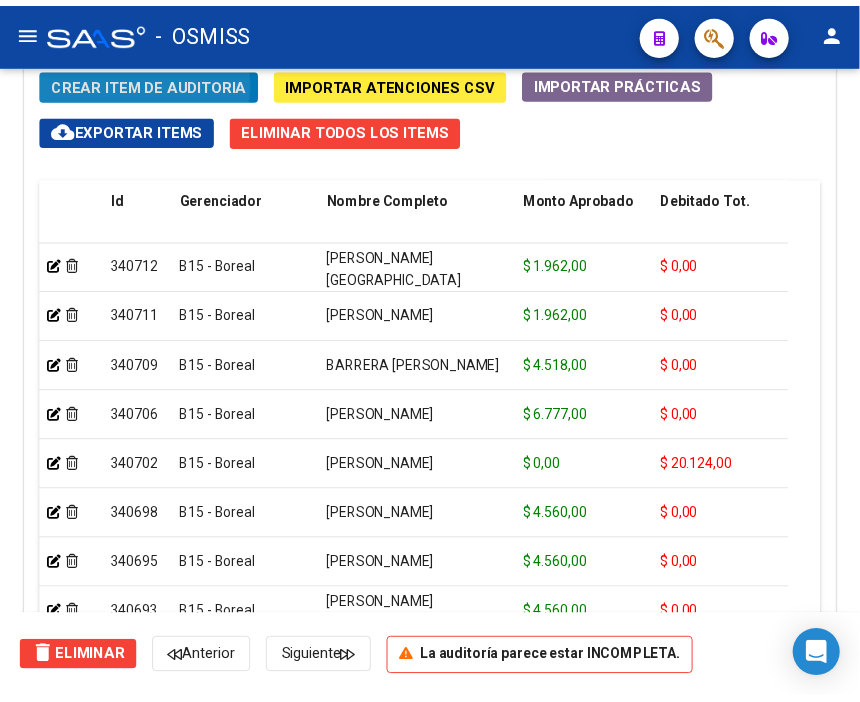scroll, scrollTop: 1883, scrollLeft: 0, axis: vertical 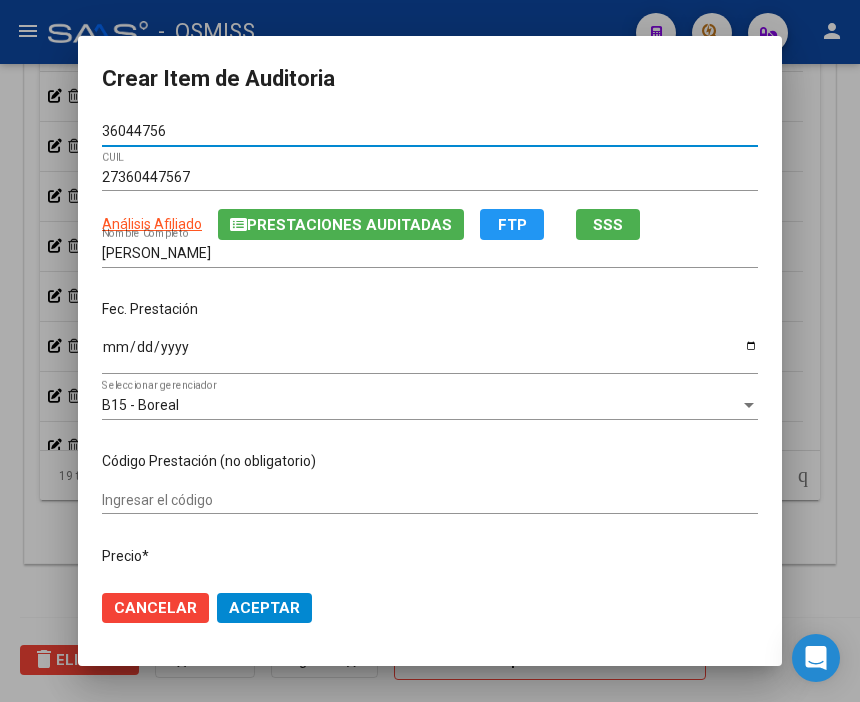 click on "Ingresar la fecha" at bounding box center [430, 354] 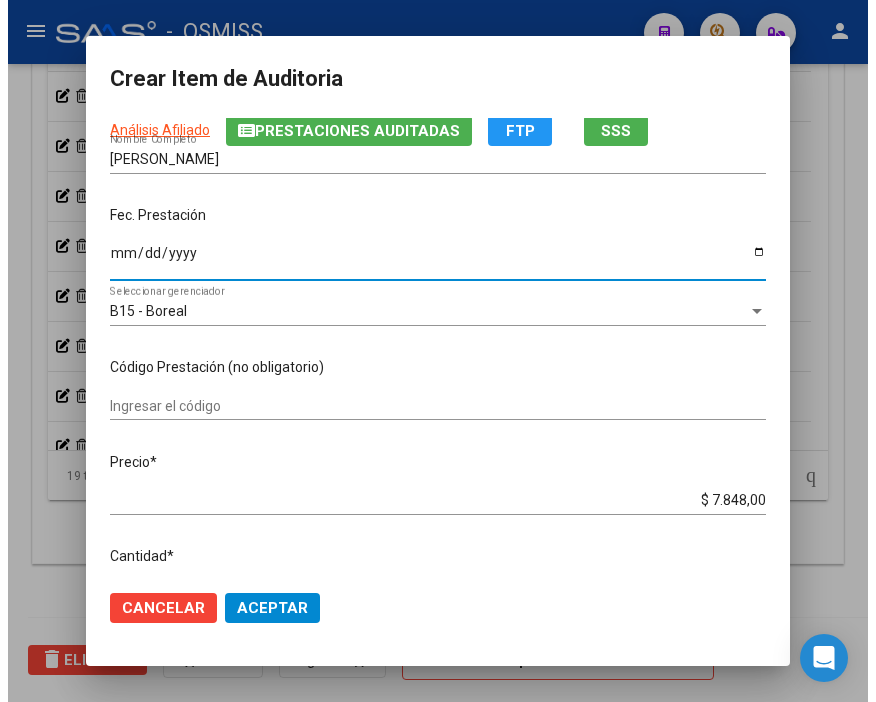 scroll, scrollTop: 222, scrollLeft: 0, axis: vertical 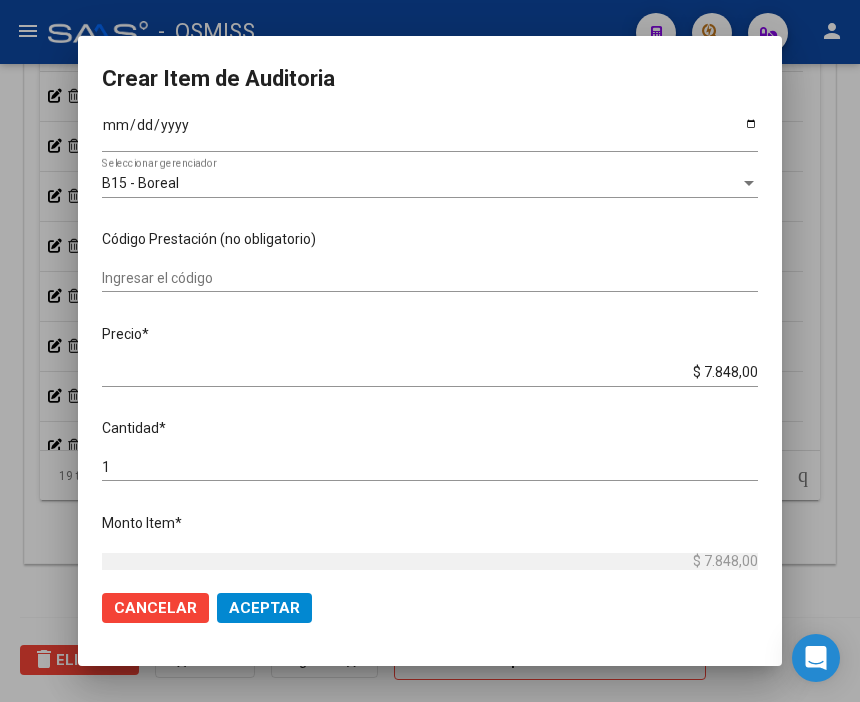 drag, startPoint x: 665, startPoint y: 360, endPoint x: 786, endPoint y: 370, distance: 121.41252 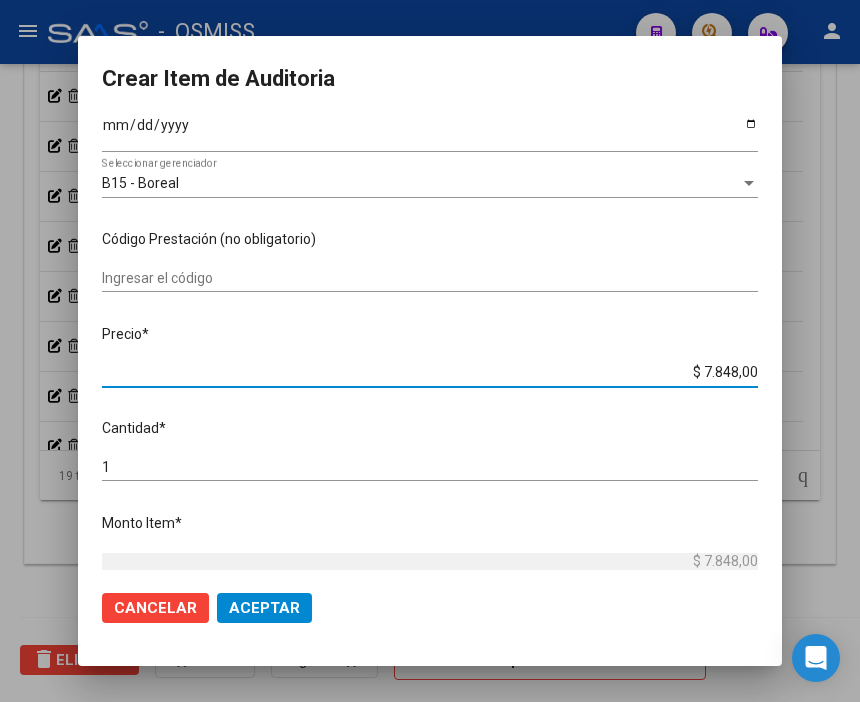 drag, startPoint x: 682, startPoint y: 371, endPoint x: 847, endPoint y: 382, distance: 165.36626 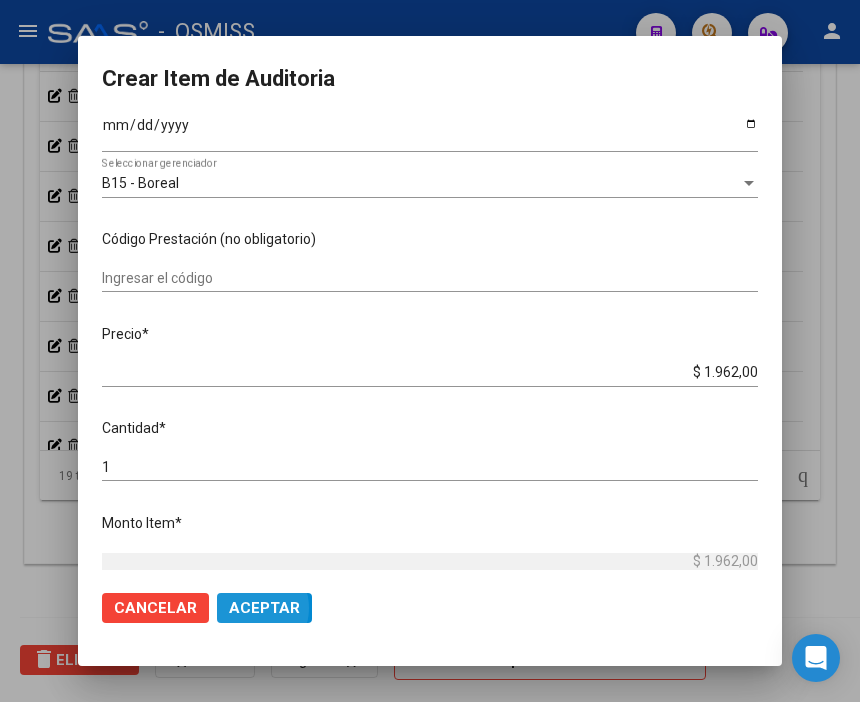 click on "Aceptar" 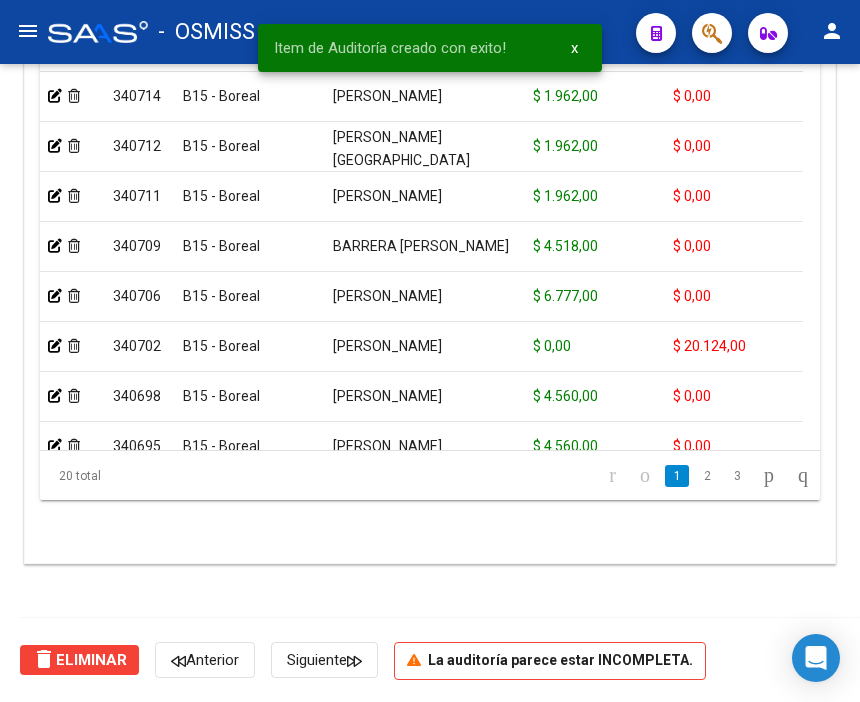 scroll, scrollTop: 1555, scrollLeft: 0, axis: vertical 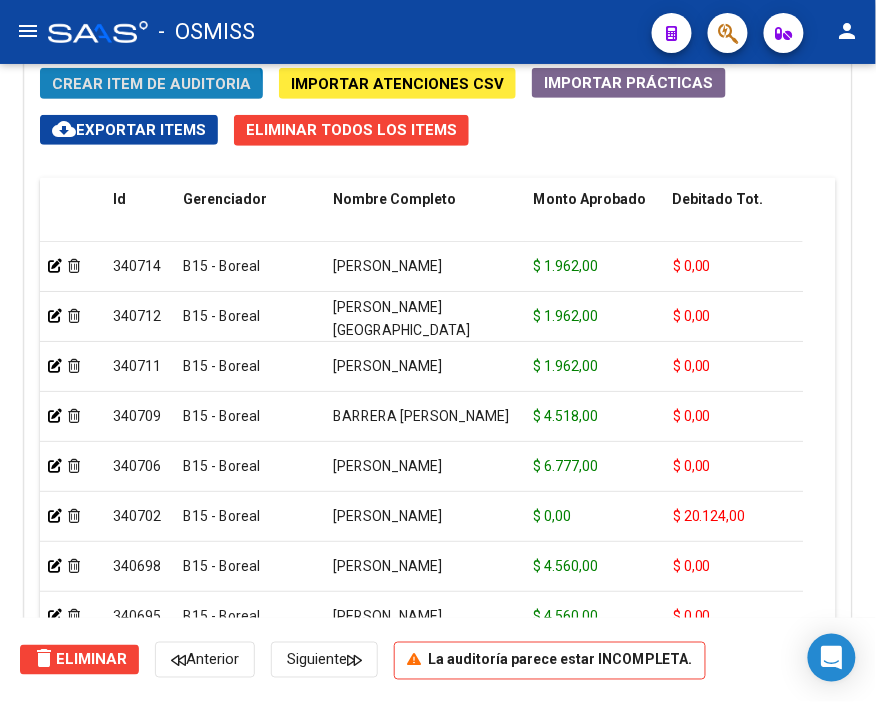 click on "Crear Item de Auditoria" 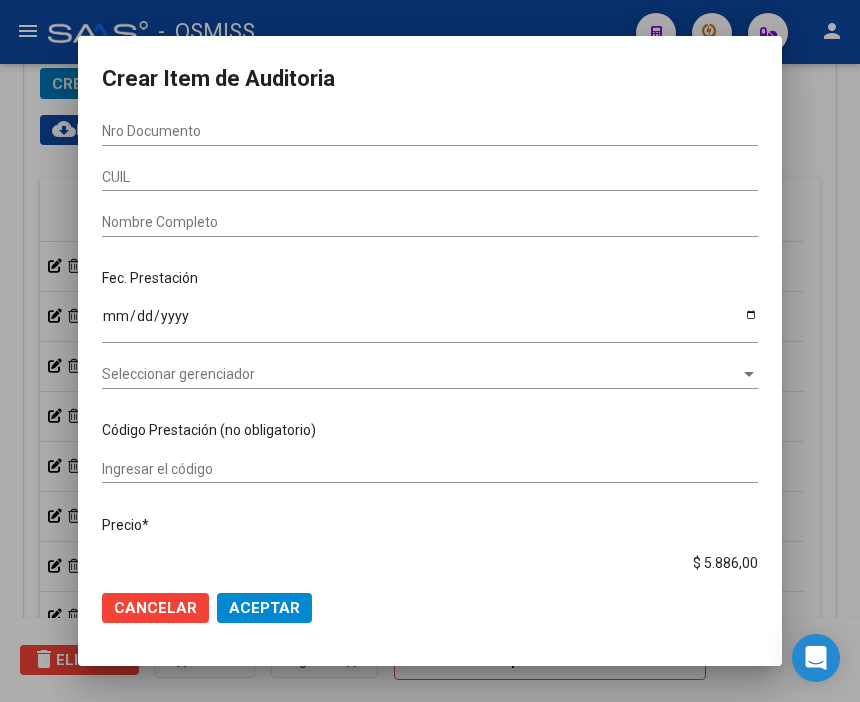 scroll, scrollTop: 1883, scrollLeft: 0, axis: vertical 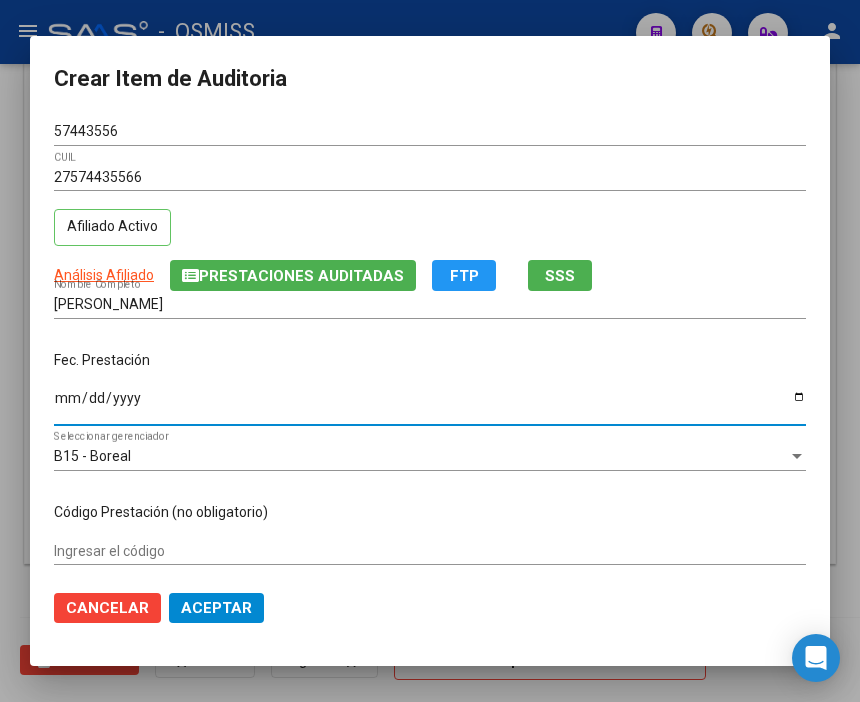 click on "Ingresar la fecha" at bounding box center [430, 405] 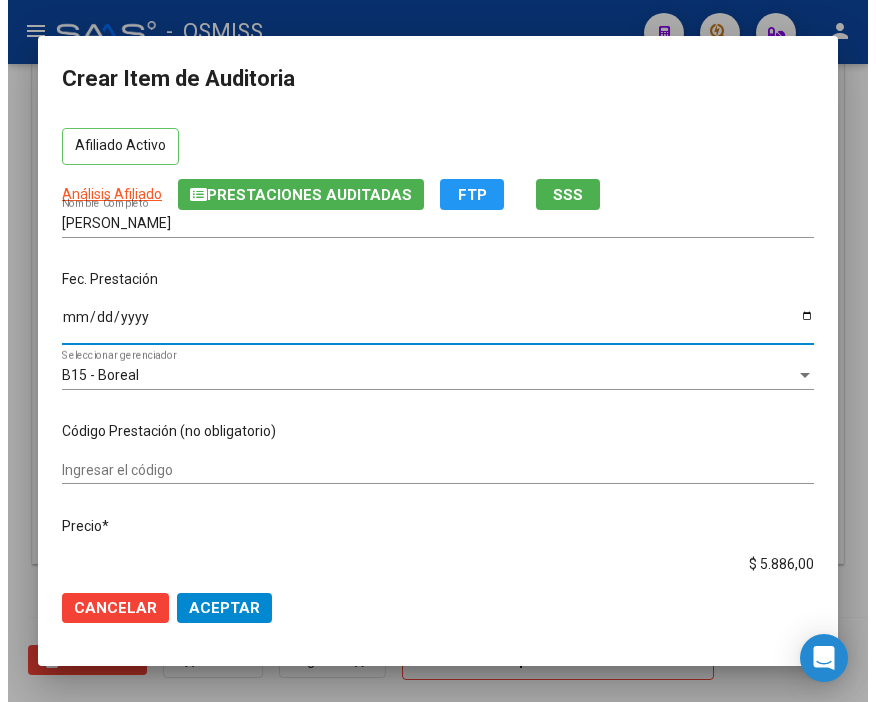 scroll, scrollTop: 222, scrollLeft: 0, axis: vertical 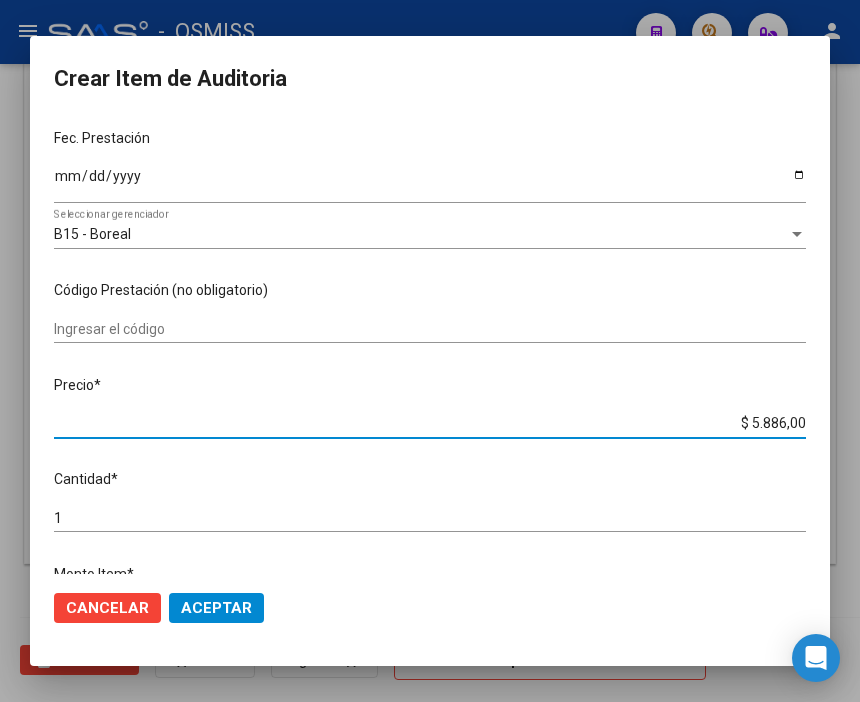 drag, startPoint x: 710, startPoint y: 424, endPoint x: 864, endPoint y: 425, distance: 154.00325 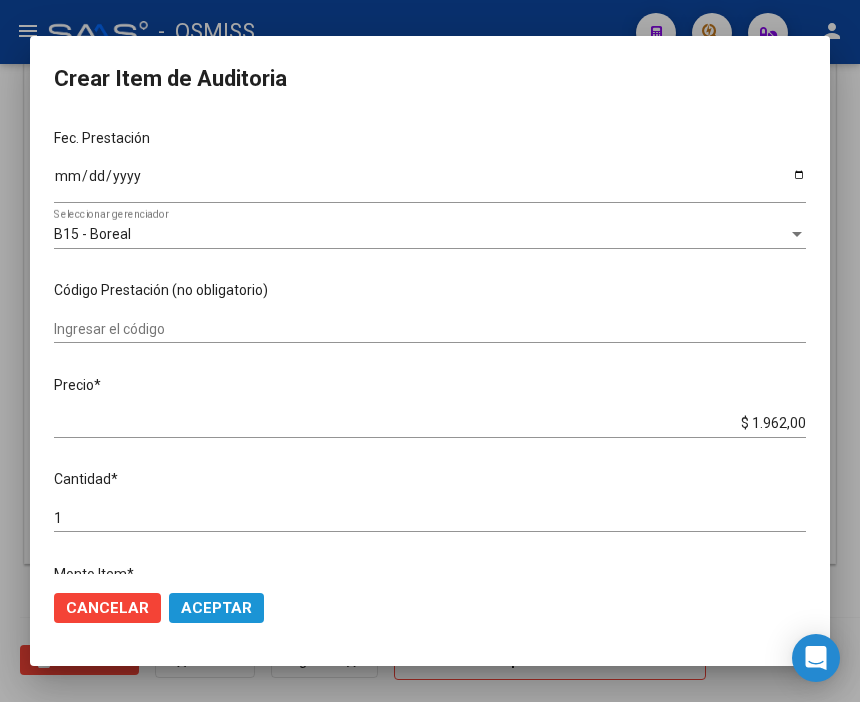 click on "Aceptar" 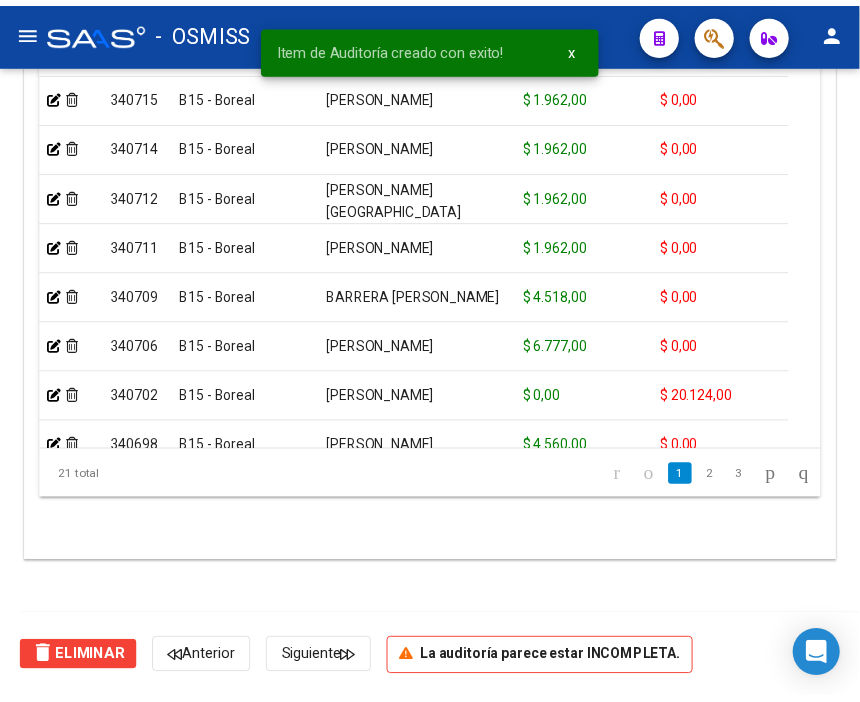 scroll, scrollTop: 1555, scrollLeft: 0, axis: vertical 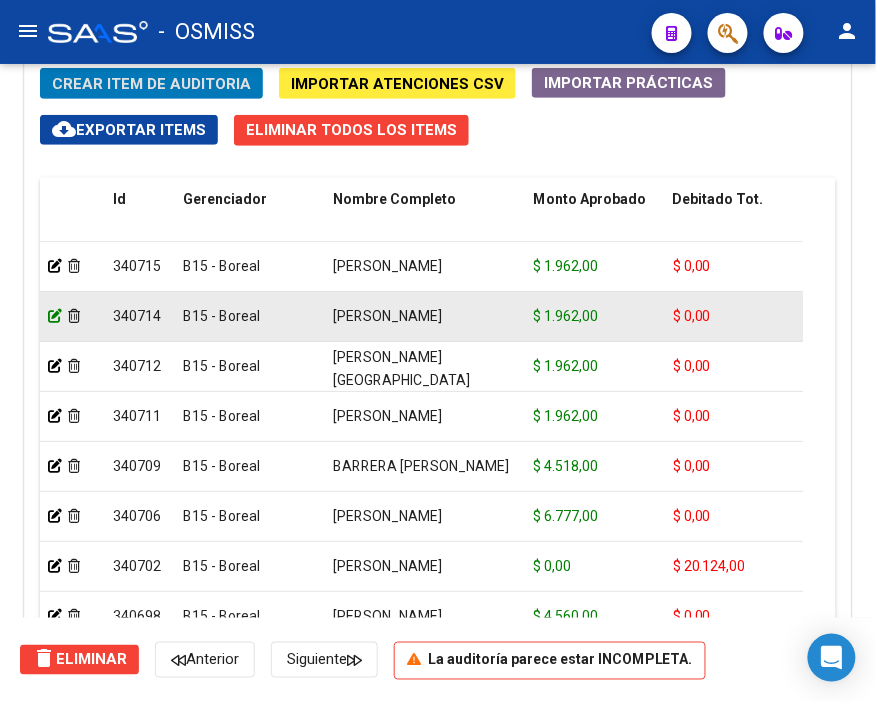 click 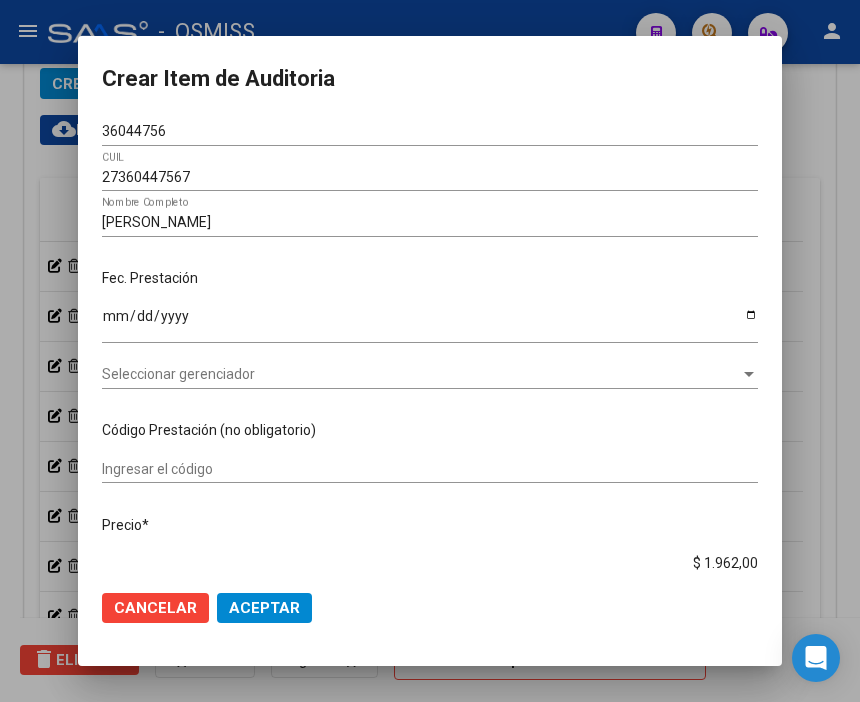 scroll, scrollTop: 1883, scrollLeft: 0, axis: vertical 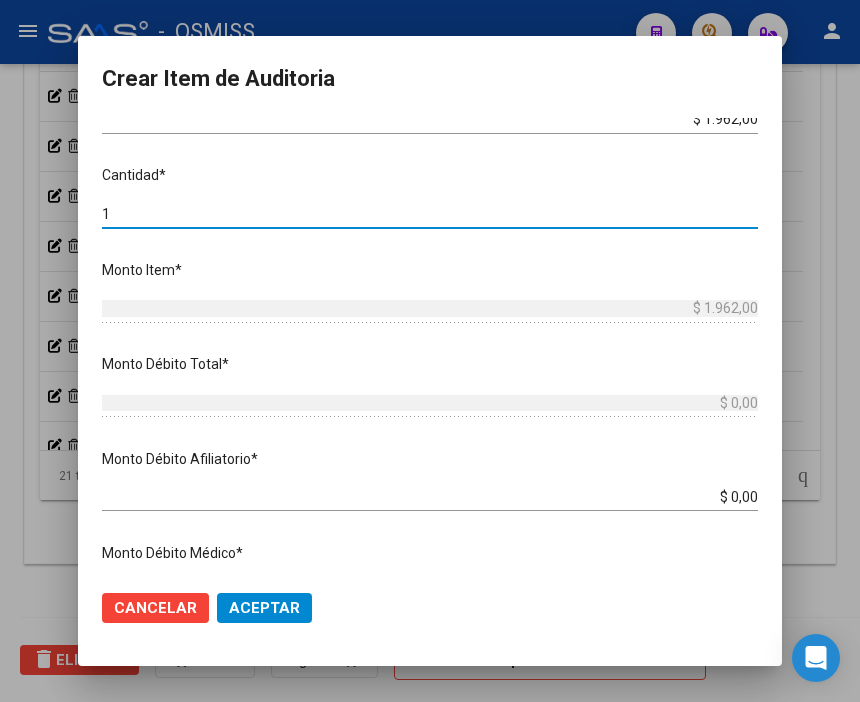 drag, startPoint x: 110, startPoint y: 213, endPoint x: 18, endPoint y: 213, distance: 92 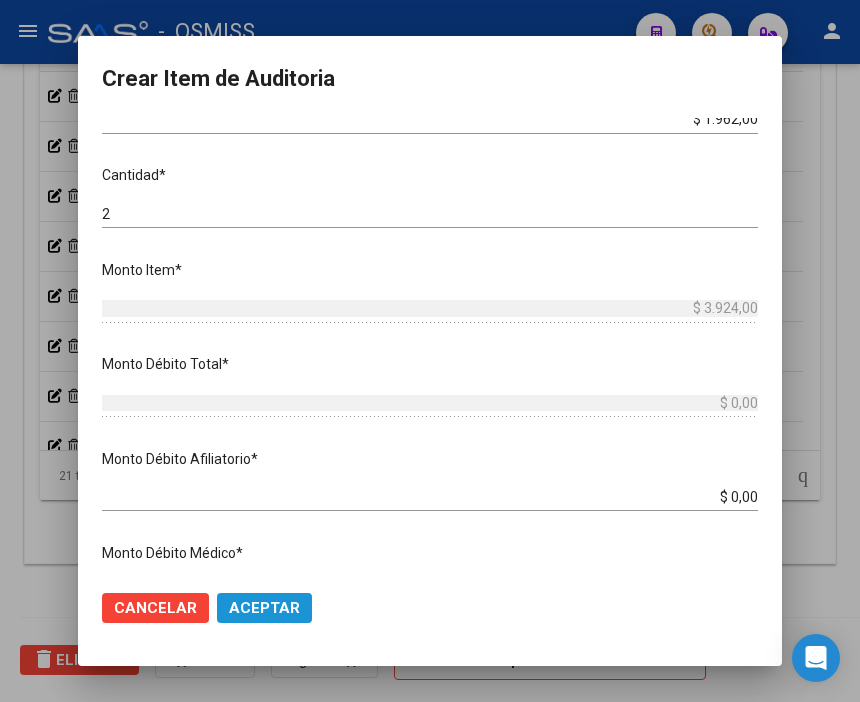 click on "Aceptar" 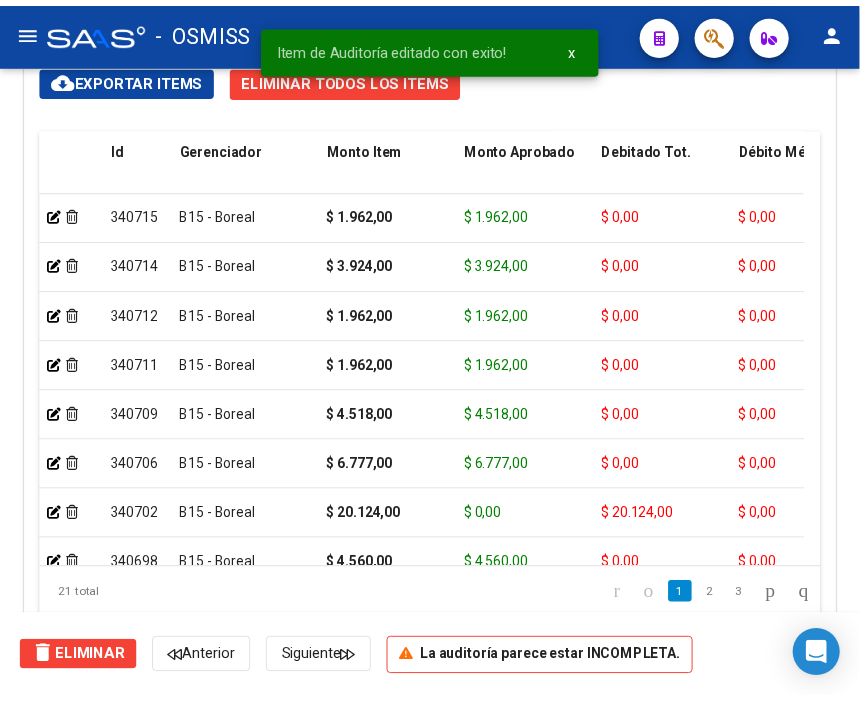 scroll, scrollTop: 1555, scrollLeft: 0, axis: vertical 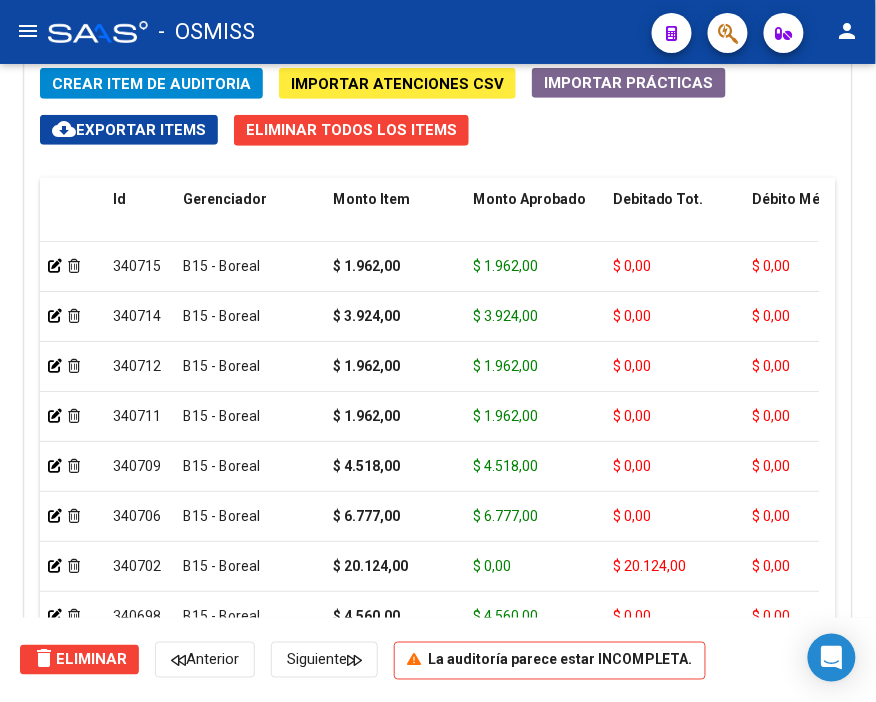click on "Crear Item de Auditoria" 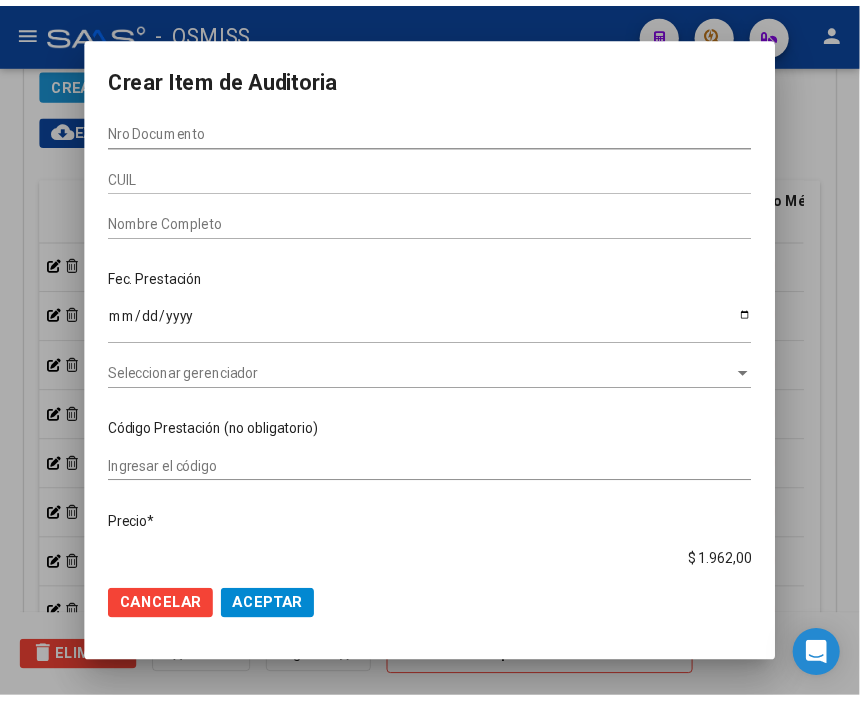 scroll, scrollTop: 1883, scrollLeft: 0, axis: vertical 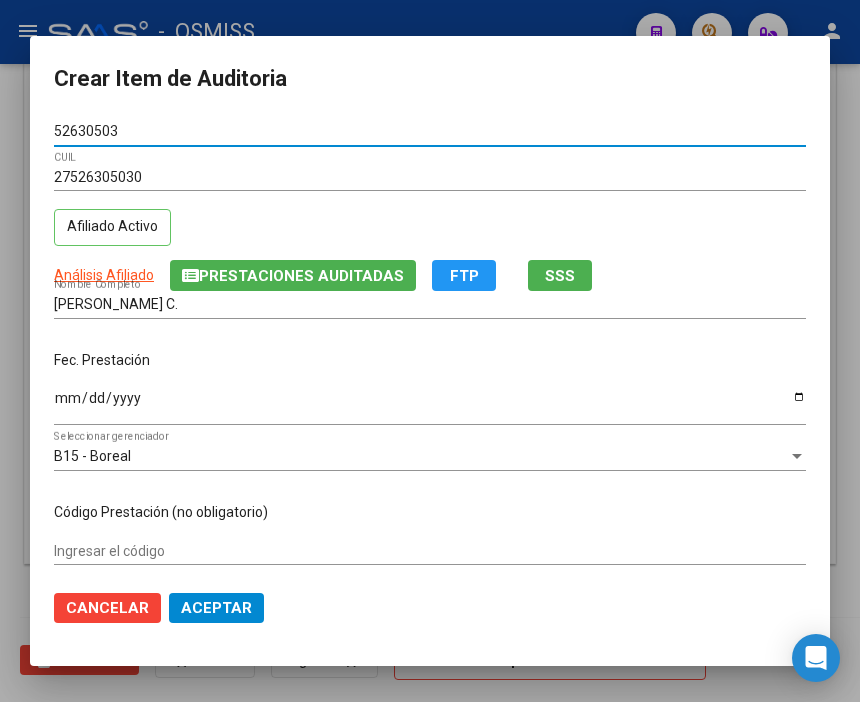 click on "Ingresar la fecha" at bounding box center (430, 405) 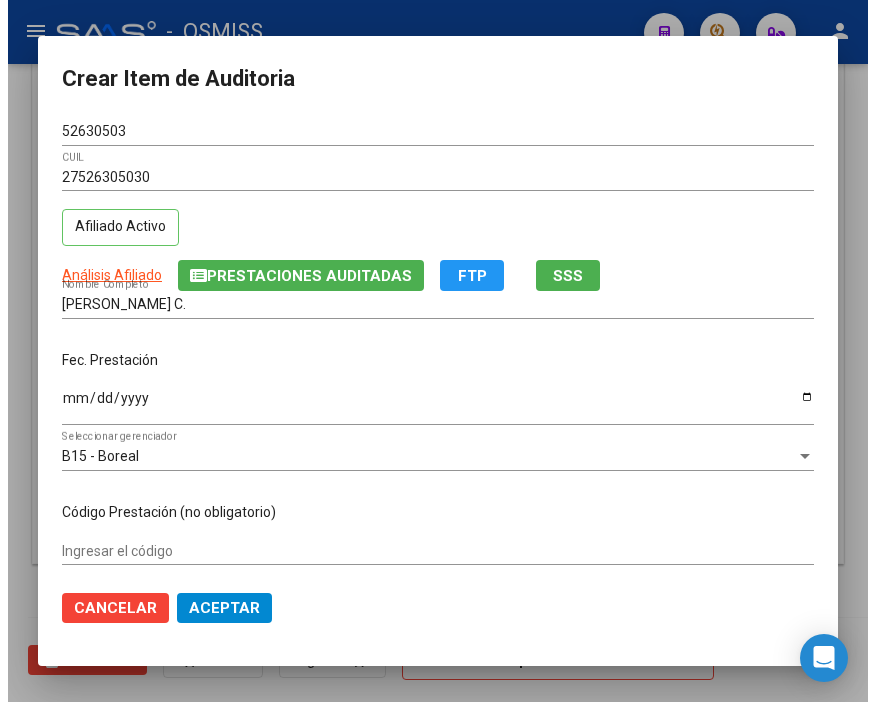 scroll, scrollTop: 111, scrollLeft: 0, axis: vertical 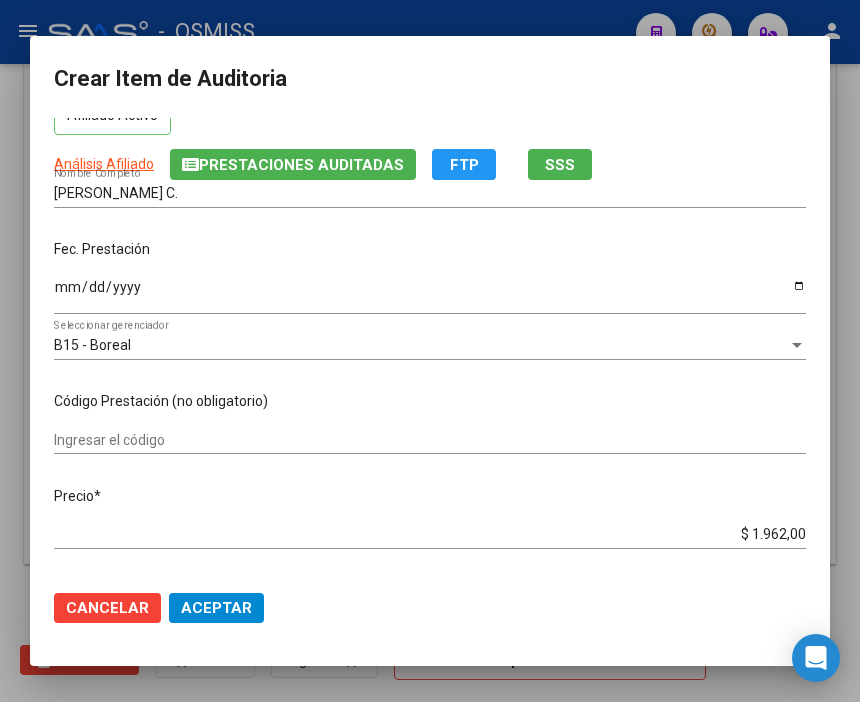 click on "Aceptar" 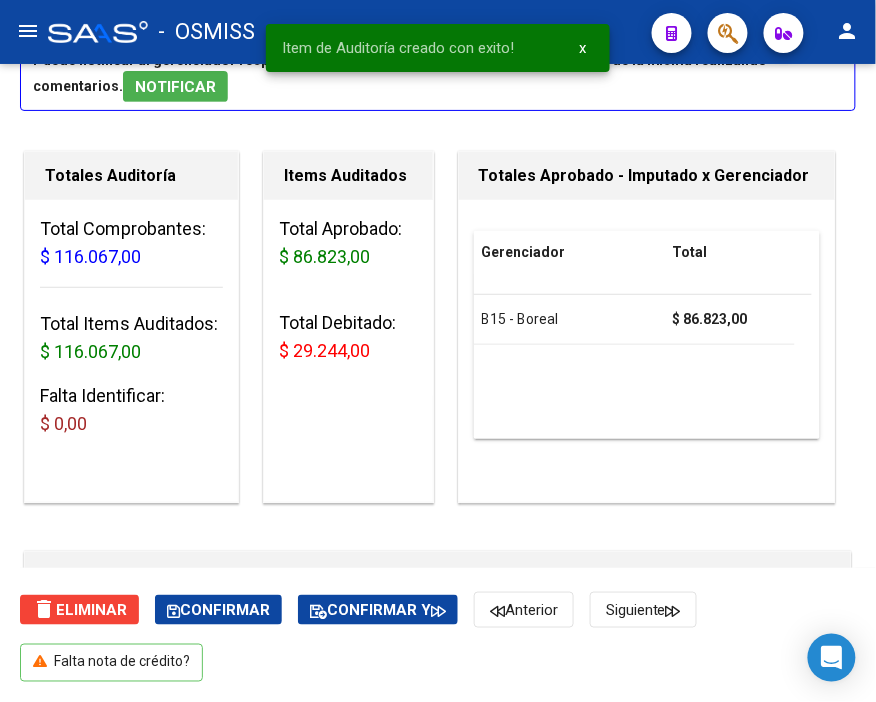 scroll, scrollTop: 0, scrollLeft: 0, axis: both 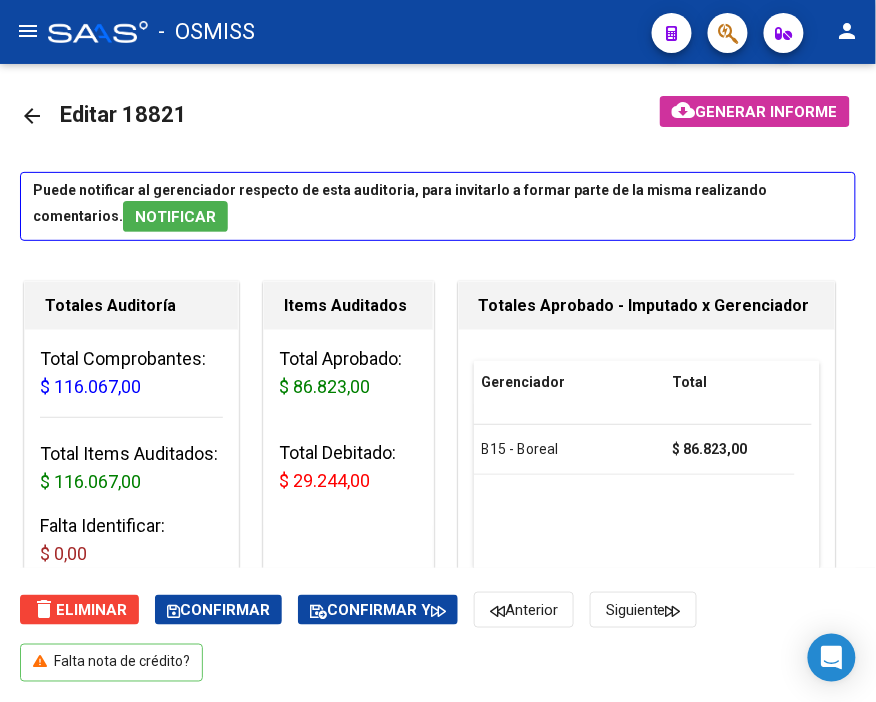 click on "Generar informe" 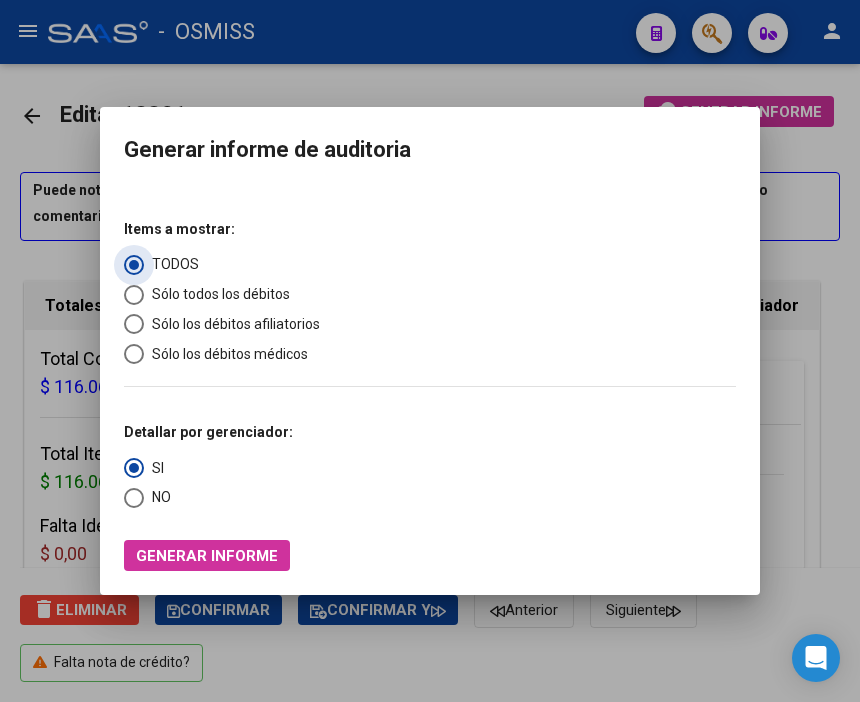 click on "Sólo los débitos afiliatorios" at bounding box center (232, 324) 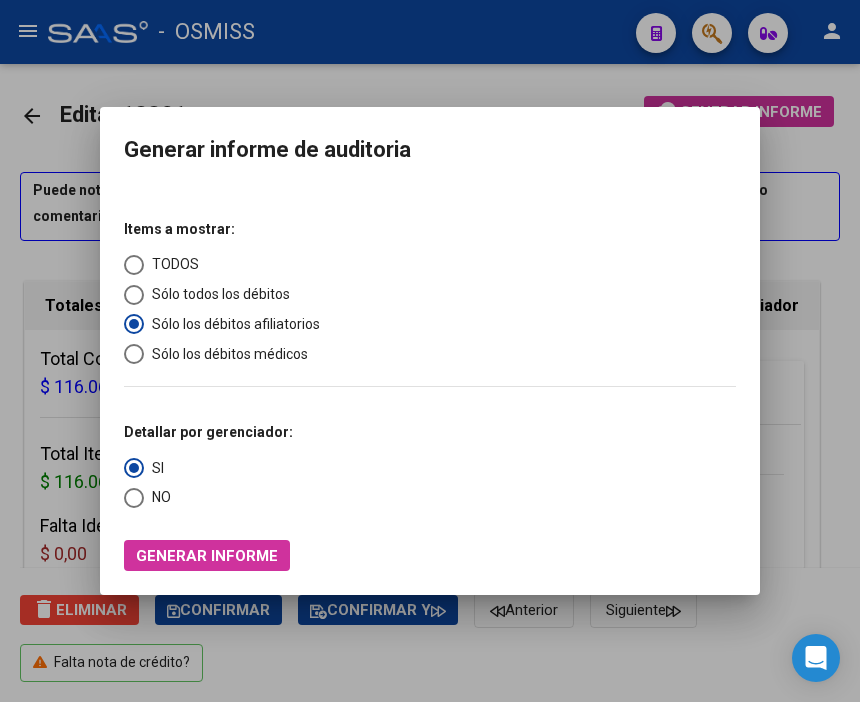 click at bounding box center [134, 498] 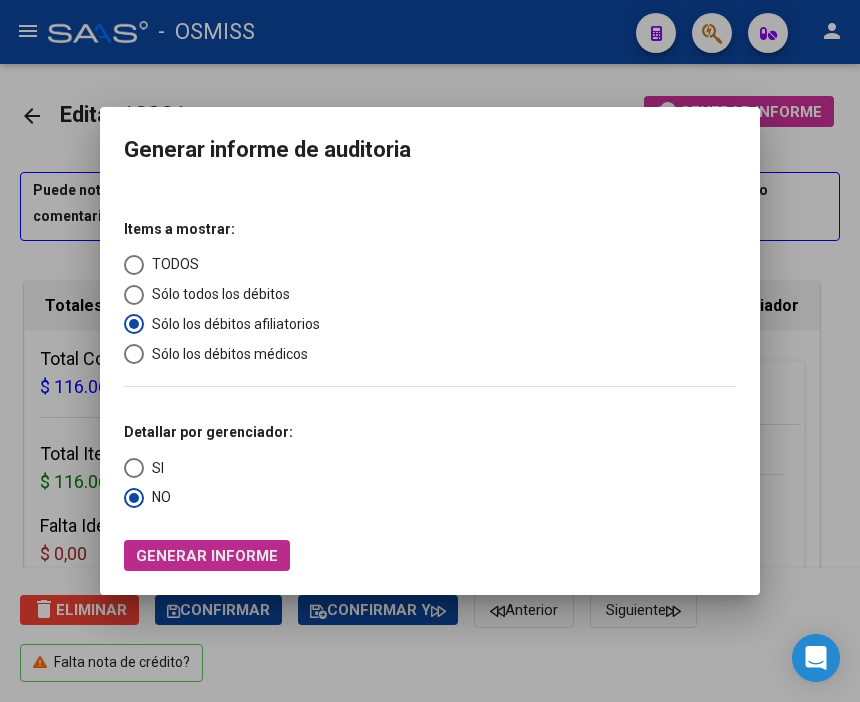 click on "Generar informe" at bounding box center (207, 556) 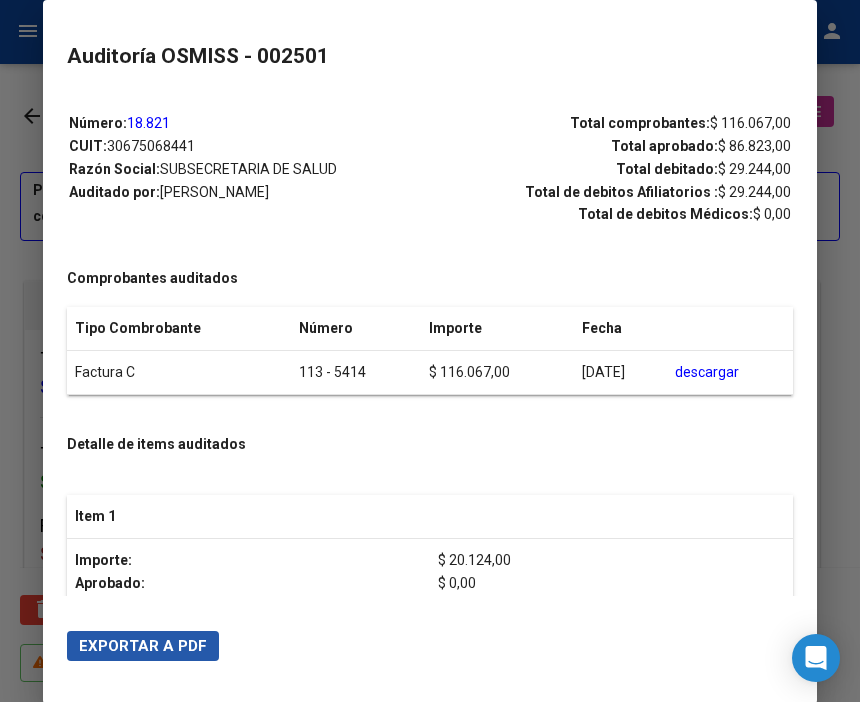 drag, startPoint x: 158, startPoint y: 641, endPoint x: 180, endPoint y: 667, distance: 34.058773 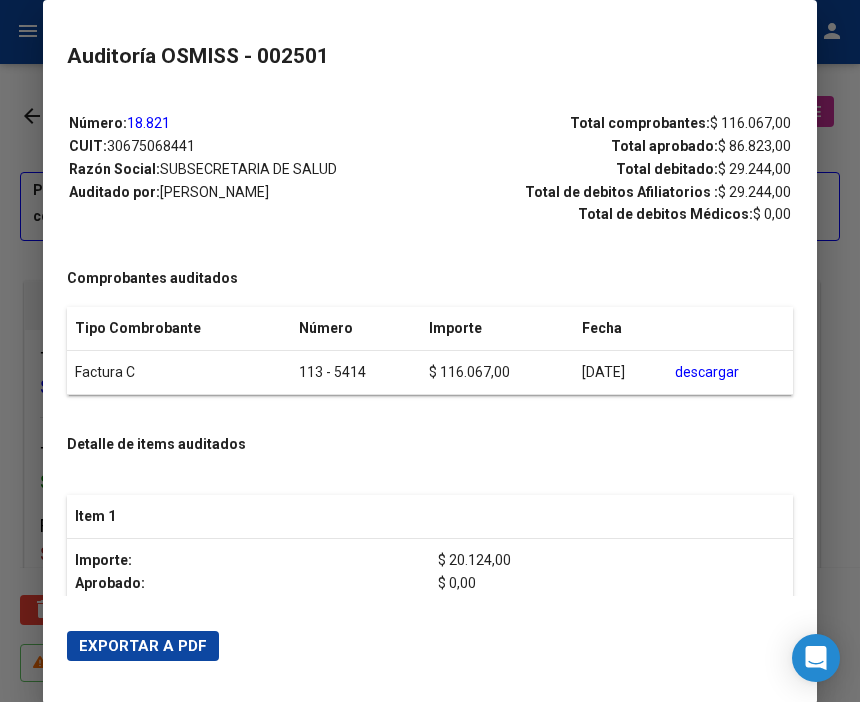 click at bounding box center [430, 351] 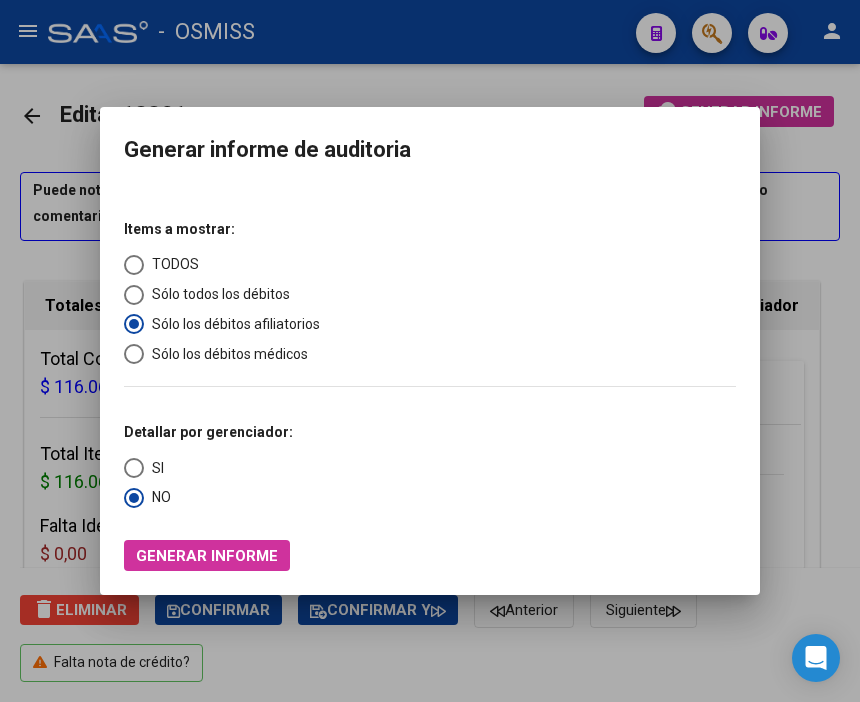 click at bounding box center (430, 351) 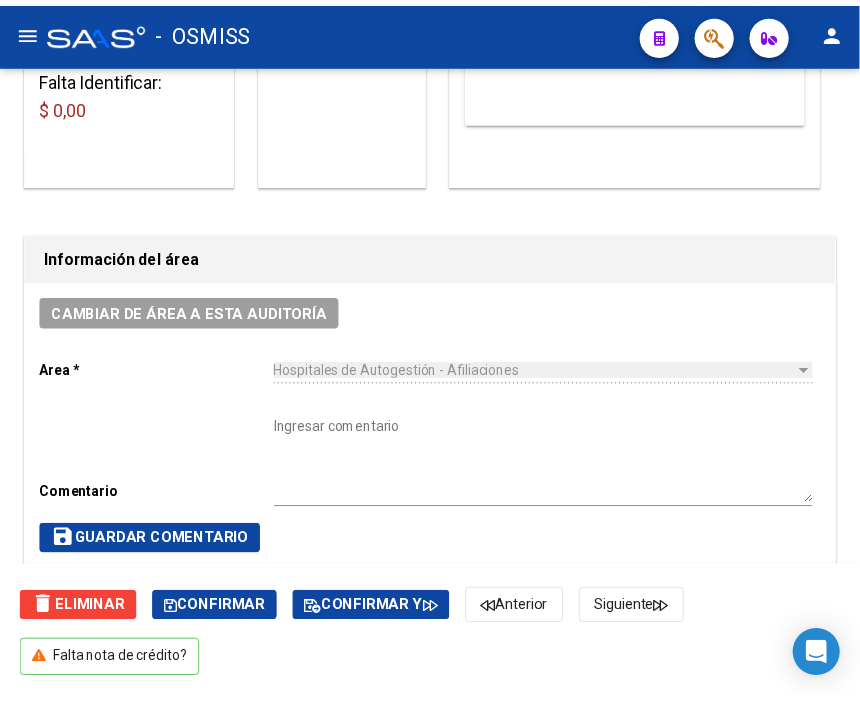 scroll, scrollTop: 555, scrollLeft: 0, axis: vertical 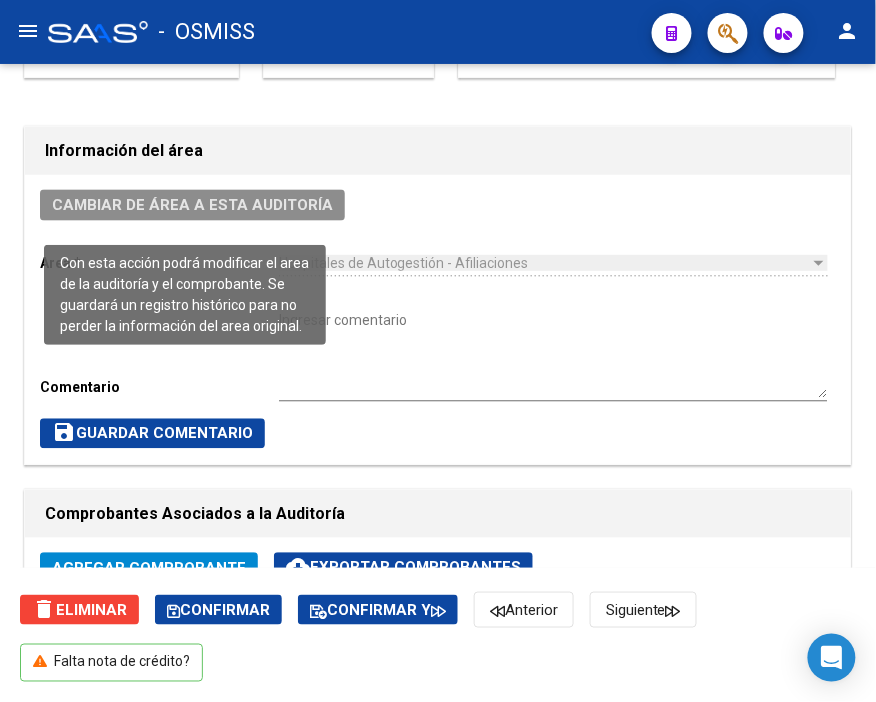 click on "Cambiar de área a esta auditoría" 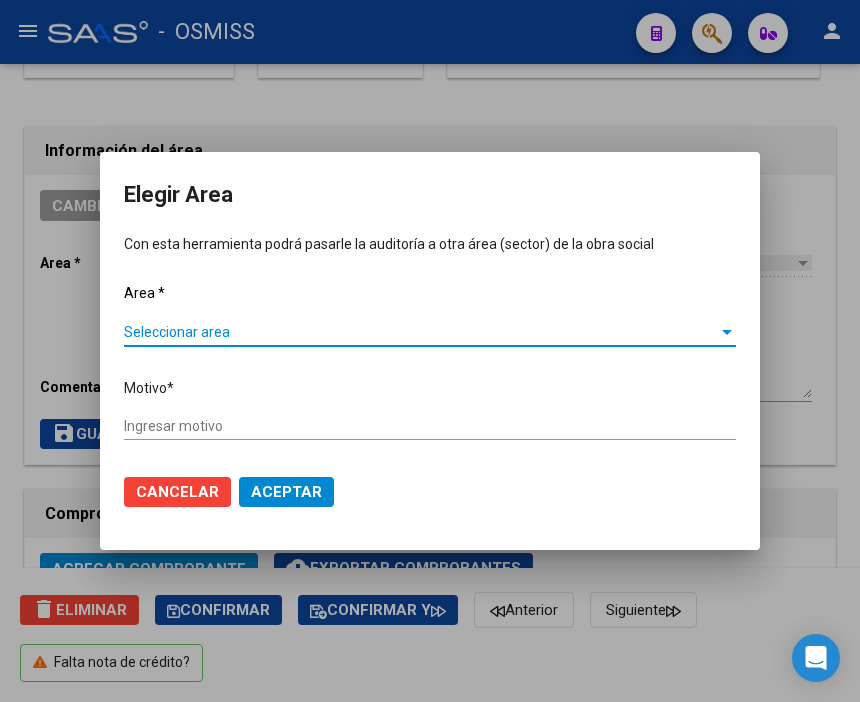 click on "Seleccionar area" at bounding box center (421, 332) 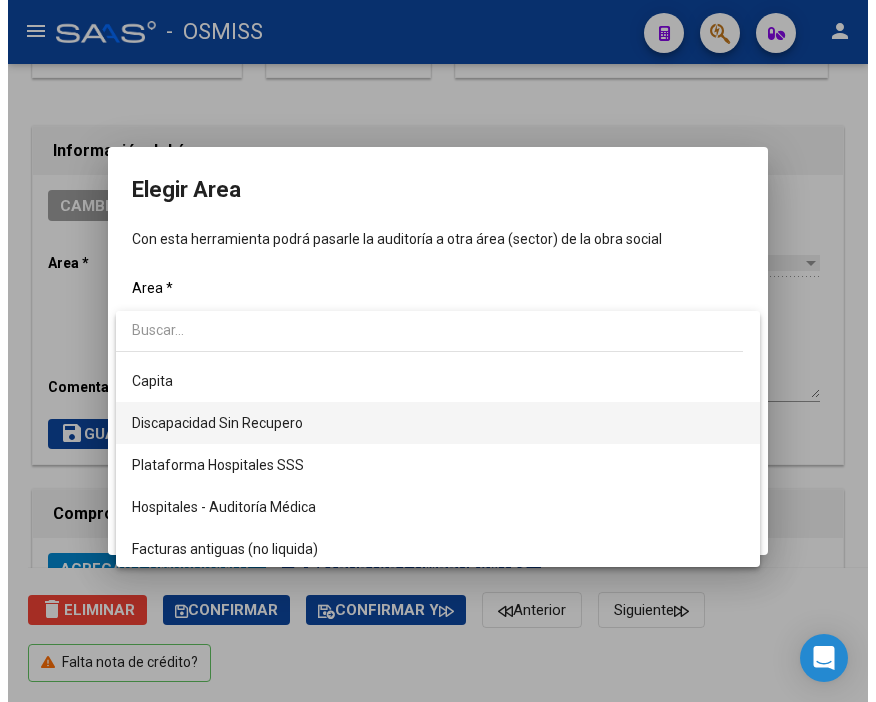 scroll, scrollTop: 222, scrollLeft: 0, axis: vertical 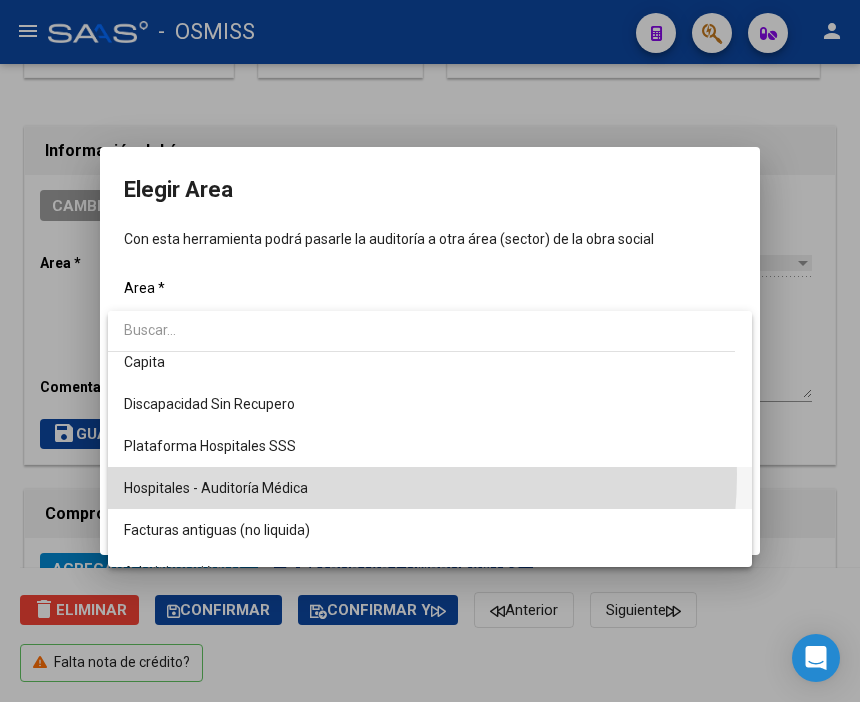 click on "Hospitales - Auditoría Médica" at bounding box center (430, 488) 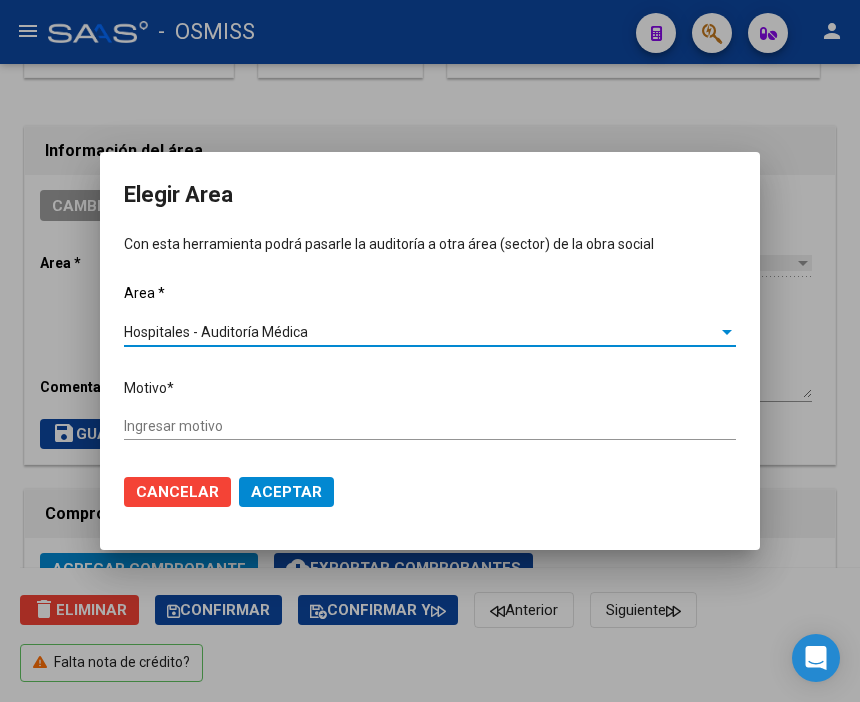 click on "Ingresar motivo" at bounding box center [430, 426] 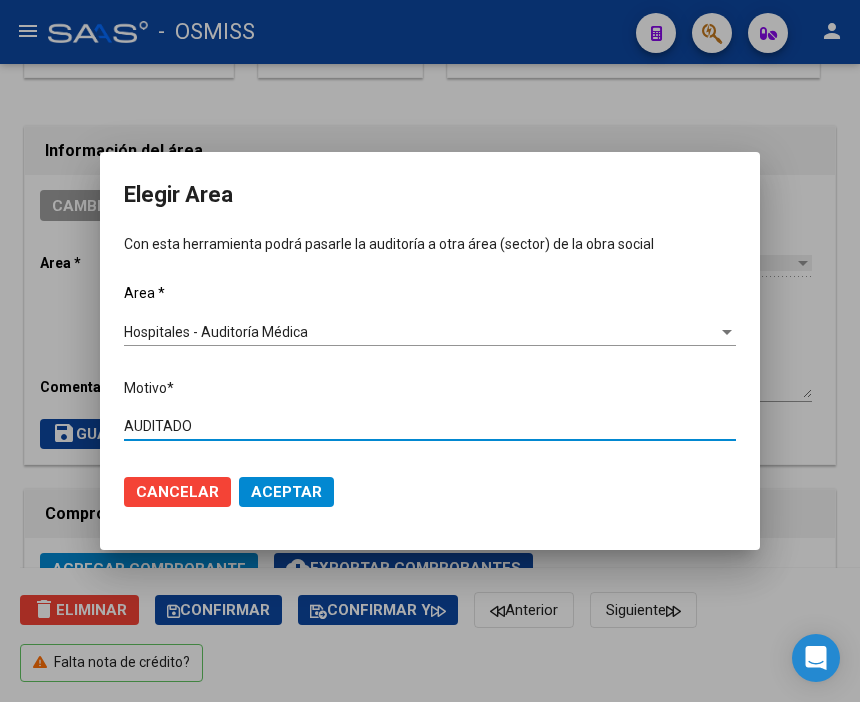 click on "Aceptar" at bounding box center [286, 492] 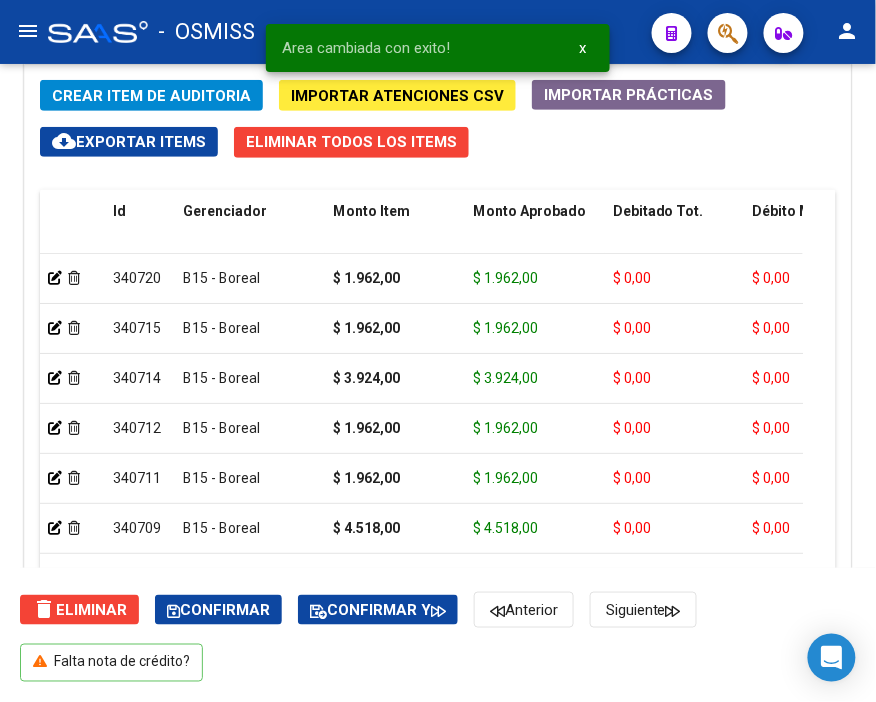 scroll, scrollTop: 1562, scrollLeft: 0, axis: vertical 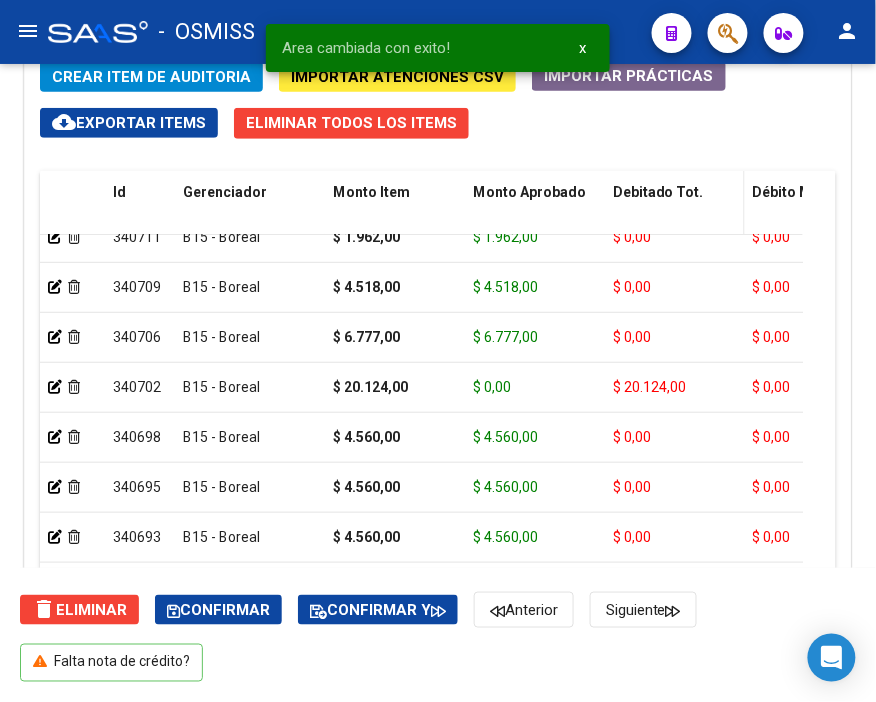 click on "Debitado Tot." 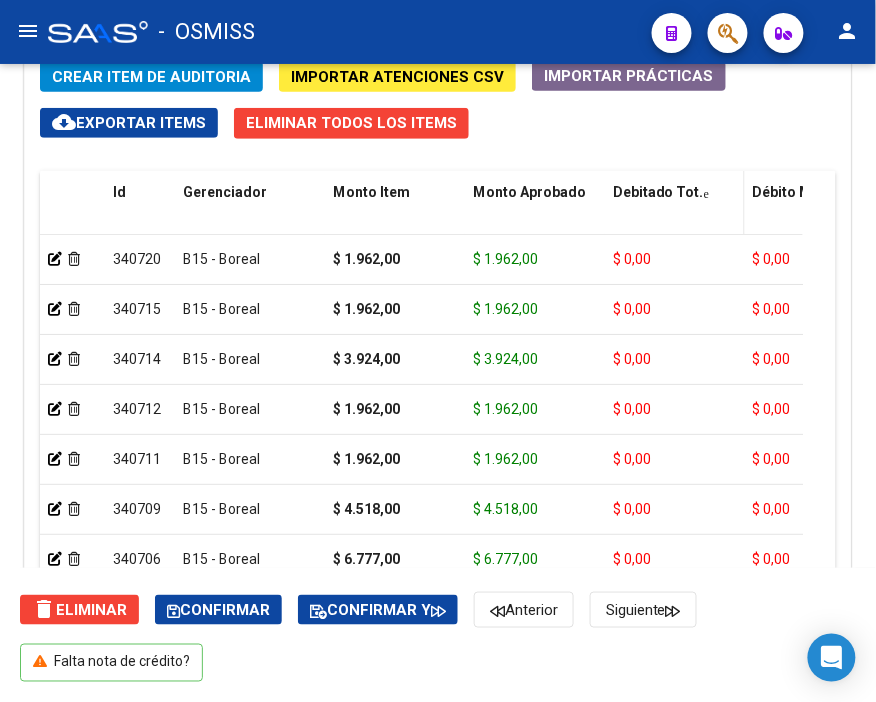click on "Debitado Tot." 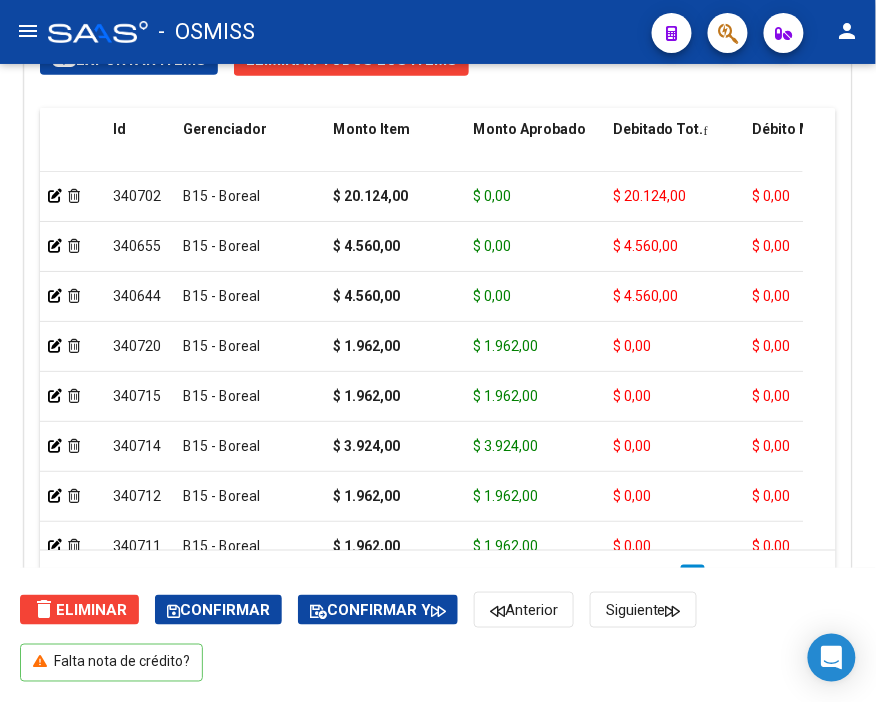 scroll, scrollTop: 1638, scrollLeft: 0, axis: vertical 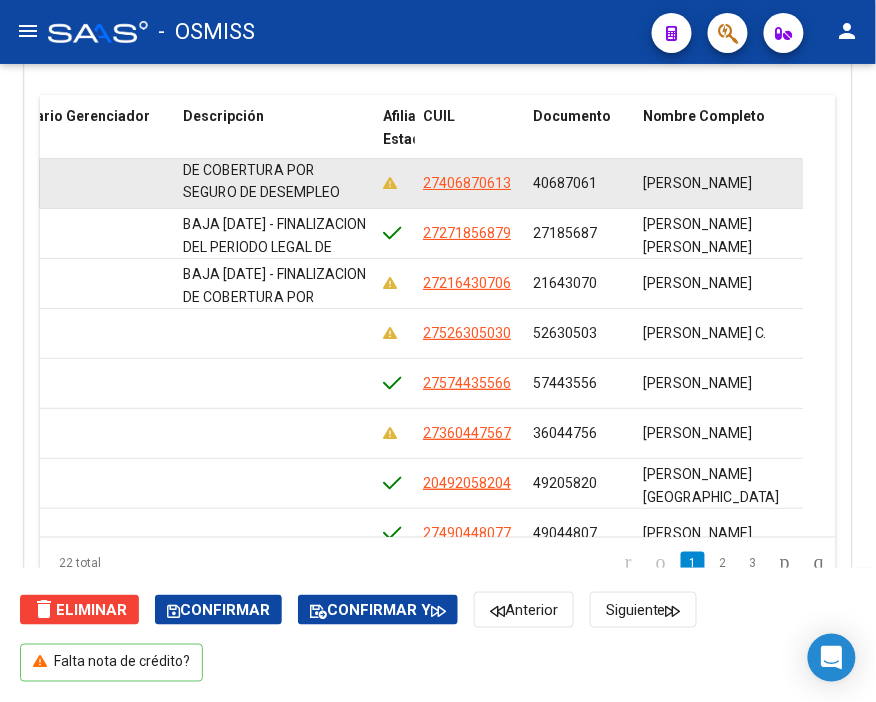drag, startPoint x: 184, startPoint y: 171, endPoint x: 333, endPoint y: 193, distance: 150.6154 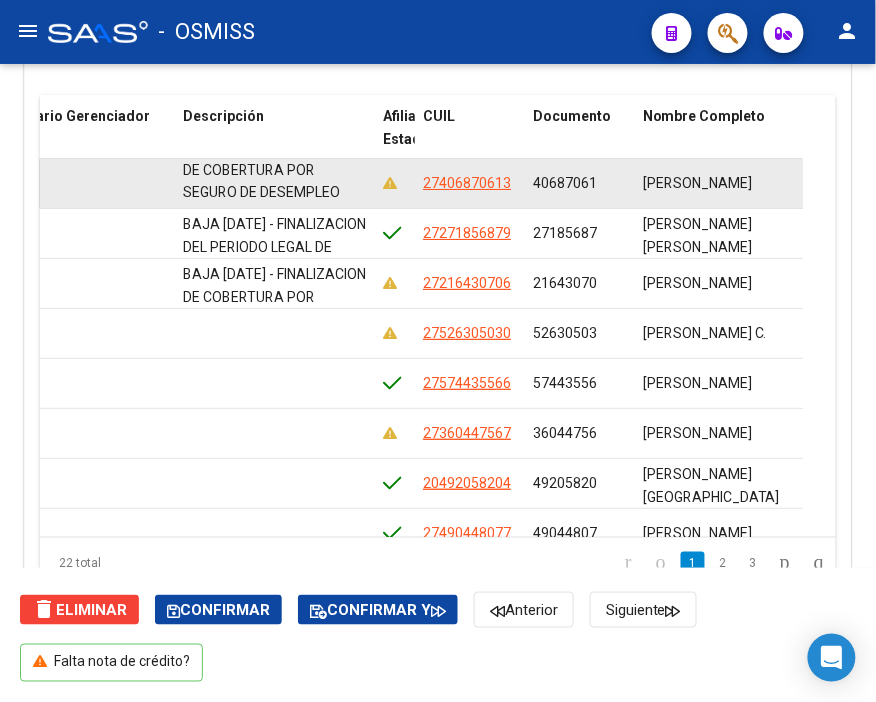 copy on "BAJA [DATE] - FINALIZACION DE COBERTURA POR SEGURO DE DESEMPLEO" 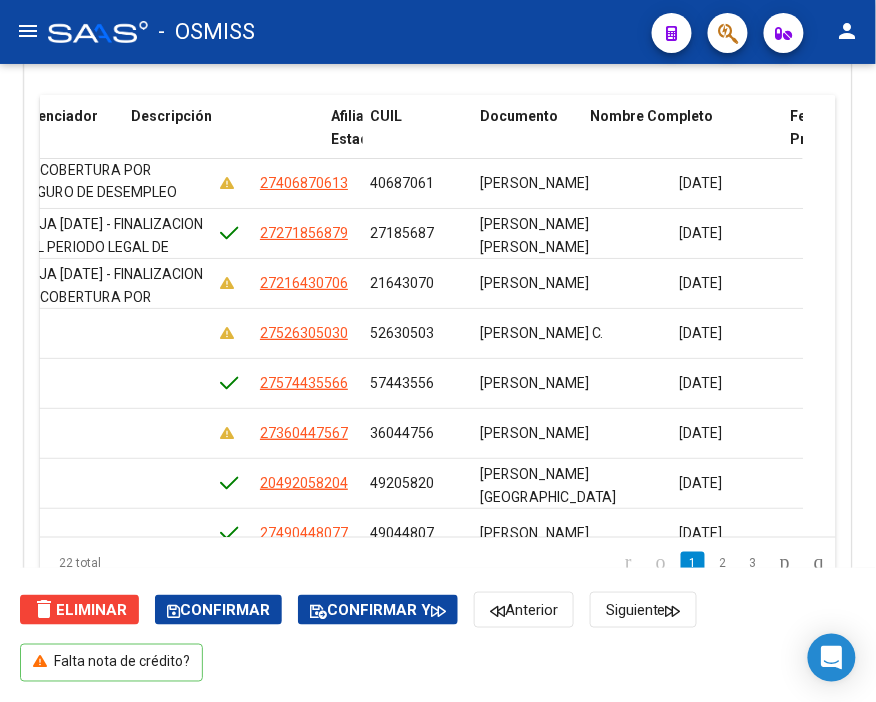 scroll, scrollTop: 0, scrollLeft: 1274, axis: horizontal 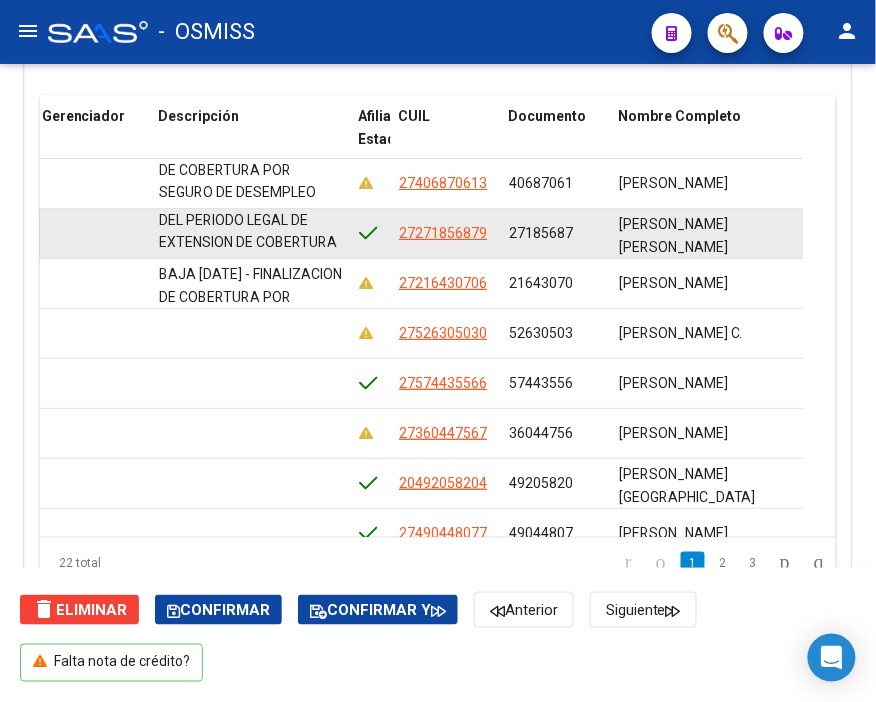 drag, startPoint x: 162, startPoint y: 223, endPoint x: 351, endPoint y: 247, distance: 190.51772 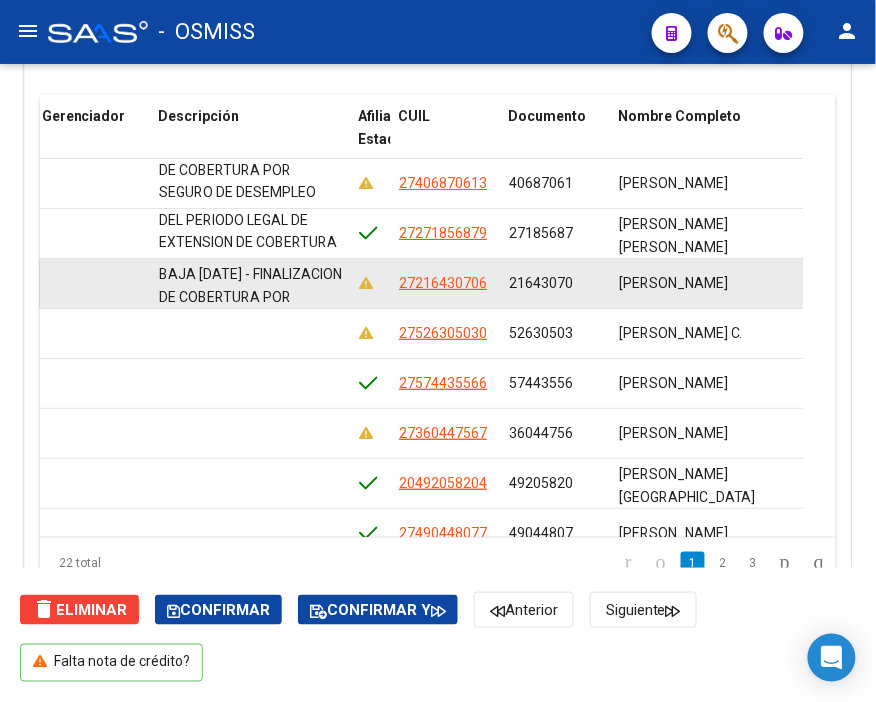 scroll, scrollTop: 48, scrollLeft: 0, axis: vertical 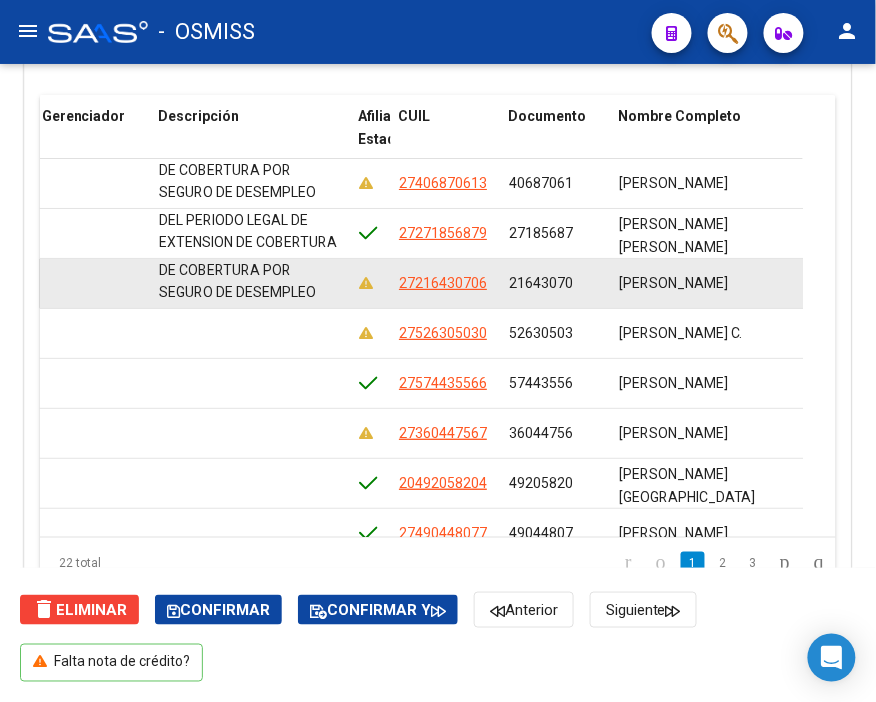 drag, startPoint x: 160, startPoint y: 271, endPoint x: 316, endPoint y: 295, distance: 157.83536 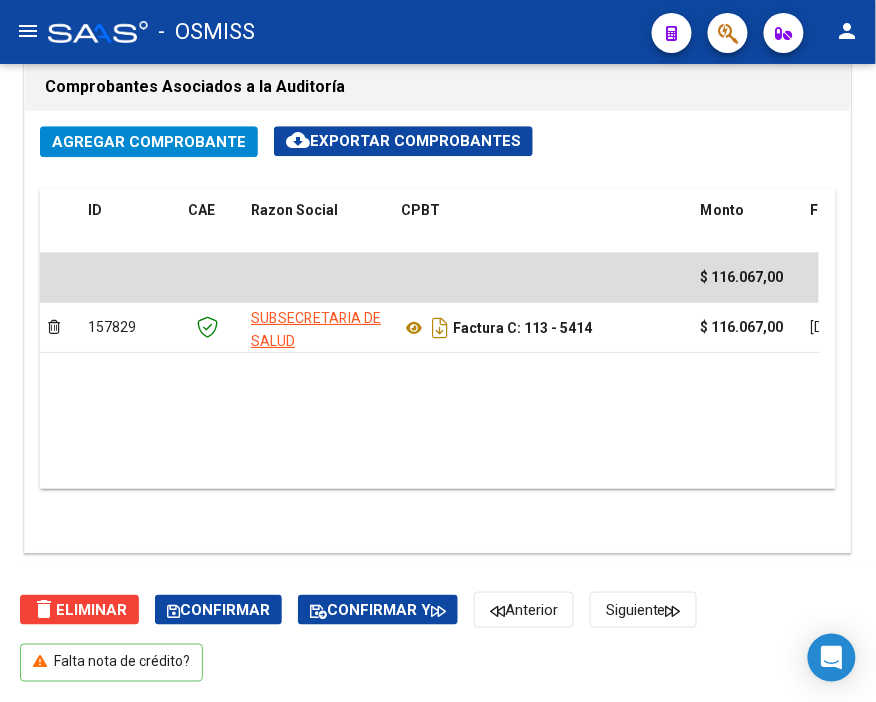 scroll, scrollTop: 972, scrollLeft: 0, axis: vertical 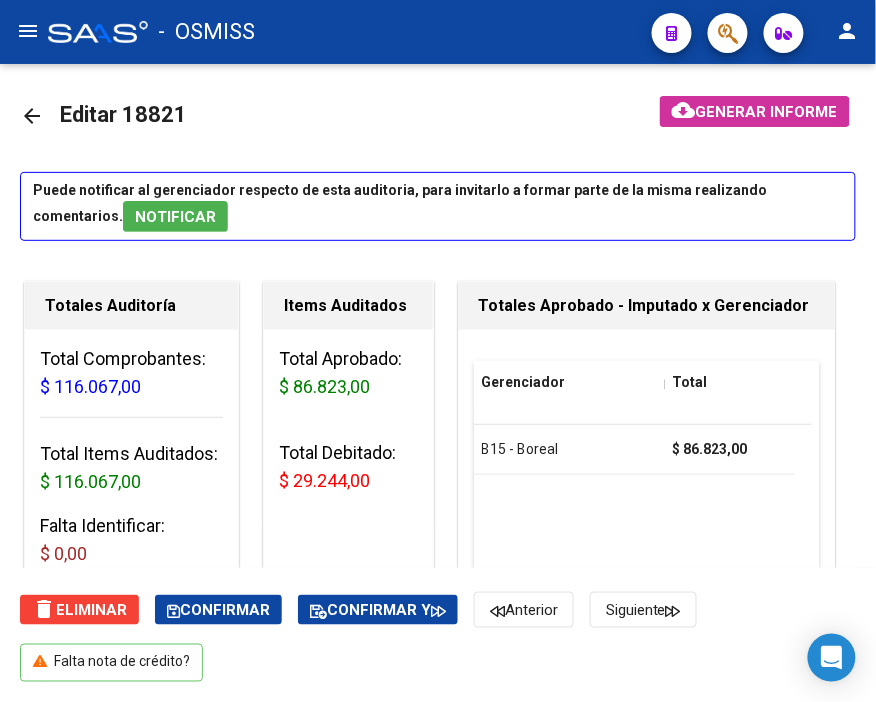 click on "arrow_back" 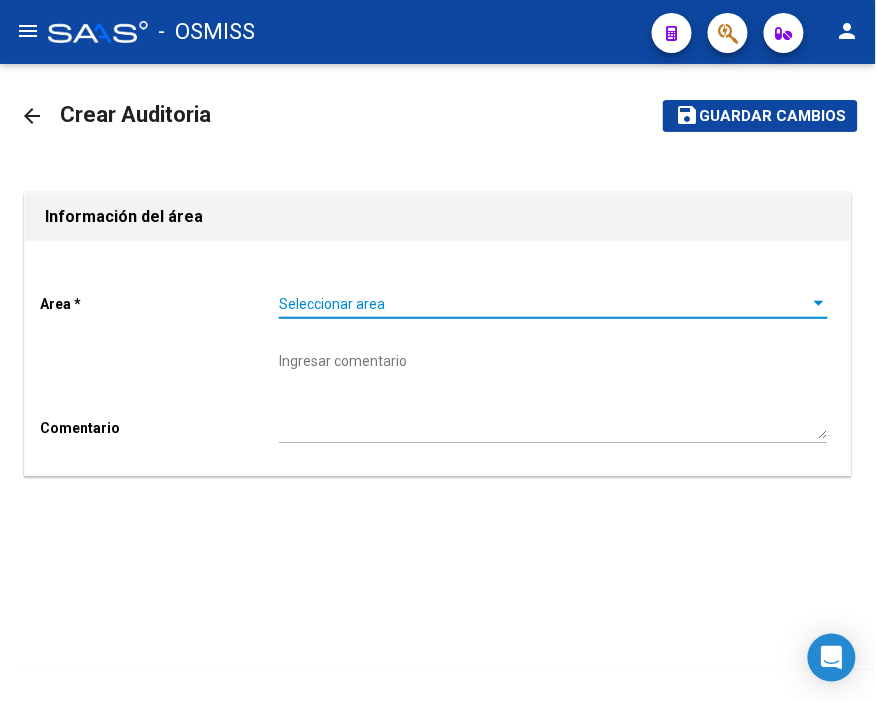 click on "Seleccionar area" at bounding box center [544, 304] 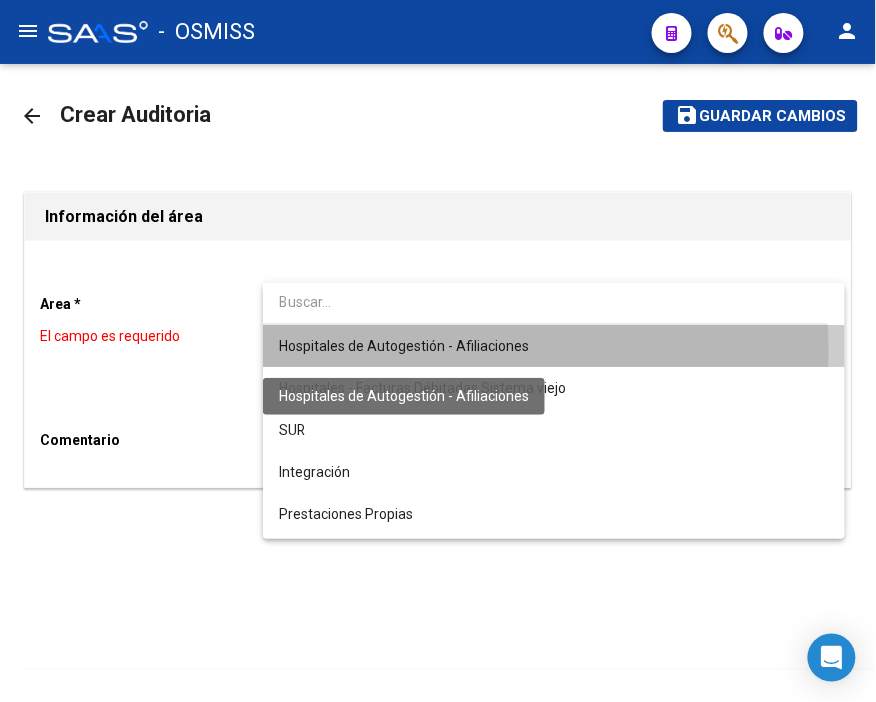 click on "Hospitales de Autogestión - Afiliaciones" at bounding box center (404, 346) 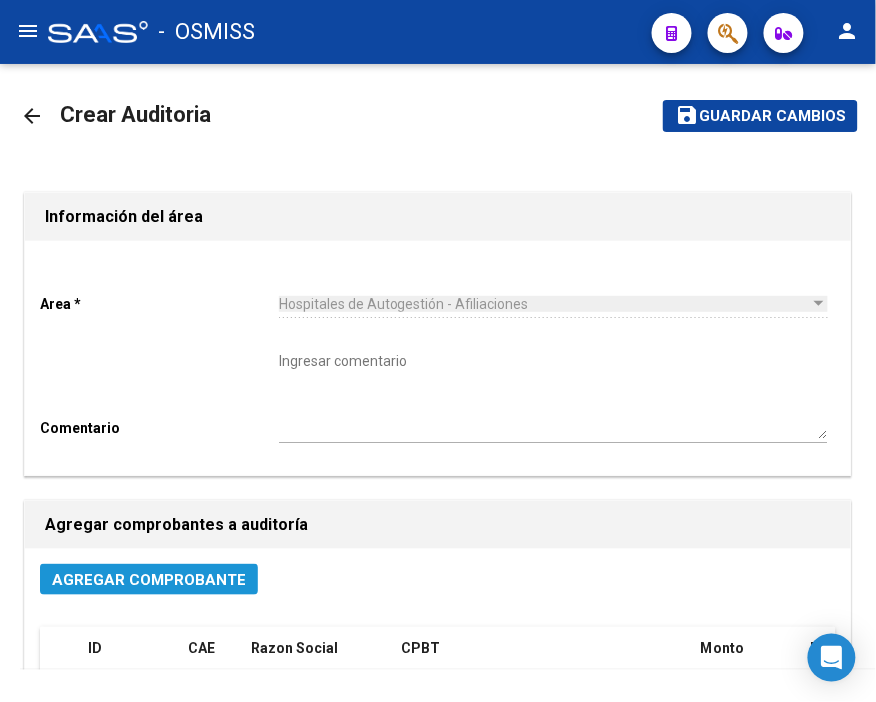 click on "Agregar Comprobante" 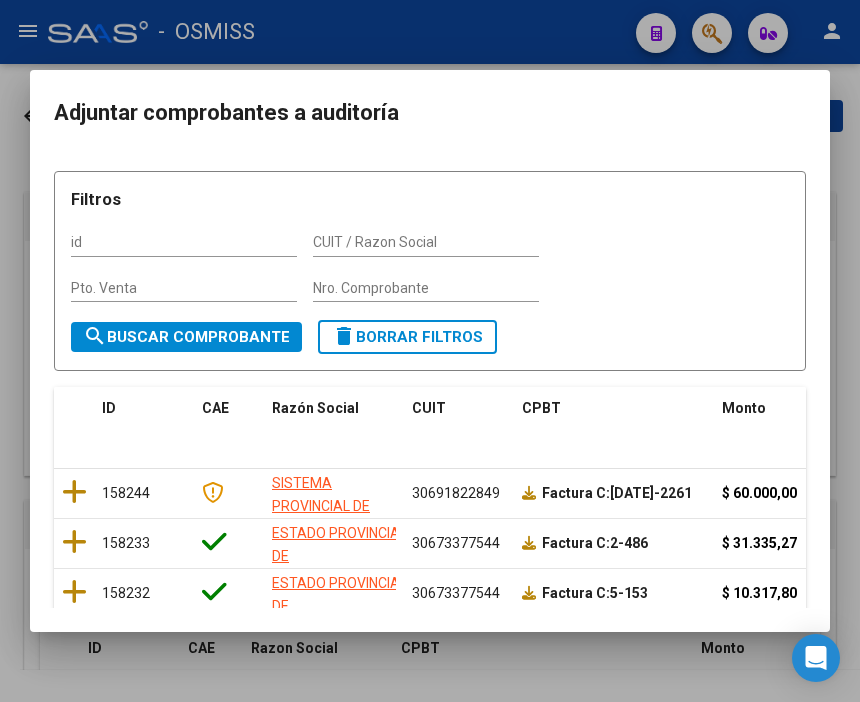 click on "Nro. Comprobante" at bounding box center [426, 288] 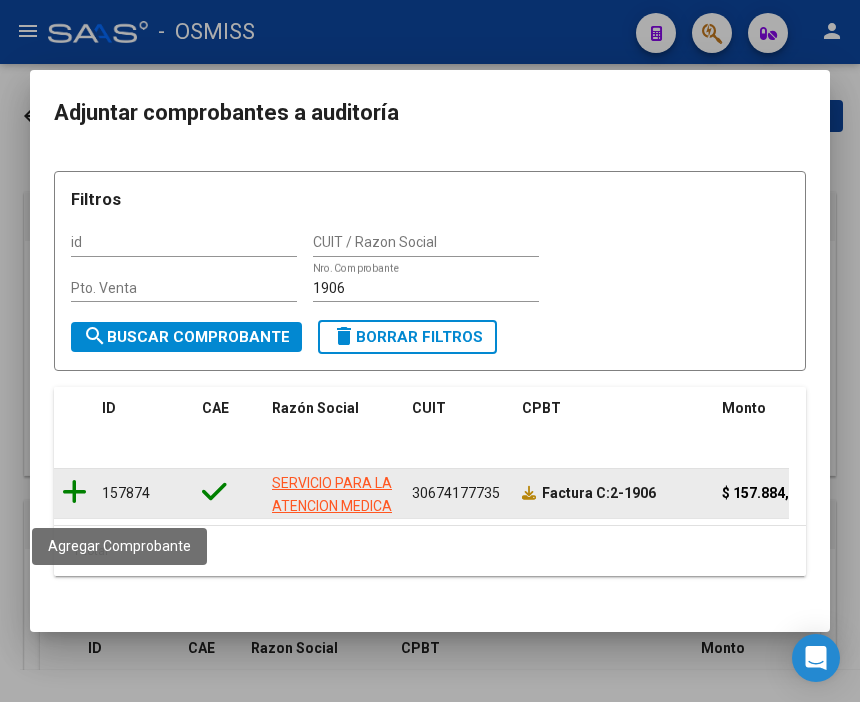 click 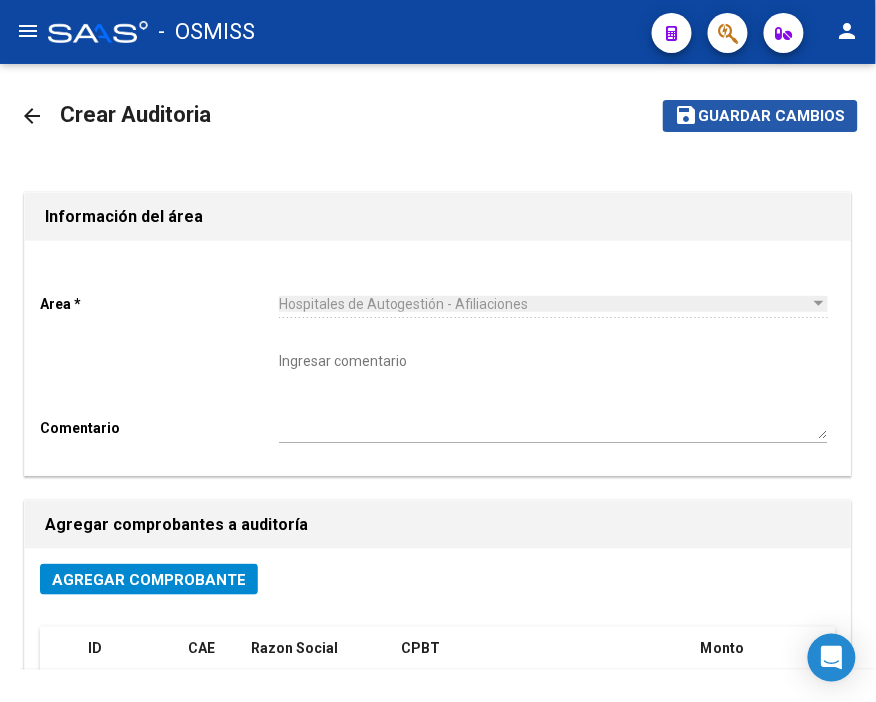 click on "Guardar cambios" 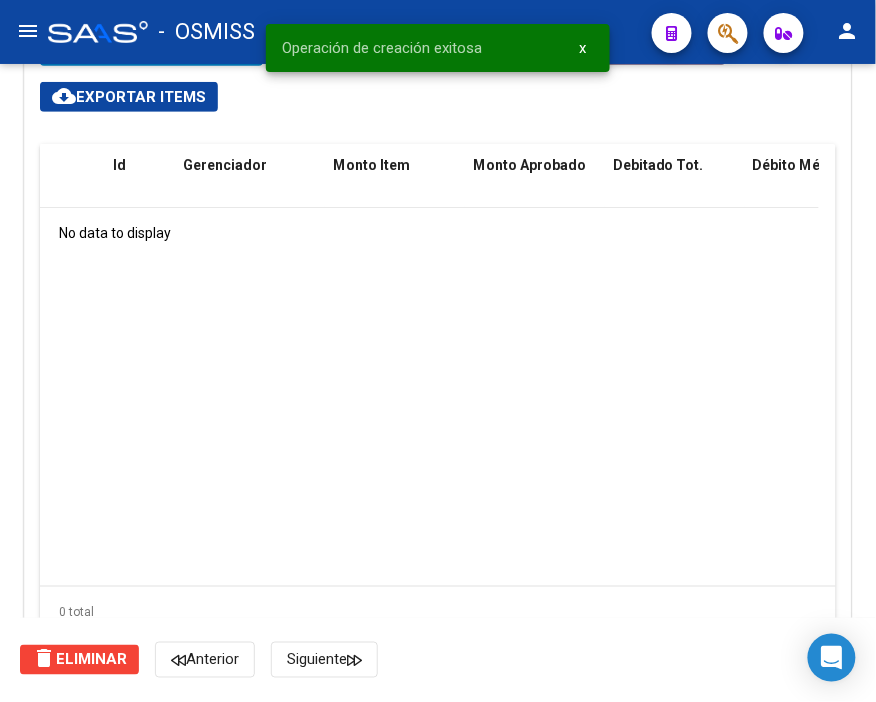 scroll, scrollTop: 1444, scrollLeft: 0, axis: vertical 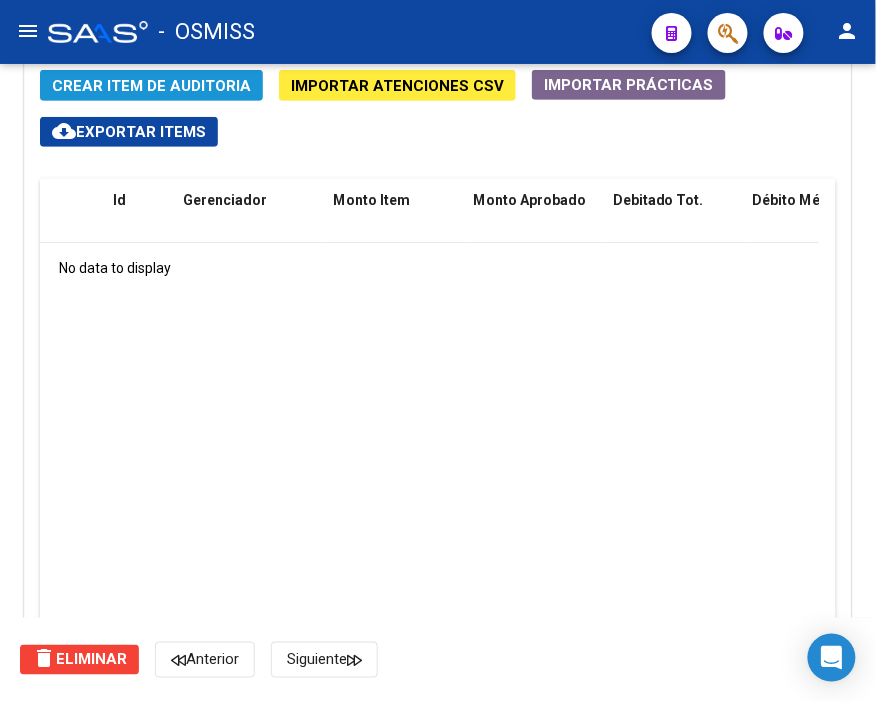 click on "Crear Item de Auditoria" 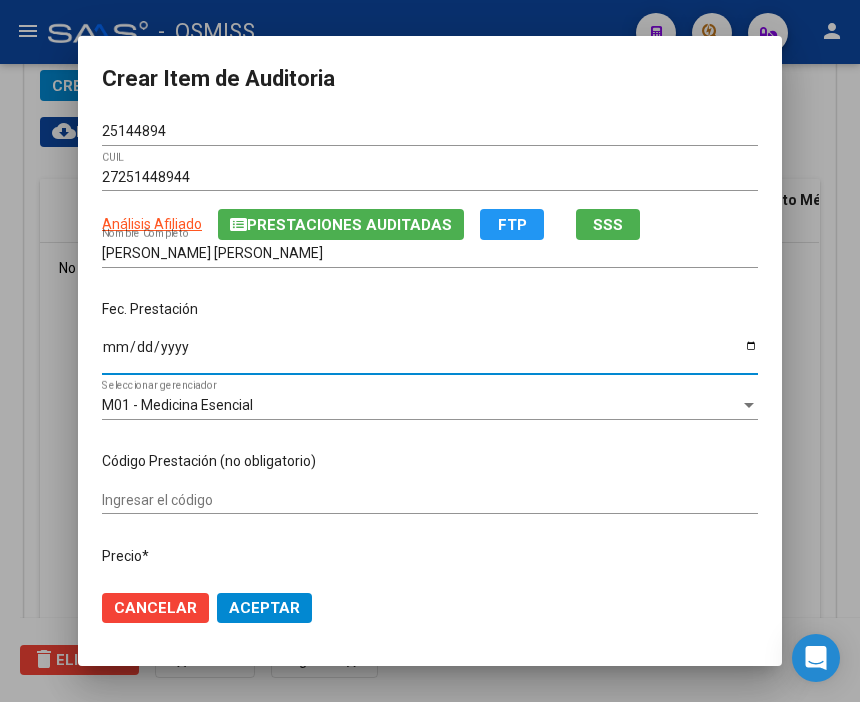 click on "Ingresar la fecha" at bounding box center (430, 354) 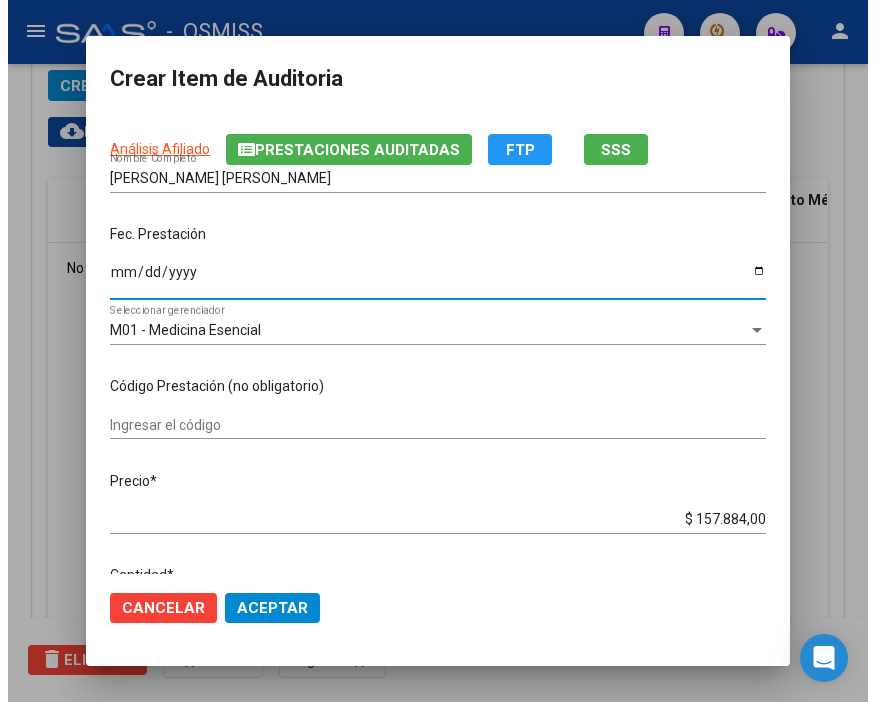 scroll, scrollTop: 111, scrollLeft: 0, axis: vertical 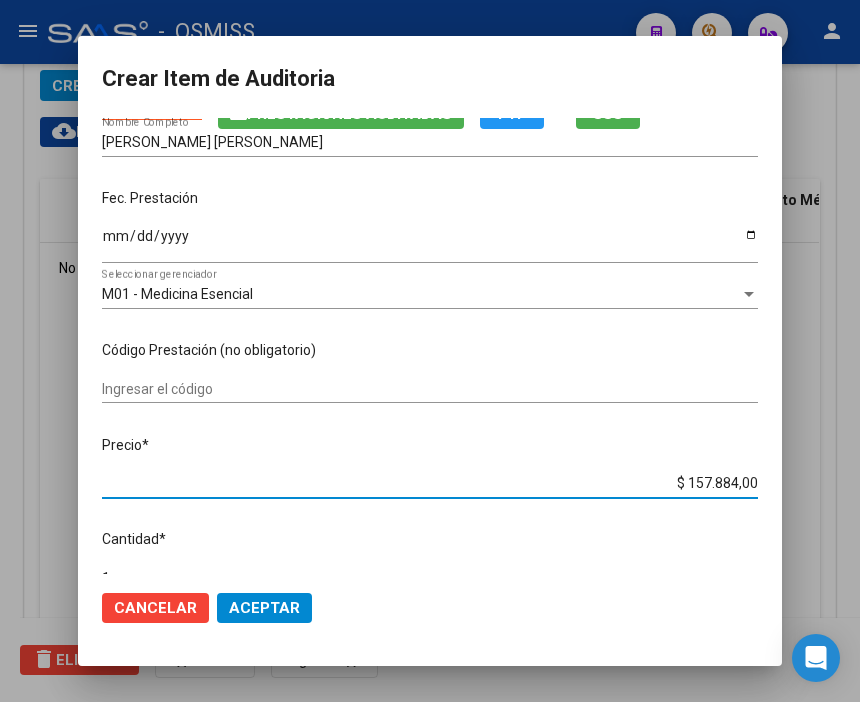 drag, startPoint x: 656, startPoint y: 483, endPoint x: 828, endPoint y: 484, distance: 172.00291 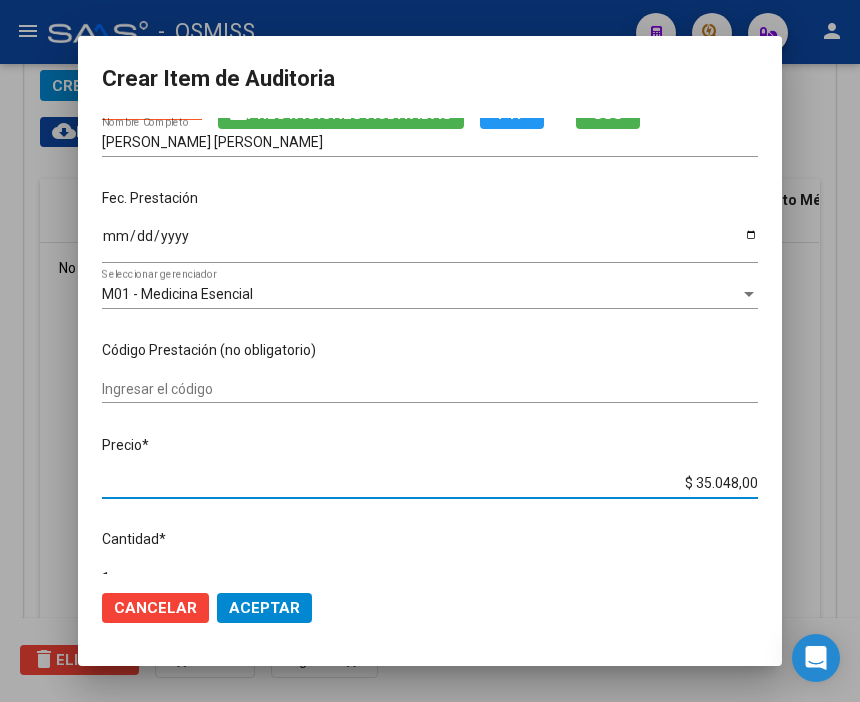 click on "Aceptar" 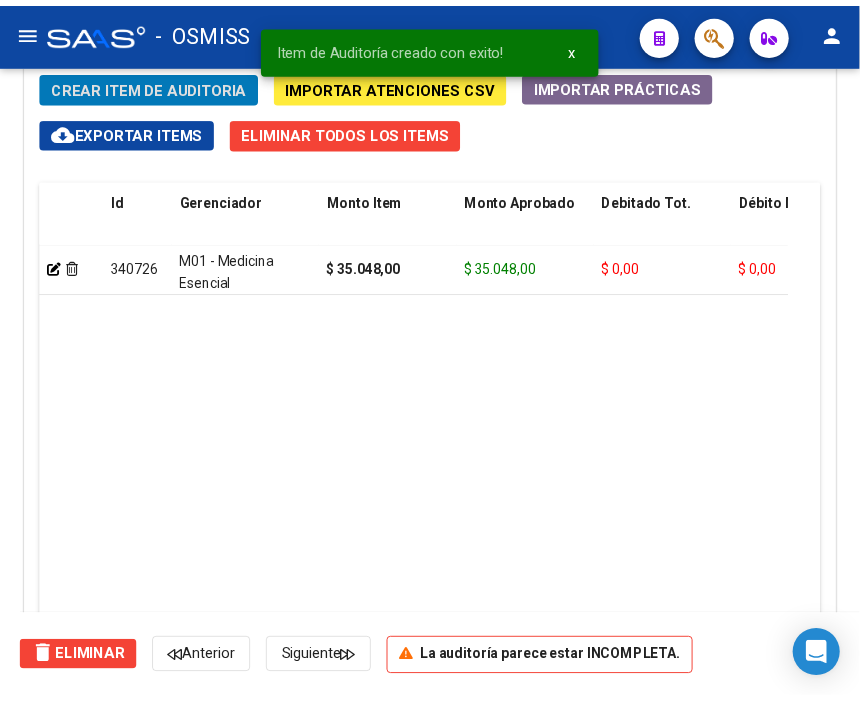 scroll, scrollTop: 1552, scrollLeft: 0, axis: vertical 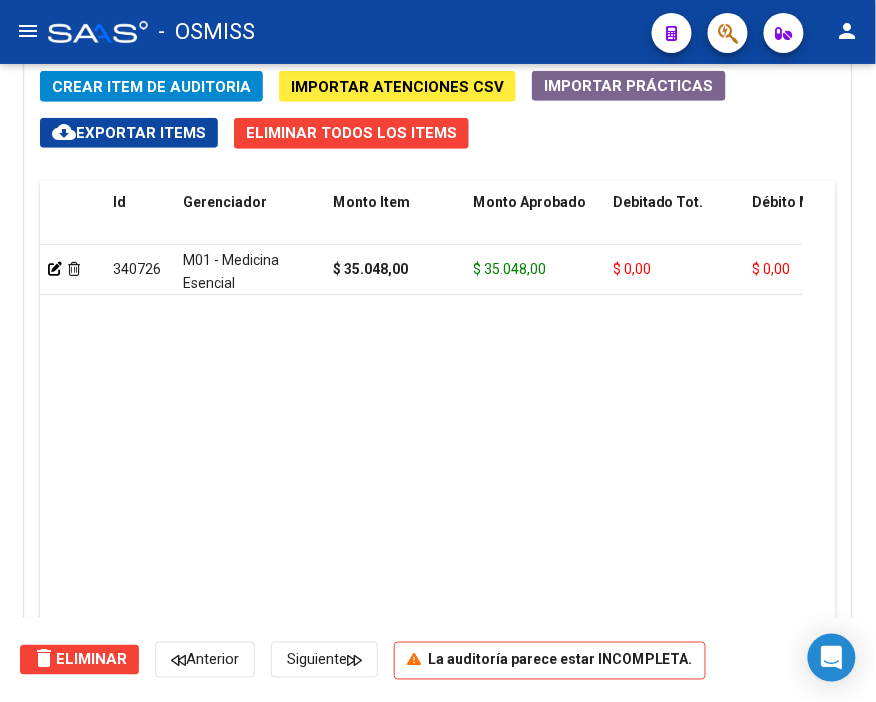 click on "Crear Item de Auditoria" 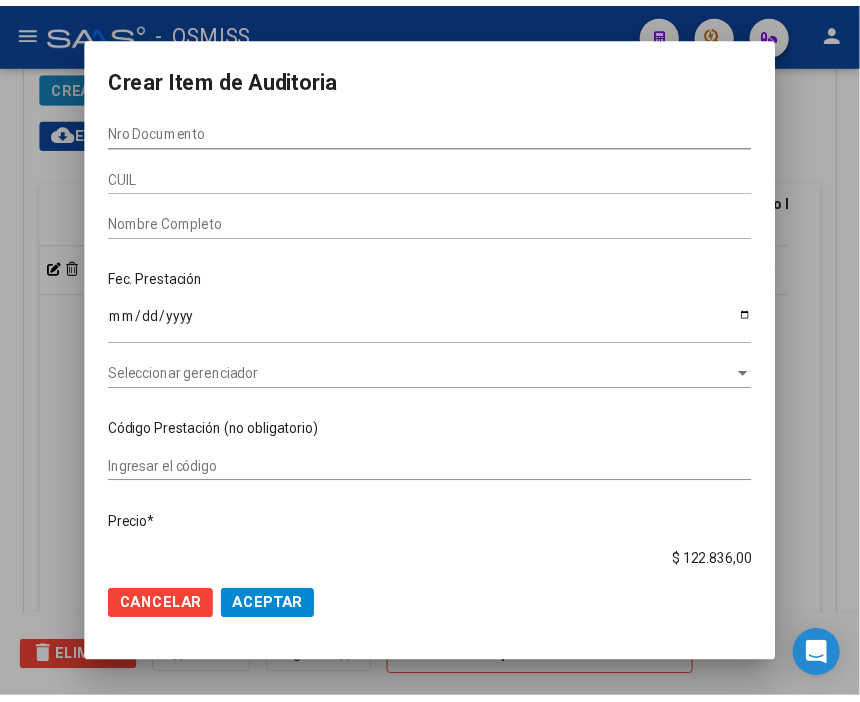 scroll, scrollTop: 1880, scrollLeft: 0, axis: vertical 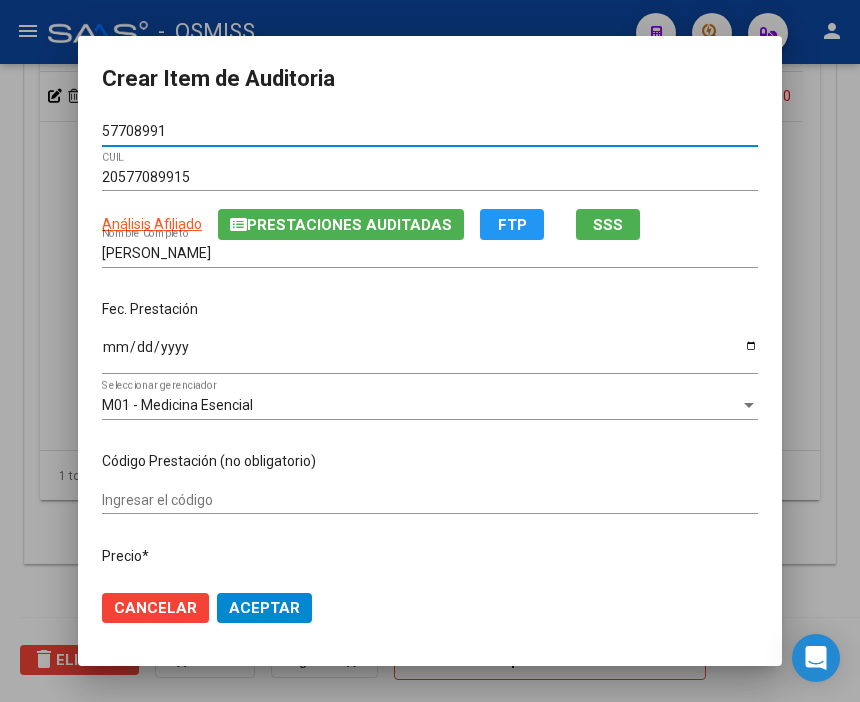 click on "Ingresar la fecha" at bounding box center [430, 354] 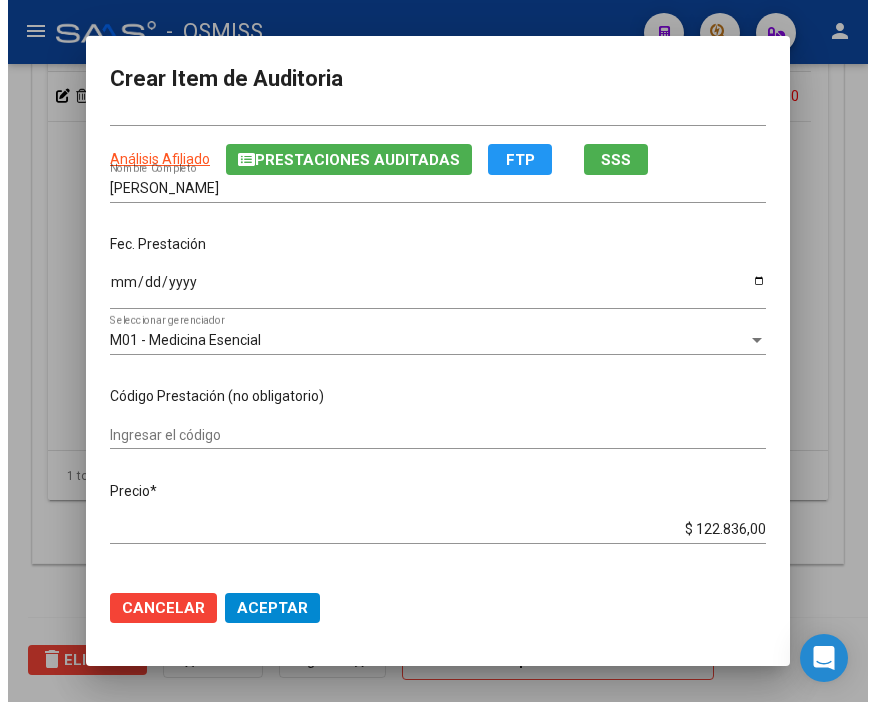 scroll, scrollTop: 111, scrollLeft: 0, axis: vertical 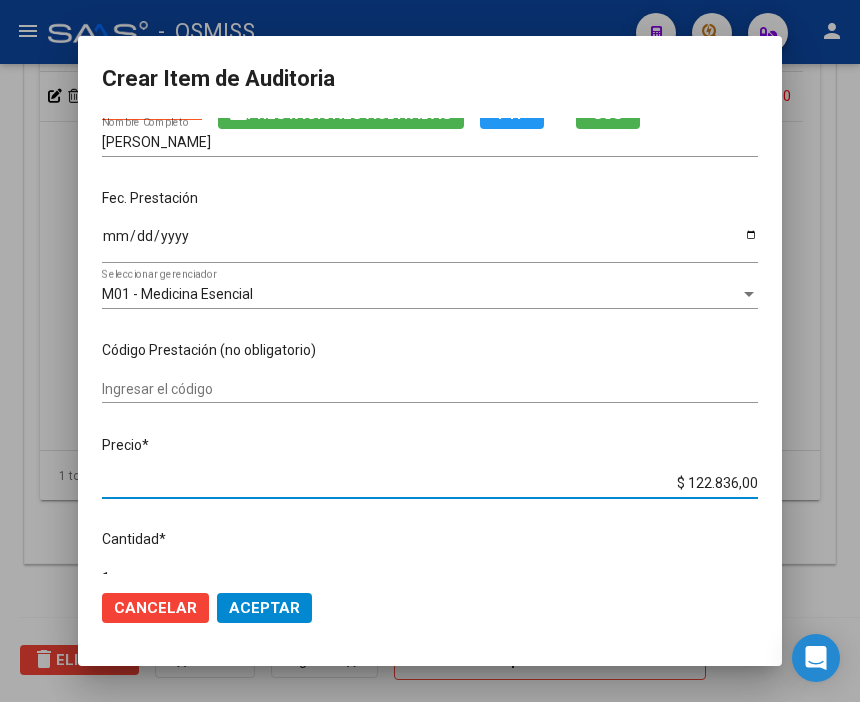 drag, startPoint x: 647, startPoint y: 474, endPoint x: 835, endPoint y: 492, distance: 188.85974 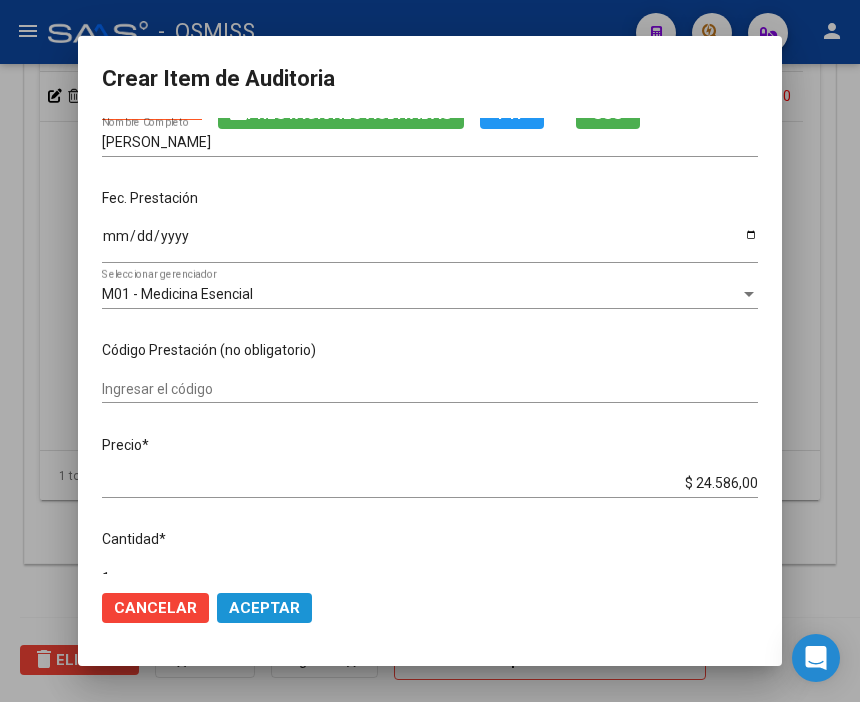 click on "Aceptar" 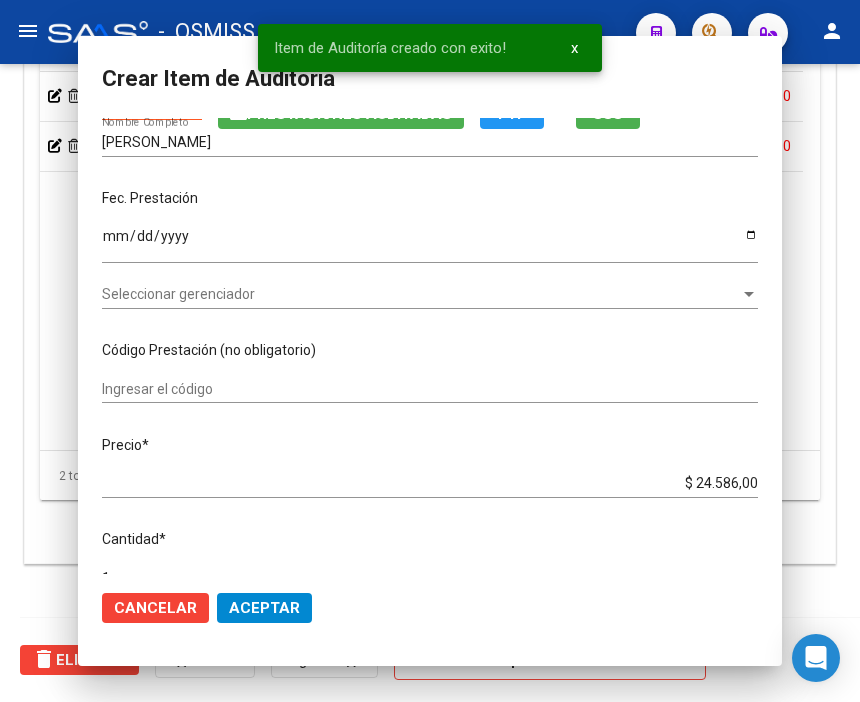 scroll, scrollTop: 1552, scrollLeft: 0, axis: vertical 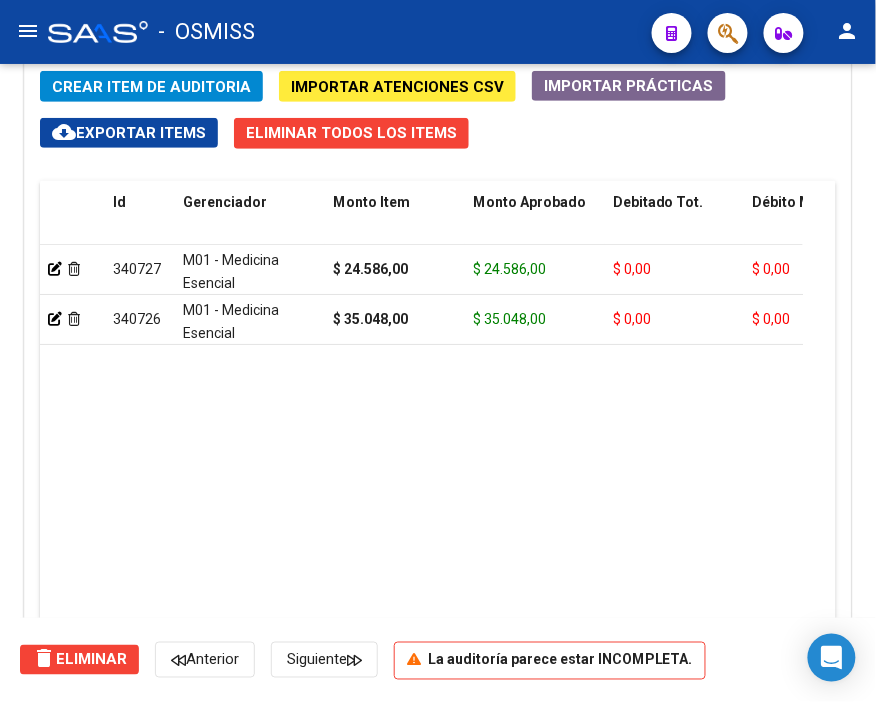 click on "Crear Item de Auditoria" 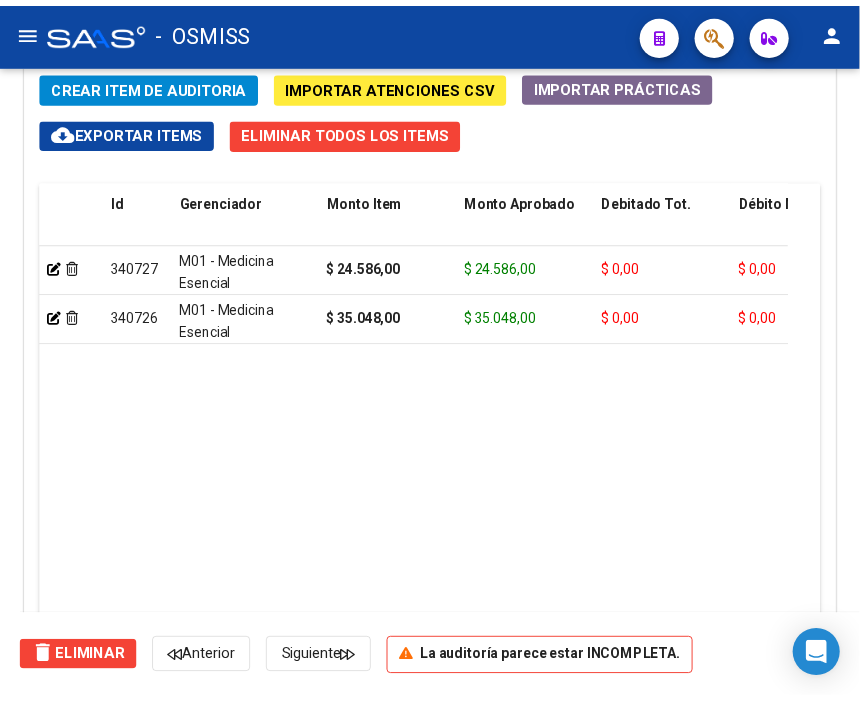 scroll, scrollTop: 1880, scrollLeft: 0, axis: vertical 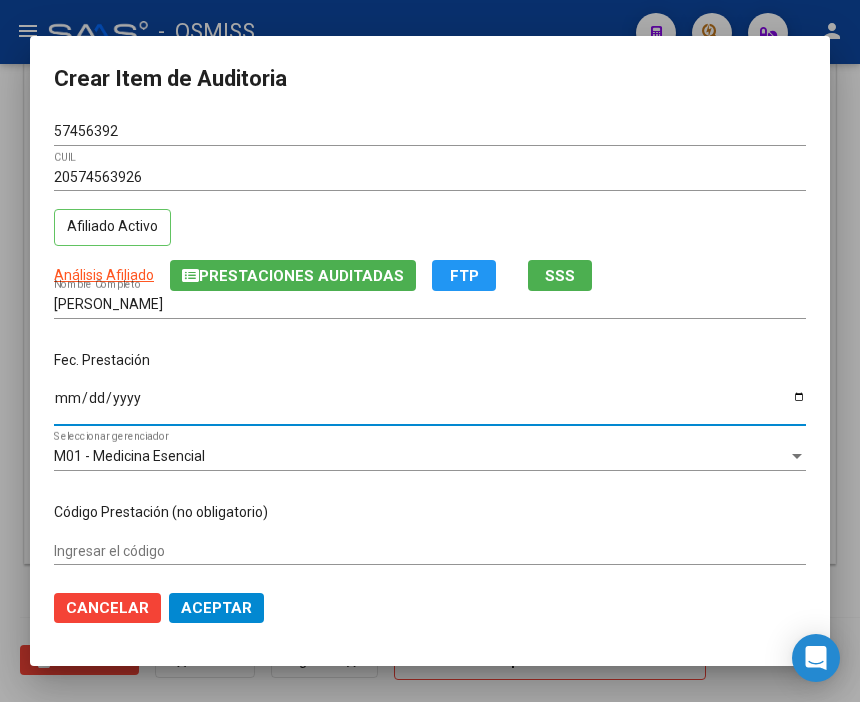 click on "Ingresar la fecha" at bounding box center [430, 405] 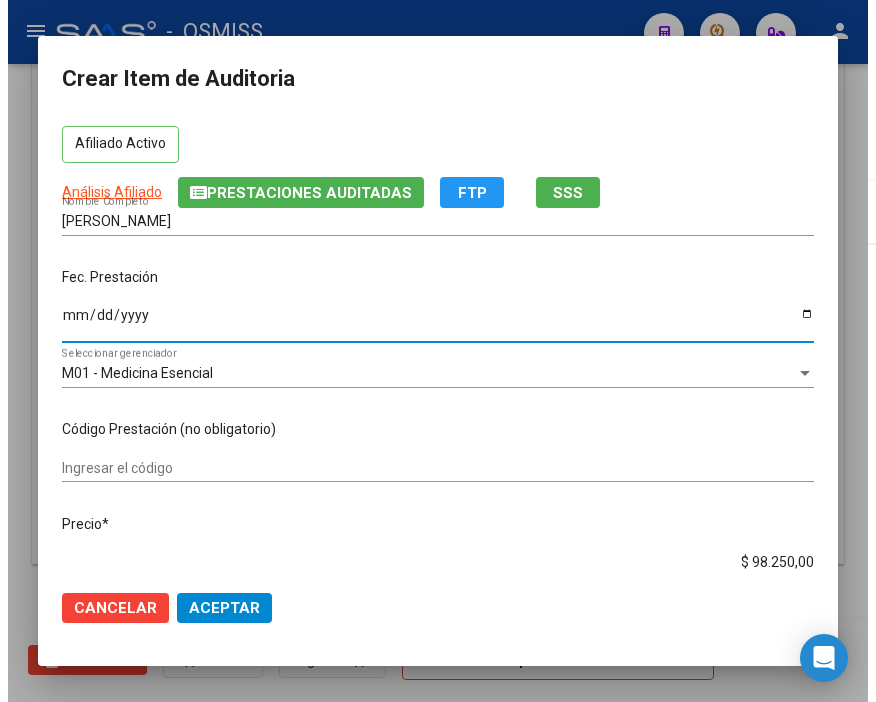 scroll, scrollTop: 222, scrollLeft: 0, axis: vertical 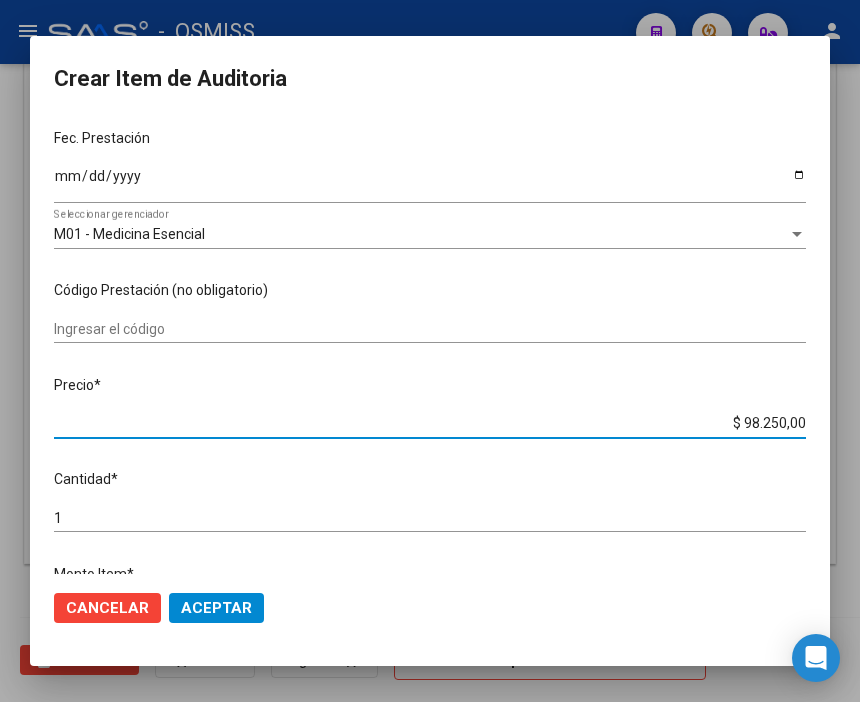 drag, startPoint x: 710, startPoint y: 416, endPoint x: 884, endPoint y: 415, distance: 174.00287 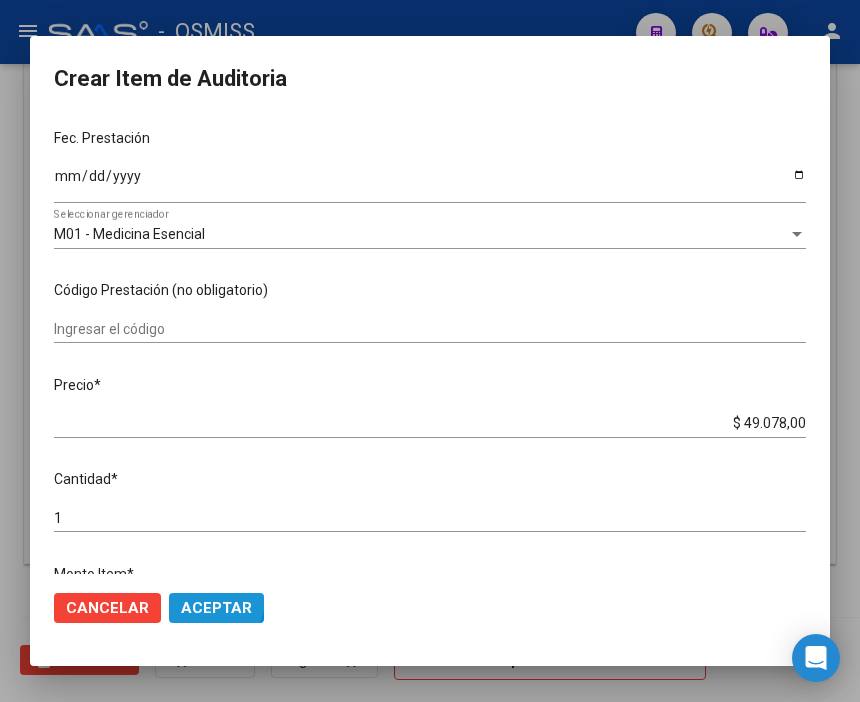 click on "Aceptar" 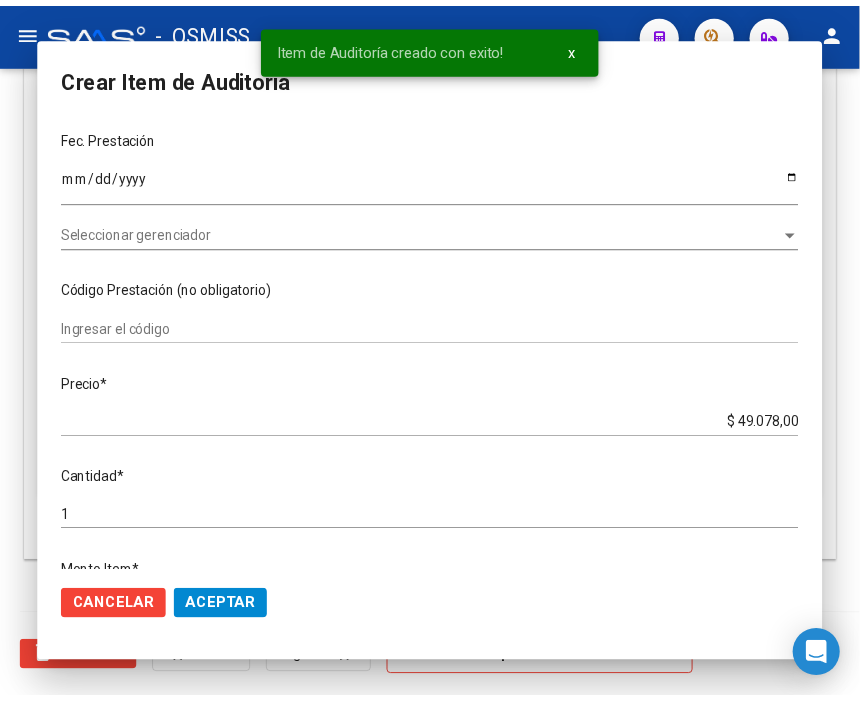 scroll, scrollTop: 1552, scrollLeft: 0, axis: vertical 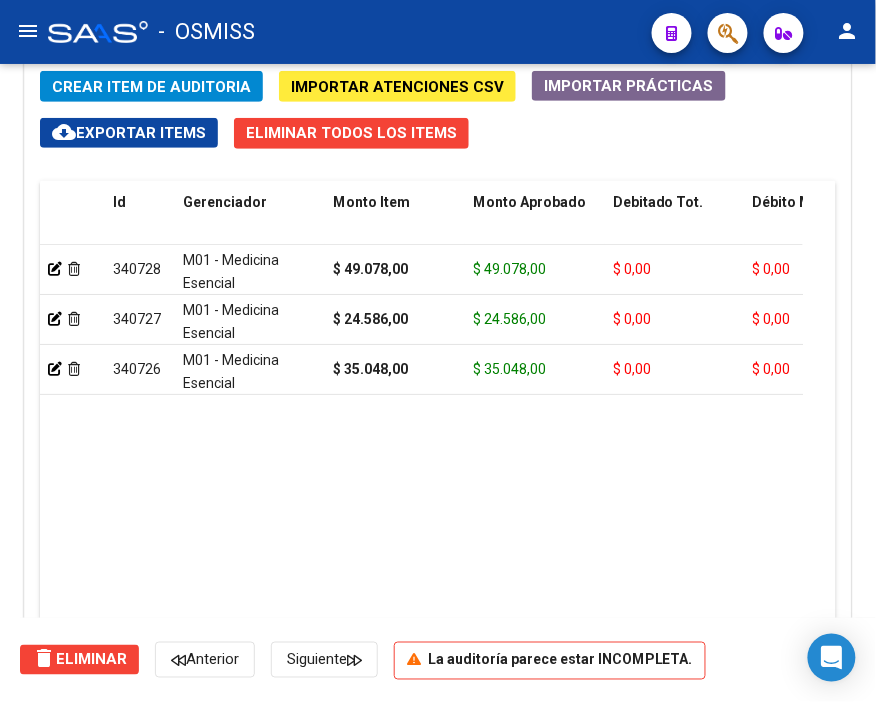 click on "Crear Item de Auditoria" 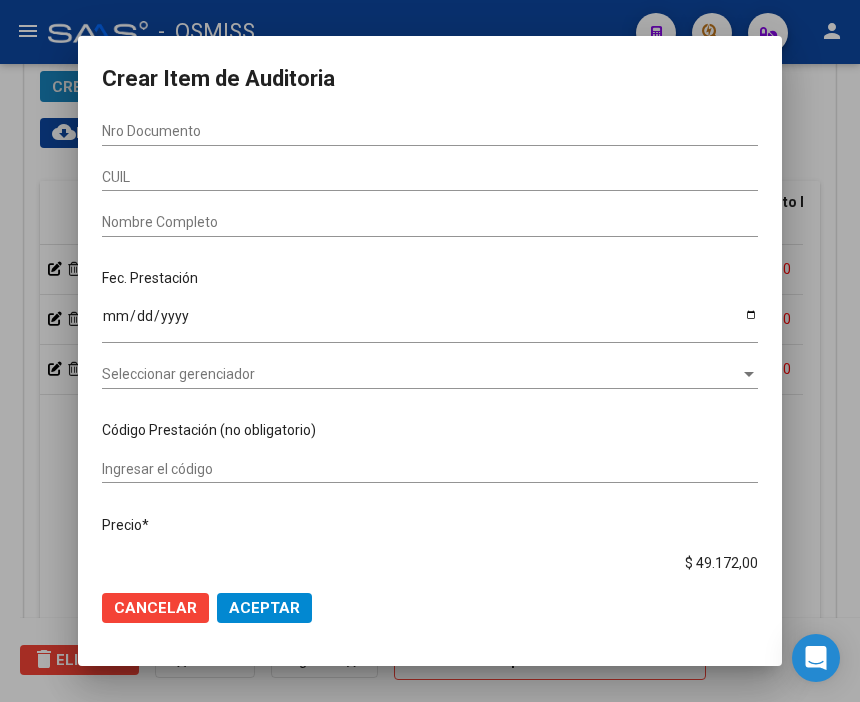 scroll, scrollTop: 1880, scrollLeft: 0, axis: vertical 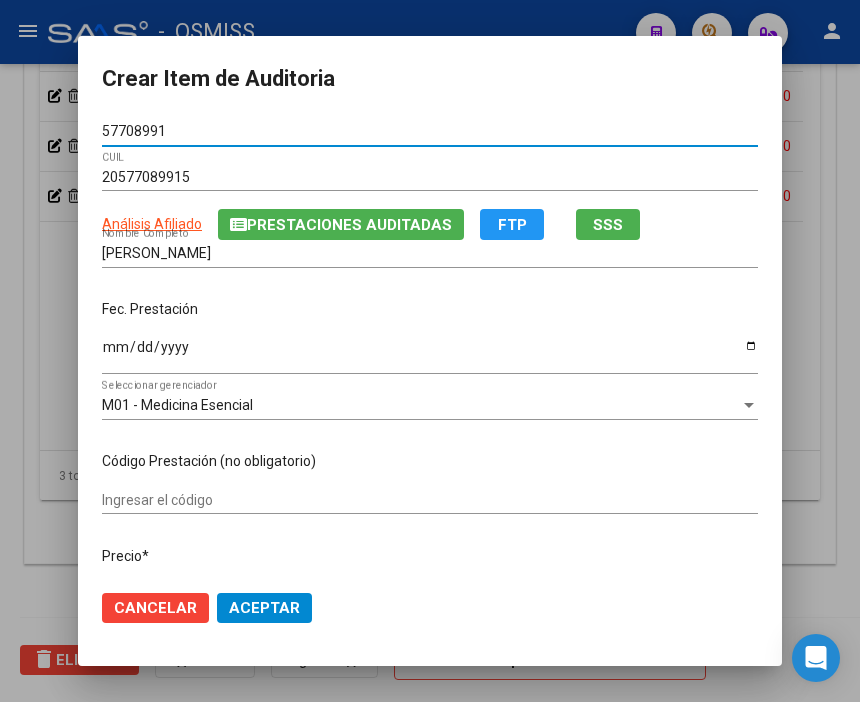 click on "Ingresar la fecha" at bounding box center [430, 354] 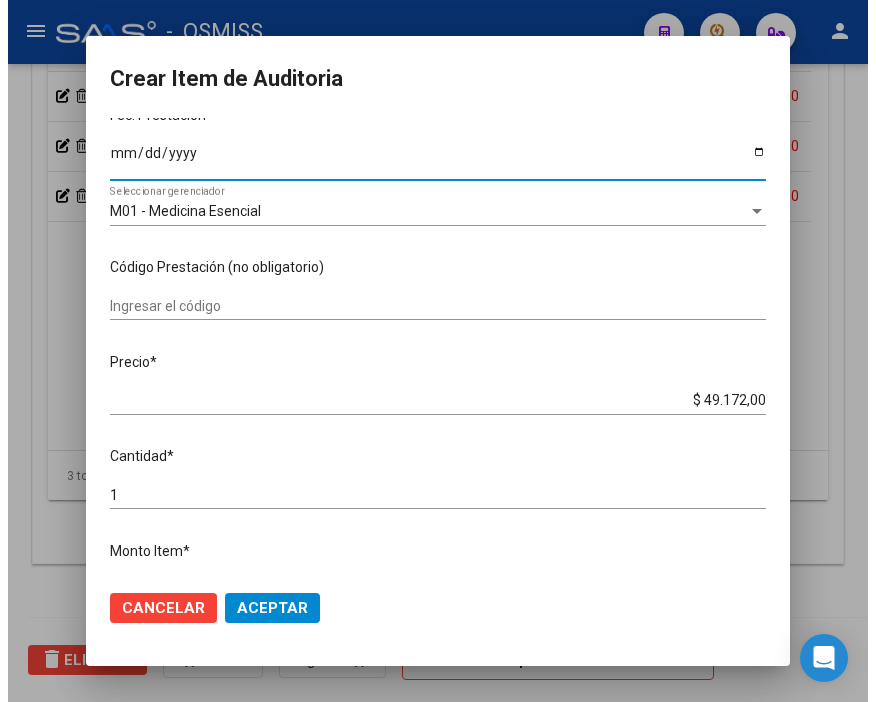 scroll, scrollTop: 222, scrollLeft: 0, axis: vertical 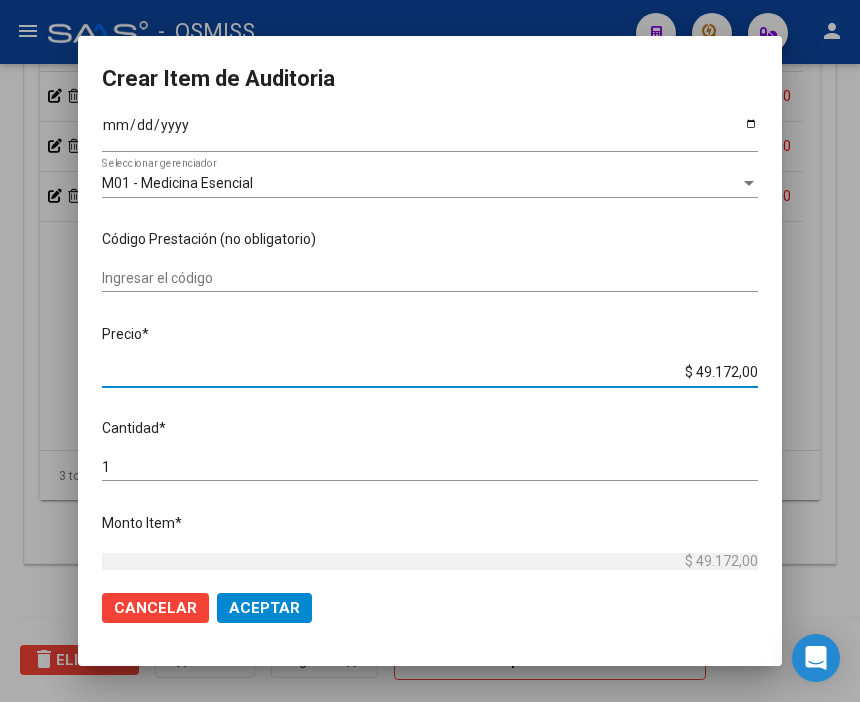 drag, startPoint x: 670, startPoint y: 370, endPoint x: 845, endPoint y: 368, distance: 175.01143 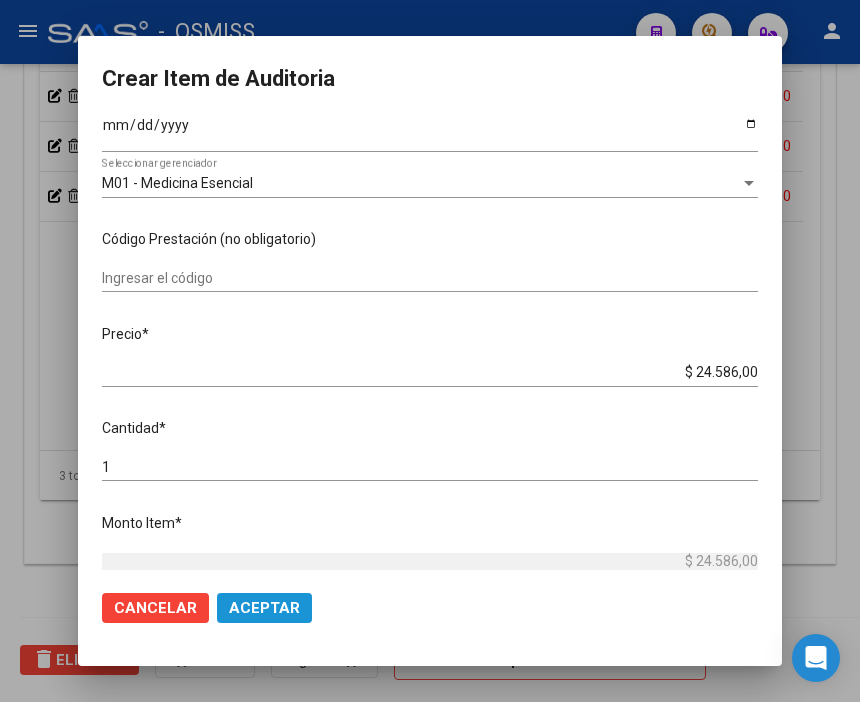 click on "Aceptar" 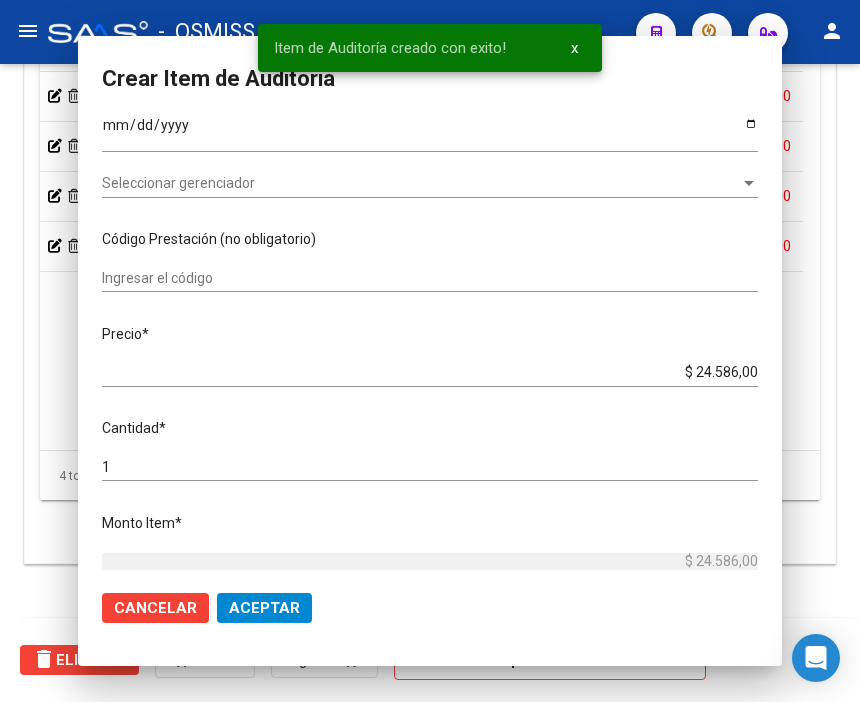 scroll, scrollTop: 1552, scrollLeft: 0, axis: vertical 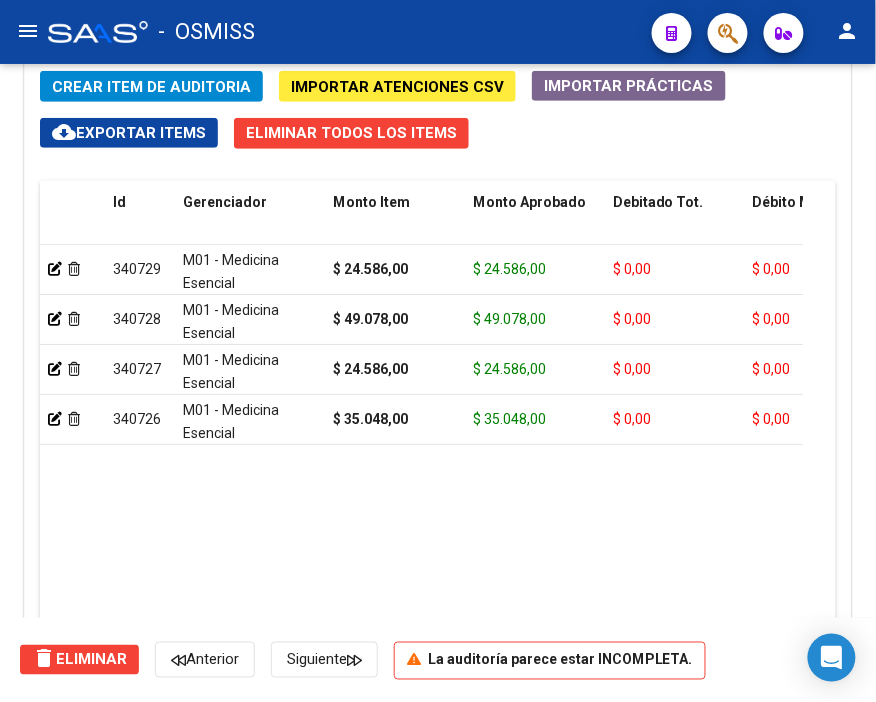 click on "Crear Item de Auditoria" 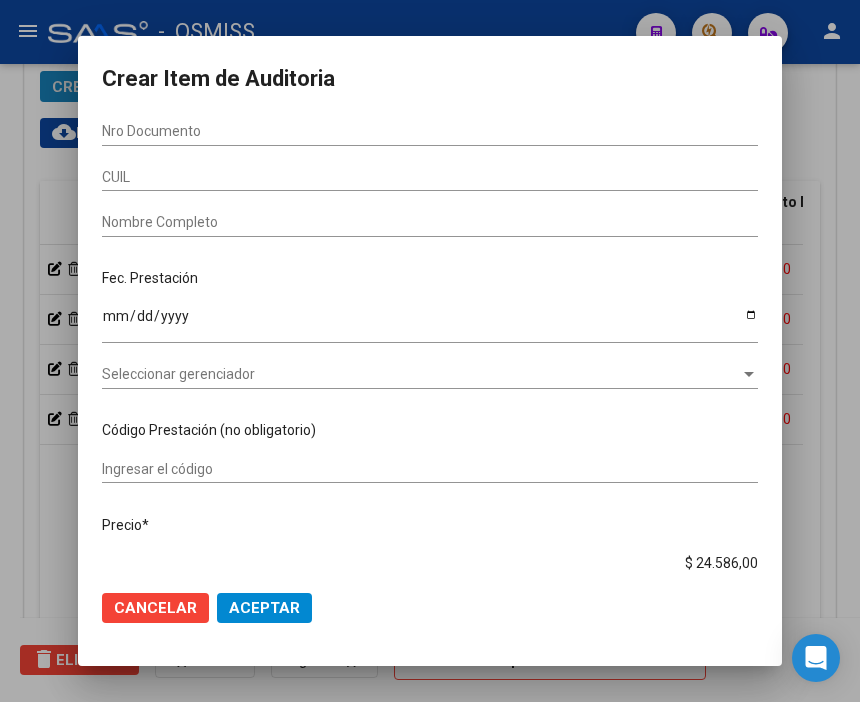scroll, scrollTop: 1880, scrollLeft: 0, axis: vertical 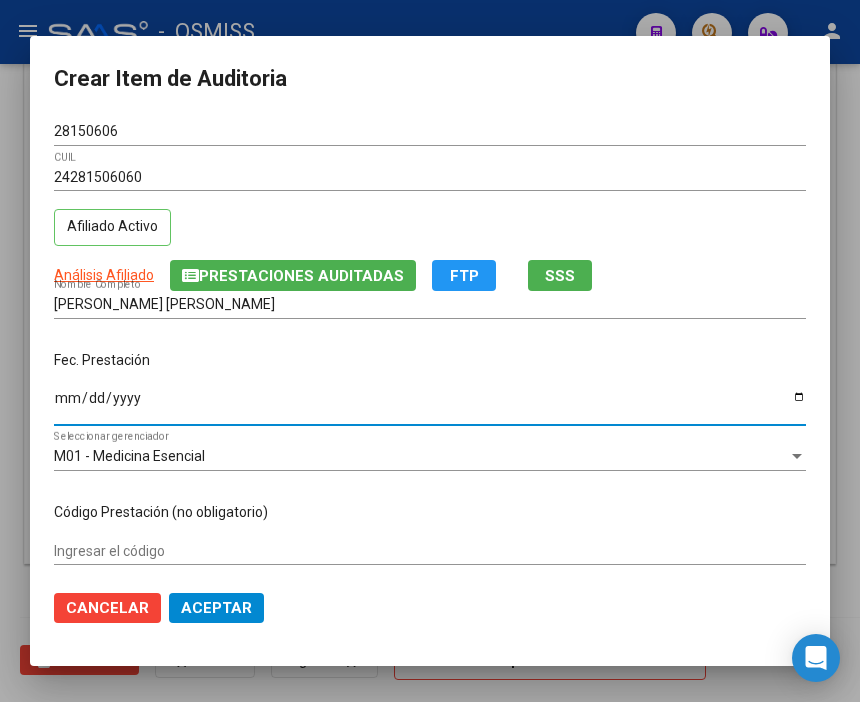 click on "Ingresar la fecha" at bounding box center [430, 405] 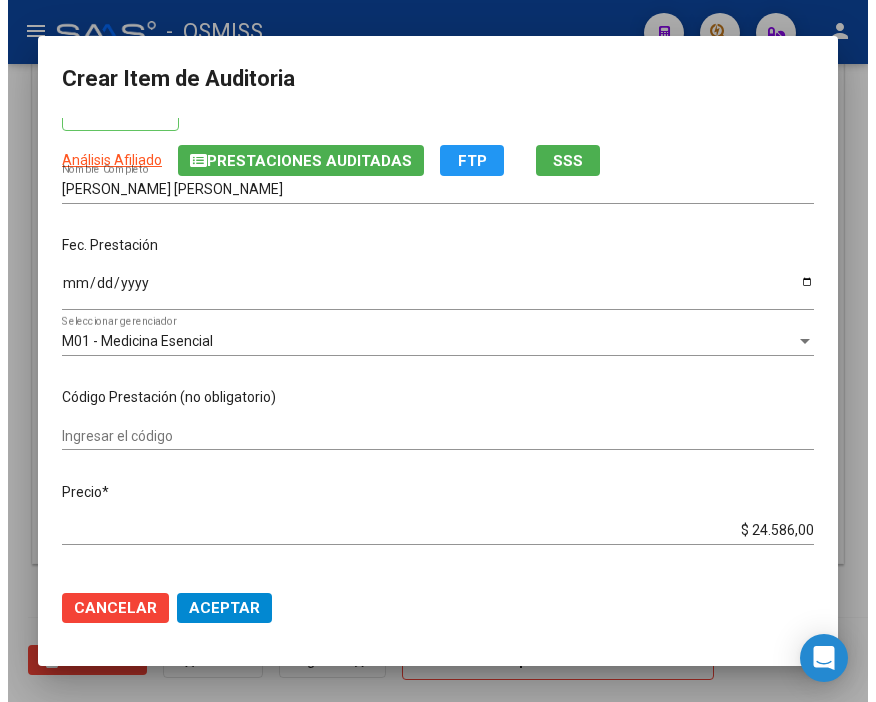 scroll, scrollTop: 222, scrollLeft: 0, axis: vertical 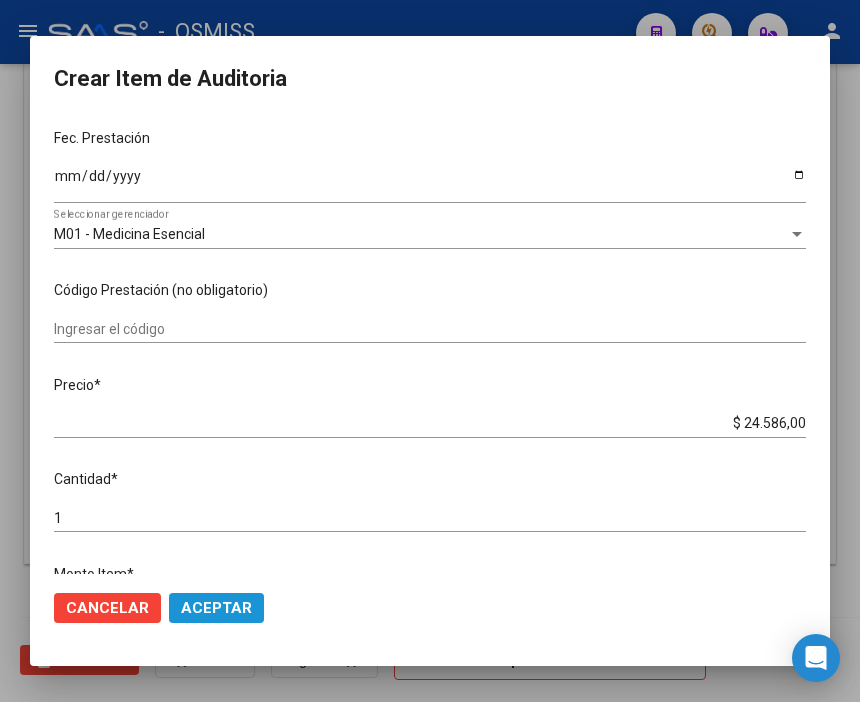 click on "Aceptar" 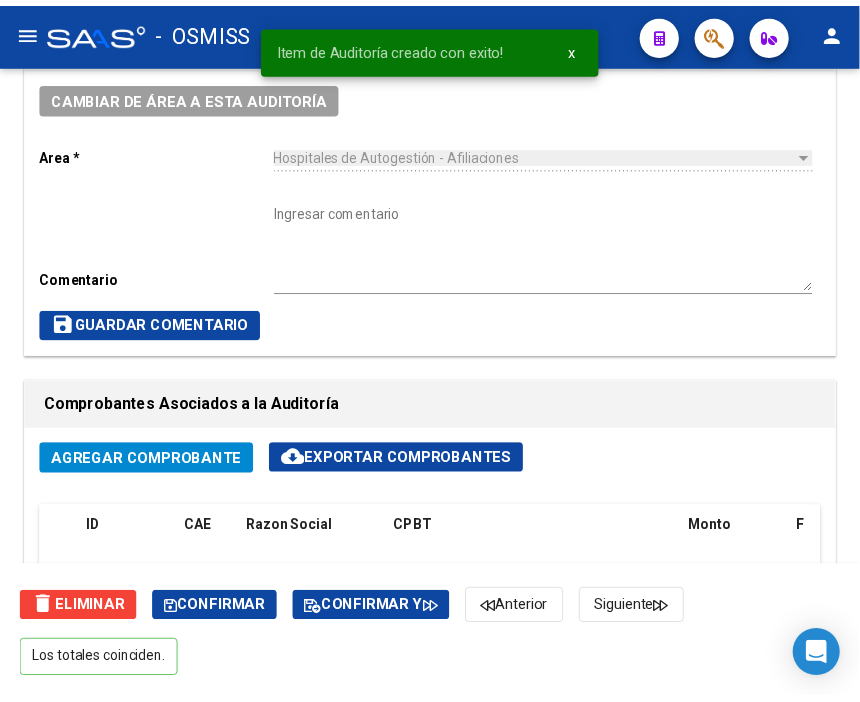 scroll, scrollTop: 552, scrollLeft: 0, axis: vertical 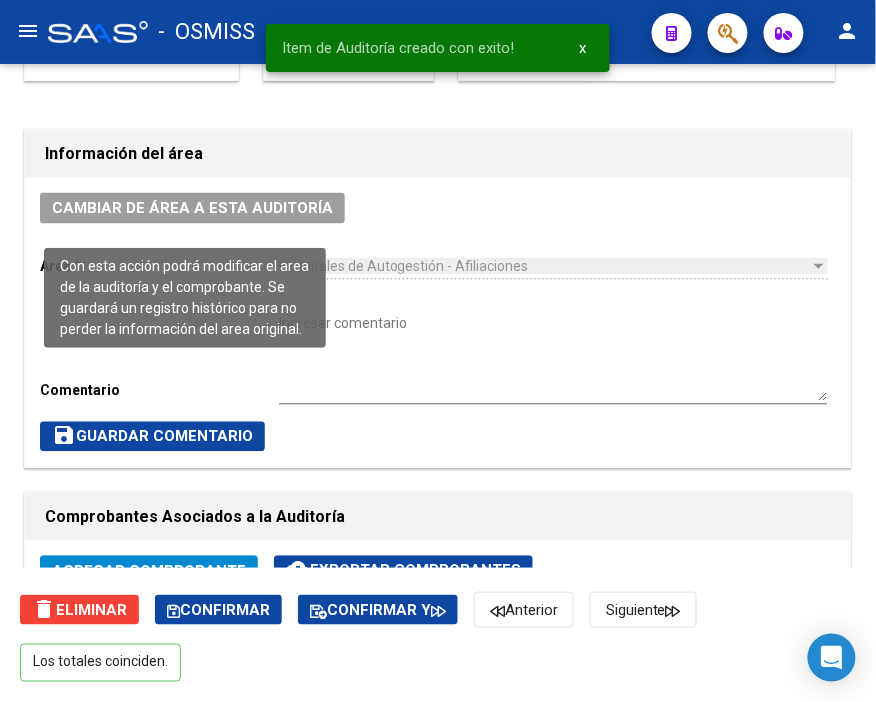 click on "Cambiar de área a esta auditoría" 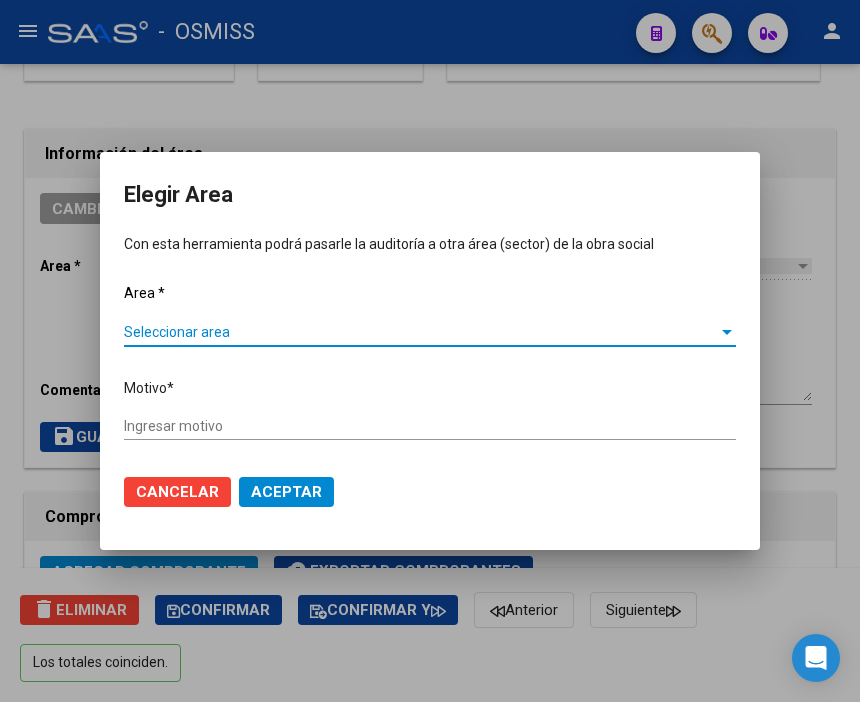 click on "Seleccionar area" at bounding box center (421, 332) 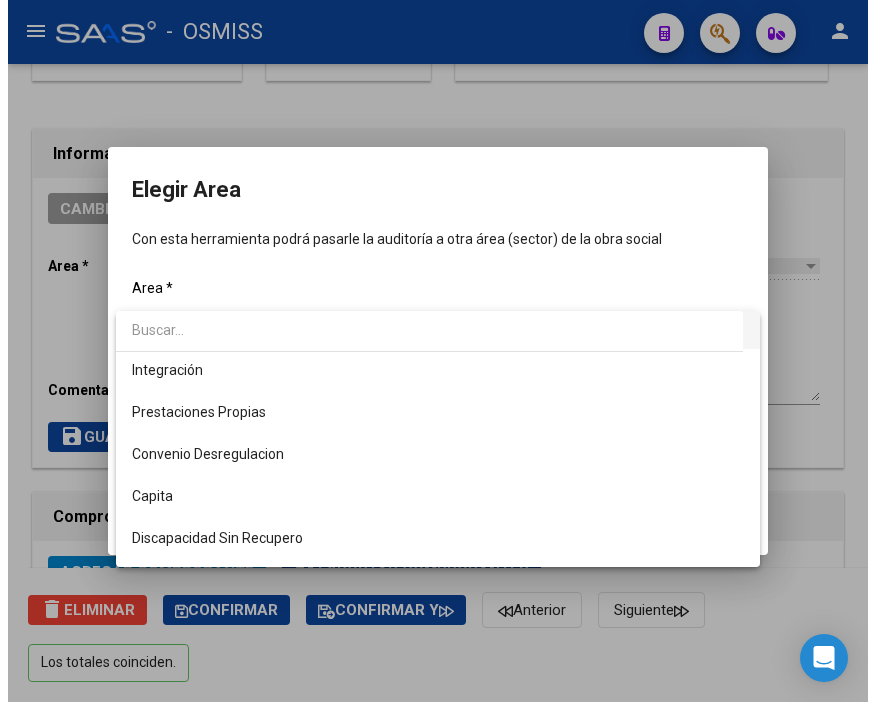 scroll, scrollTop: 222, scrollLeft: 0, axis: vertical 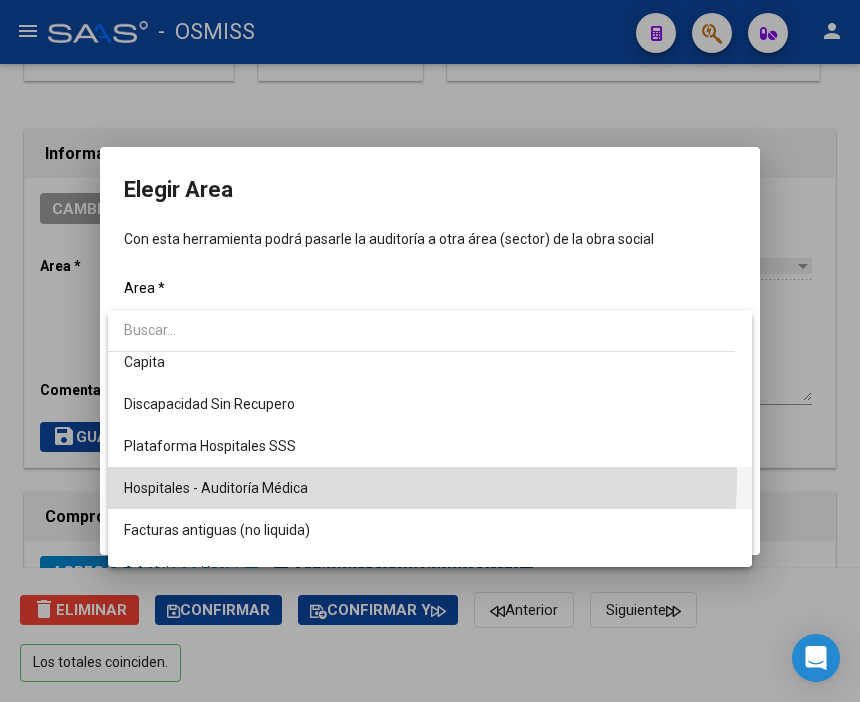 click on "Hospitales - Auditoría Médica" at bounding box center (430, 488) 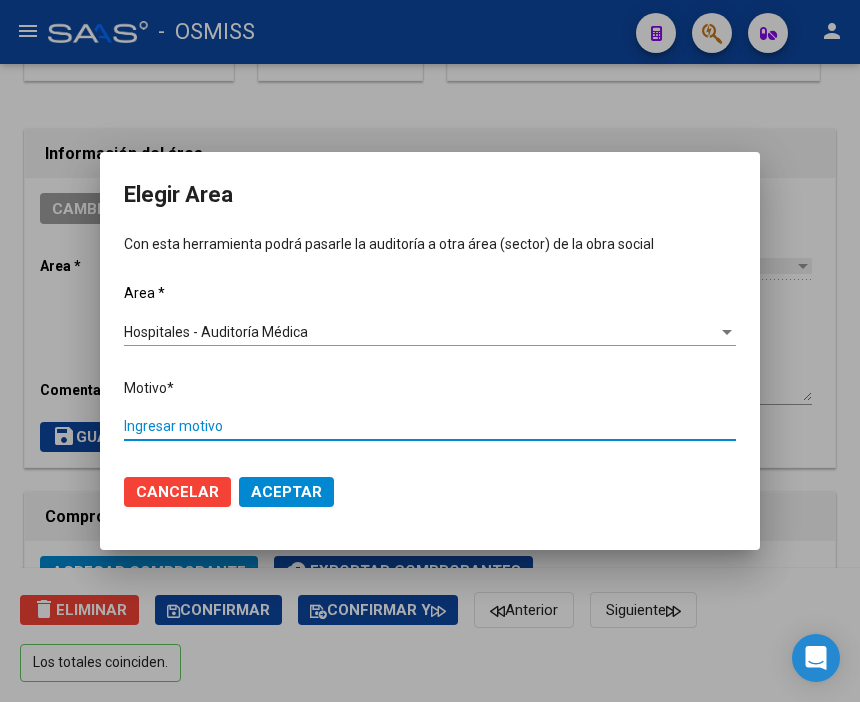 click on "Ingresar motivo" at bounding box center [430, 426] 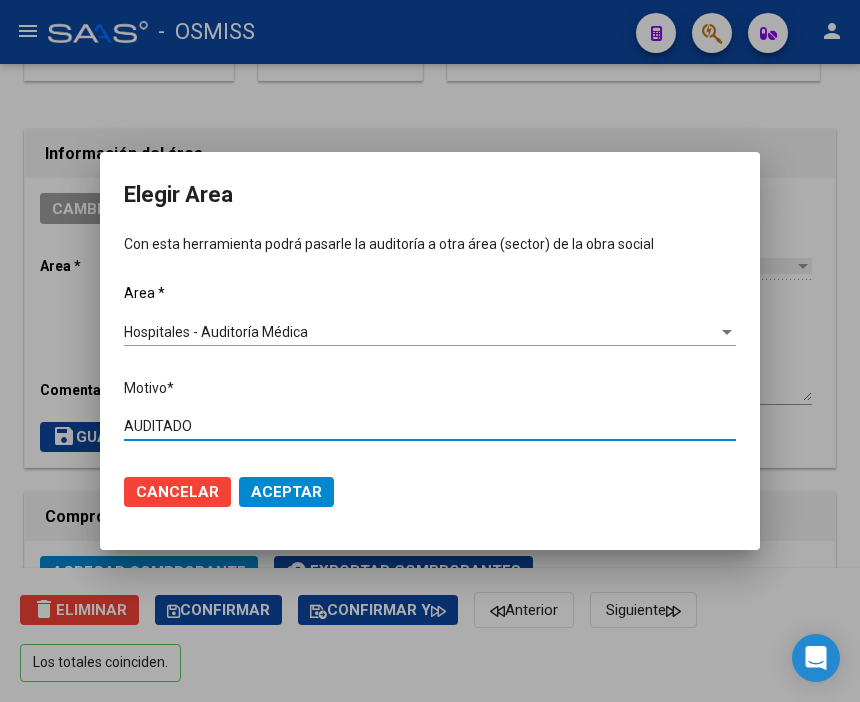 click on "Aceptar" at bounding box center [286, 492] 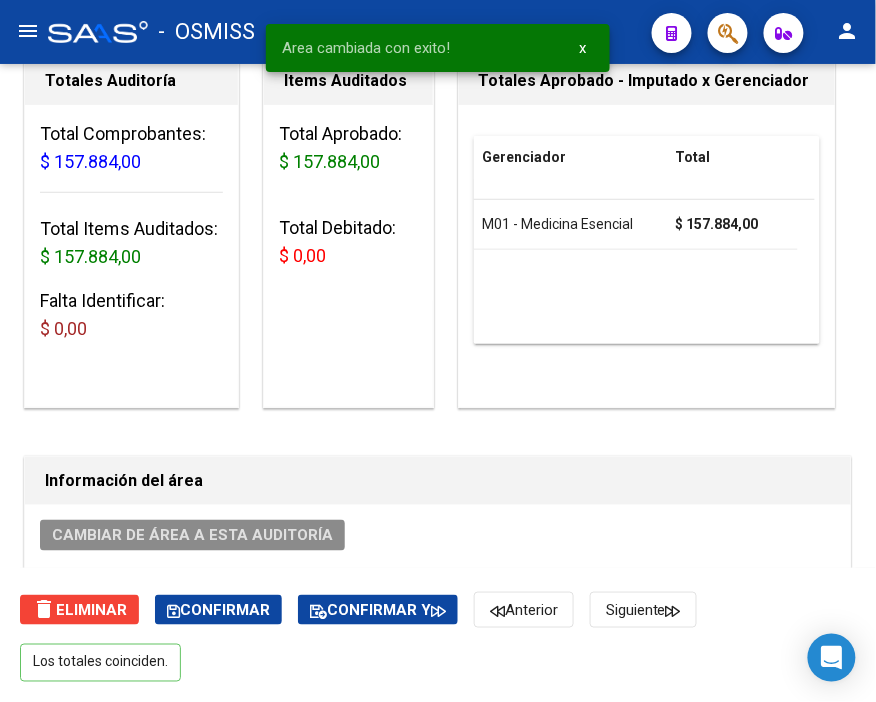scroll, scrollTop: 0, scrollLeft: 0, axis: both 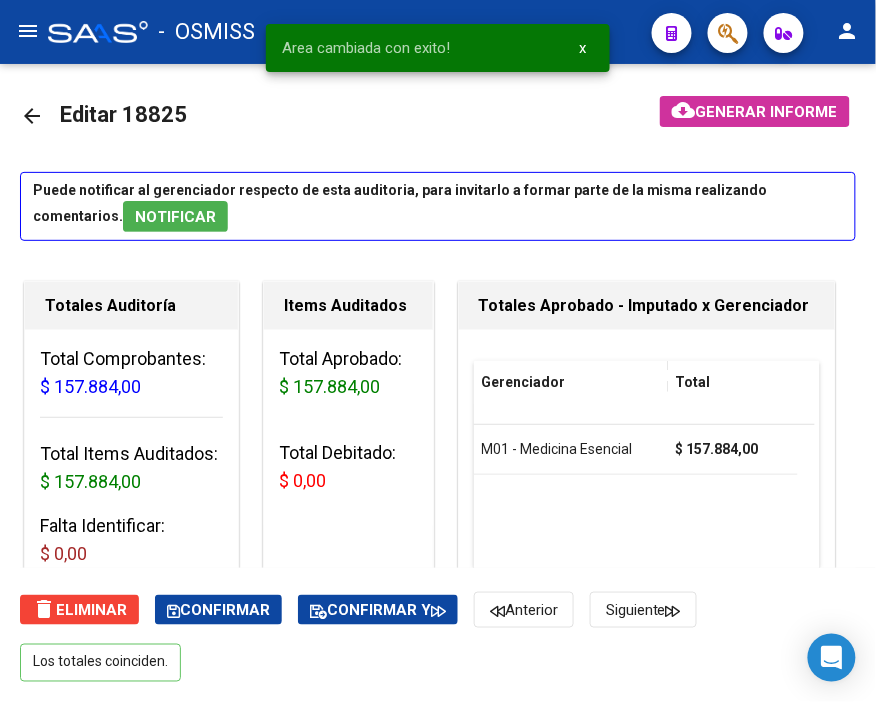 click on "arrow_back" 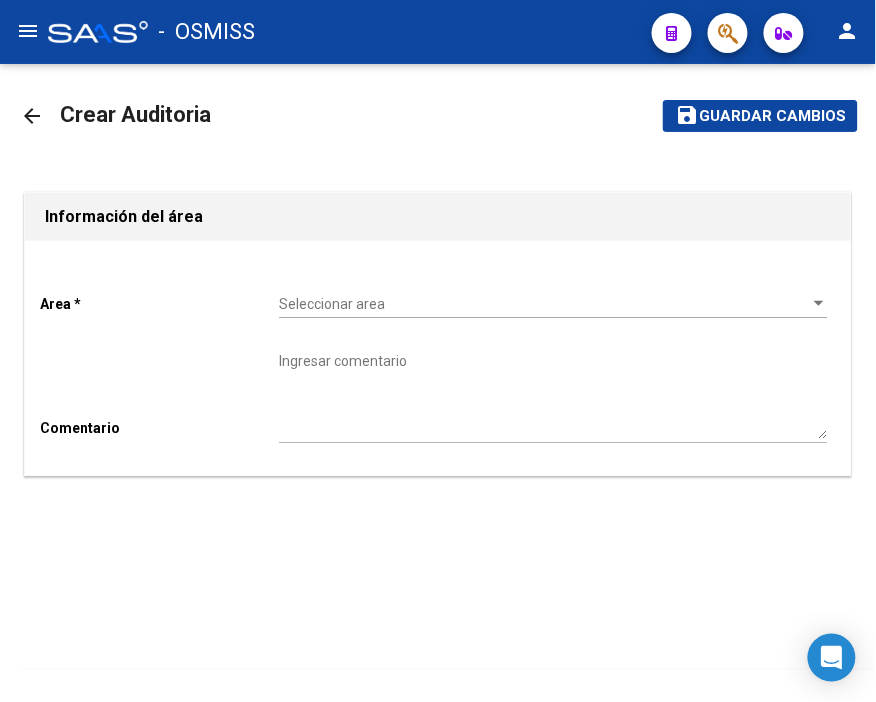 click on "Seleccionar area" at bounding box center [544, 304] 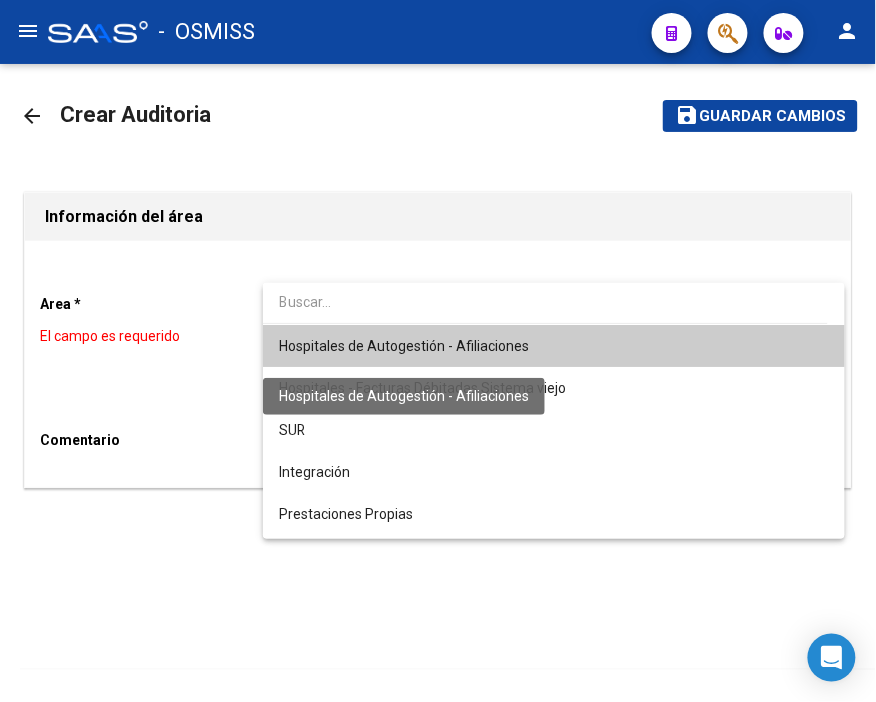 click on "Hospitales de Autogestión - Afiliaciones" at bounding box center (404, 346) 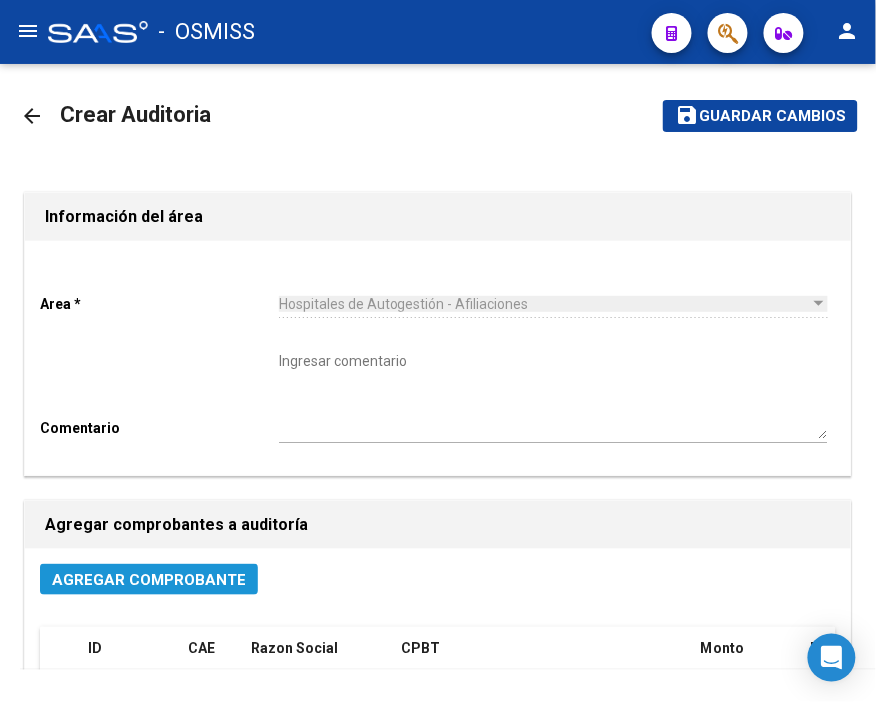 click on "Agregar Comprobante" 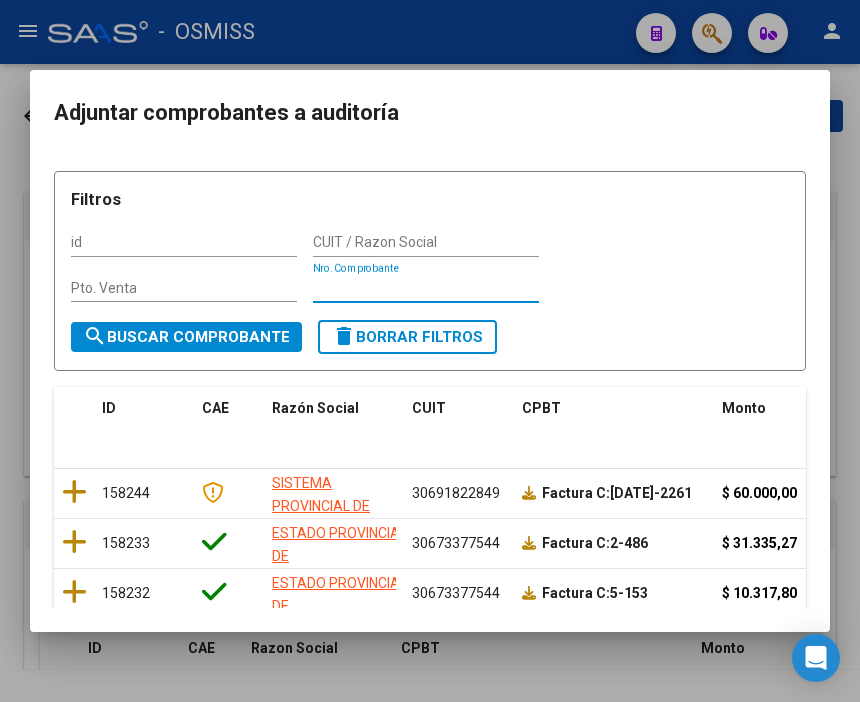 click on "Nro. Comprobante" at bounding box center (426, 288) 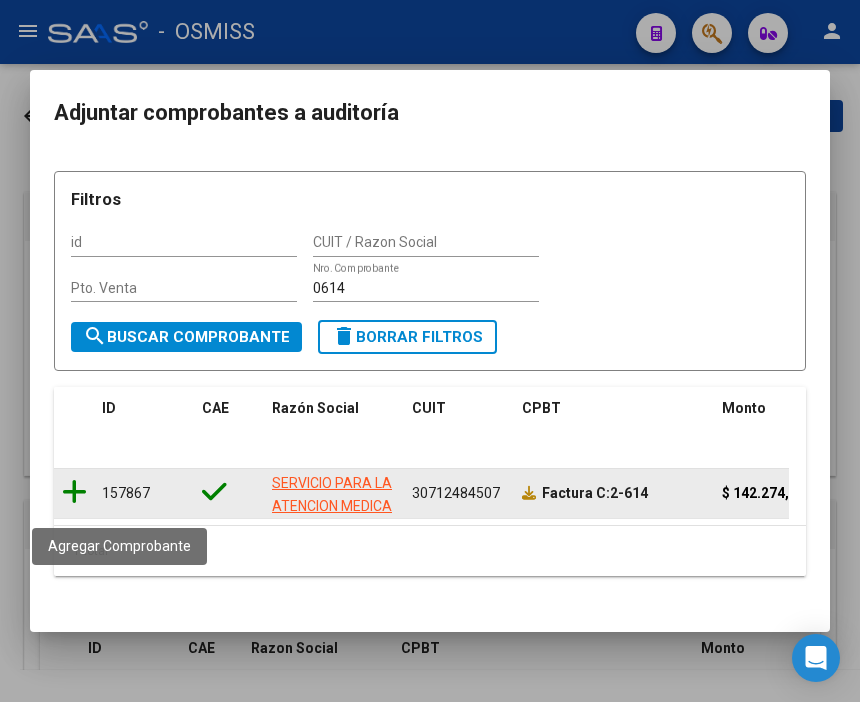 click 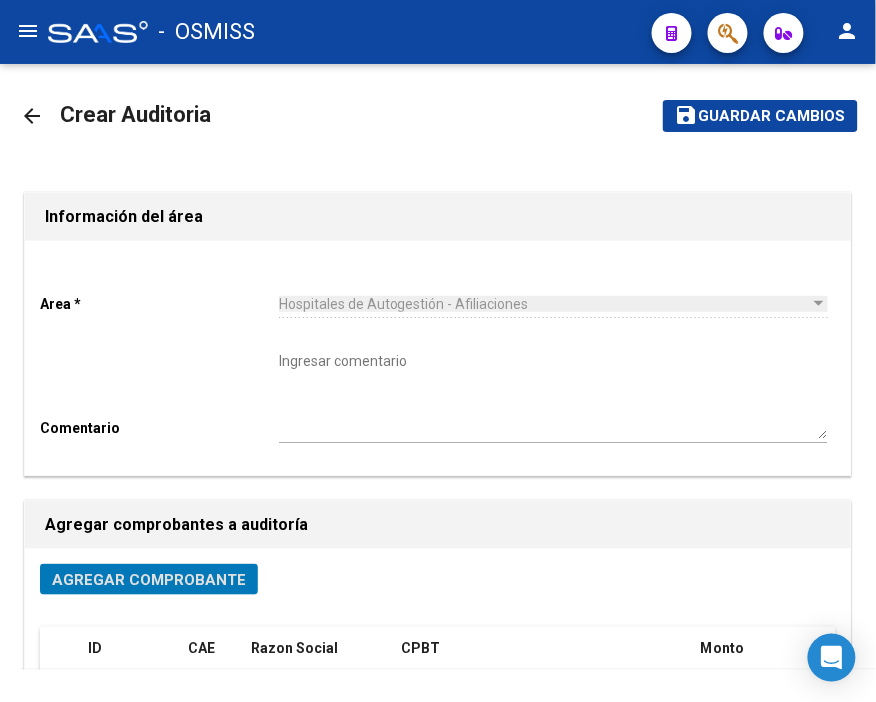 click on "save Guardar cambios" 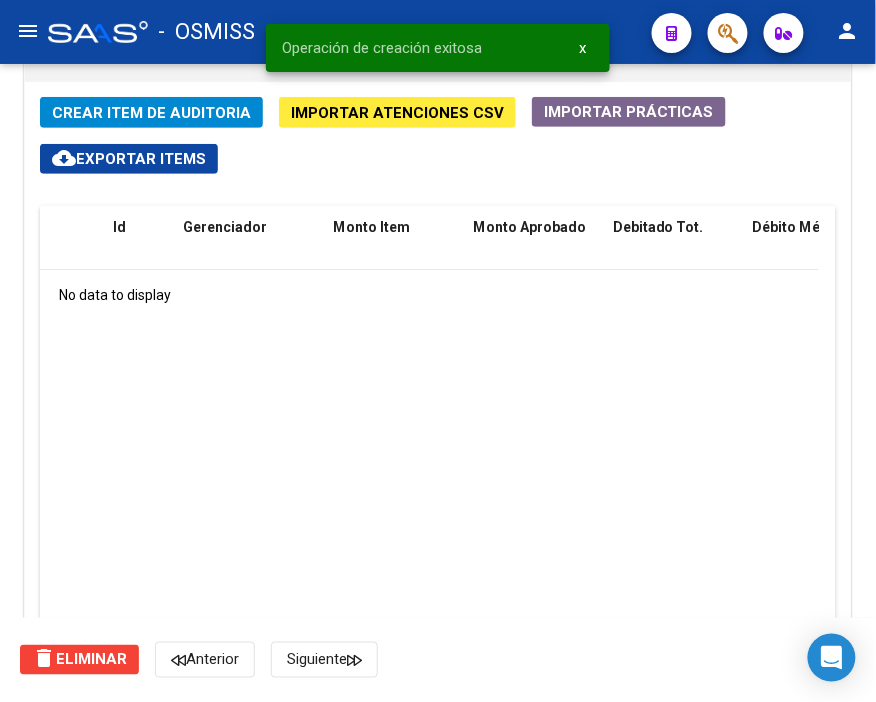 scroll, scrollTop: 1444, scrollLeft: 0, axis: vertical 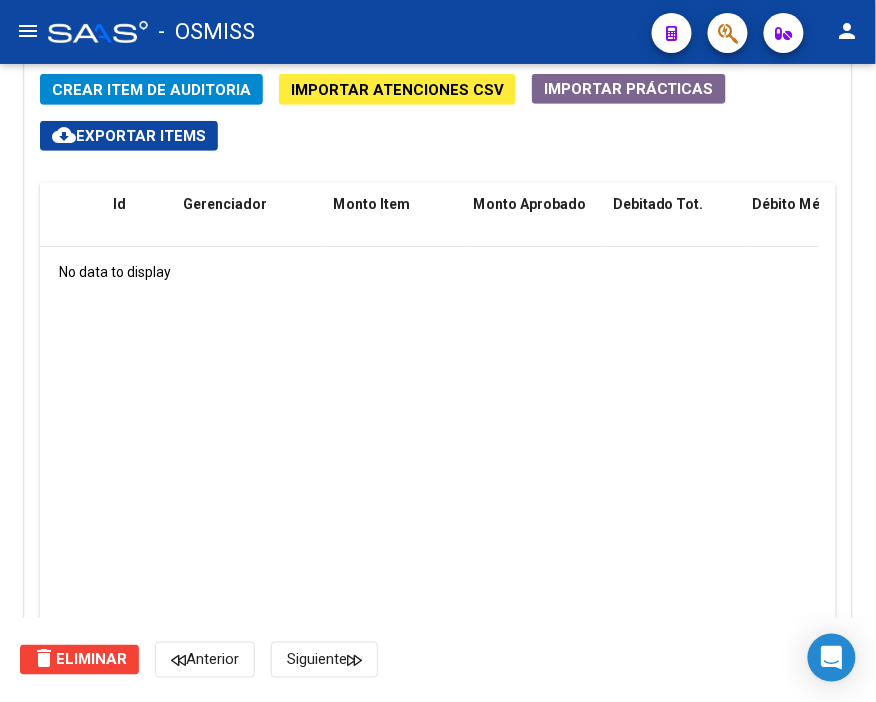 click on "Crear Item de Auditoria" 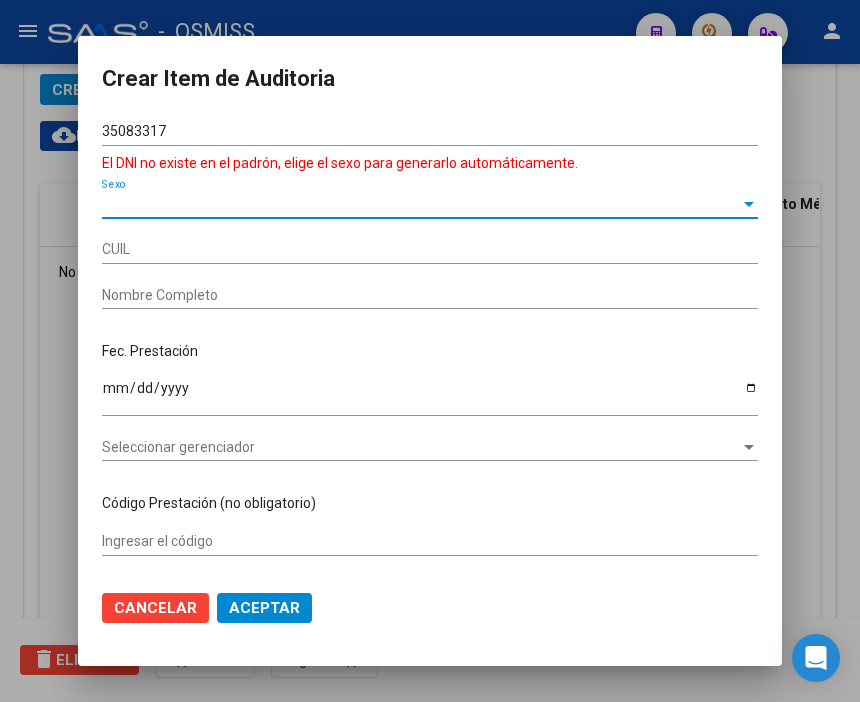 click on "Sexo" at bounding box center [421, 204] 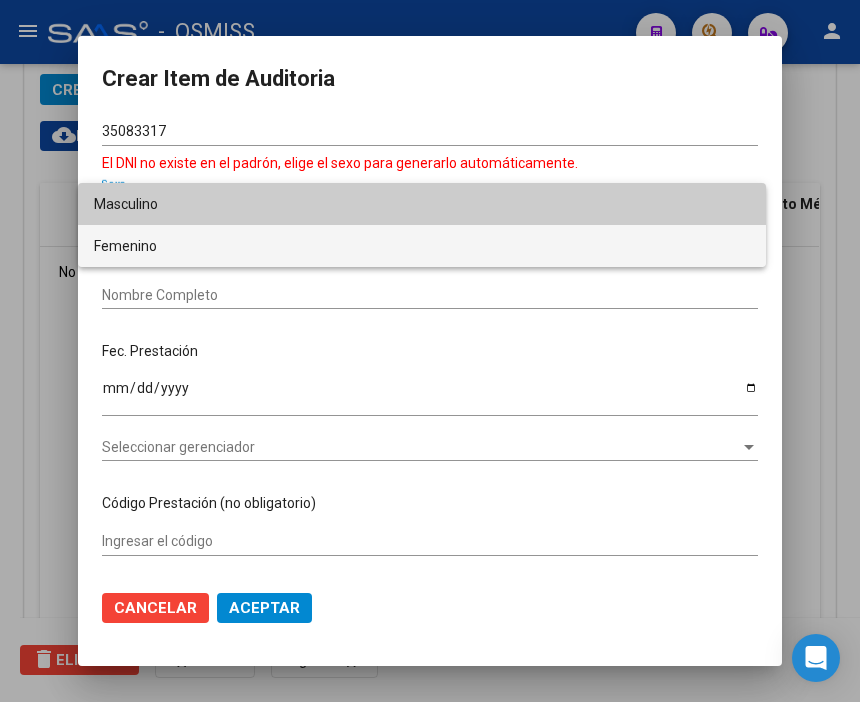 click on "Femenino" at bounding box center (422, 246) 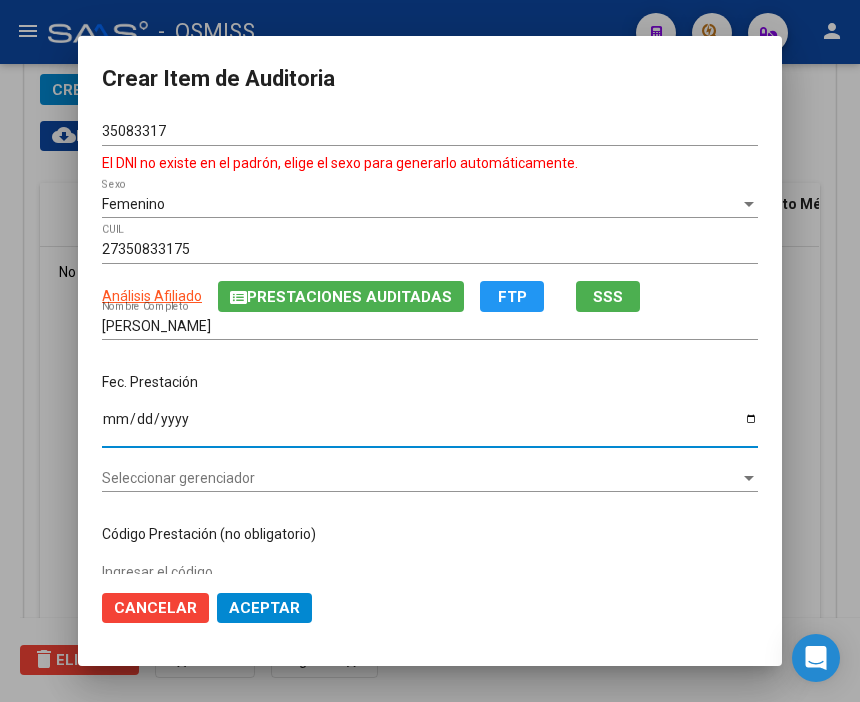 click on "Ingresar la fecha" at bounding box center (430, 426) 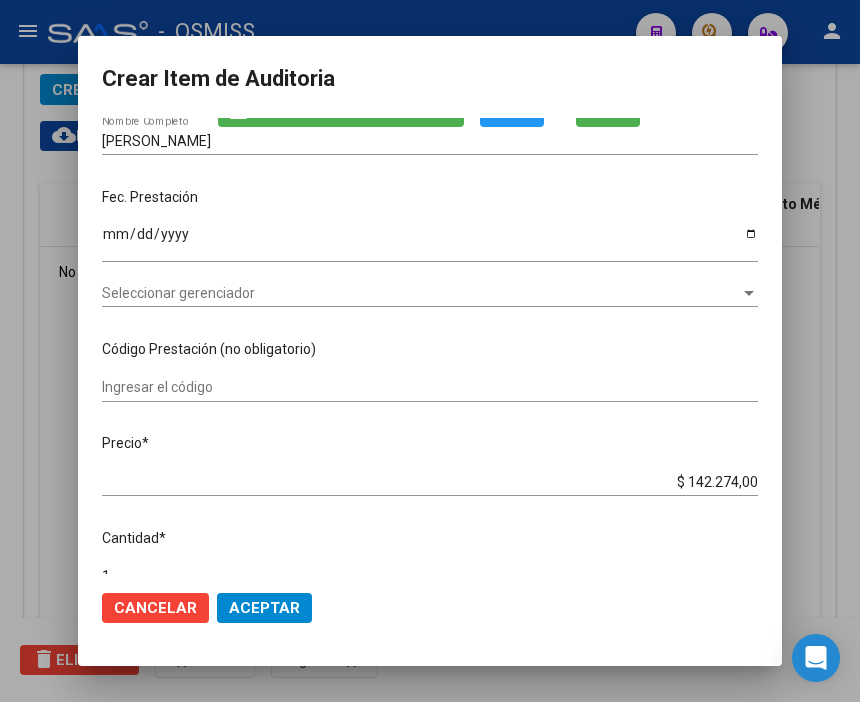 scroll, scrollTop: 222, scrollLeft: 0, axis: vertical 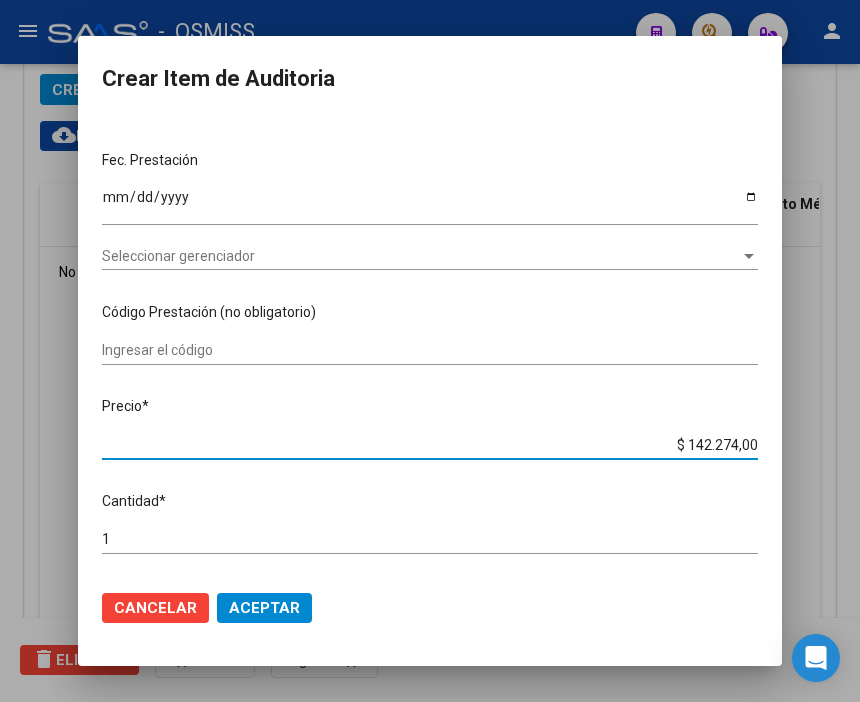 drag, startPoint x: 652, startPoint y: 448, endPoint x: 856, endPoint y: 448, distance: 204 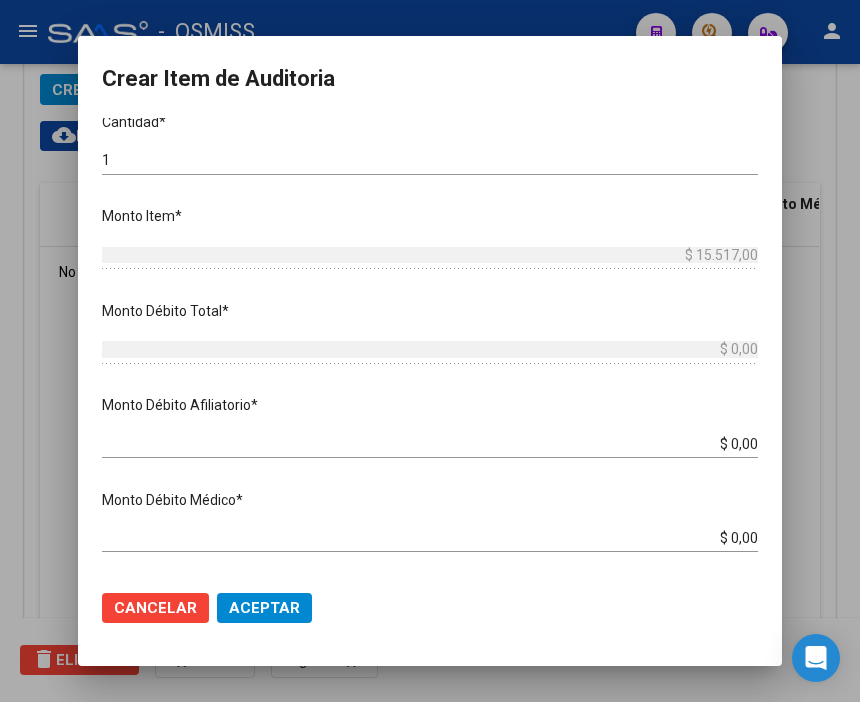 scroll, scrollTop: 666, scrollLeft: 0, axis: vertical 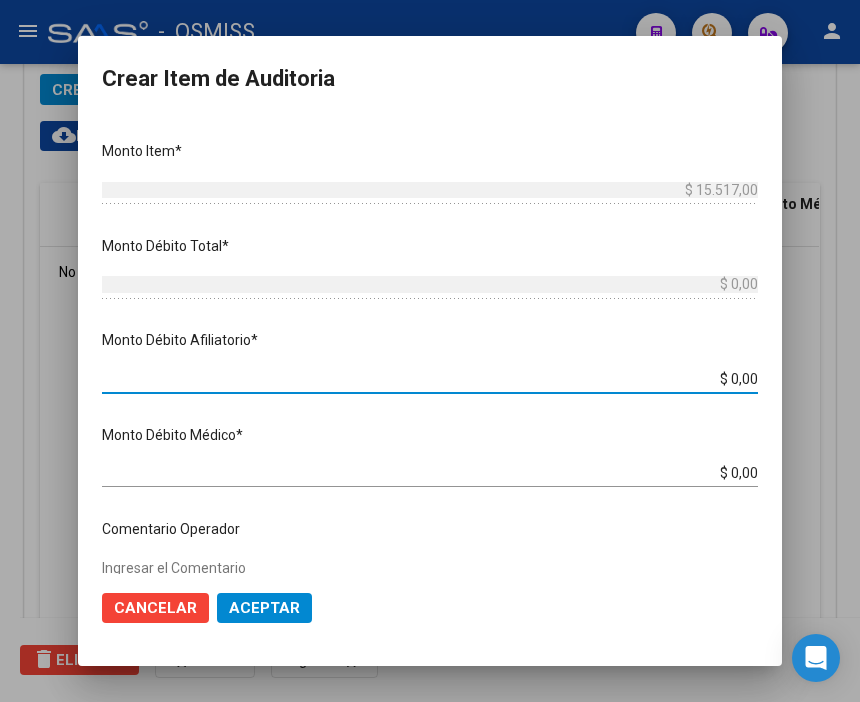 drag, startPoint x: 655, startPoint y: 381, endPoint x: 884, endPoint y: 412, distance: 231.08873 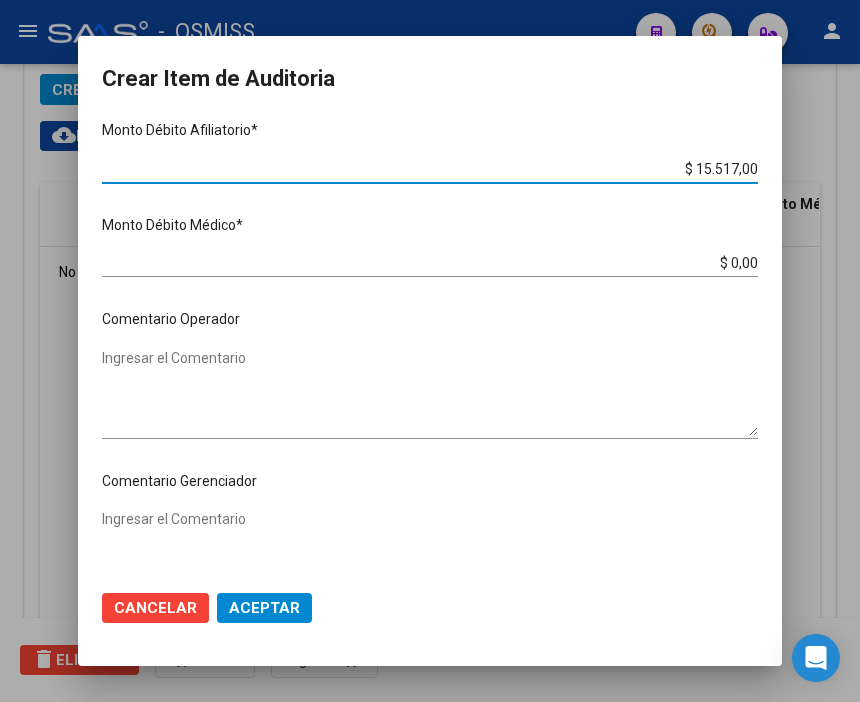 scroll, scrollTop: 888, scrollLeft: 0, axis: vertical 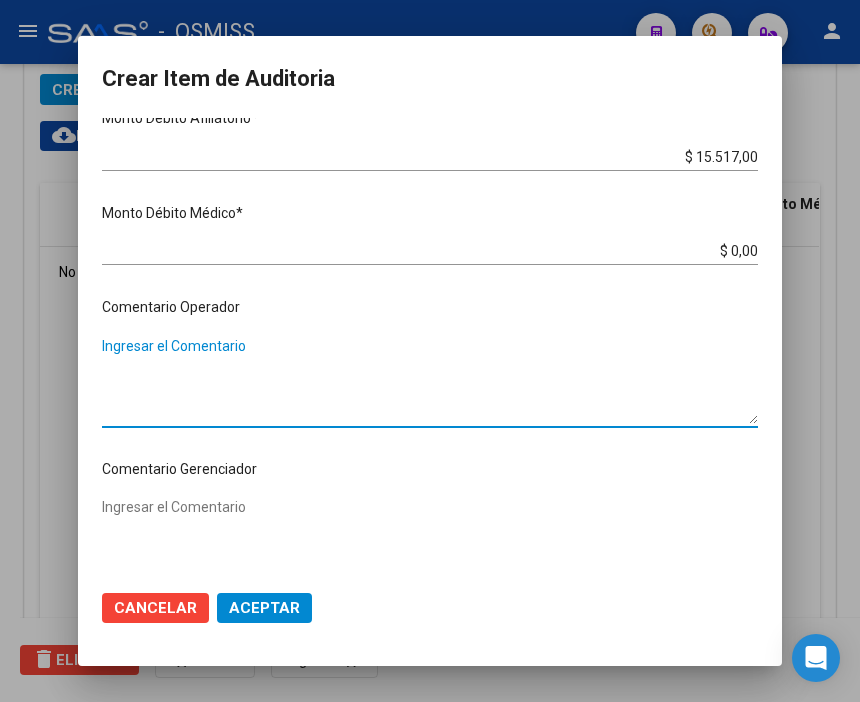 click on "Ingresar el Comentario" at bounding box center [430, 380] 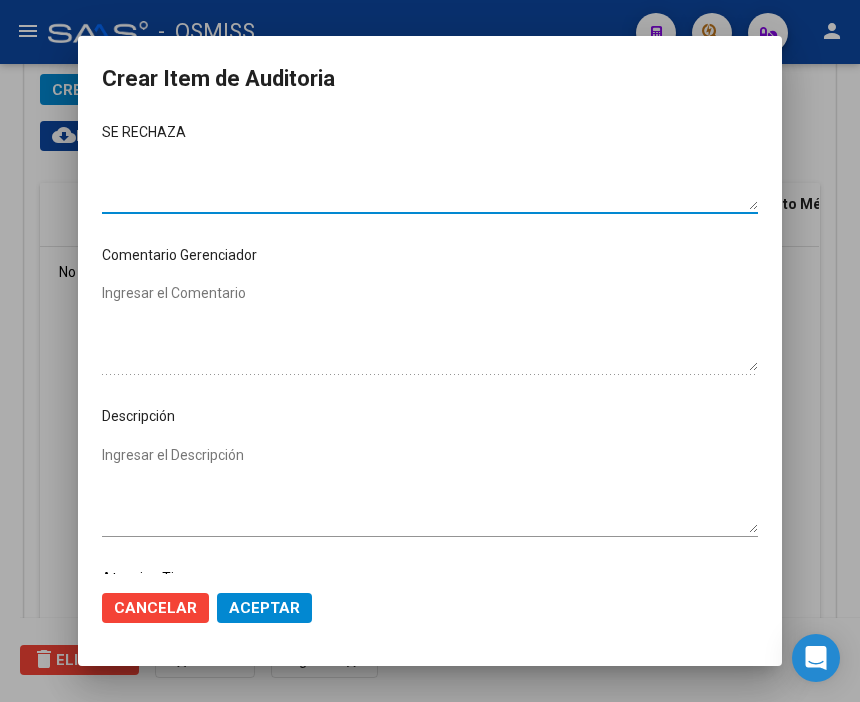 scroll, scrollTop: 1111, scrollLeft: 0, axis: vertical 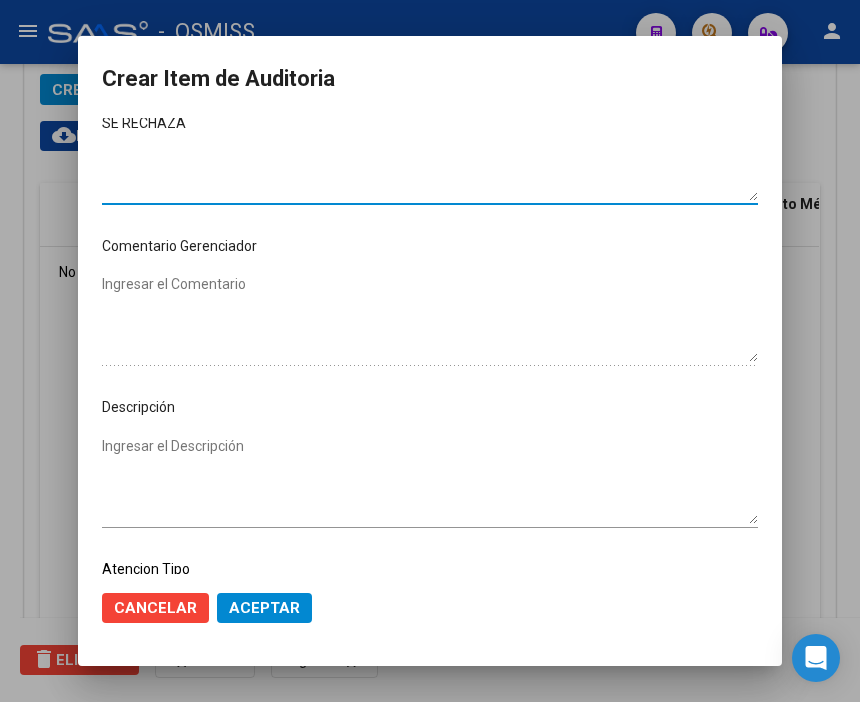 click on "Ingresar el Descripción" at bounding box center [430, 480] 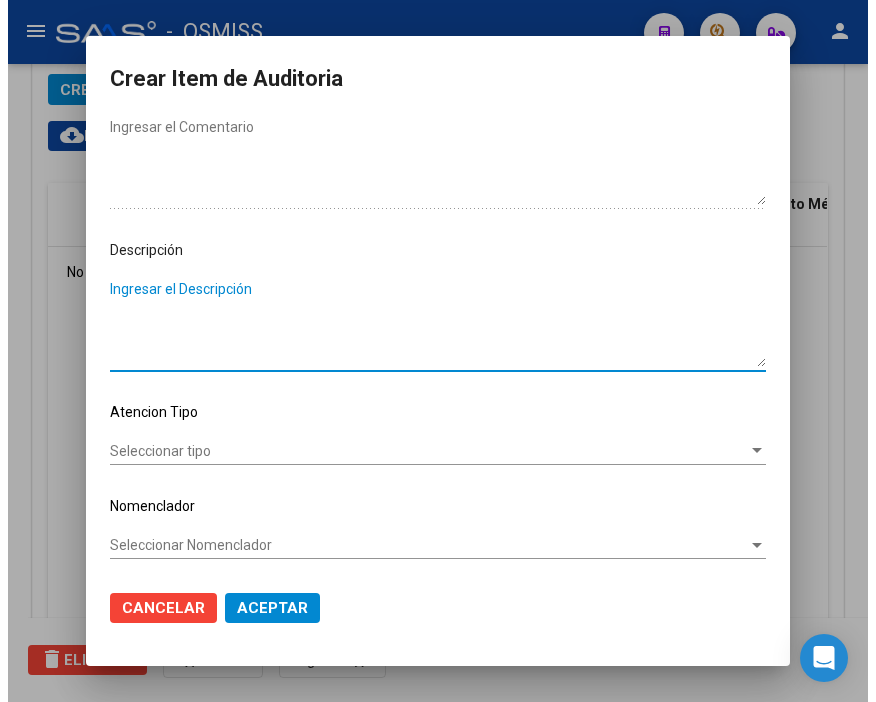 scroll, scrollTop: 1158, scrollLeft: 0, axis: vertical 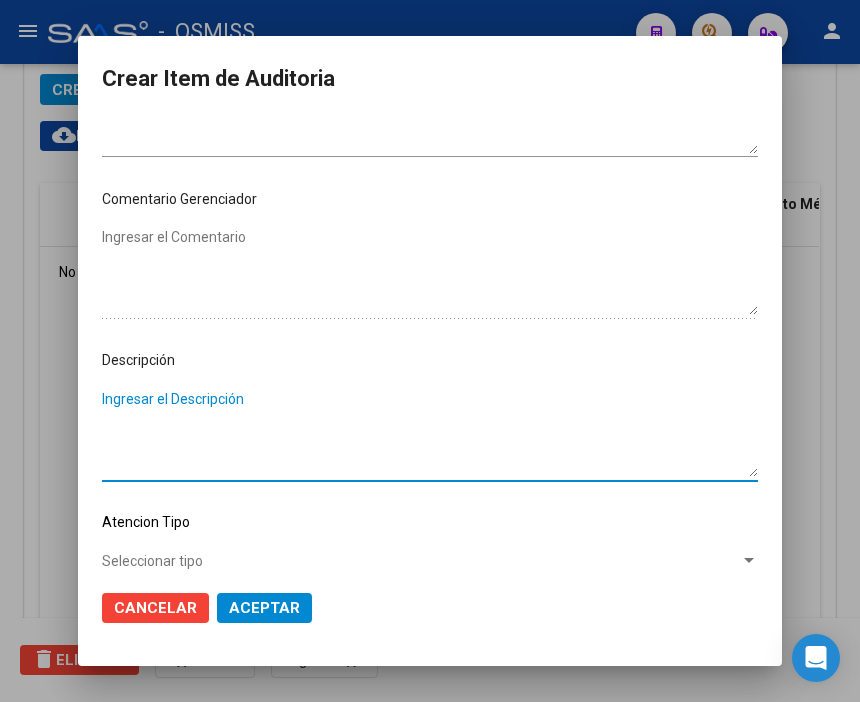 click on "Ingresar el Descripción" at bounding box center (430, 433) 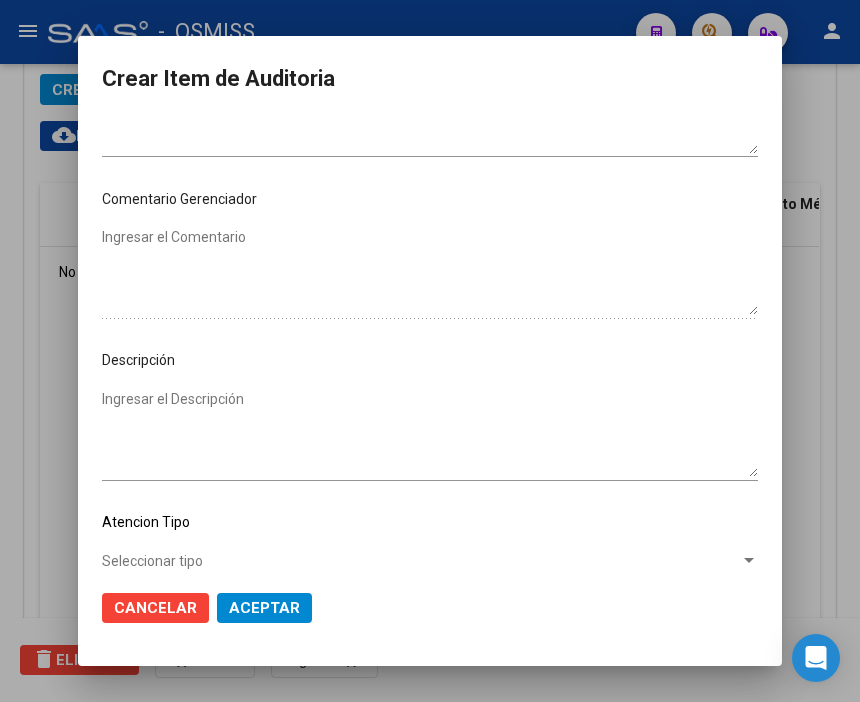 click on "Ingresar el Descripción" at bounding box center (430, 433) 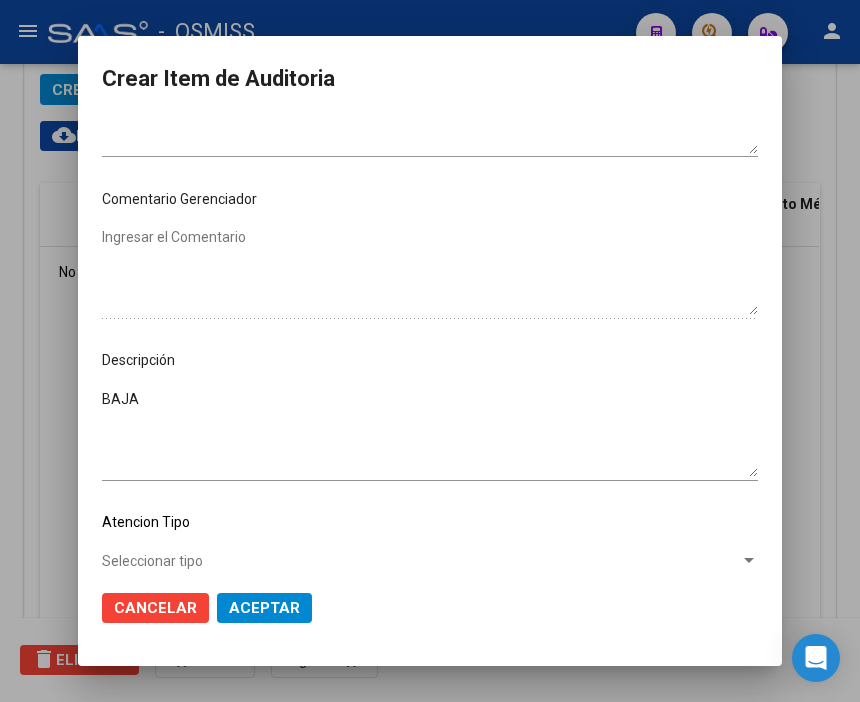 click on "BAJA" at bounding box center (430, 433) 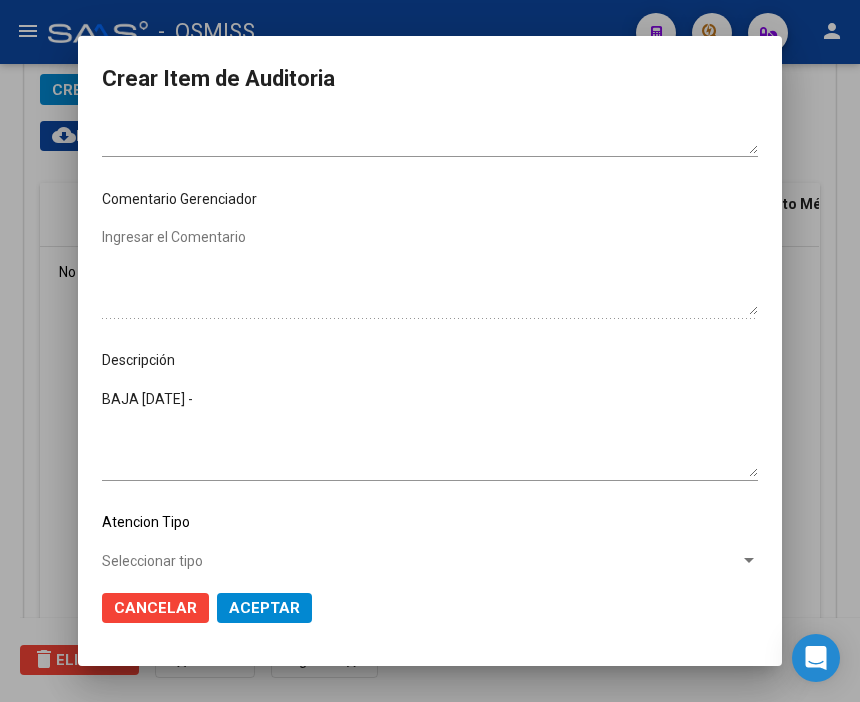 click on "Descripción" at bounding box center (430, 360) 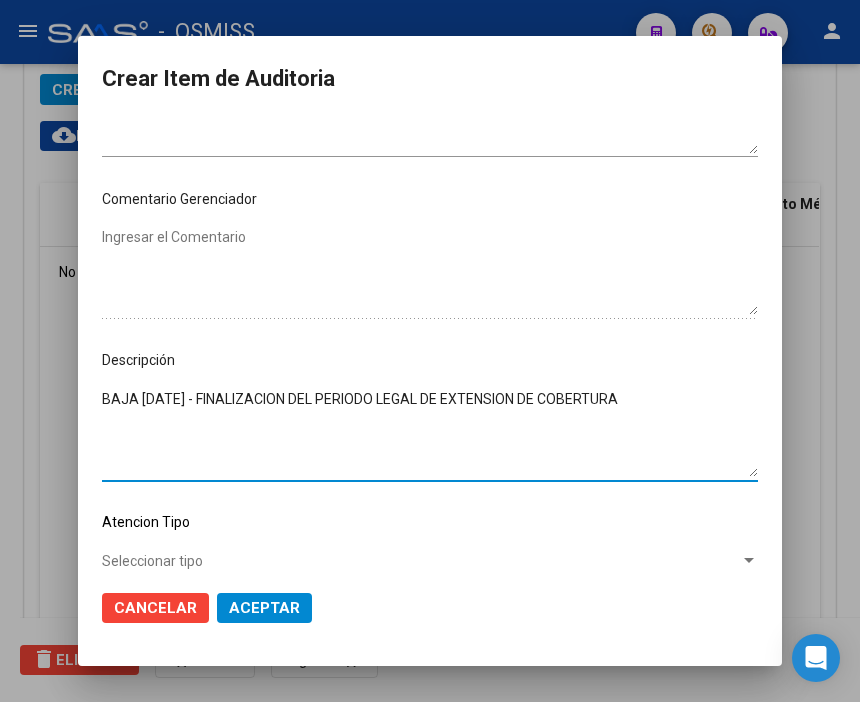 click on "Aceptar" 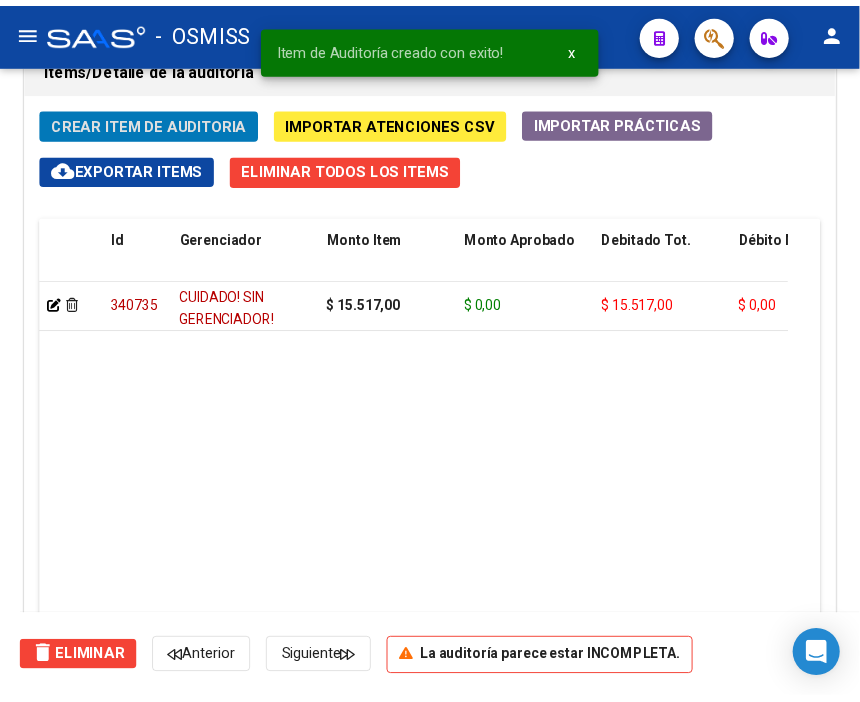 scroll, scrollTop: 1548, scrollLeft: 0, axis: vertical 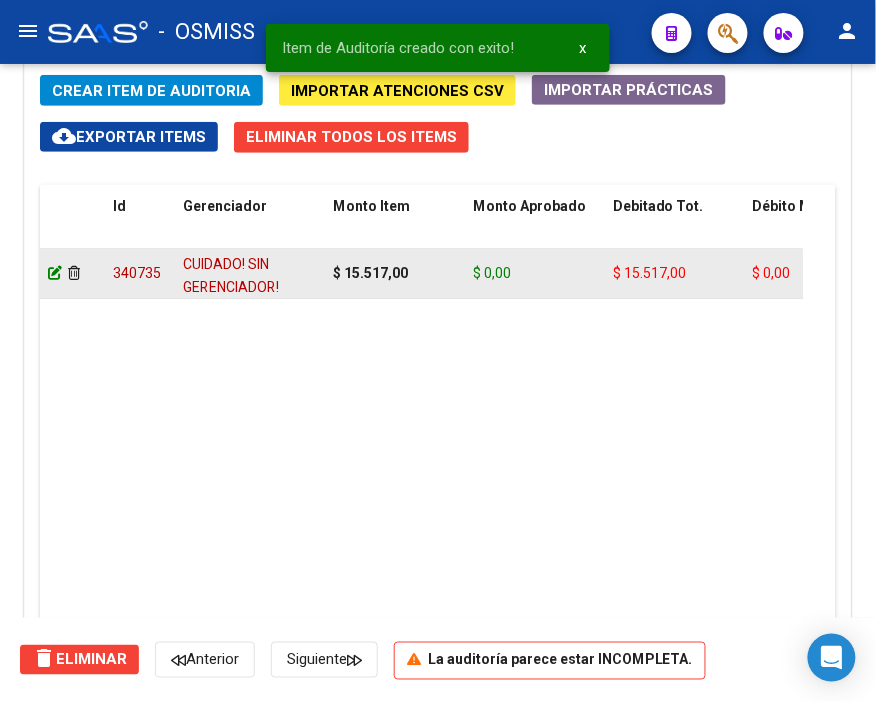 click 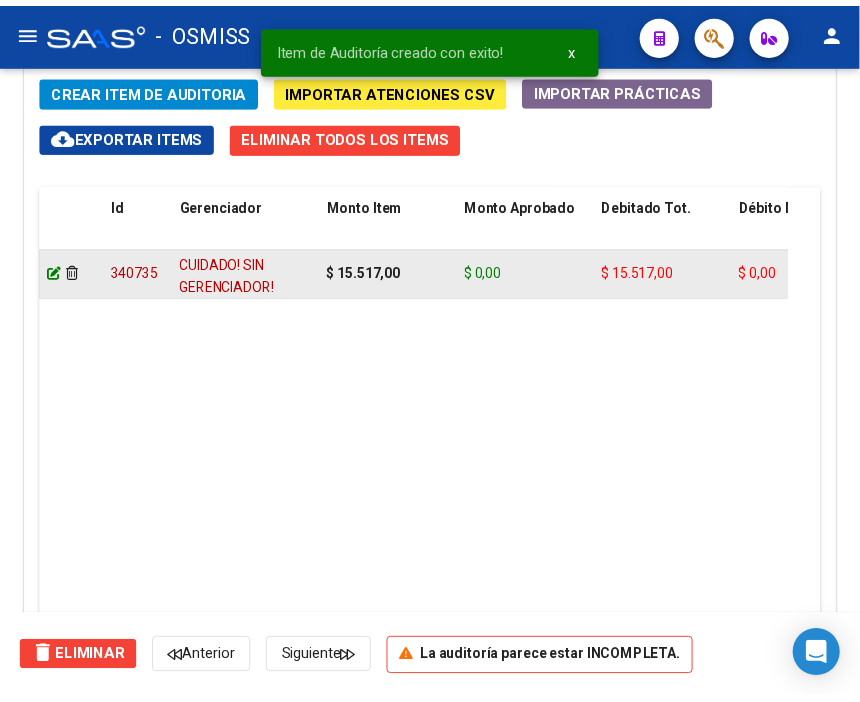 scroll, scrollTop: 1876, scrollLeft: 0, axis: vertical 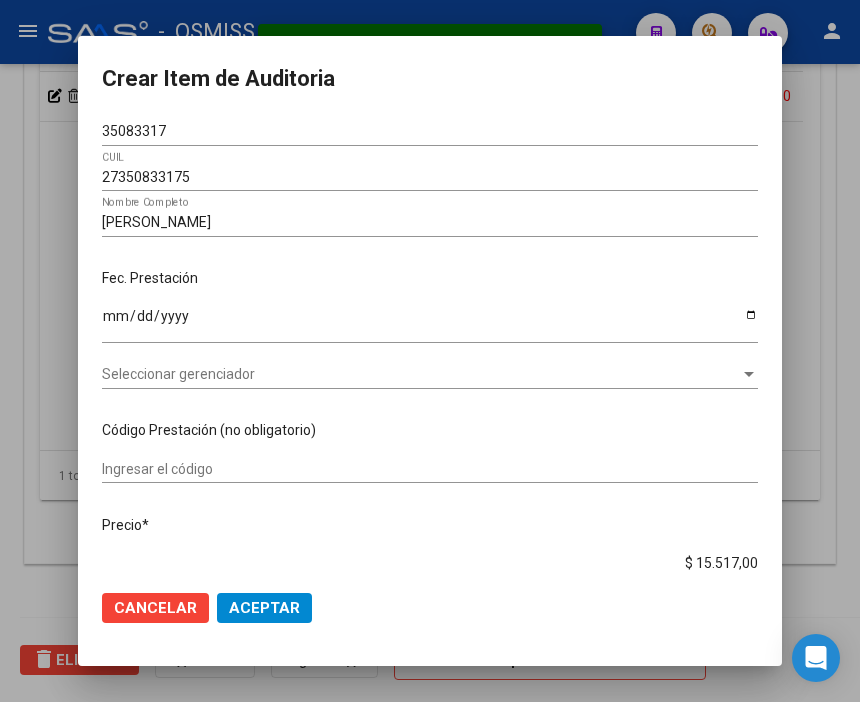 click on "27350833175 CUIL" at bounding box center (430, 177) 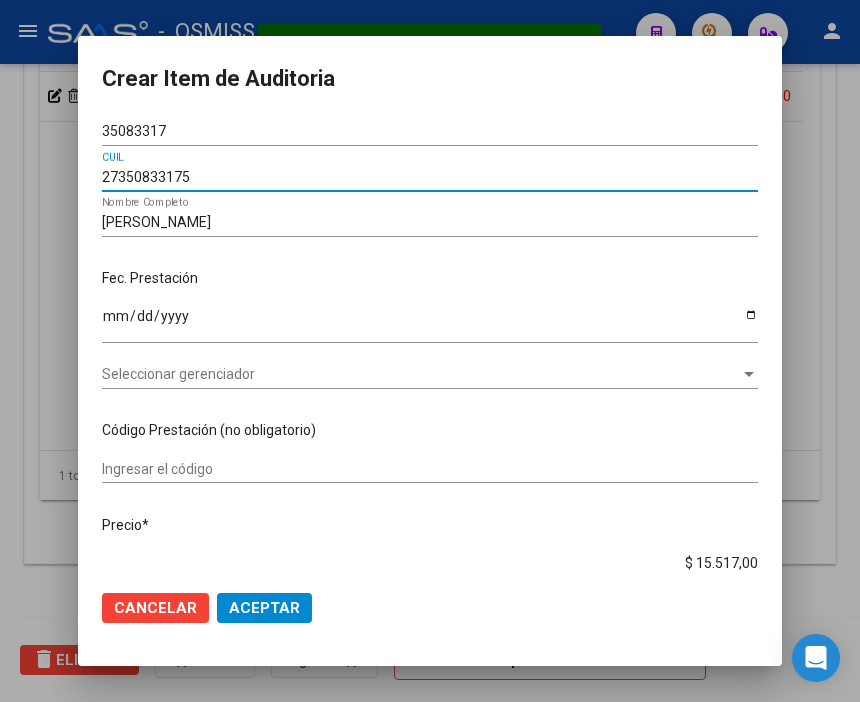 click on "Seleccionar gerenciador Seleccionar gerenciador" at bounding box center (430, 383) 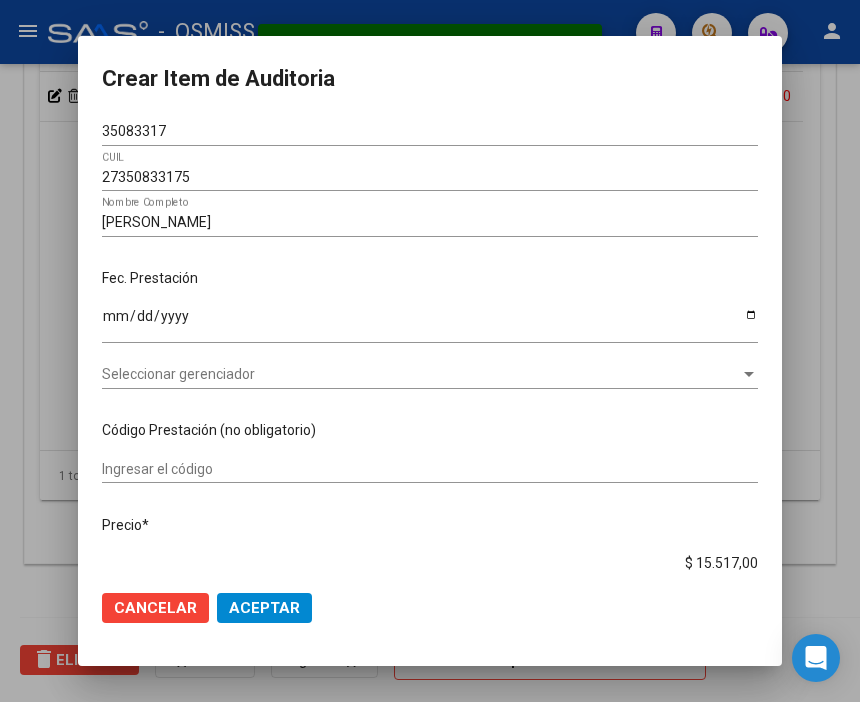 click on "Seleccionar gerenciador Seleccionar gerenciador" at bounding box center (430, 375) 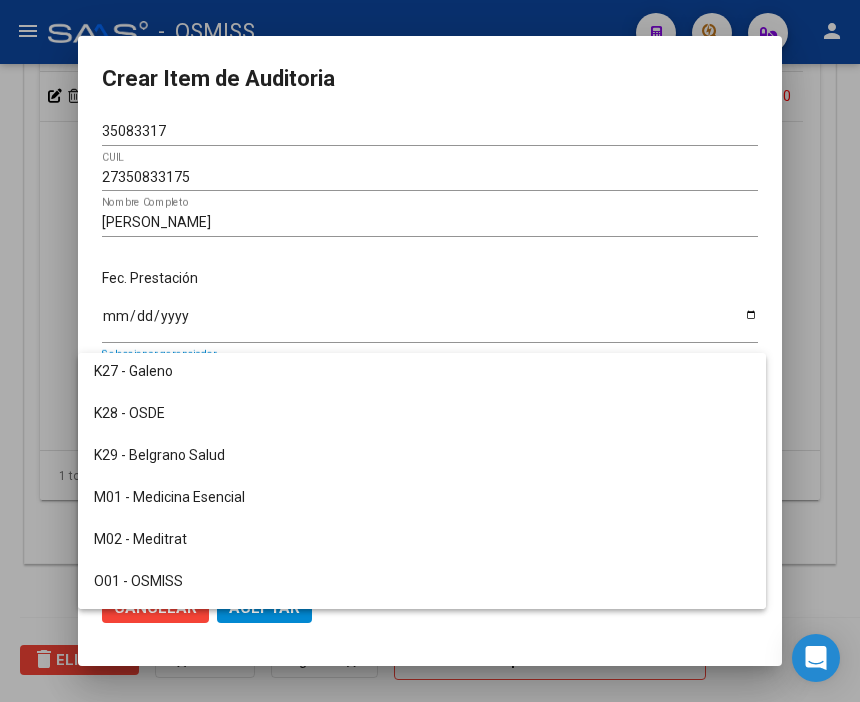 scroll, scrollTop: 222, scrollLeft: 0, axis: vertical 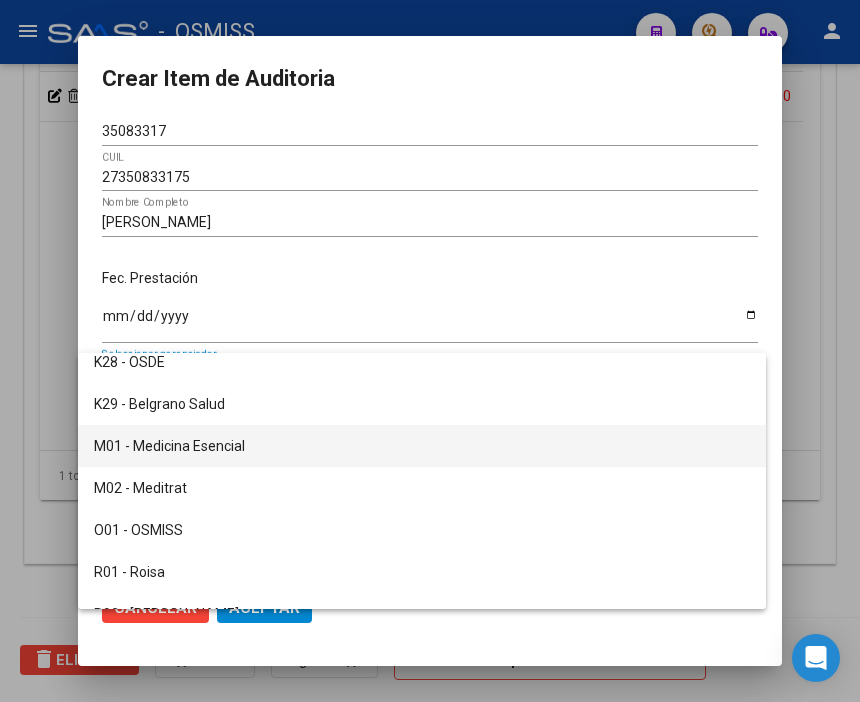 click on "M01 - Medicina Esencial" at bounding box center [422, 446] 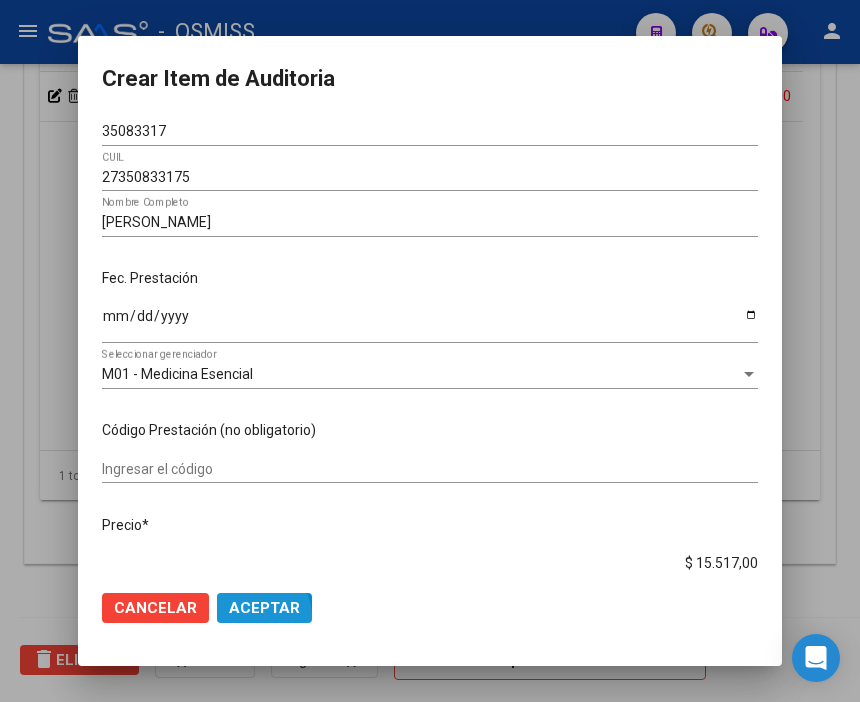 click on "Aceptar" 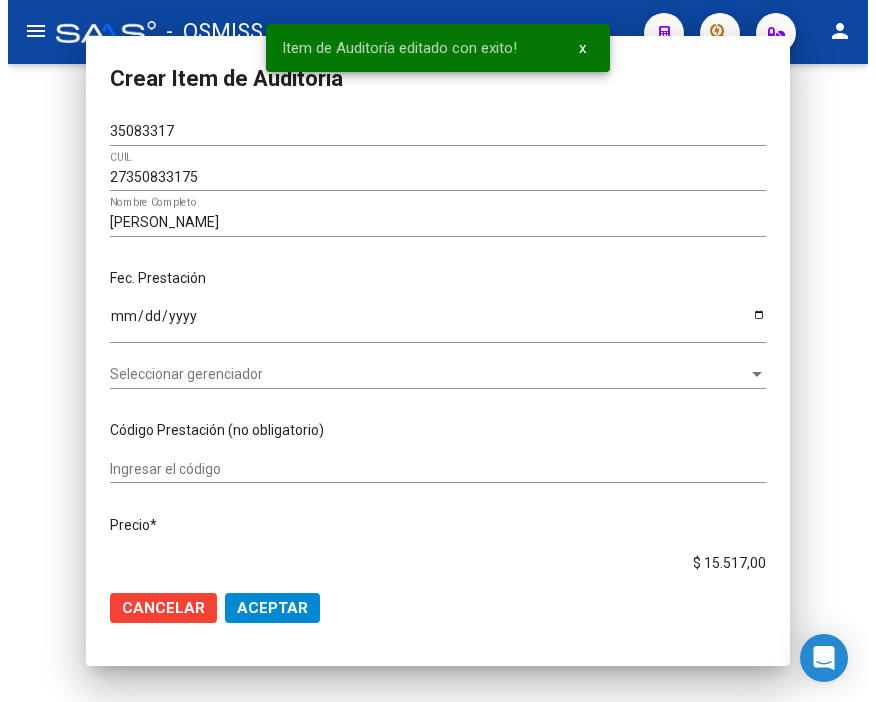 scroll, scrollTop: 0, scrollLeft: 0, axis: both 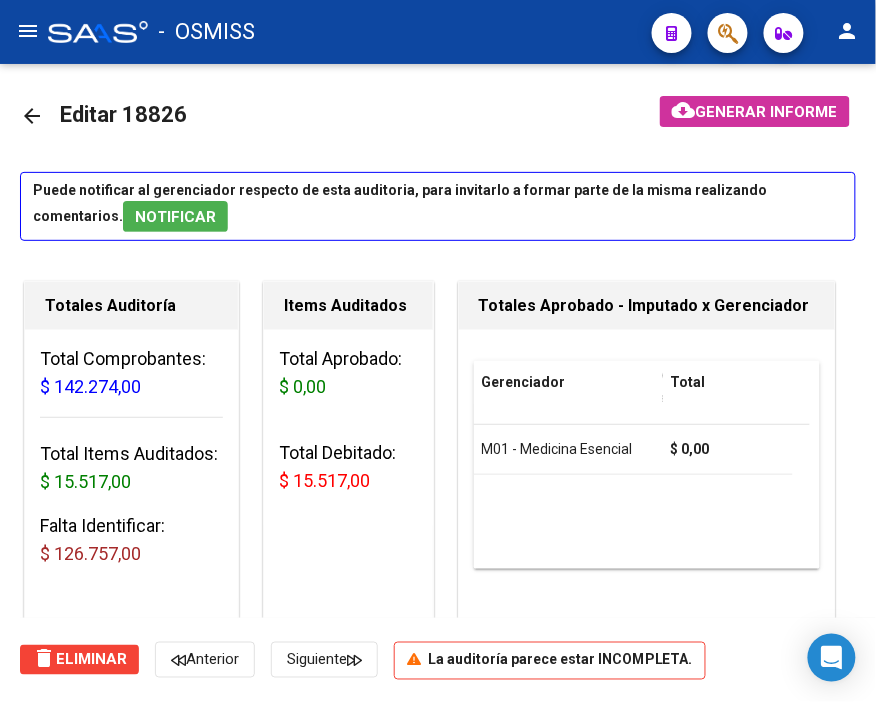 drag, startPoint x: 421, startPoint y: 8, endPoint x: 601, endPoint y: 266, distance: 314.58545 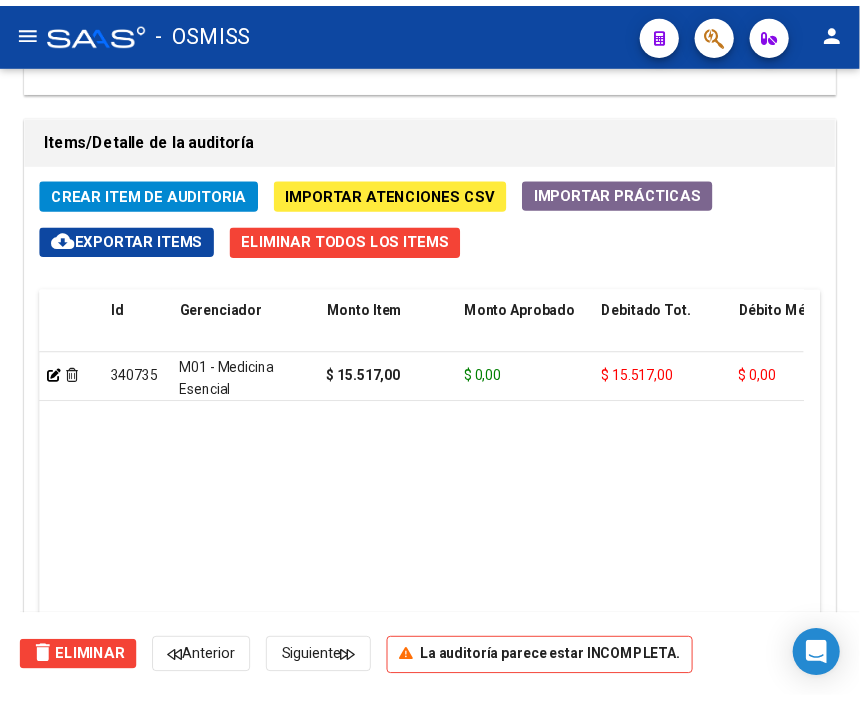 scroll, scrollTop: 1555, scrollLeft: 0, axis: vertical 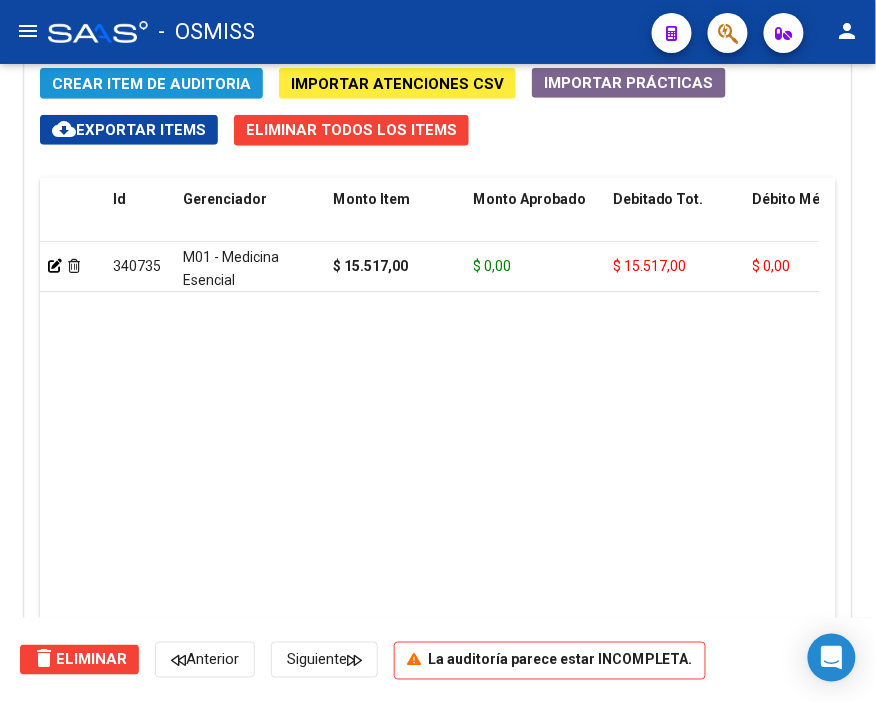 click on "Crear Item de Auditoria" 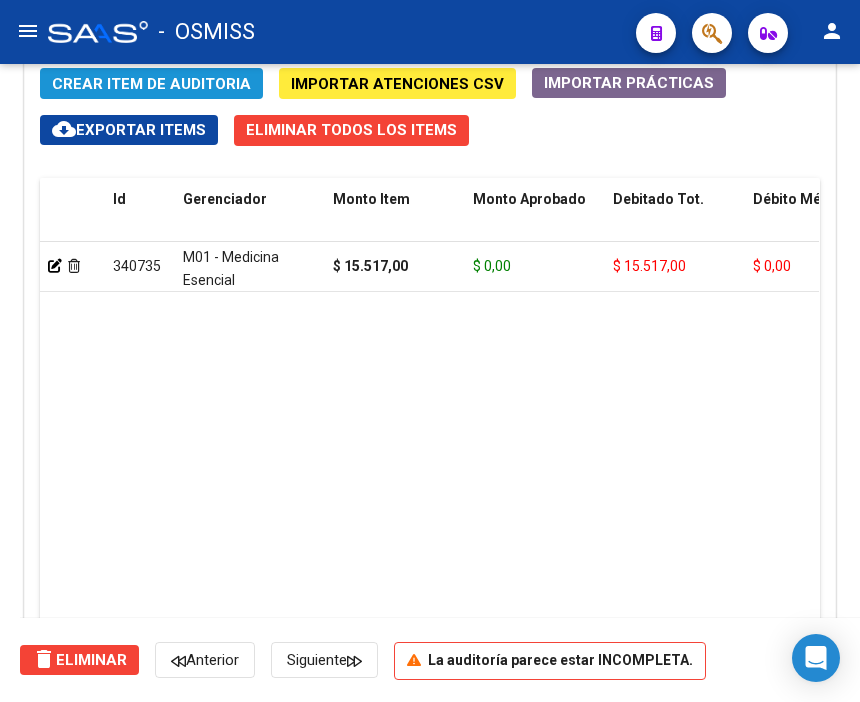 scroll, scrollTop: 1883, scrollLeft: 0, axis: vertical 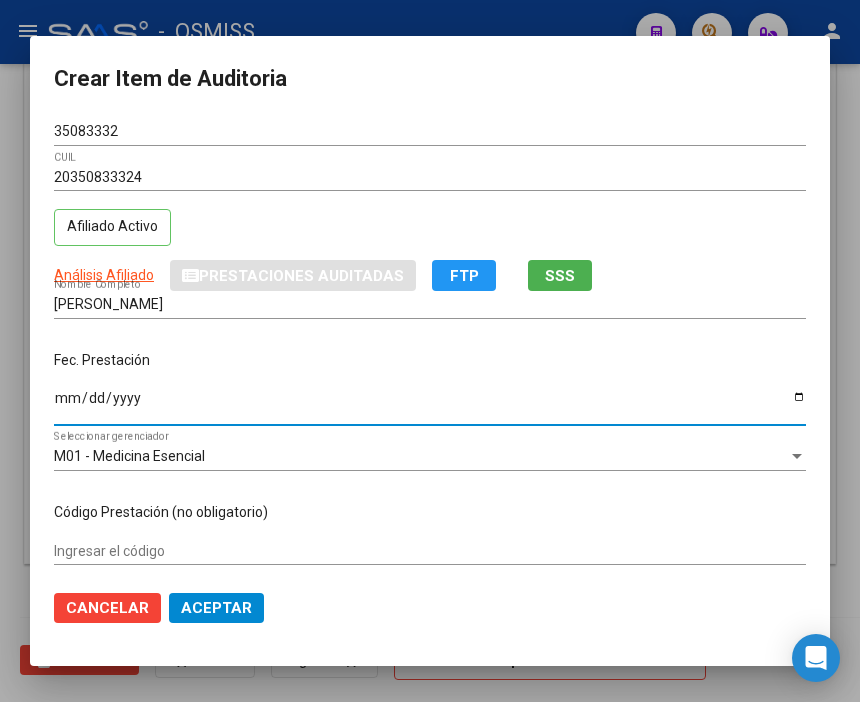 click on "Ingresar la fecha" at bounding box center (430, 405) 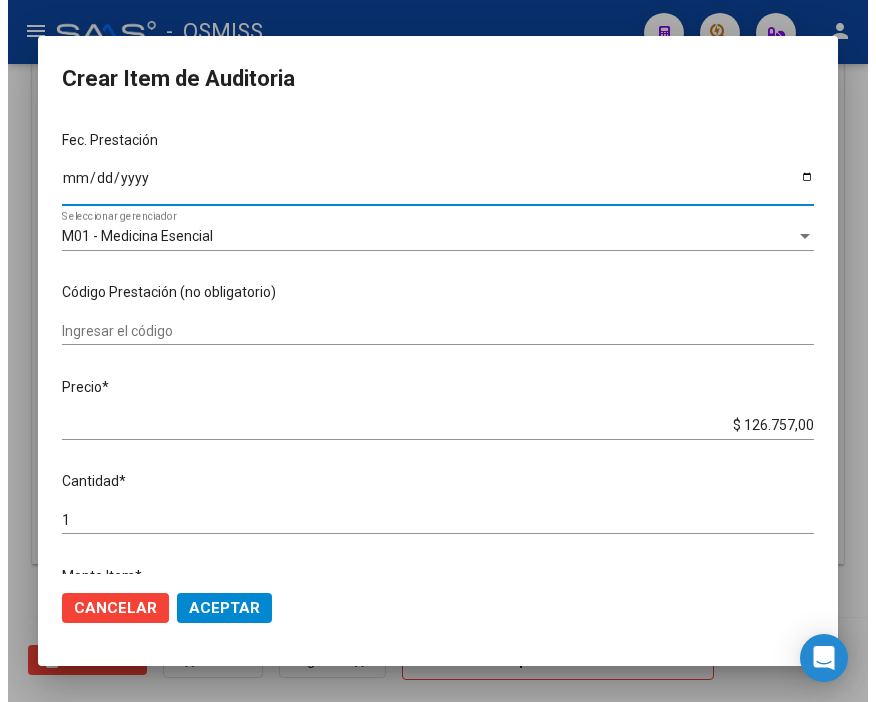 scroll, scrollTop: 222, scrollLeft: 0, axis: vertical 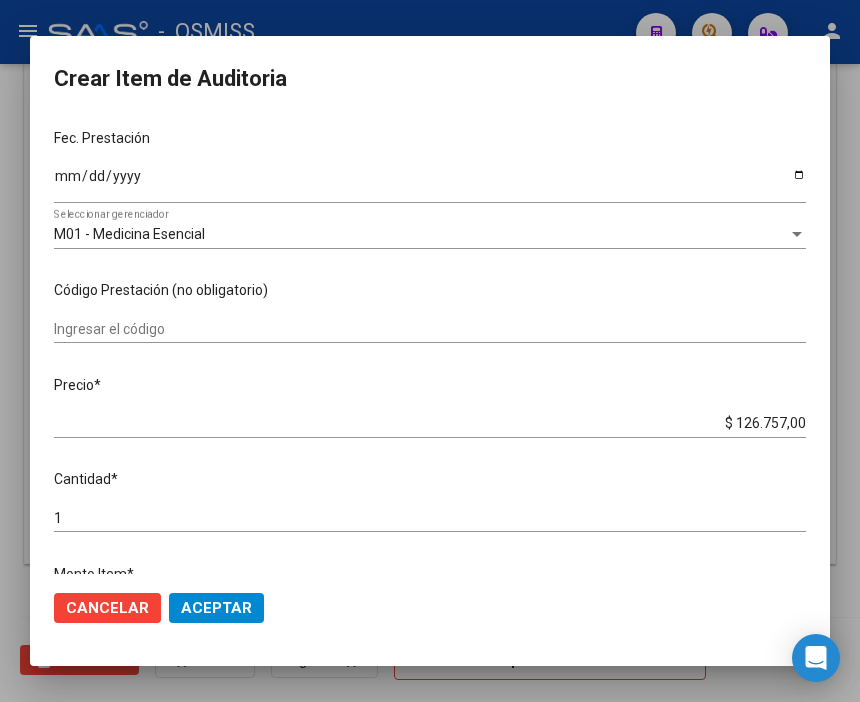click on "$ 126.757,00 Ingresar el precio" at bounding box center (430, 424) 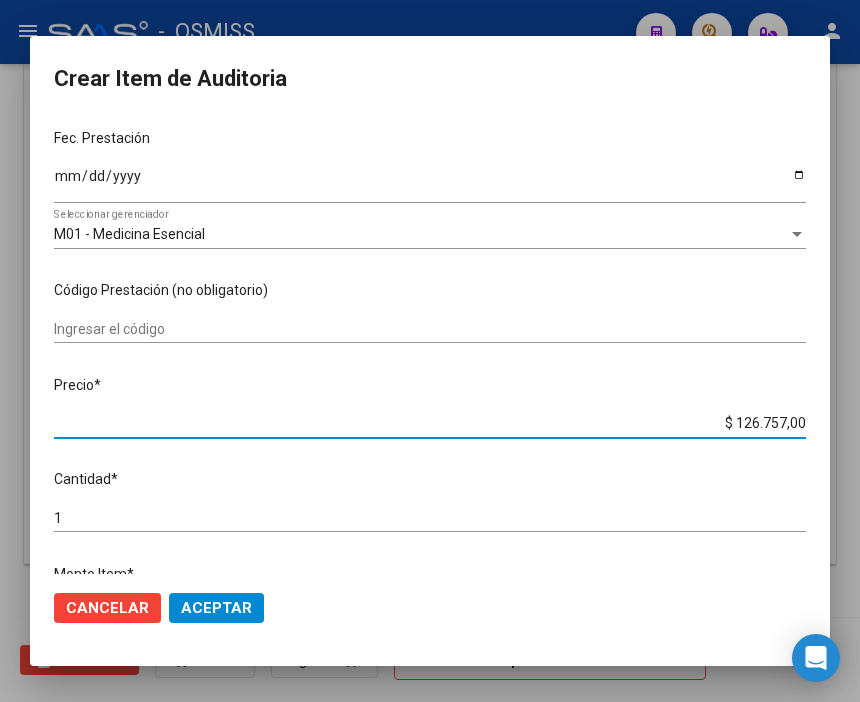 drag, startPoint x: 664, startPoint y: 421, endPoint x: 884, endPoint y: 424, distance: 220.02045 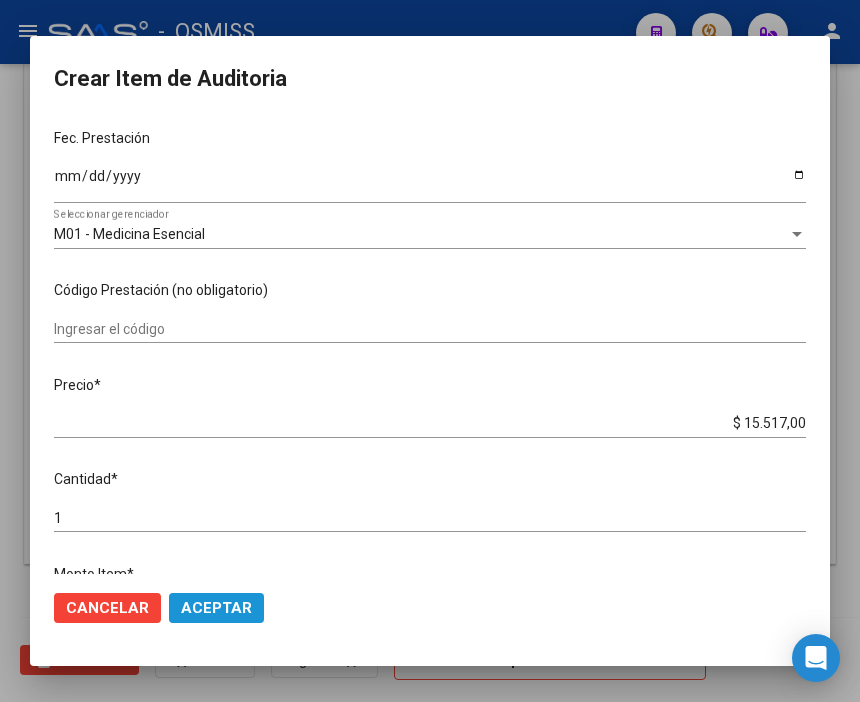 click on "Aceptar" 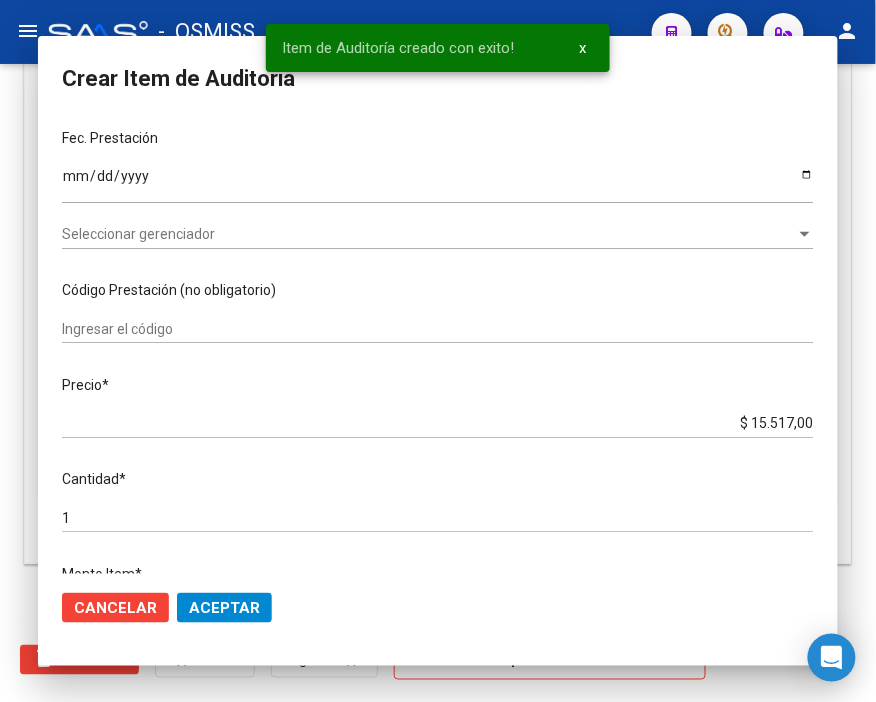 scroll, scrollTop: 1555, scrollLeft: 0, axis: vertical 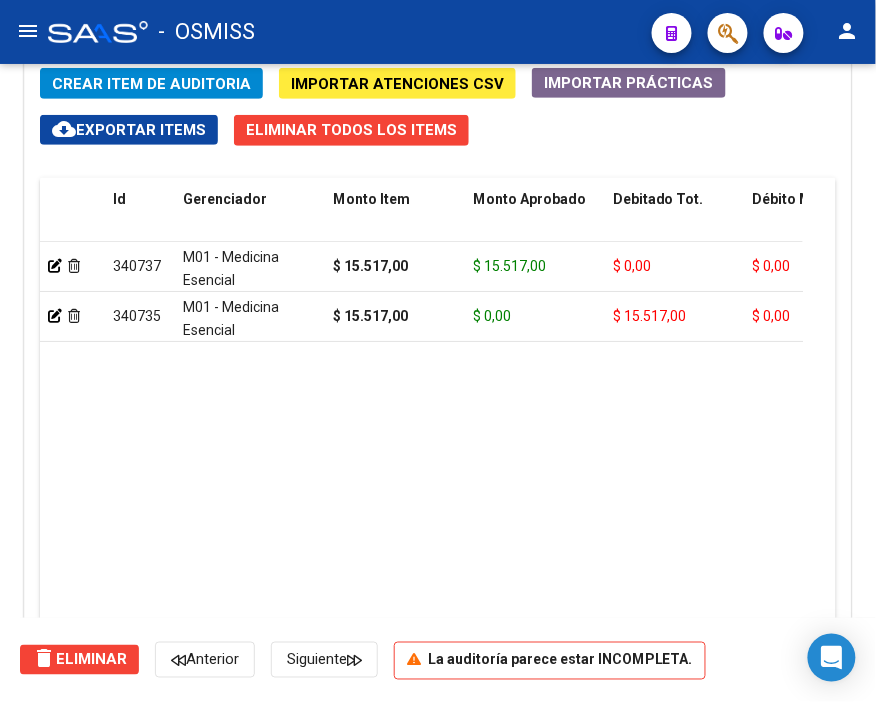 click on "Crear Item de Auditoria" 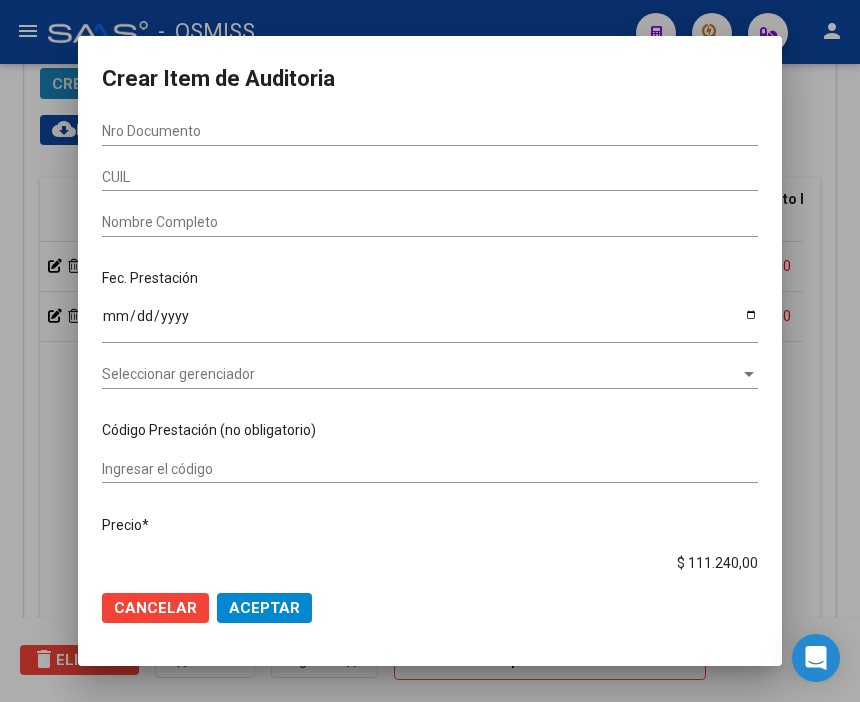 scroll, scrollTop: 1883, scrollLeft: 0, axis: vertical 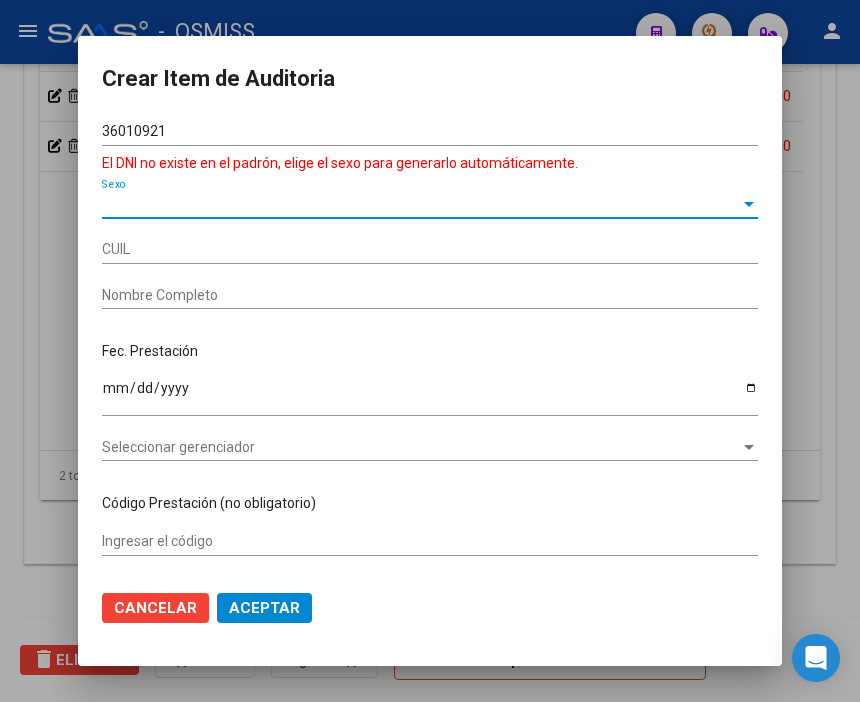 click on "Sexo" at bounding box center (421, 204) 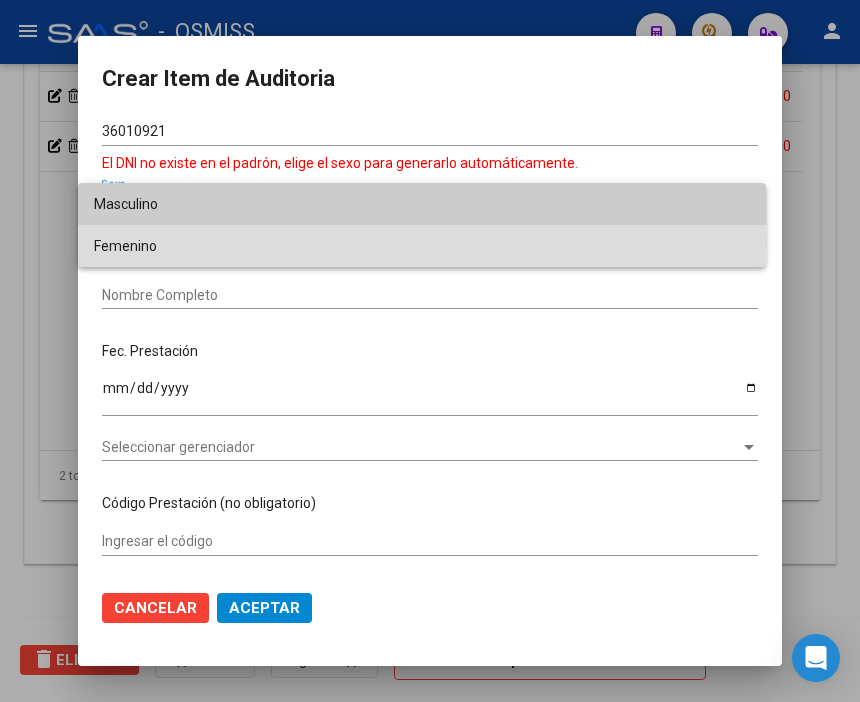 click on "Femenino" at bounding box center (422, 246) 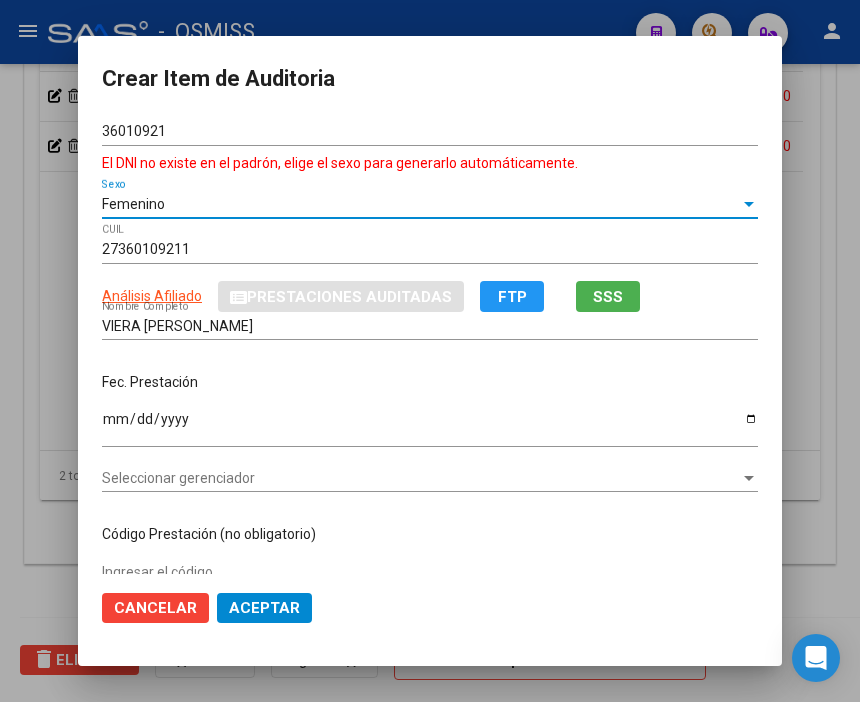 click on "Ingresar la fecha" at bounding box center (430, 426) 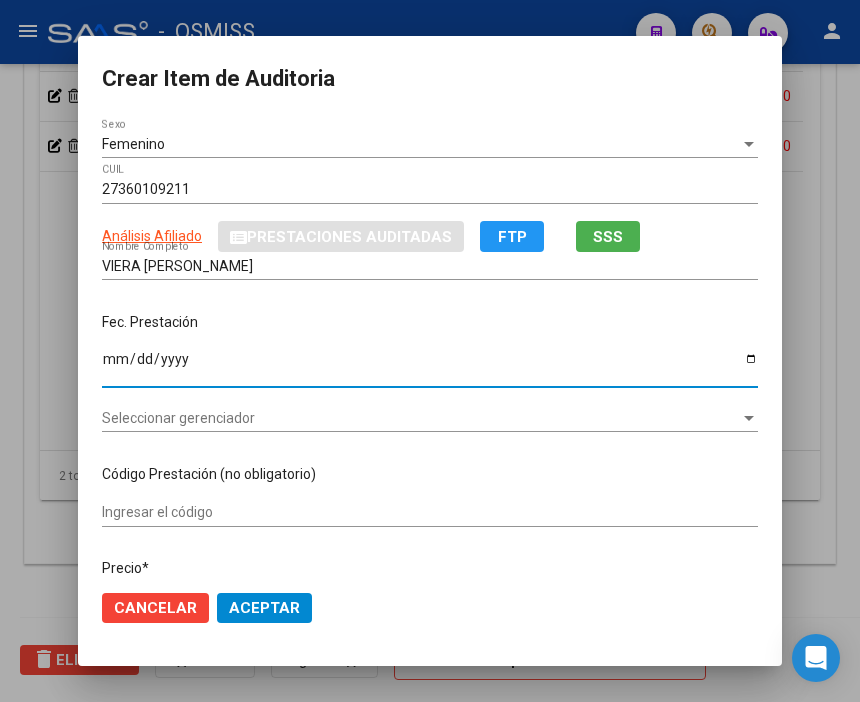 scroll, scrollTop: 111, scrollLeft: 0, axis: vertical 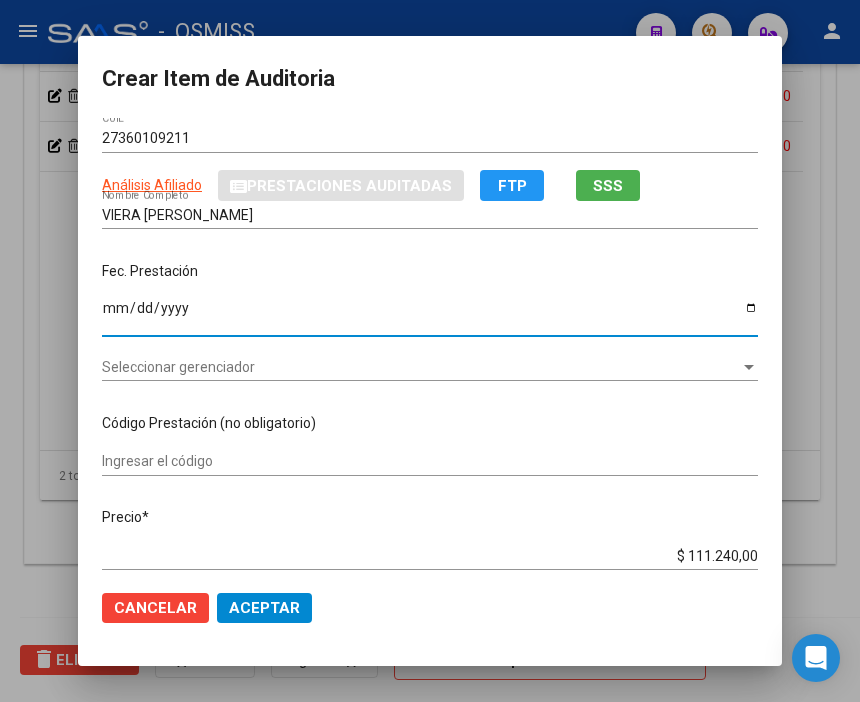 click on "Seleccionar gerenciador" at bounding box center [421, 367] 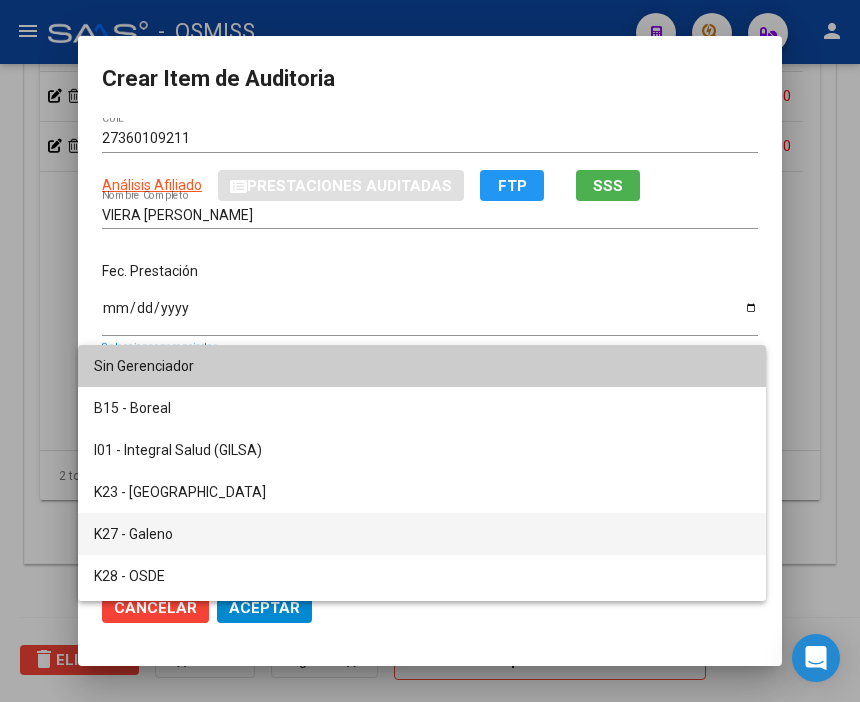scroll, scrollTop: 111, scrollLeft: 0, axis: vertical 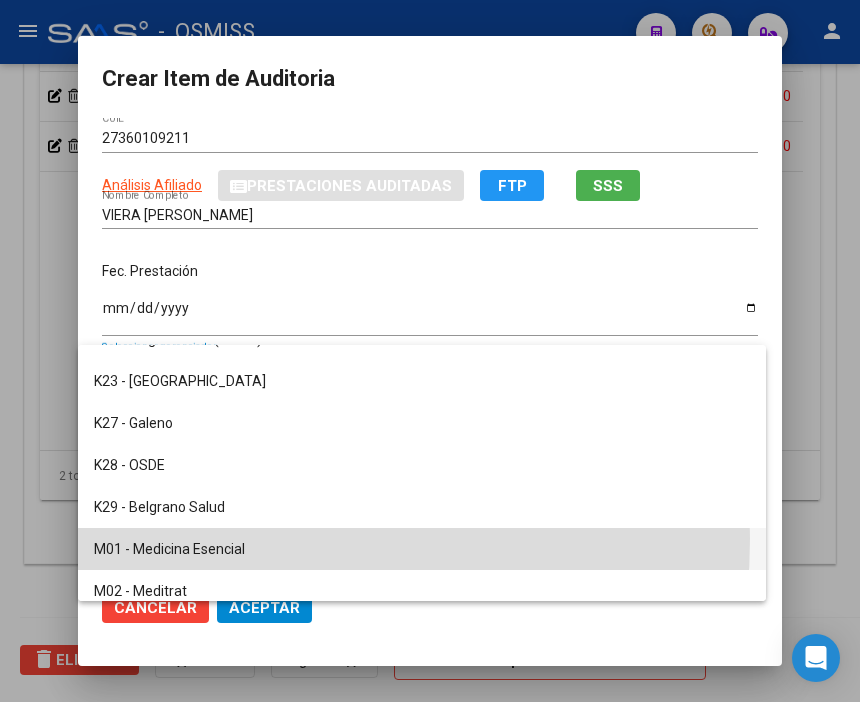 click on "M01 - Medicina Esencial" at bounding box center [422, 549] 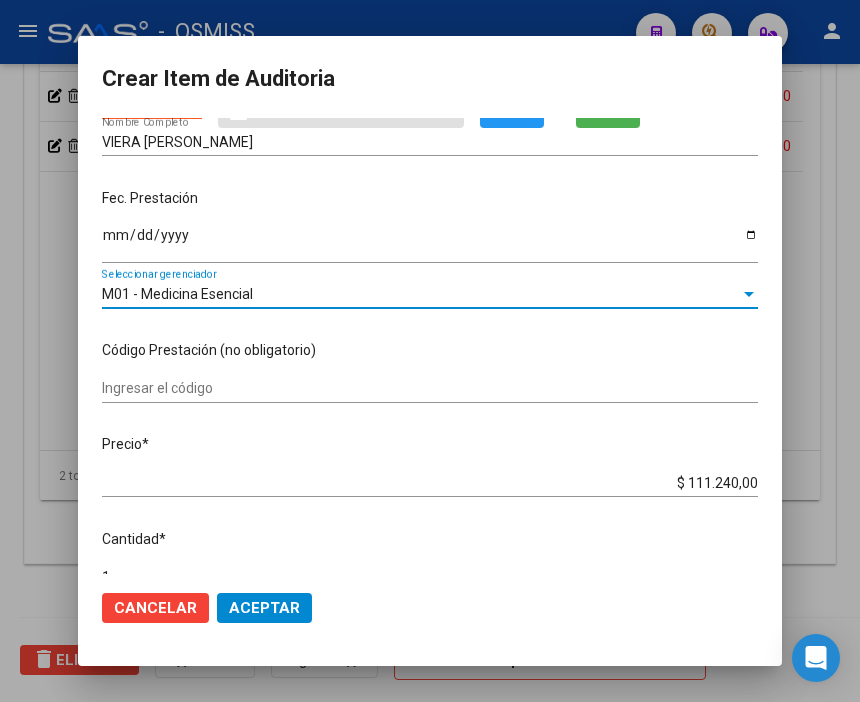 scroll, scrollTop: 222, scrollLeft: 0, axis: vertical 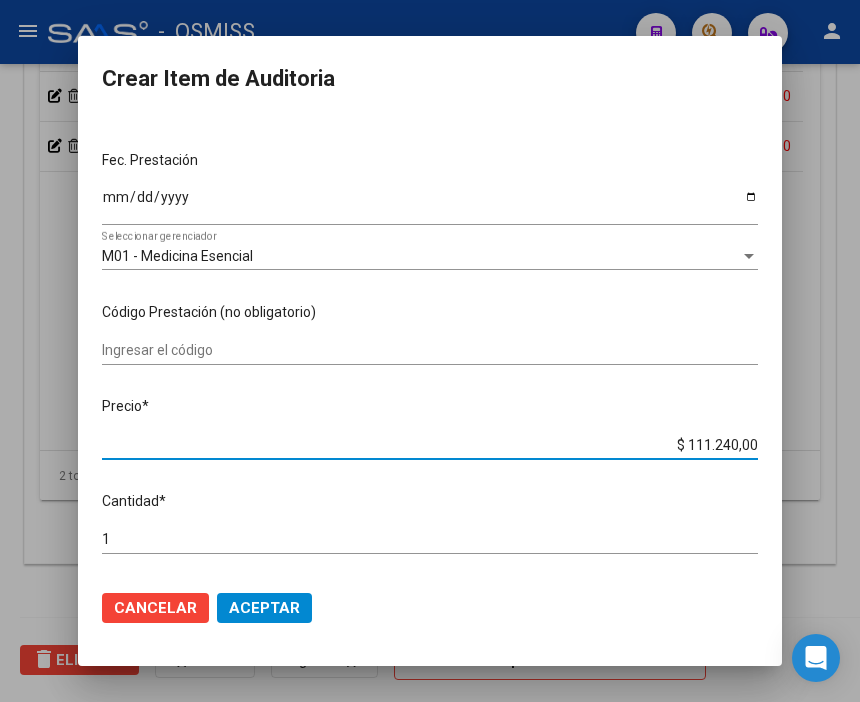 drag, startPoint x: 667, startPoint y: 443, endPoint x: 824, endPoint y: 445, distance: 157.01274 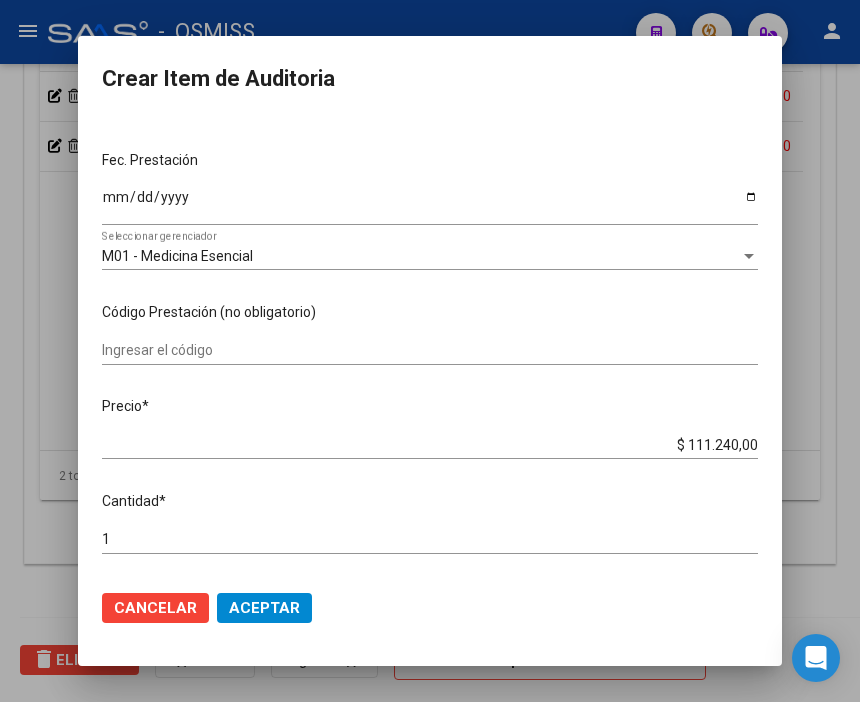 click on "Ingresar el código" at bounding box center (430, 359) 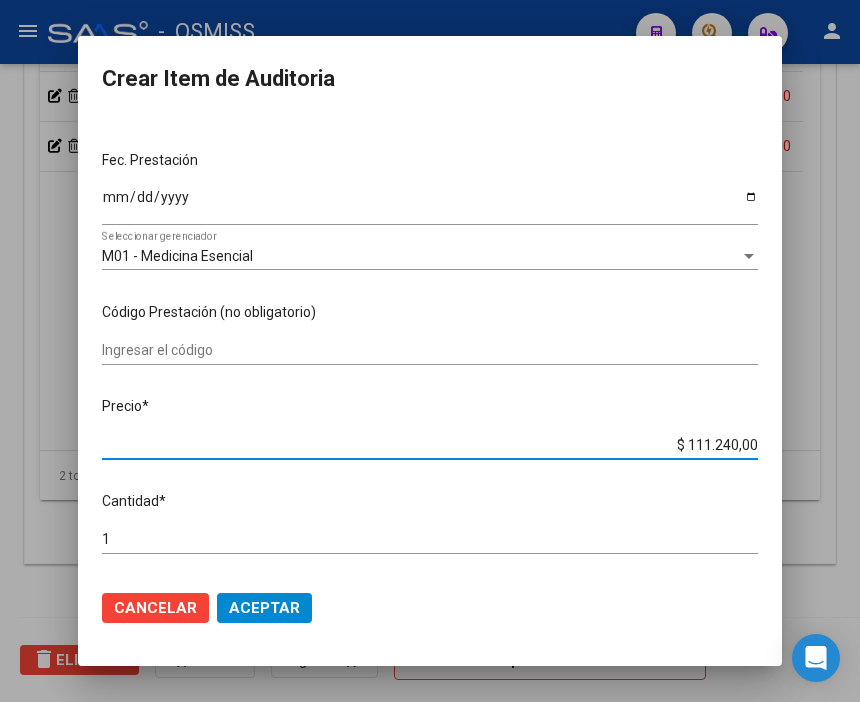 drag, startPoint x: 653, startPoint y: 444, endPoint x: 812, endPoint y: 442, distance: 159.01257 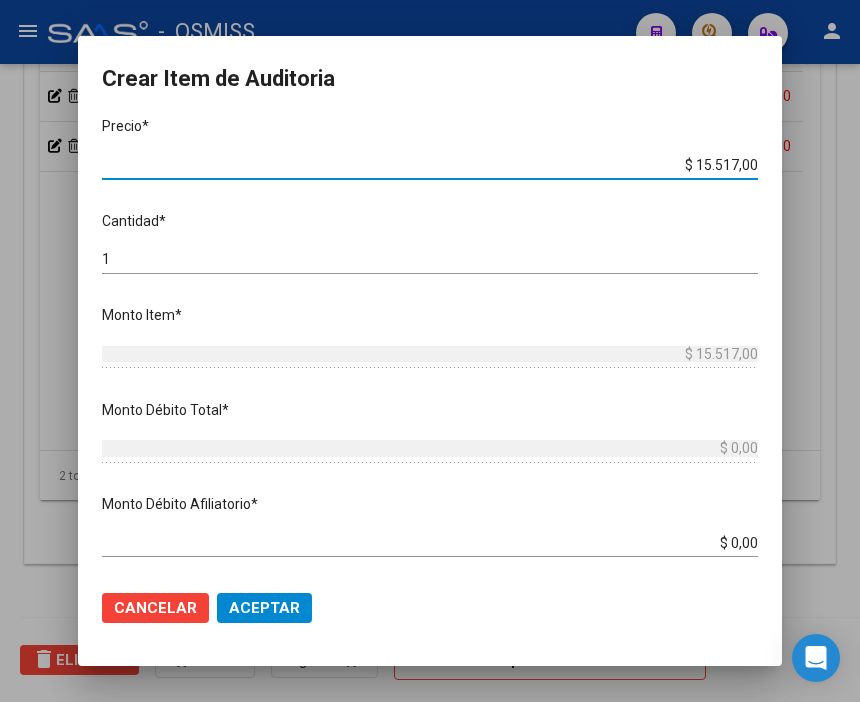 scroll, scrollTop: 555, scrollLeft: 0, axis: vertical 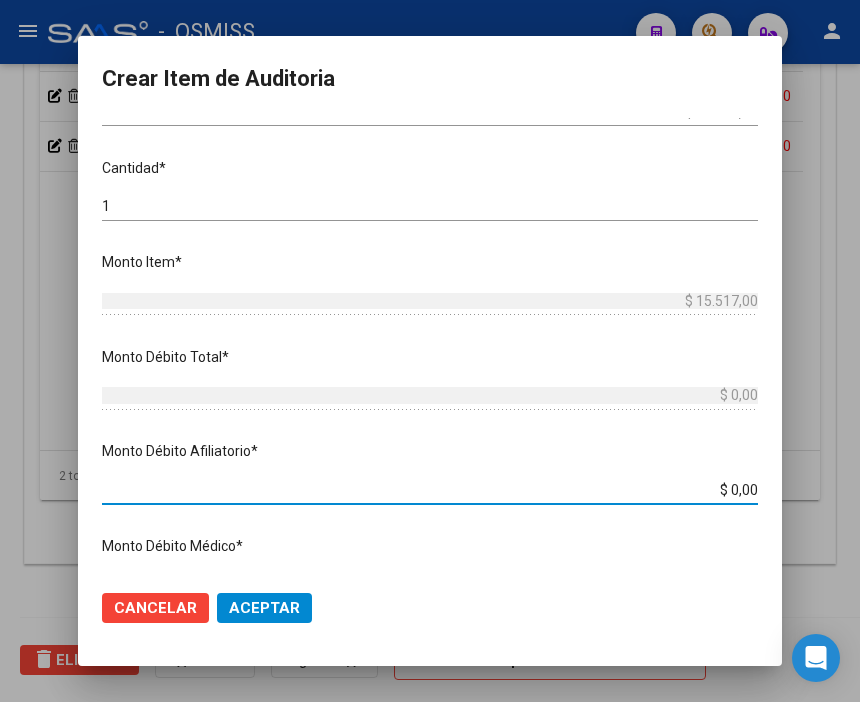 drag, startPoint x: 673, startPoint y: 487, endPoint x: 833, endPoint y: 511, distance: 161.79 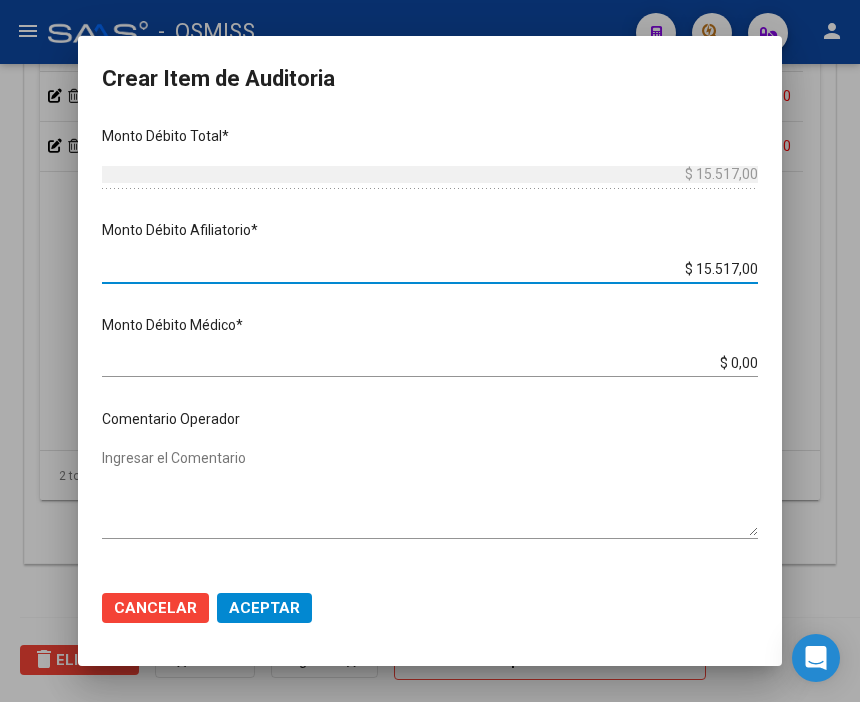 scroll, scrollTop: 777, scrollLeft: 0, axis: vertical 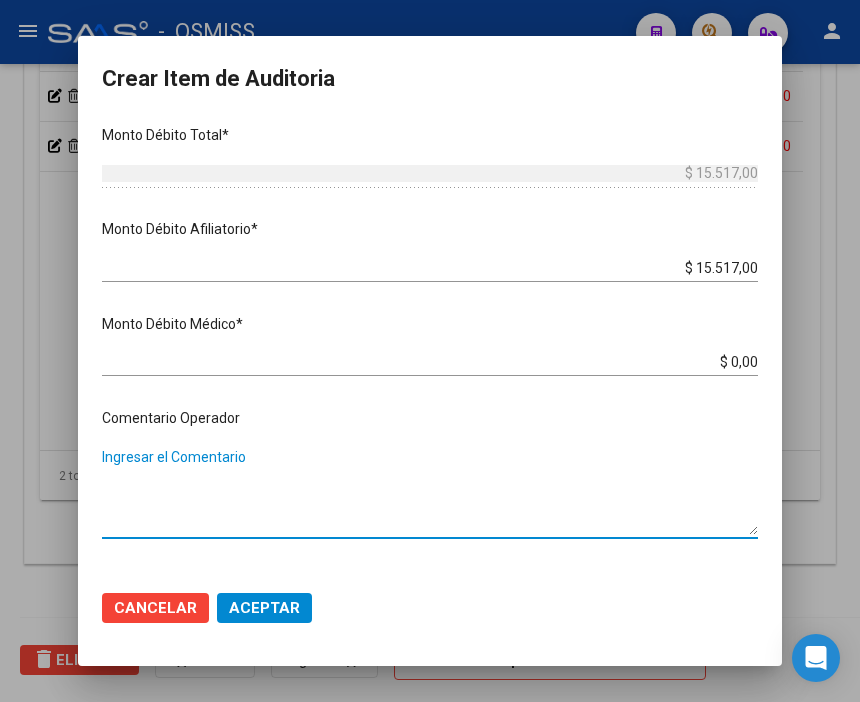 click on "Ingresar el Comentario" at bounding box center [430, 491] 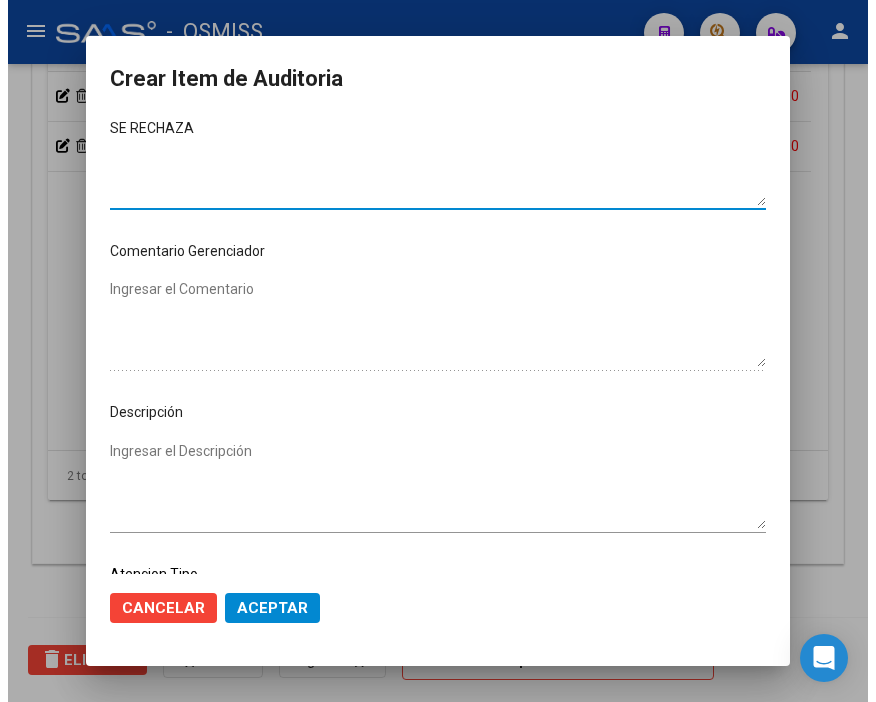 scroll, scrollTop: 1111, scrollLeft: 0, axis: vertical 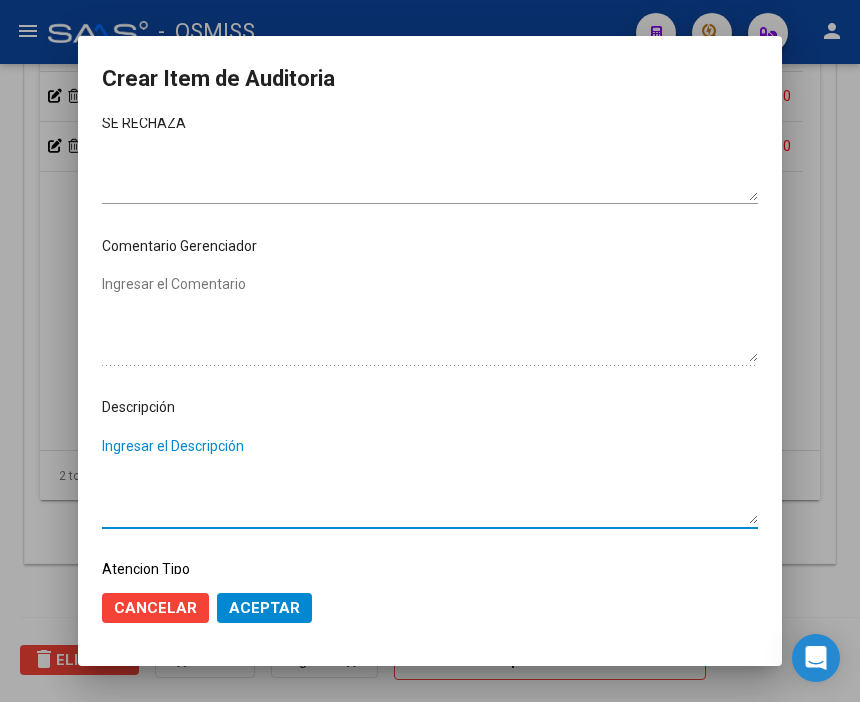 click on "Ingresar el Descripción" at bounding box center [430, 480] 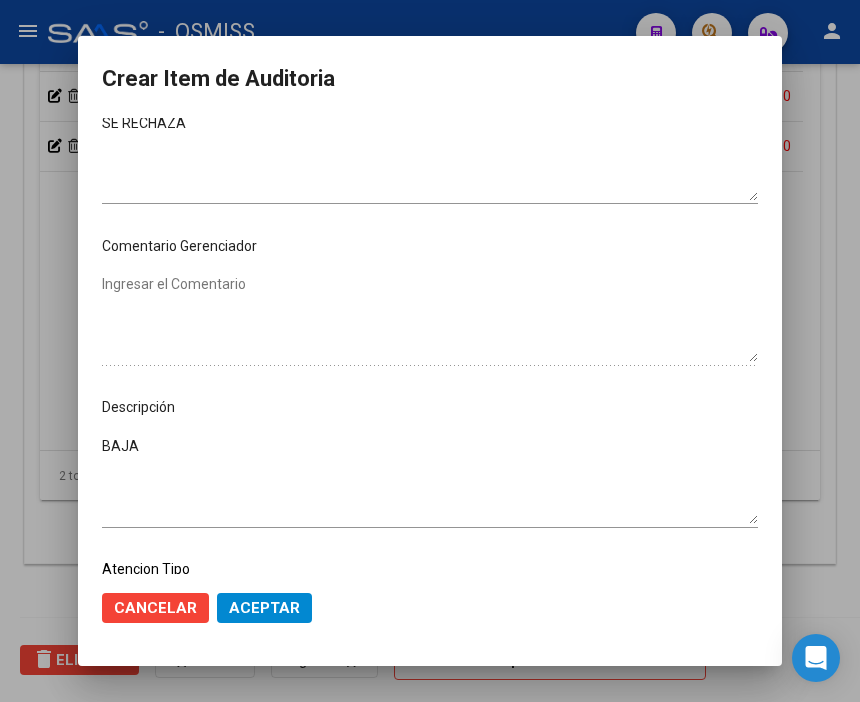 click on "BAJA" at bounding box center [430, 480] 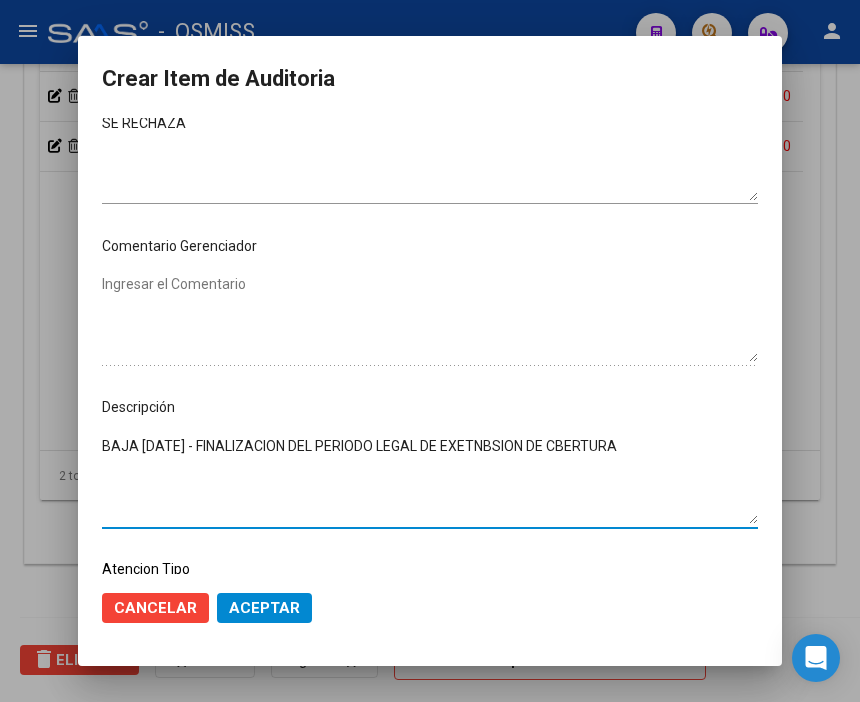 click on "BAJA [DATE] - FINALIZACION DEL PERIODO LEGAL DE EXETNBSION DE CBERTURA" at bounding box center [430, 480] 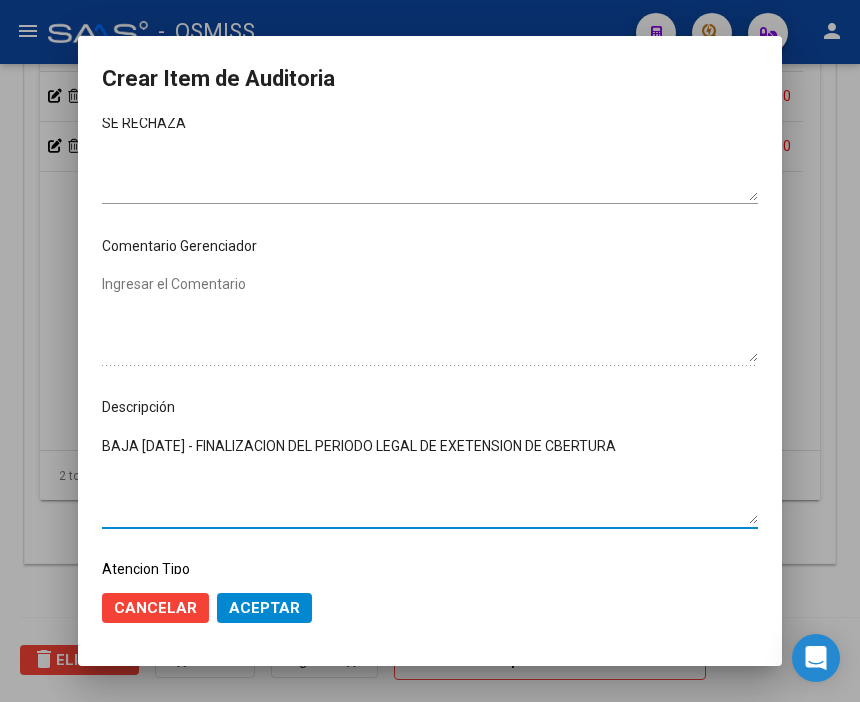 click on "BAJA [DATE] - FINALIZACION DEL PERIODO LEGAL DE EXETENSION DE CBERTURA" at bounding box center [430, 480] 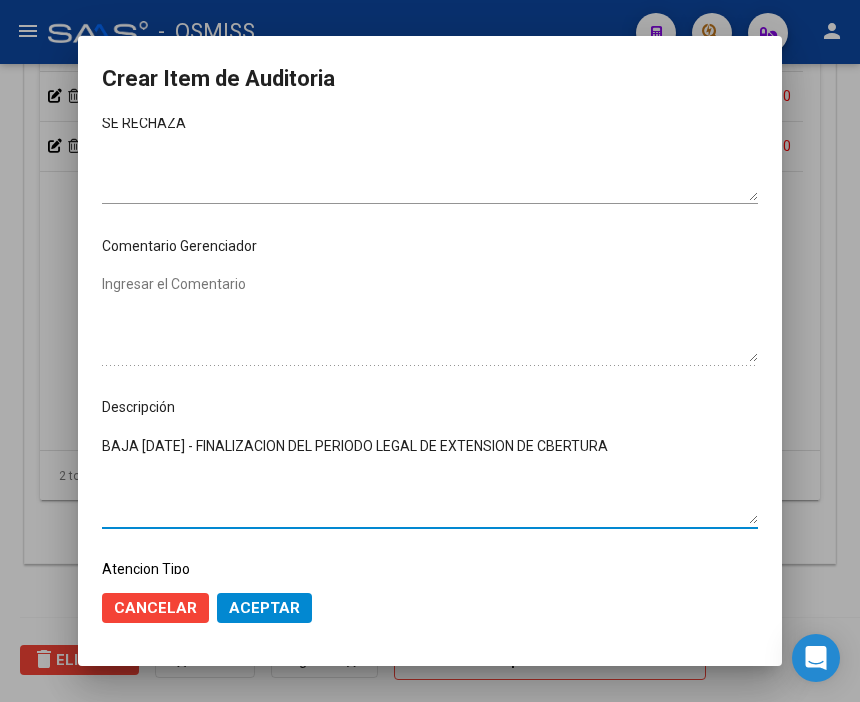 click on "BAJA [DATE] - FINALIZACION DEL PERIODO LEGAL DE EXTENSION DE CBERTURA" at bounding box center (430, 480) 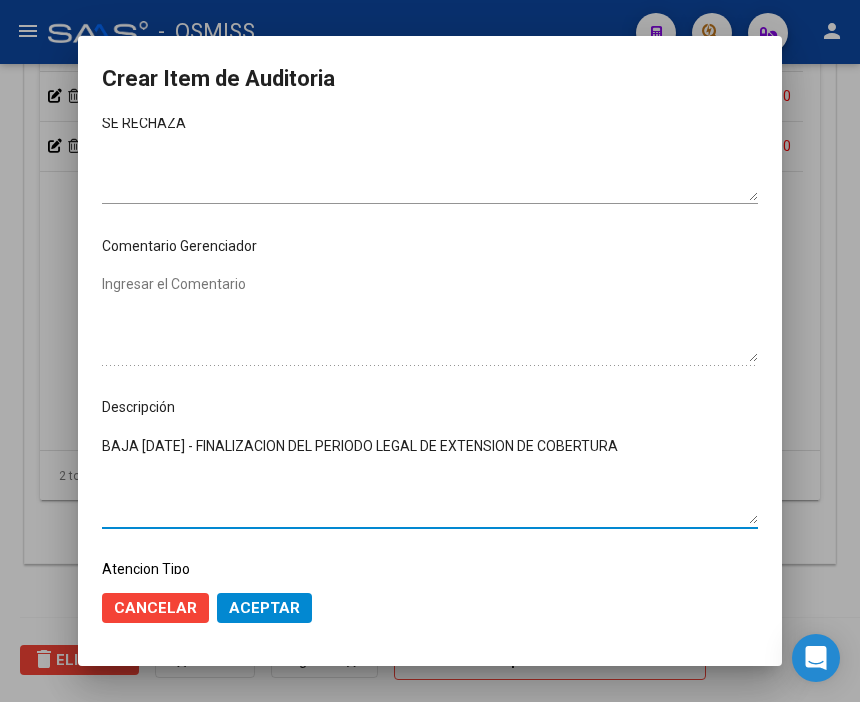 click on "Aceptar" 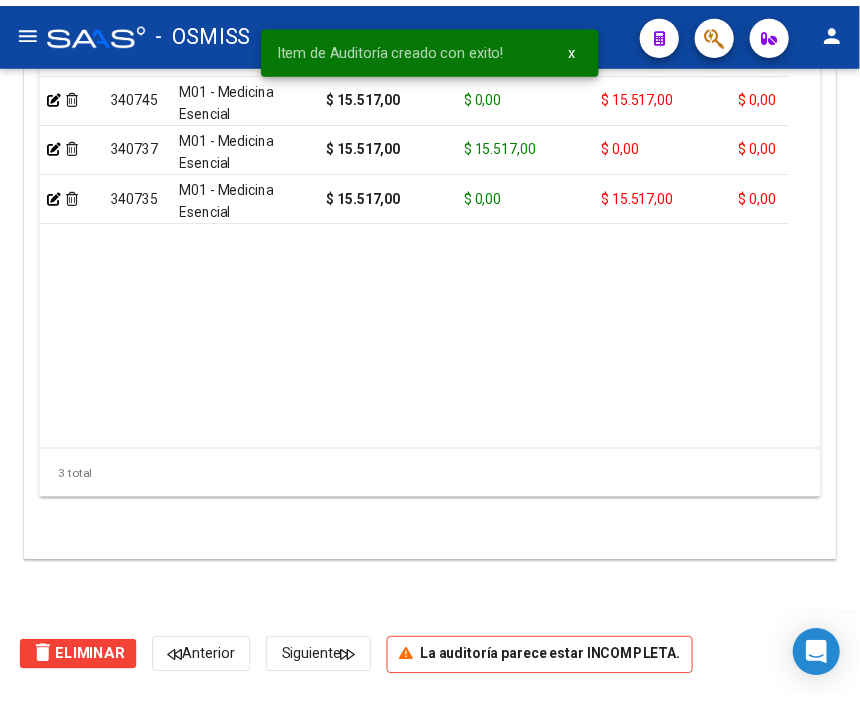 scroll, scrollTop: 1555, scrollLeft: 0, axis: vertical 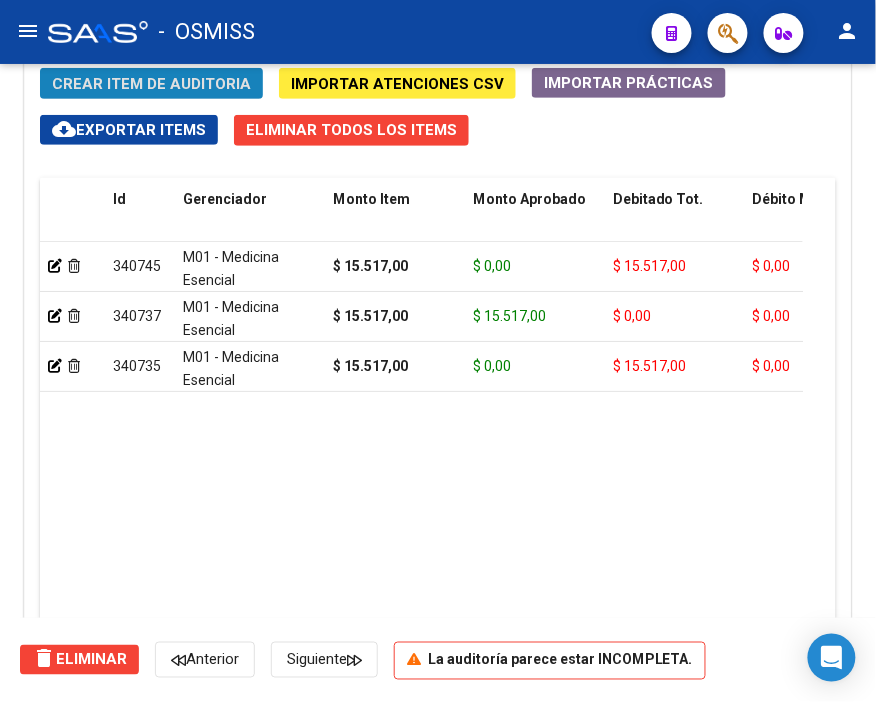 click on "Crear Item de Auditoria" 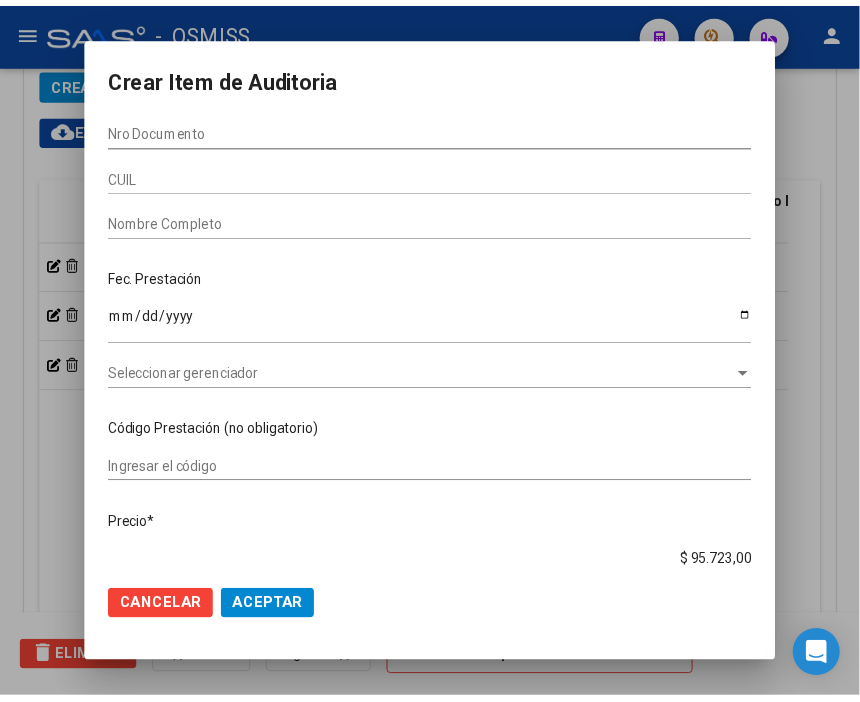 scroll, scrollTop: 1883, scrollLeft: 0, axis: vertical 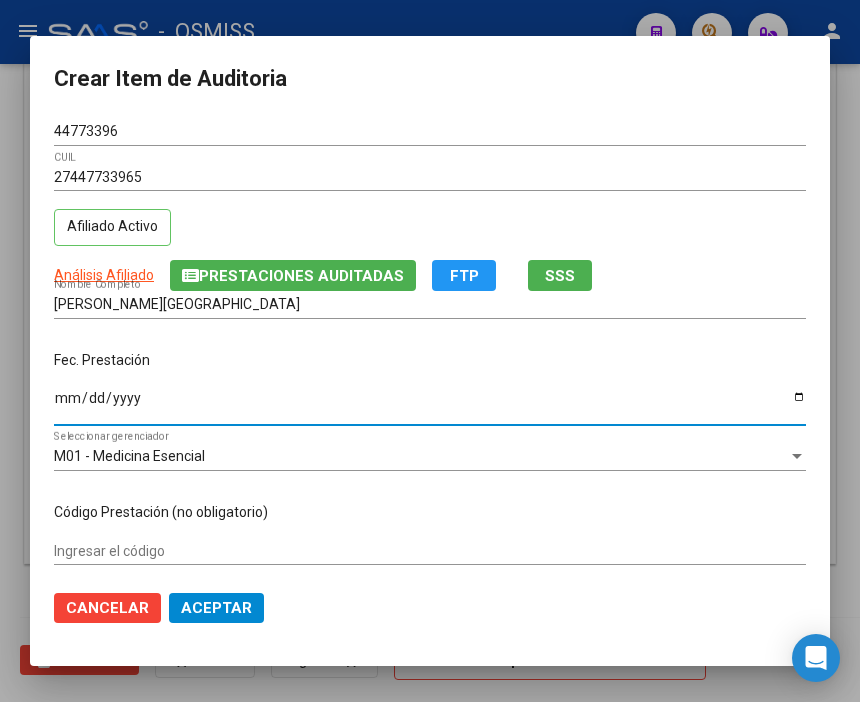 click on "Ingresar la fecha" at bounding box center (430, 405) 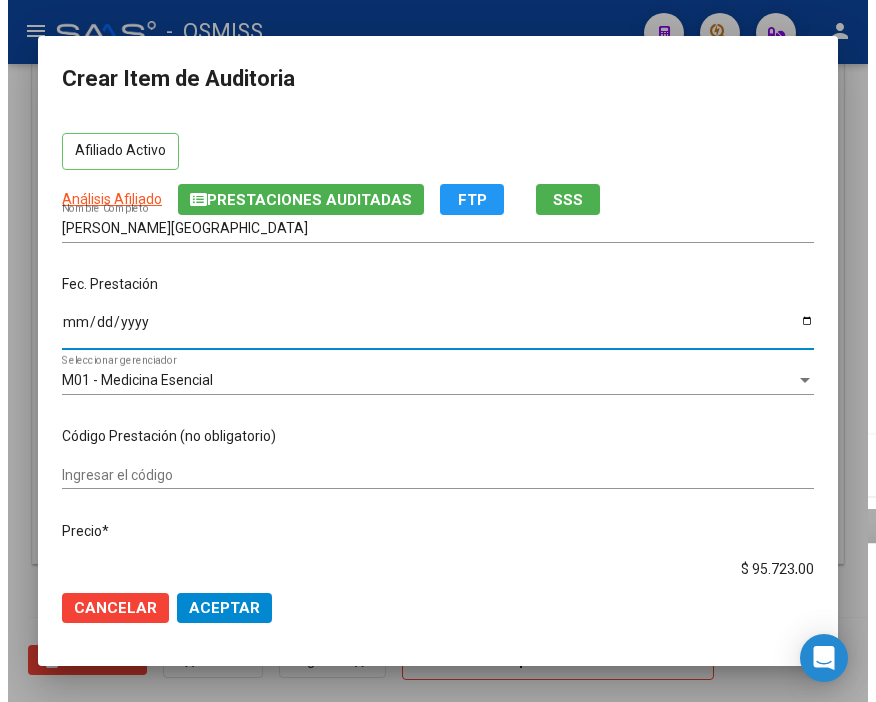 scroll, scrollTop: 111, scrollLeft: 0, axis: vertical 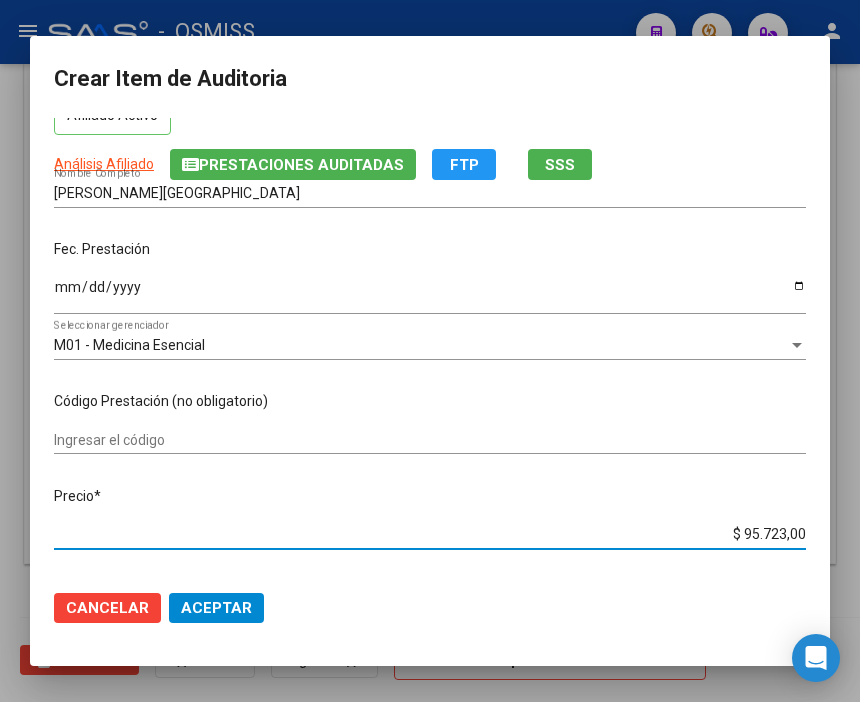 drag, startPoint x: 692, startPoint y: 528, endPoint x: 884, endPoint y: 544, distance: 192.66551 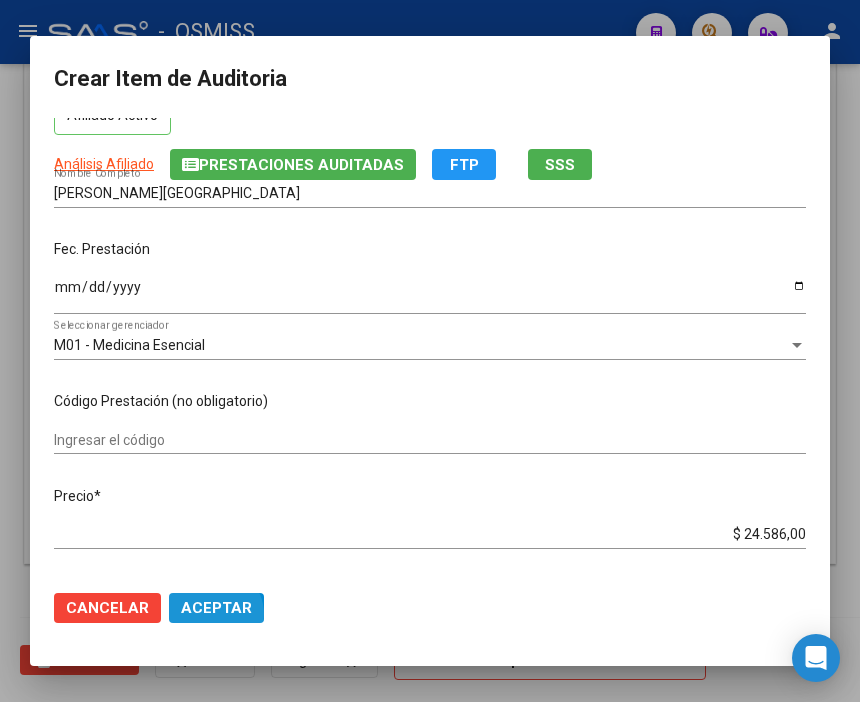 click on "Aceptar" 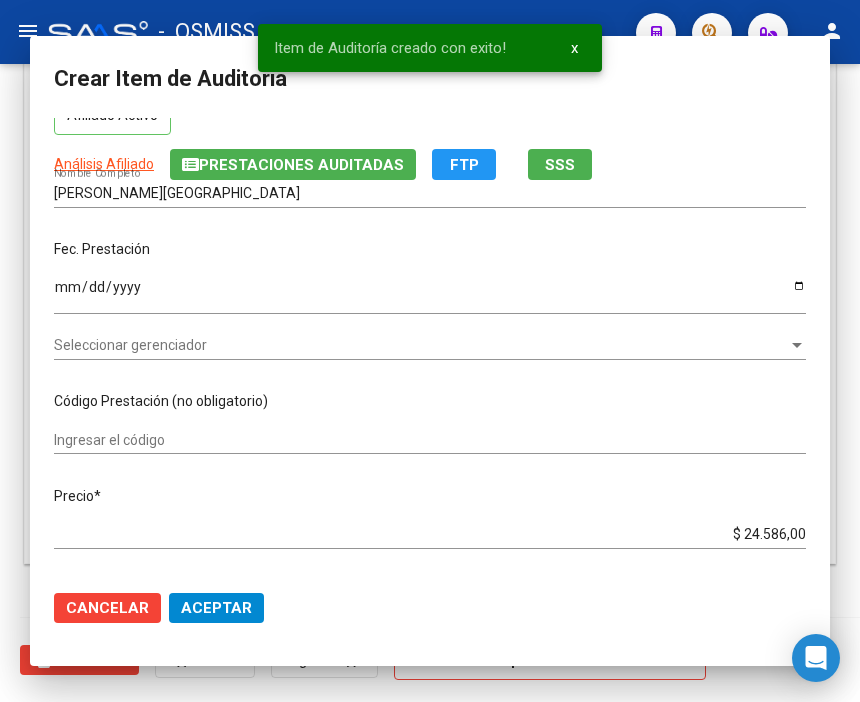 scroll, scrollTop: 1555, scrollLeft: 0, axis: vertical 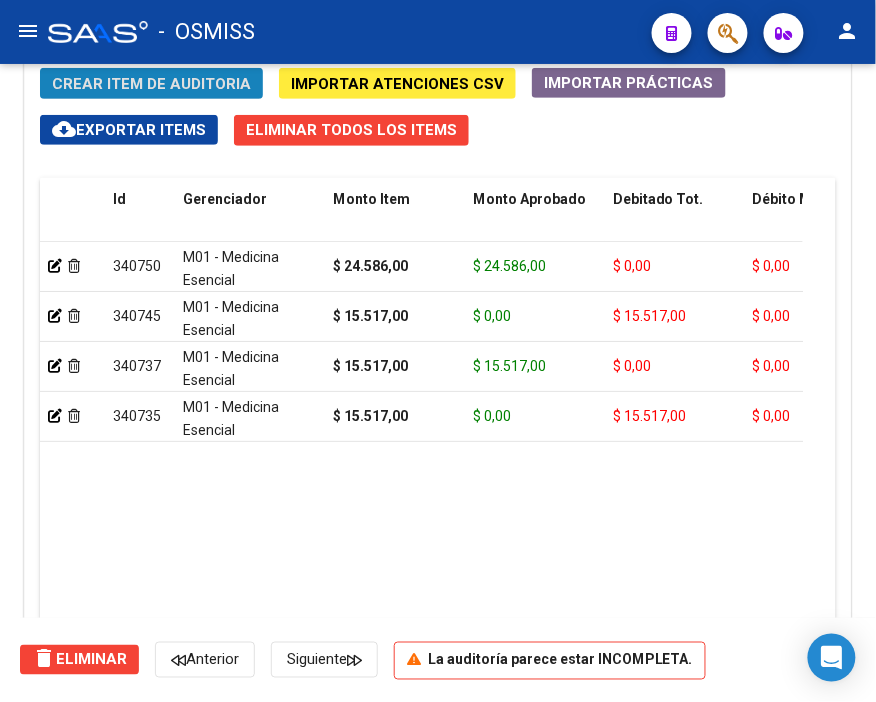 click on "Crear Item de Auditoria" 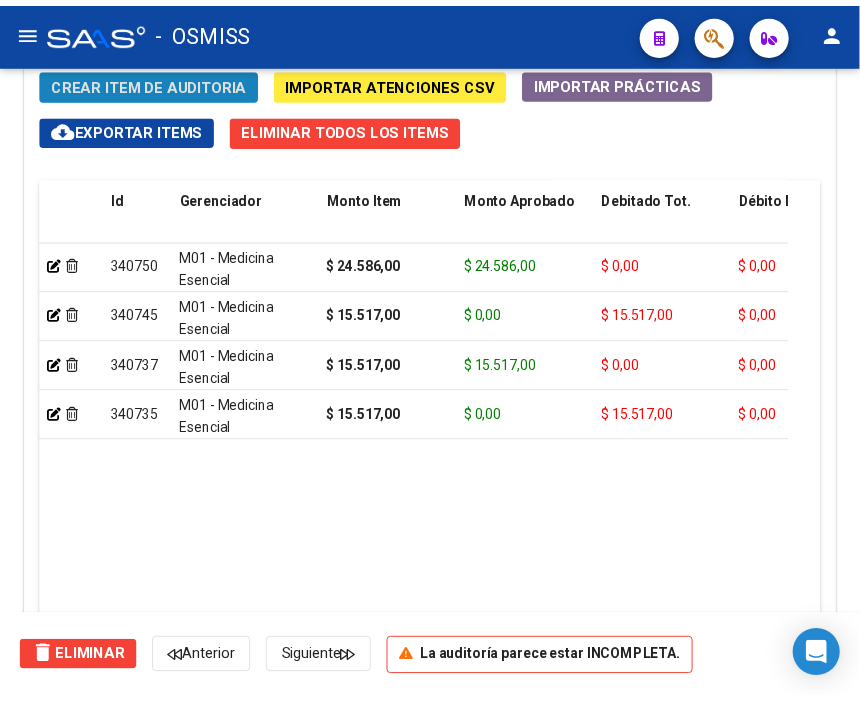 scroll, scrollTop: 1883, scrollLeft: 0, axis: vertical 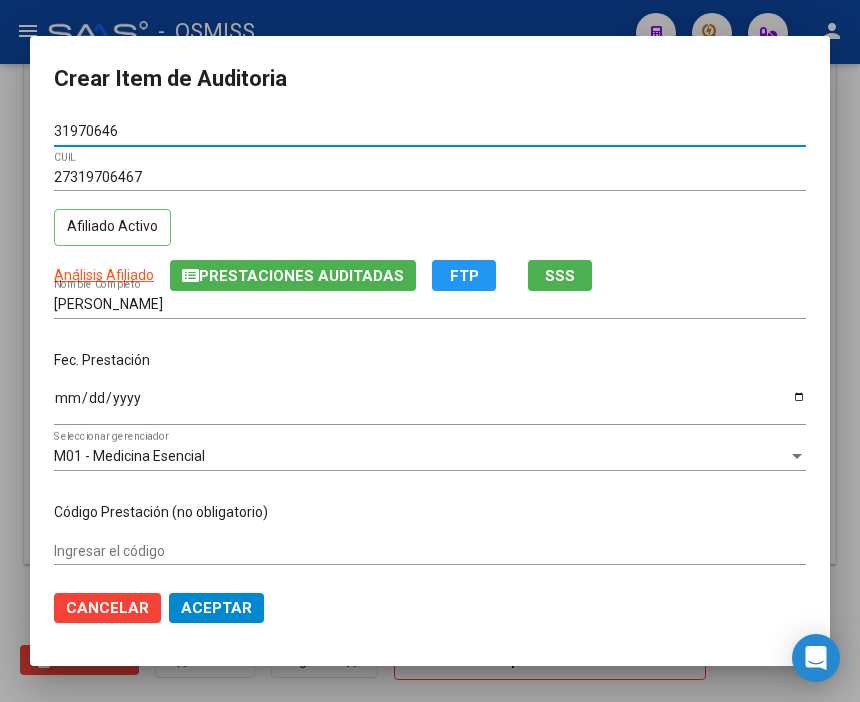 click on "Ingresar la fecha" at bounding box center (430, 405) 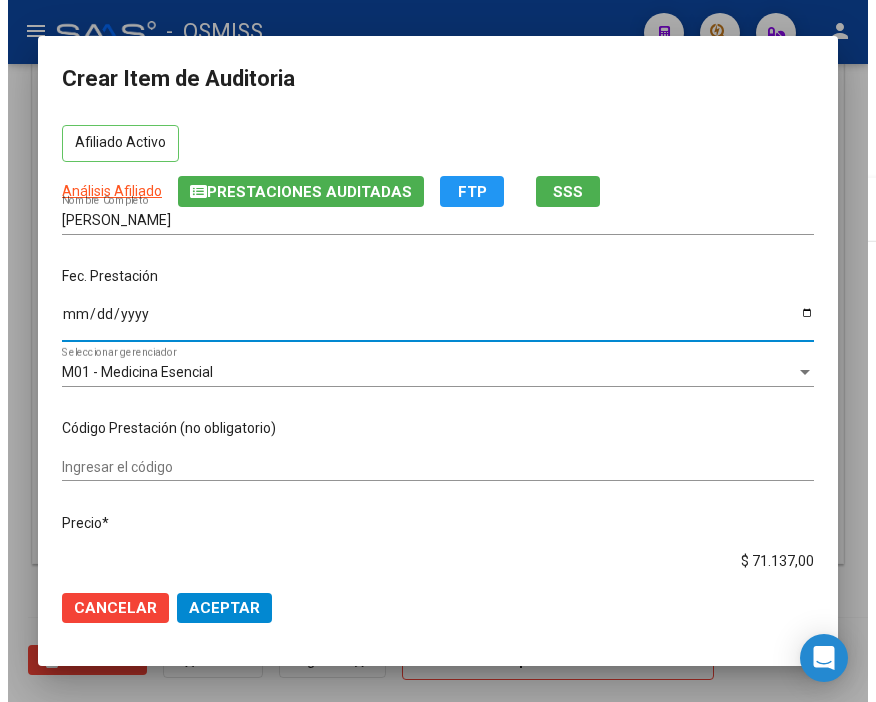 scroll, scrollTop: 222, scrollLeft: 0, axis: vertical 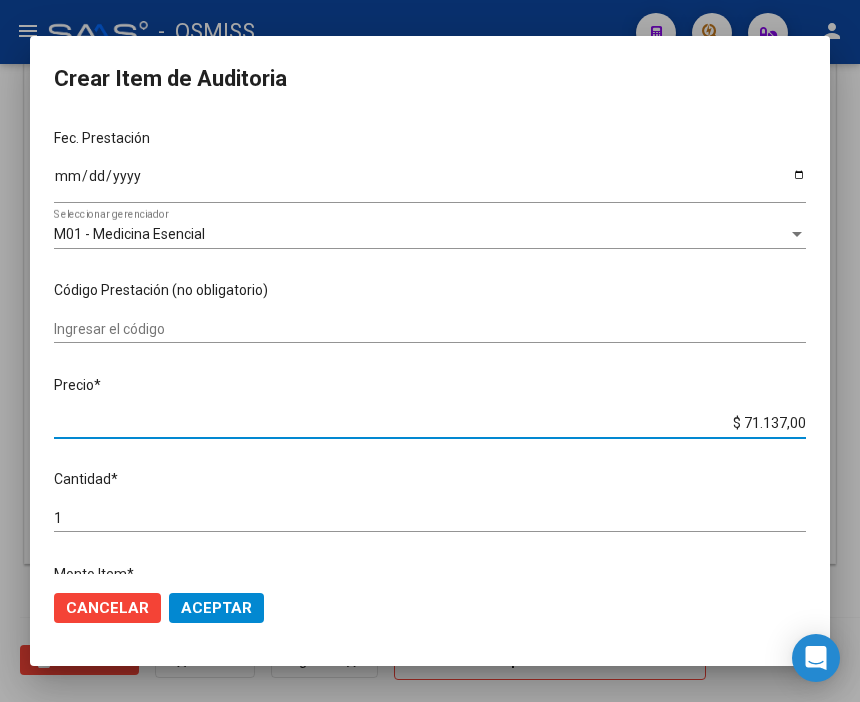 drag, startPoint x: 706, startPoint y: 422, endPoint x: 884, endPoint y: 422, distance: 178 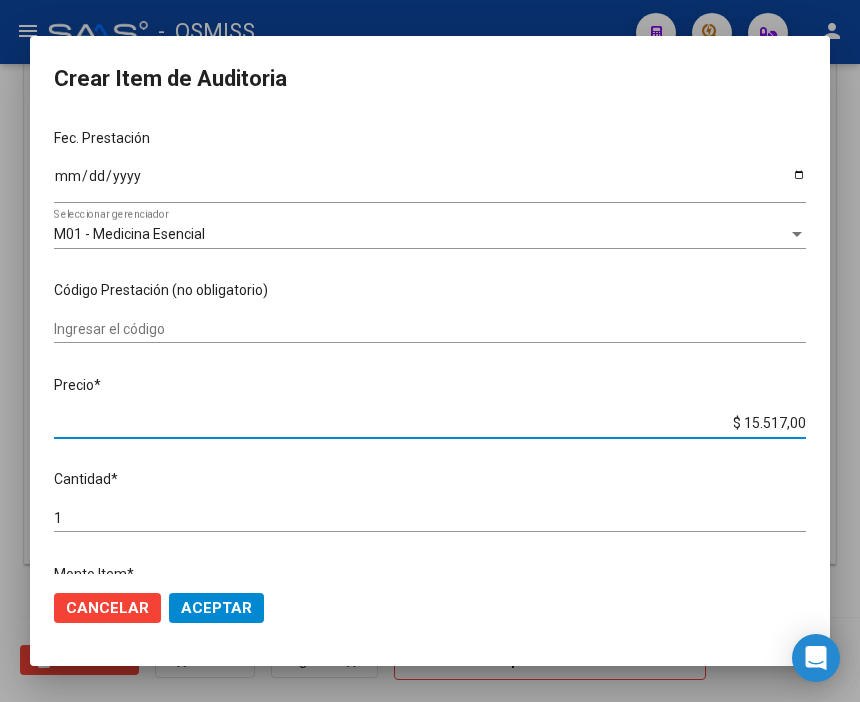 click on "Aceptar" 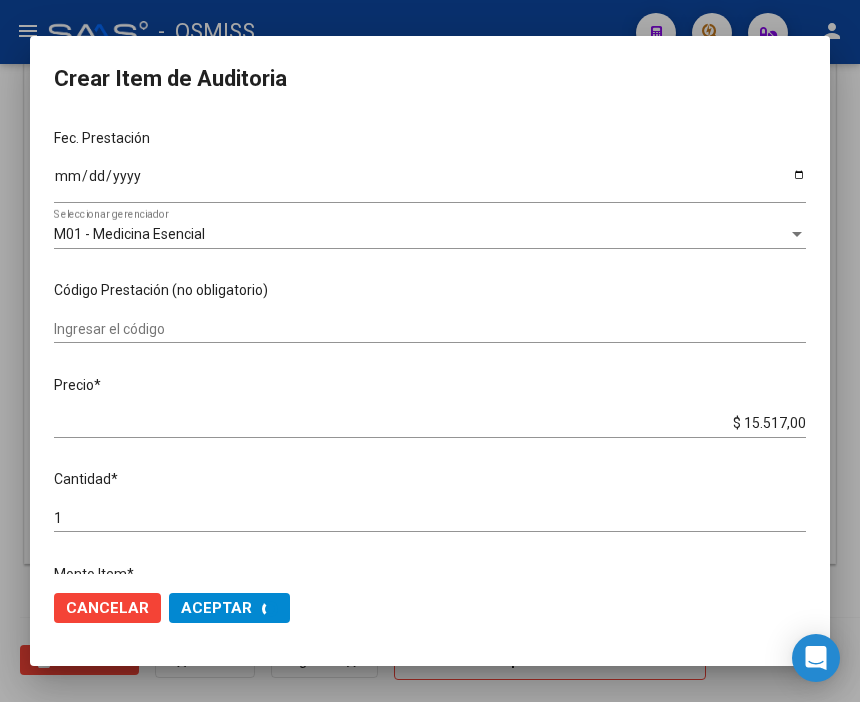 scroll, scrollTop: 1555, scrollLeft: 0, axis: vertical 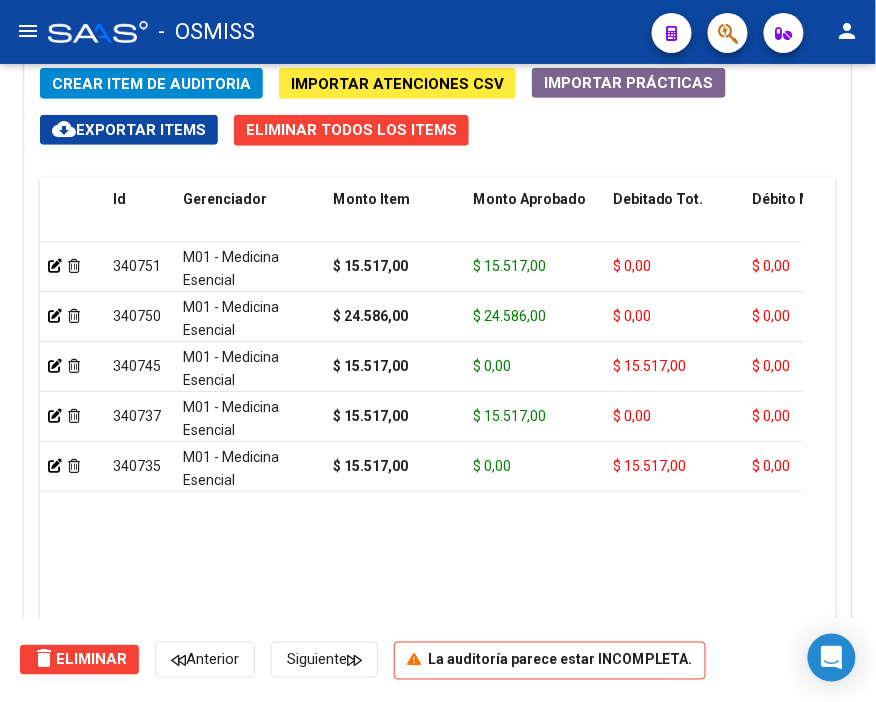 click on "Crear Item de Auditoria" 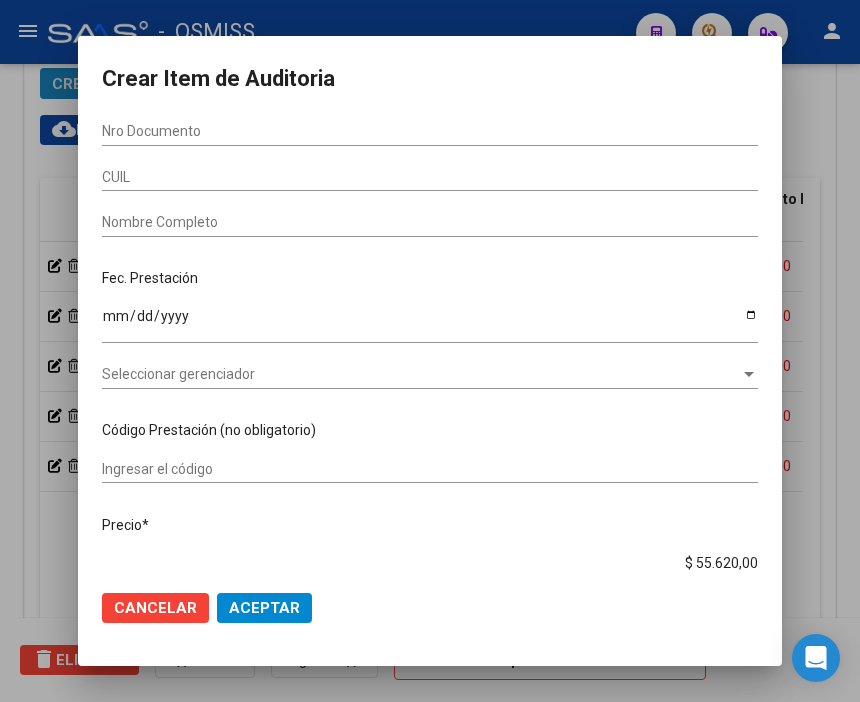 scroll, scrollTop: 1883, scrollLeft: 0, axis: vertical 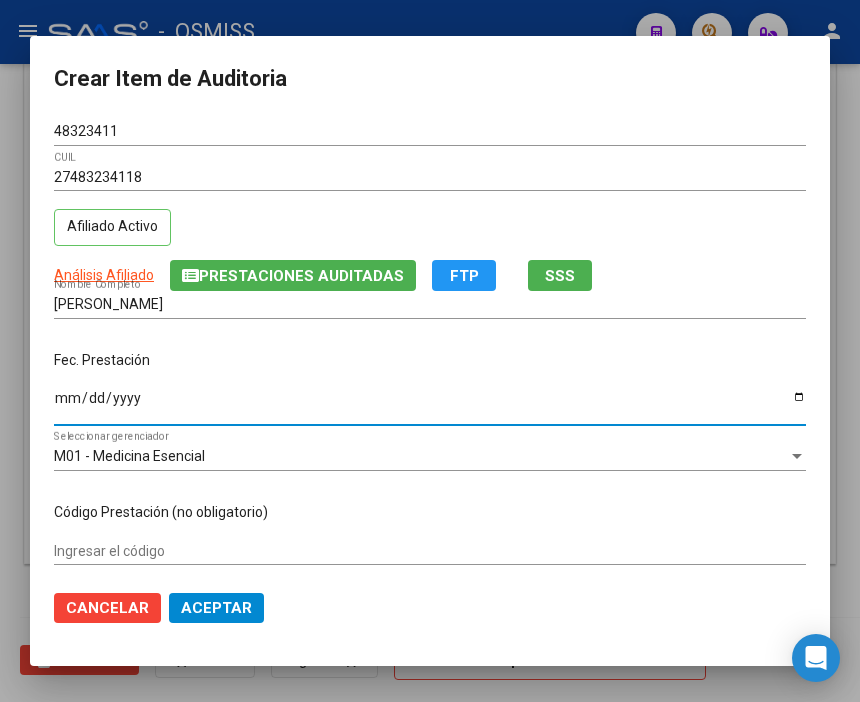 click on "Ingresar la fecha" at bounding box center (430, 405) 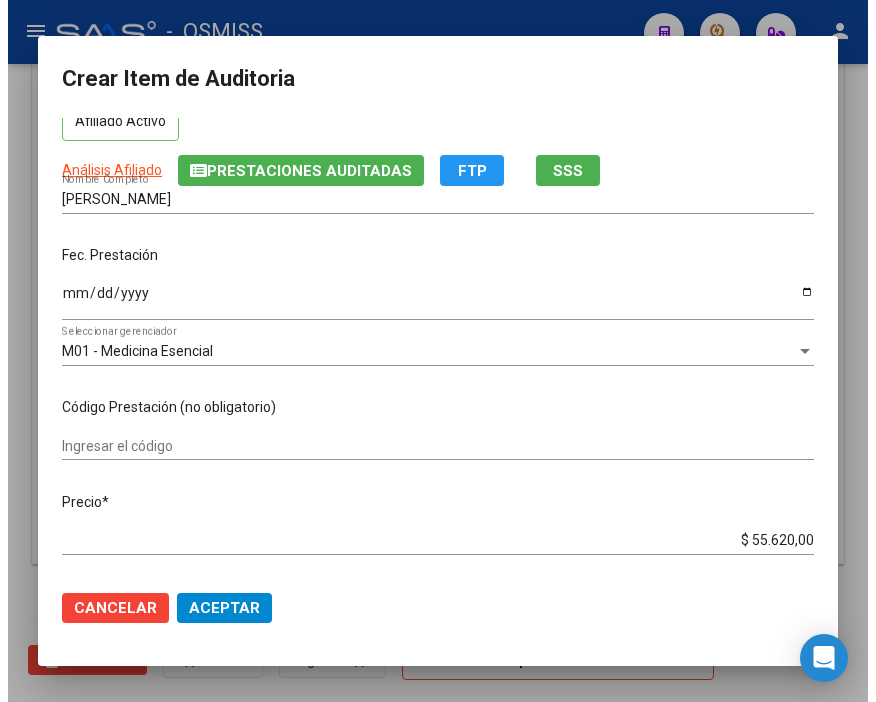 scroll, scrollTop: 222, scrollLeft: 0, axis: vertical 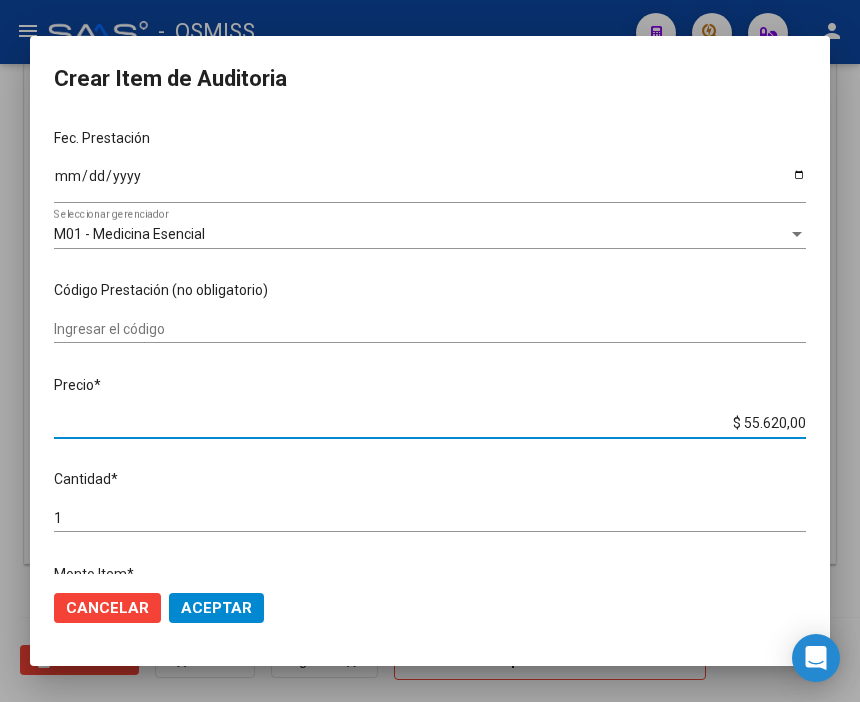 drag, startPoint x: 690, startPoint y: 420, endPoint x: 874, endPoint y: 426, distance: 184.0978 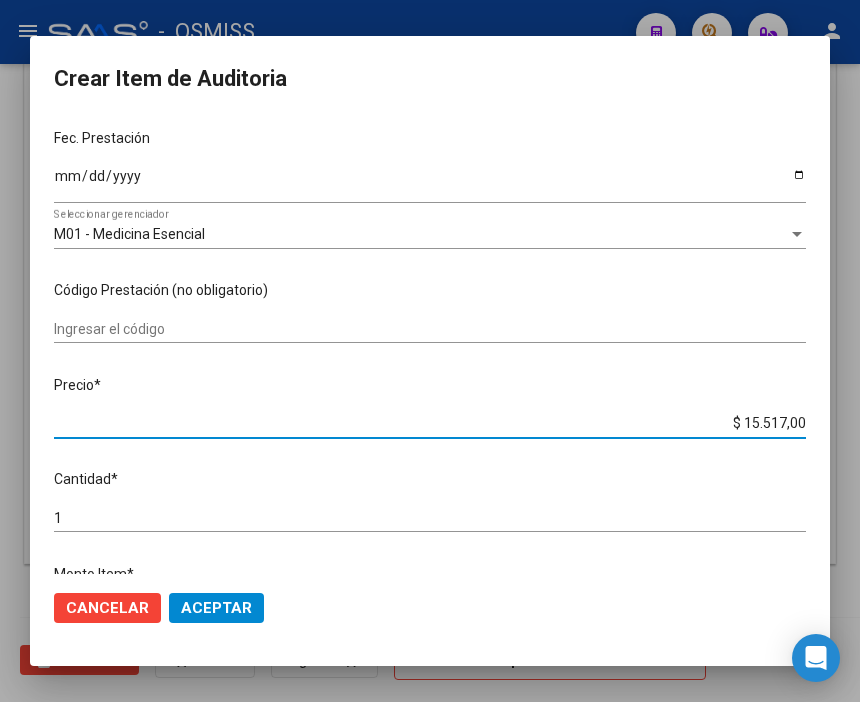 click on "Aceptar" 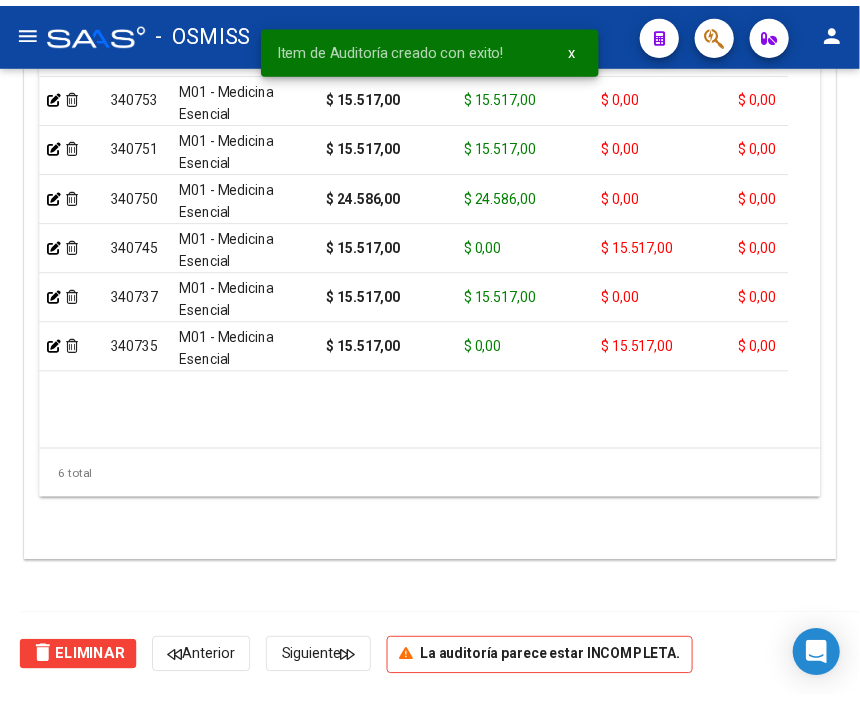 scroll, scrollTop: 1555, scrollLeft: 0, axis: vertical 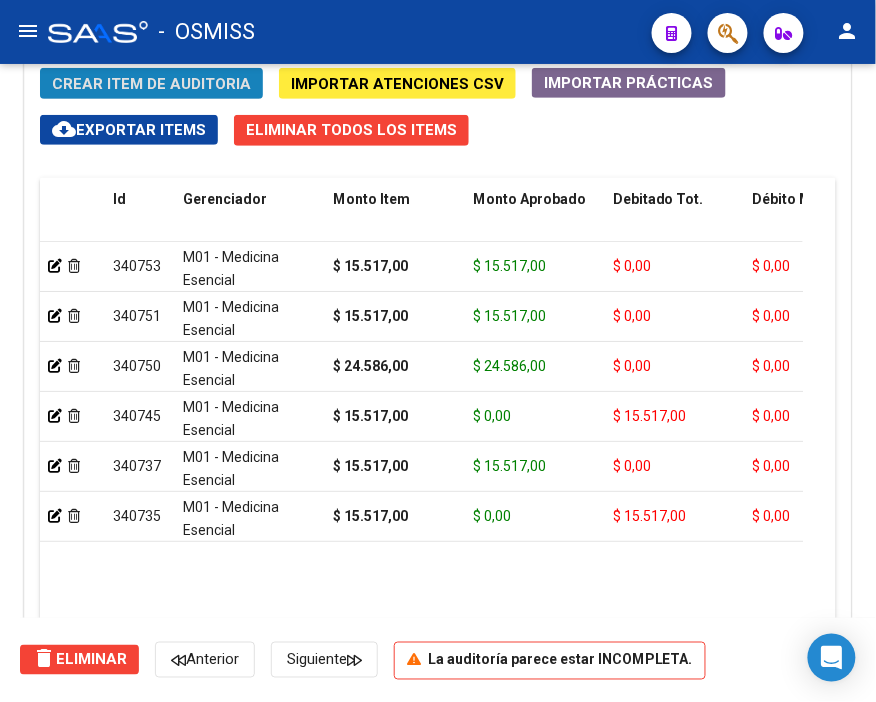 click on "Crear Item de Auditoria" 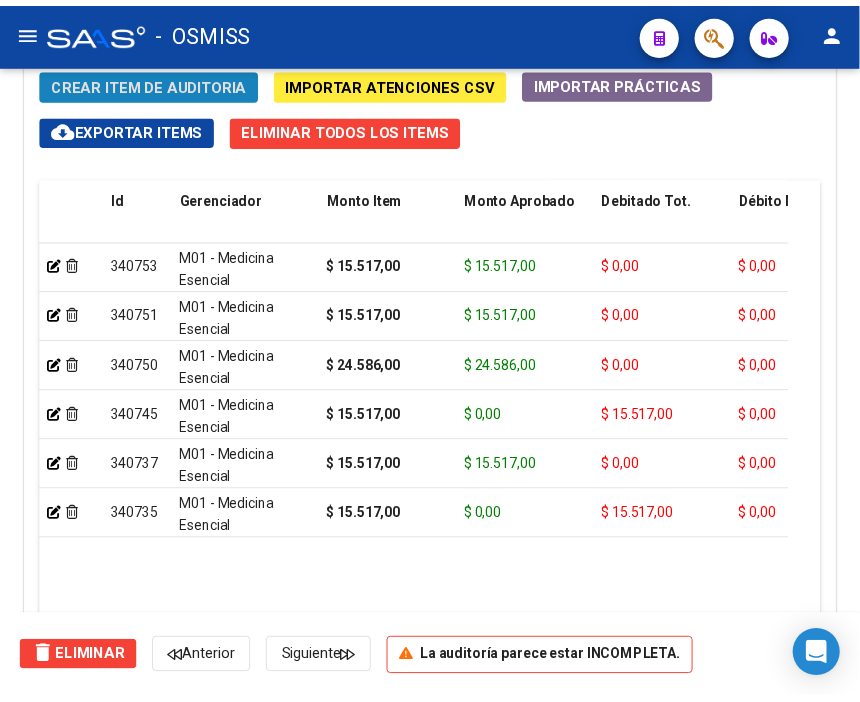 scroll, scrollTop: 1883, scrollLeft: 0, axis: vertical 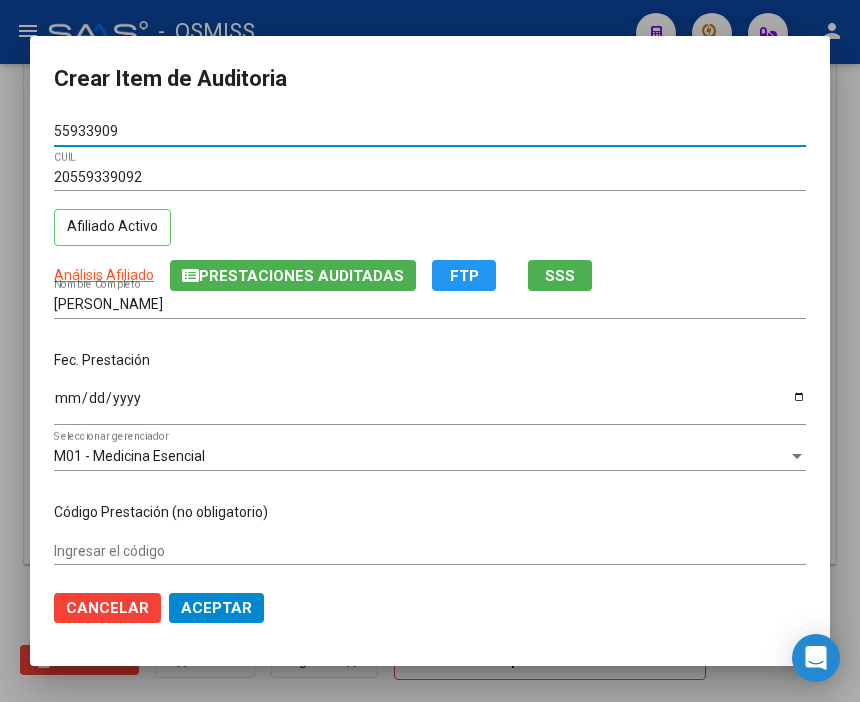 click on "Ingresar la fecha" at bounding box center (430, 405) 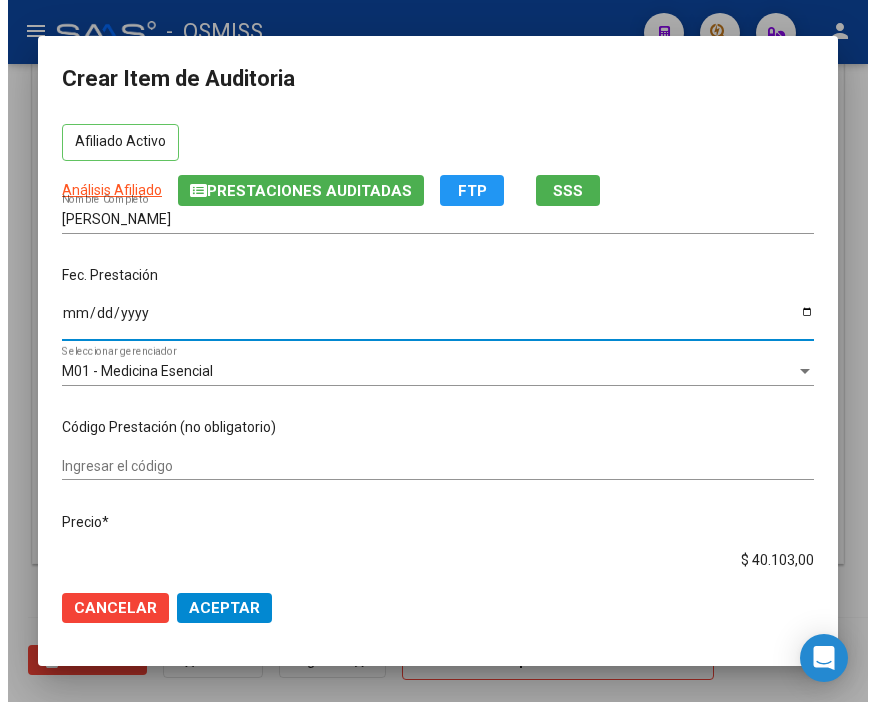scroll, scrollTop: 222, scrollLeft: 0, axis: vertical 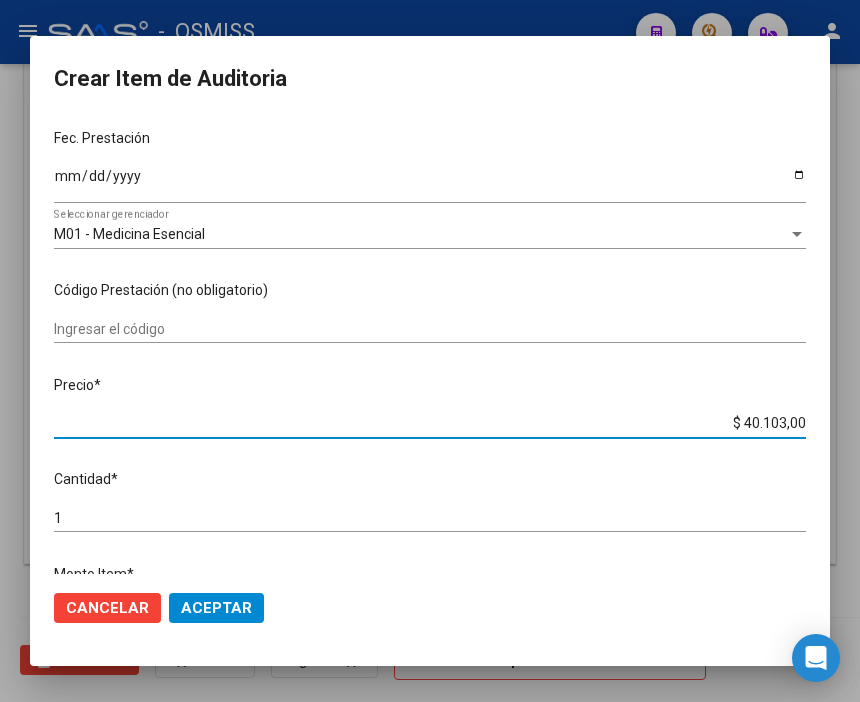 drag, startPoint x: 705, startPoint y: 424, endPoint x: 868, endPoint y: 424, distance: 163 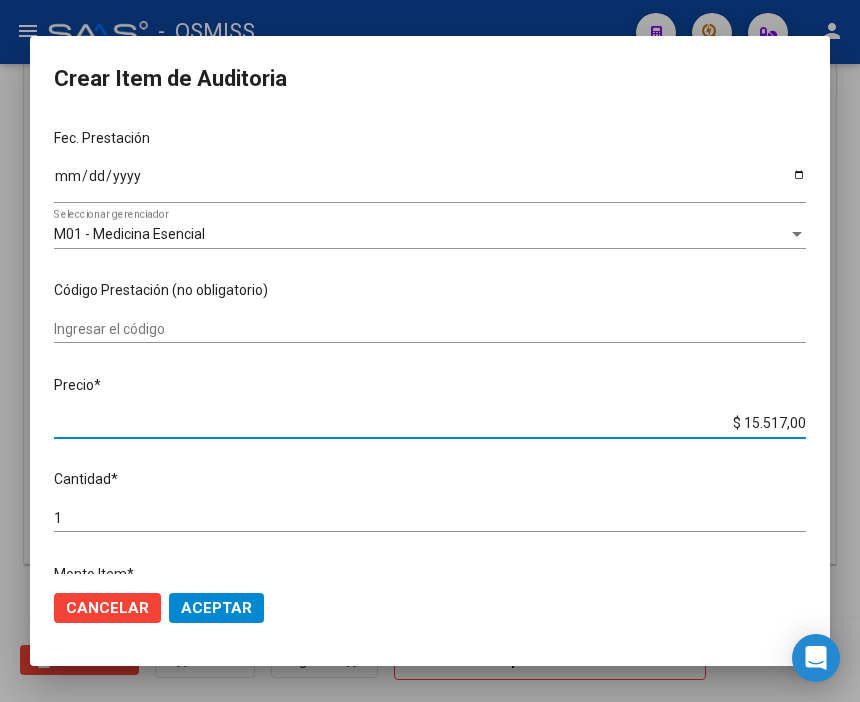 click on "Aceptar" 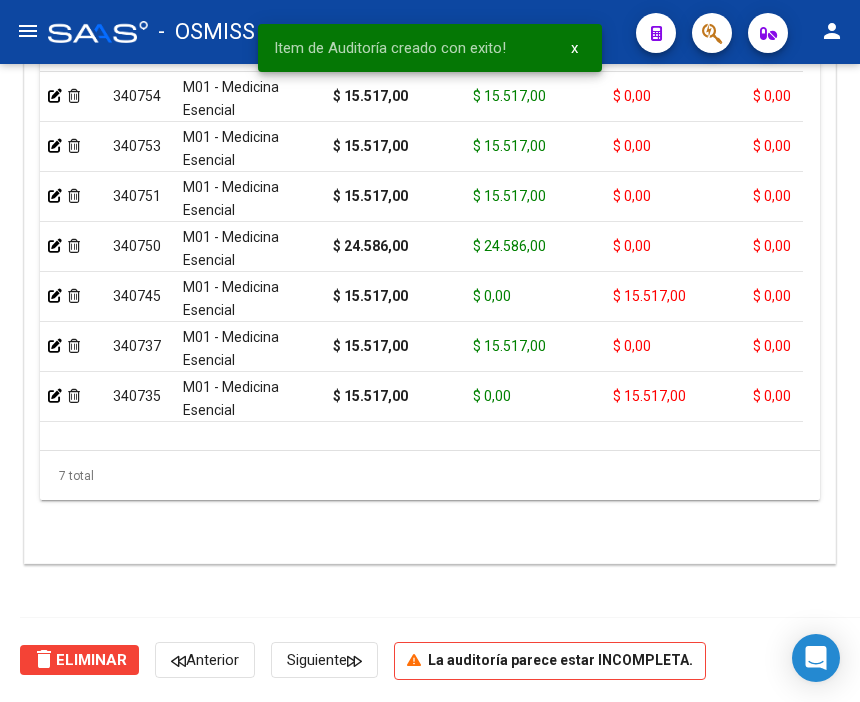 scroll, scrollTop: 1555, scrollLeft: 0, axis: vertical 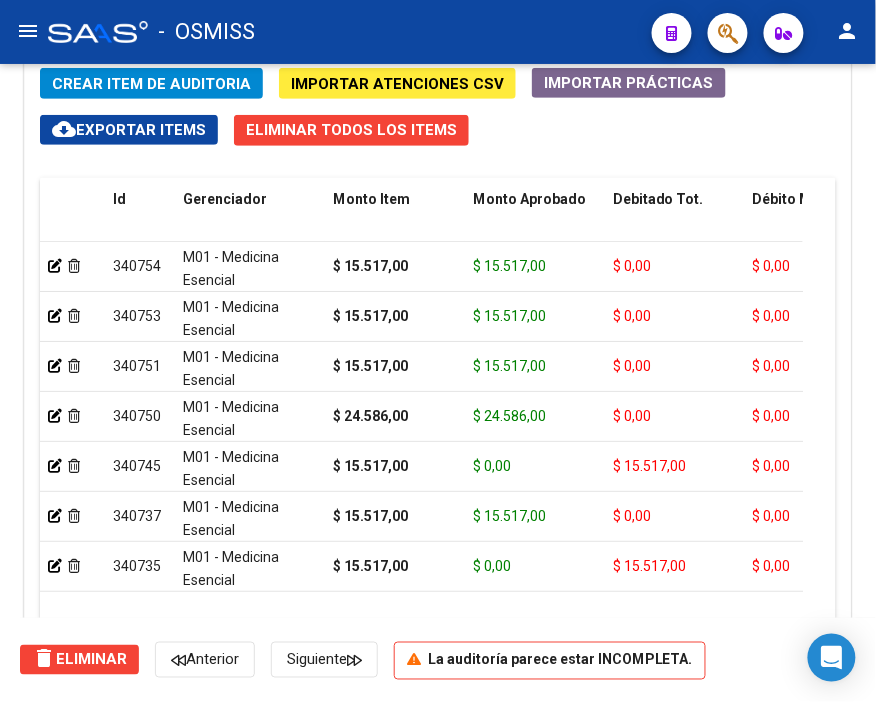 click on "Crear Item de Auditoria" 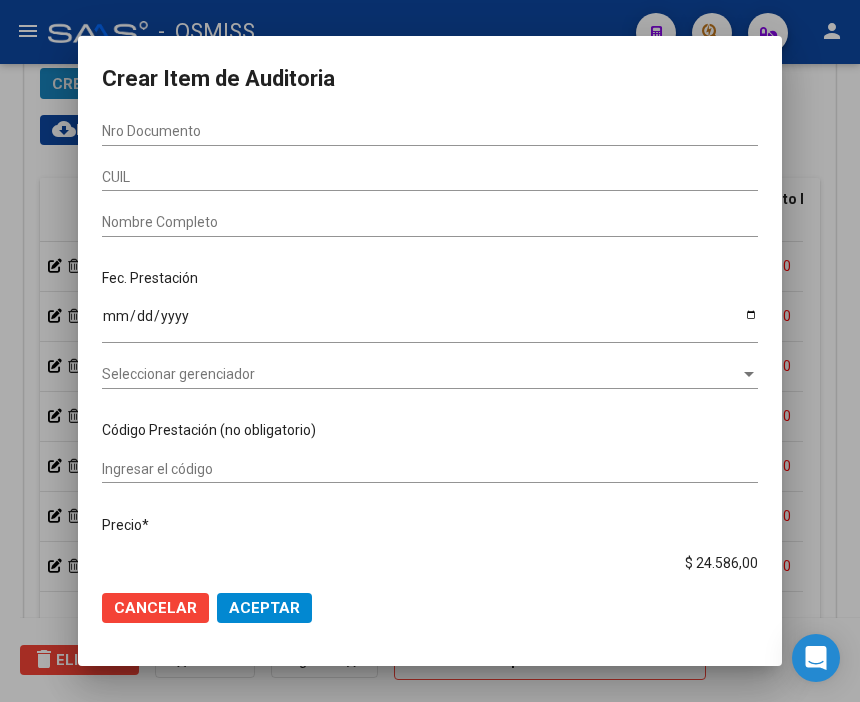 scroll, scrollTop: 1883, scrollLeft: 0, axis: vertical 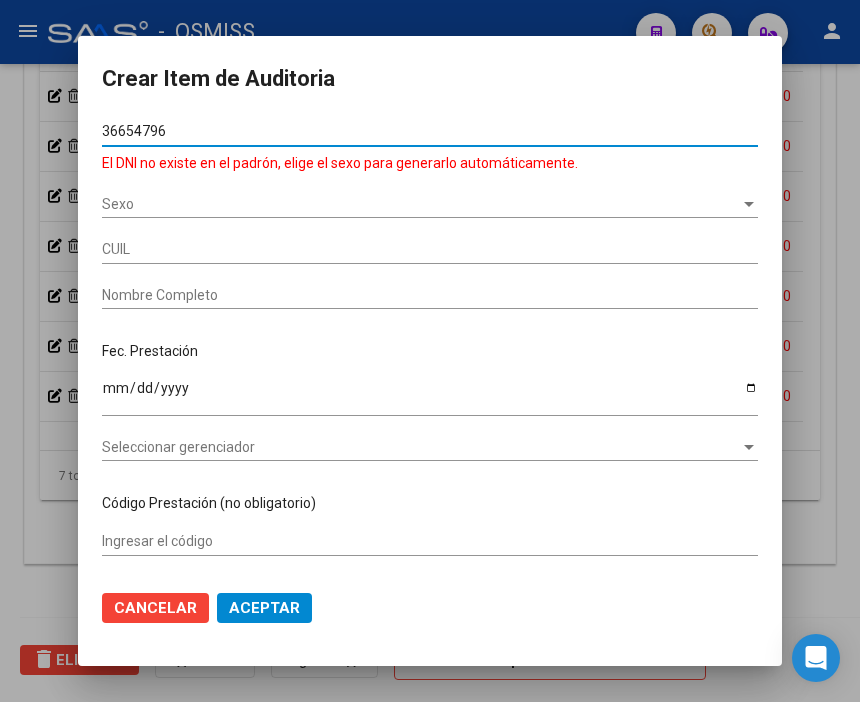 click on "36654796" at bounding box center (430, 131) 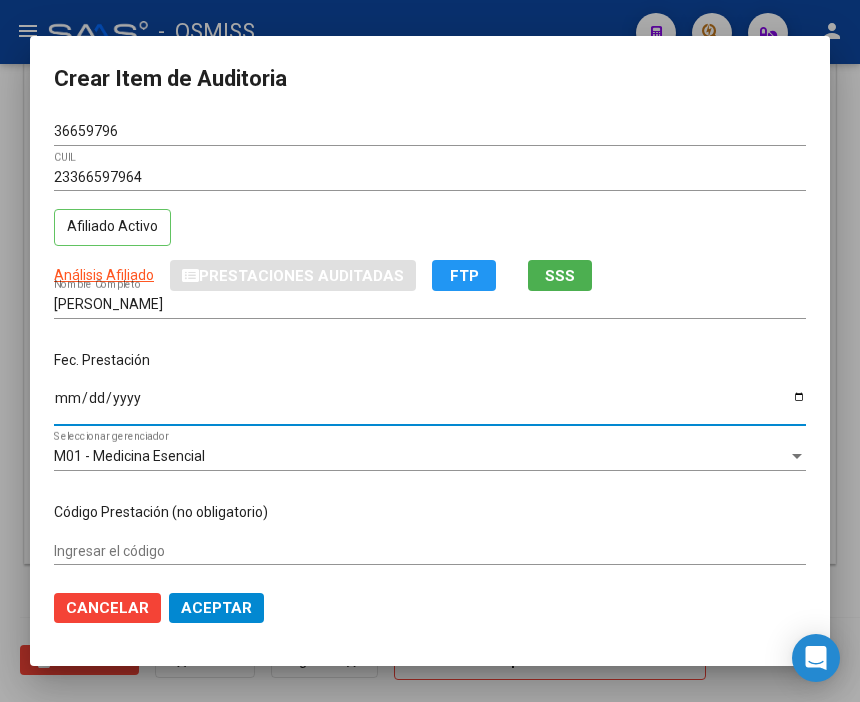 click on "Ingresar la fecha" at bounding box center [430, 405] 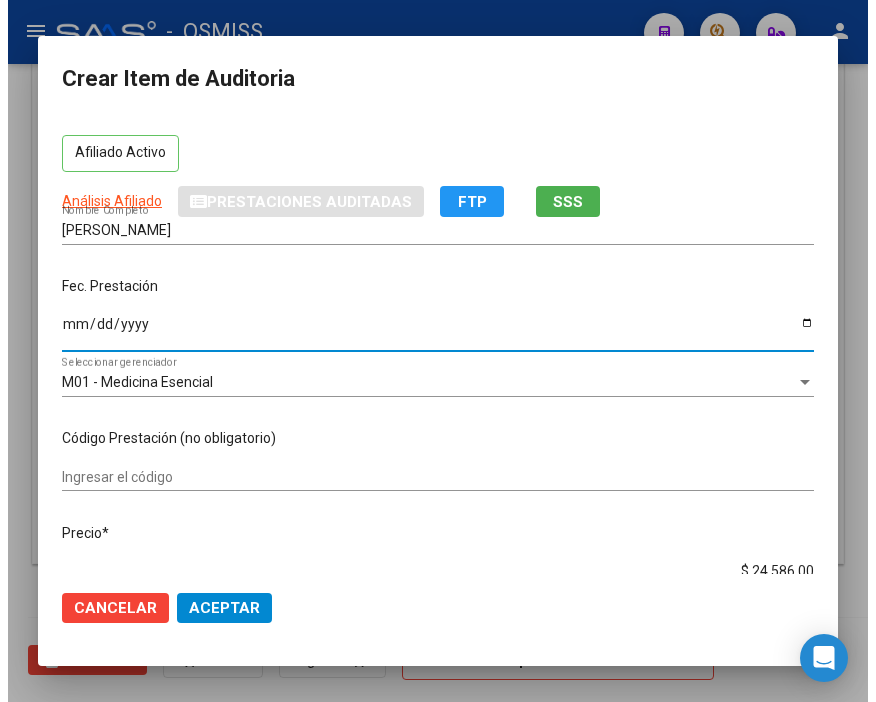 scroll, scrollTop: 111, scrollLeft: 0, axis: vertical 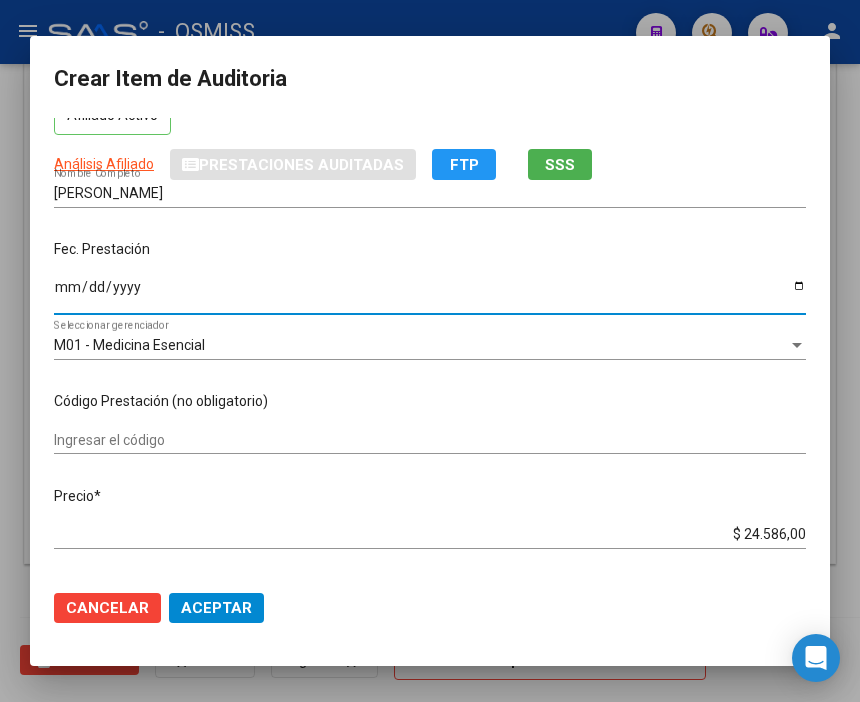 click on "Aceptar" 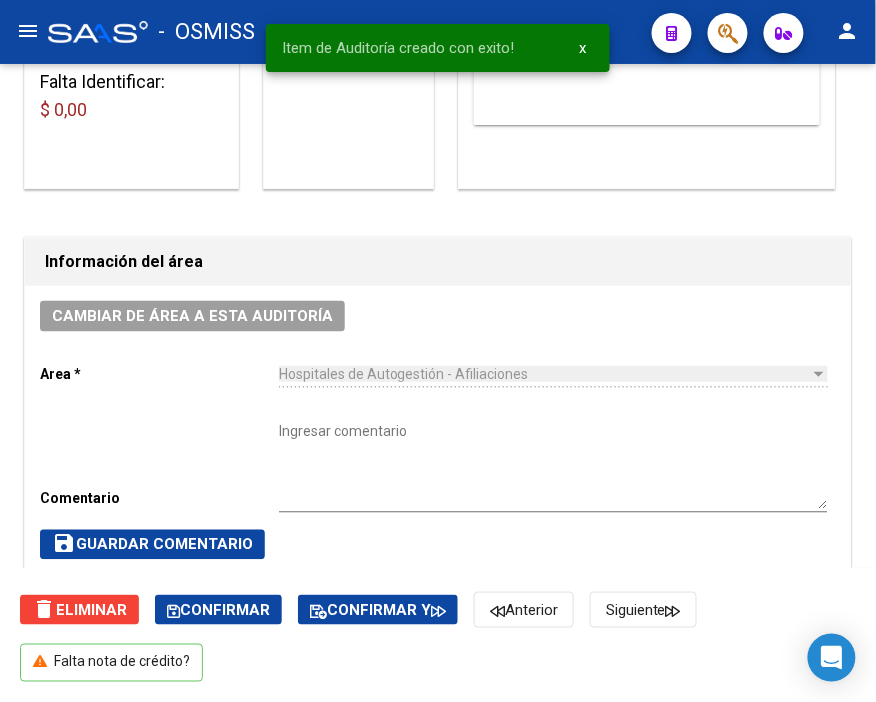 scroll, scrollTop: 0, scrollLeft: 0, axis: both 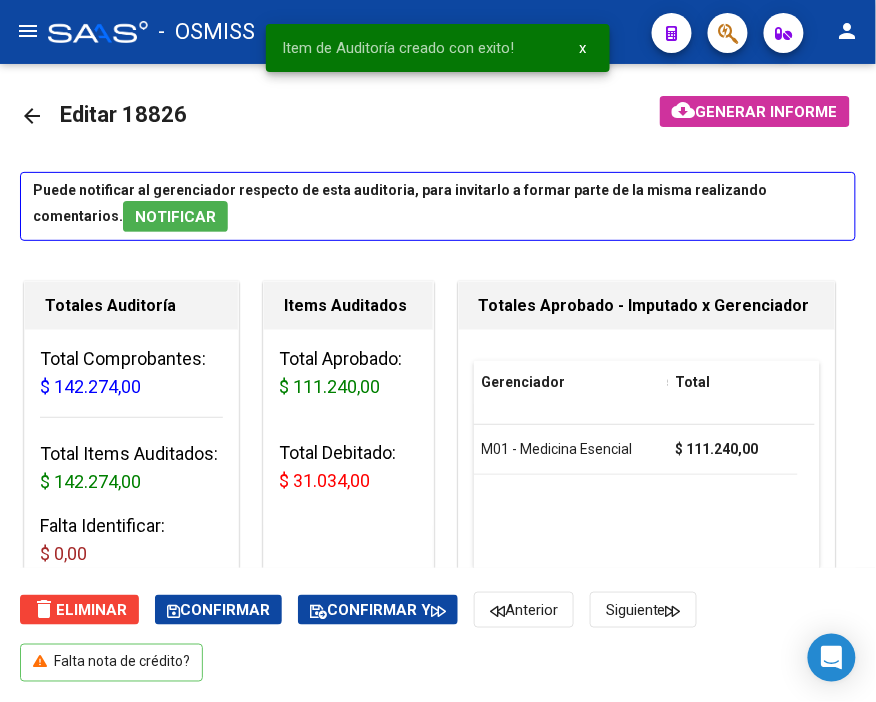 click on "Generar informe" 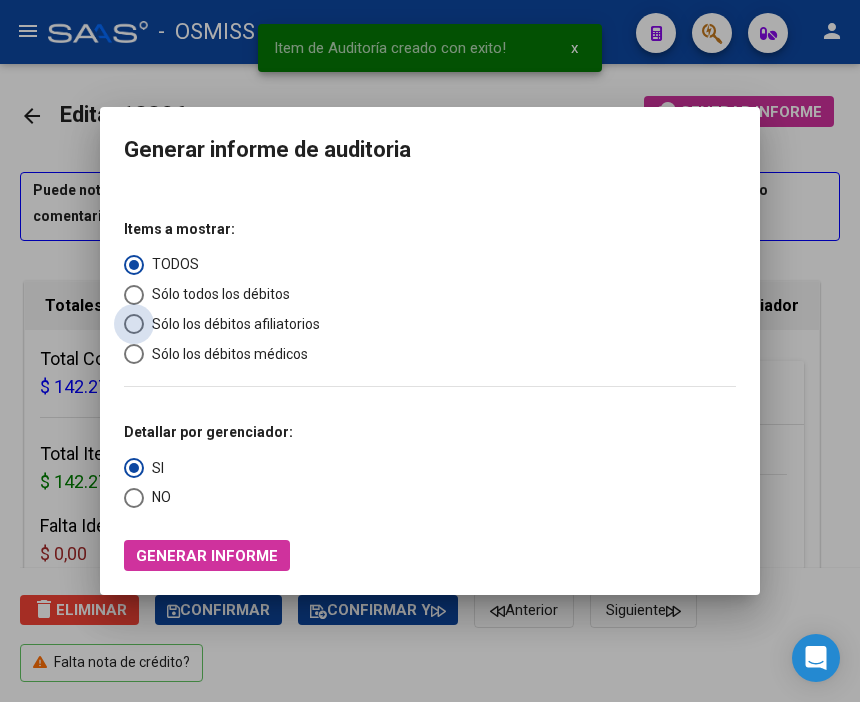 click on "Sólo los débitos afiliatorios" at bounding box center (232, 324) 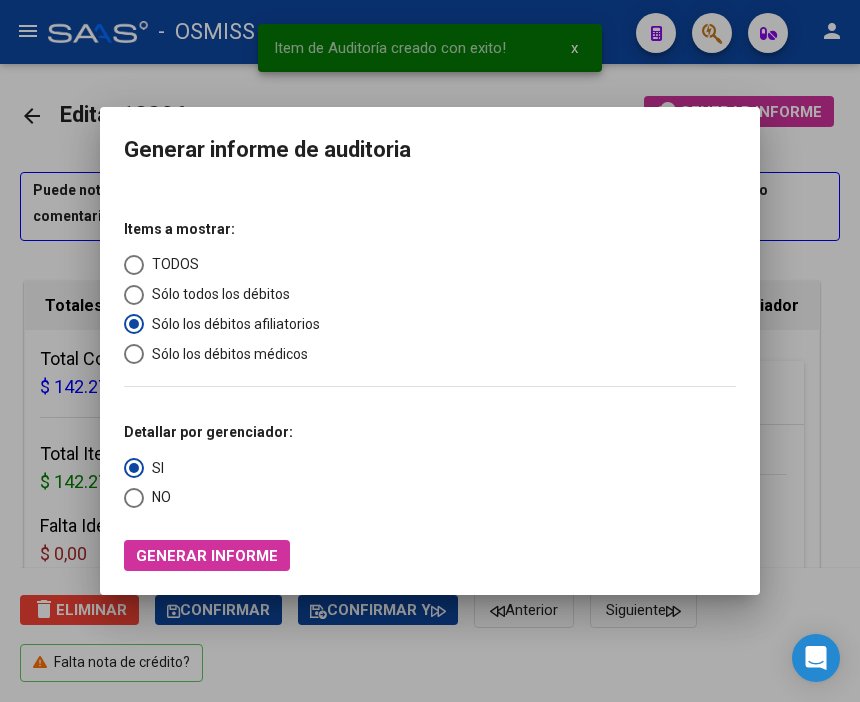 click on "NO" at bounding box center [157, 497] 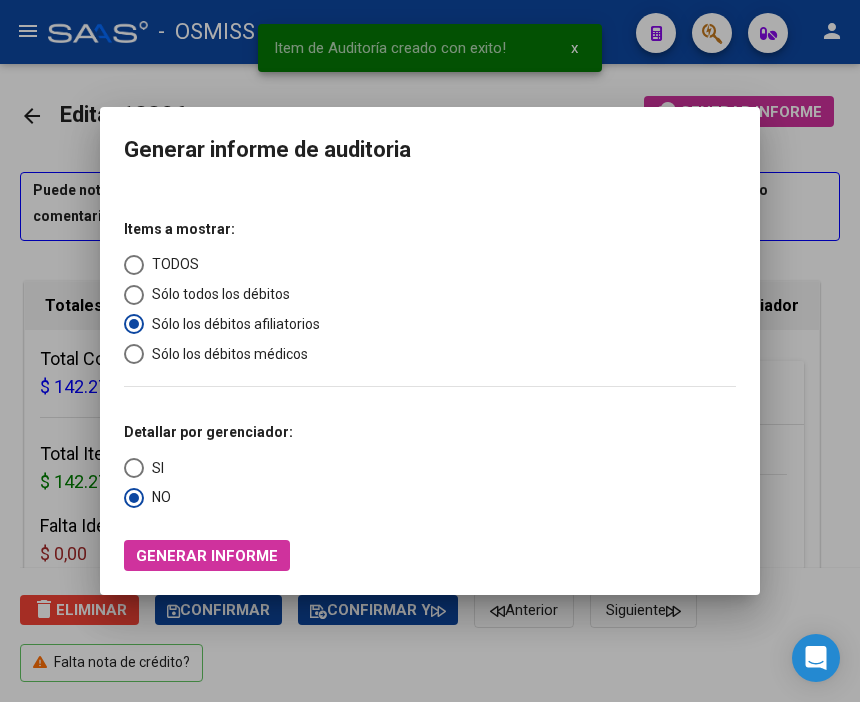 click on "Generar informe" at bounding box center (207, 556) 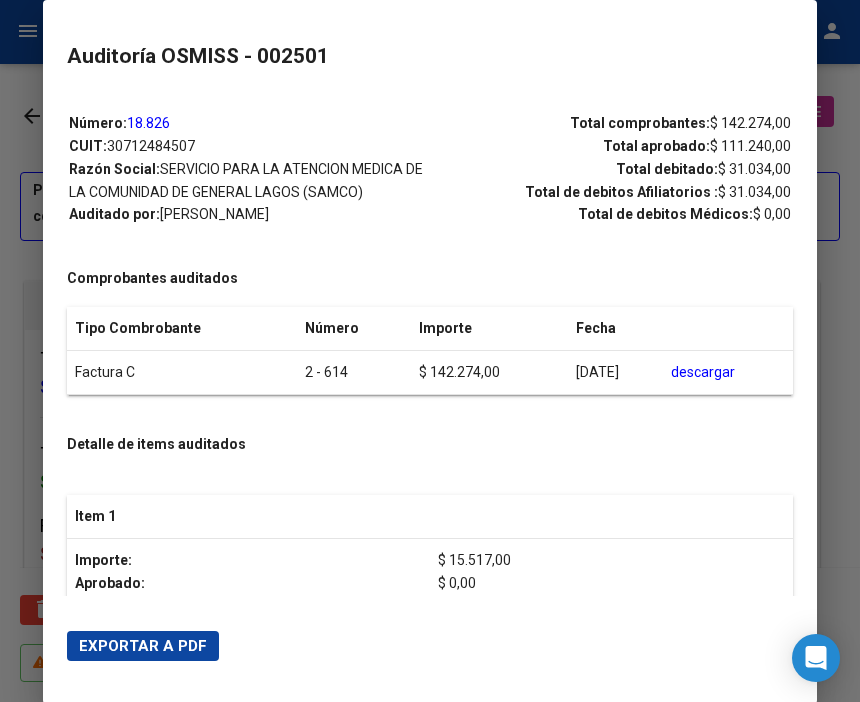 click on "Exportar a PDF" at bounding box center [143, 646] 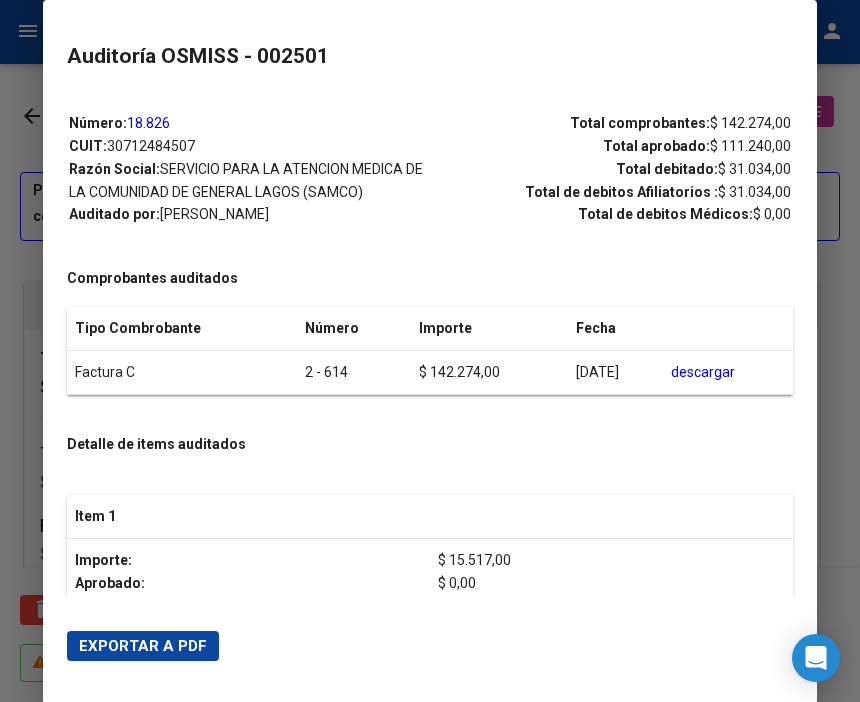click at bounding box center [430, 351] 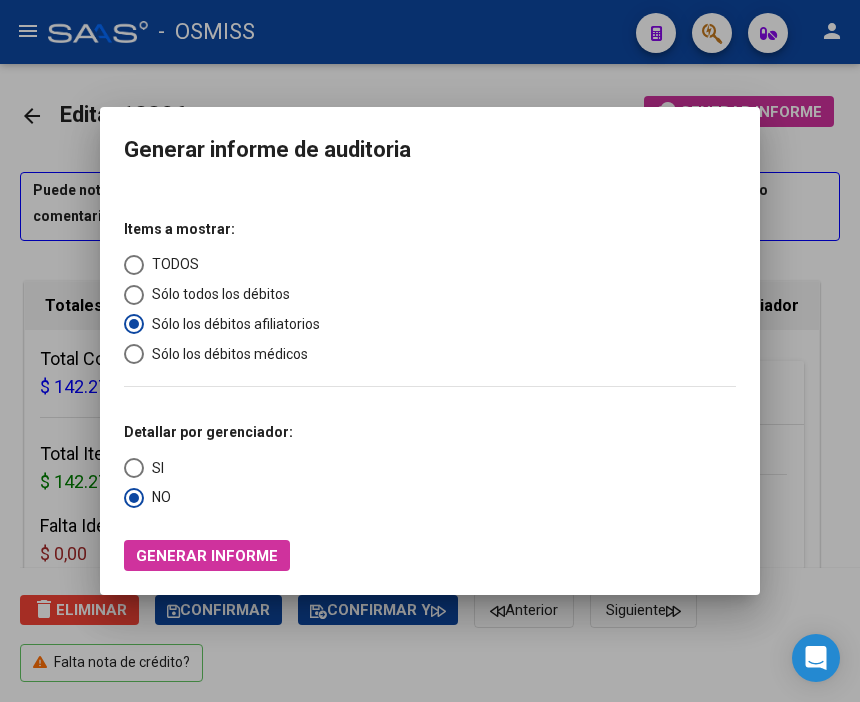 click at bounding box center [430, 351] 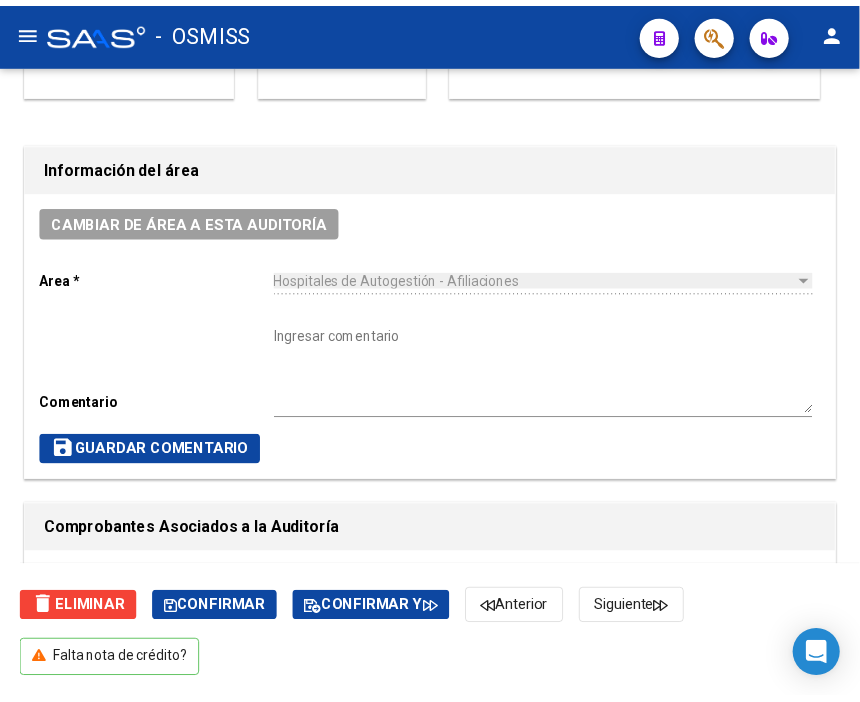 scroll, scrollTop: 555, scrollLeft: 0, axis: vertical 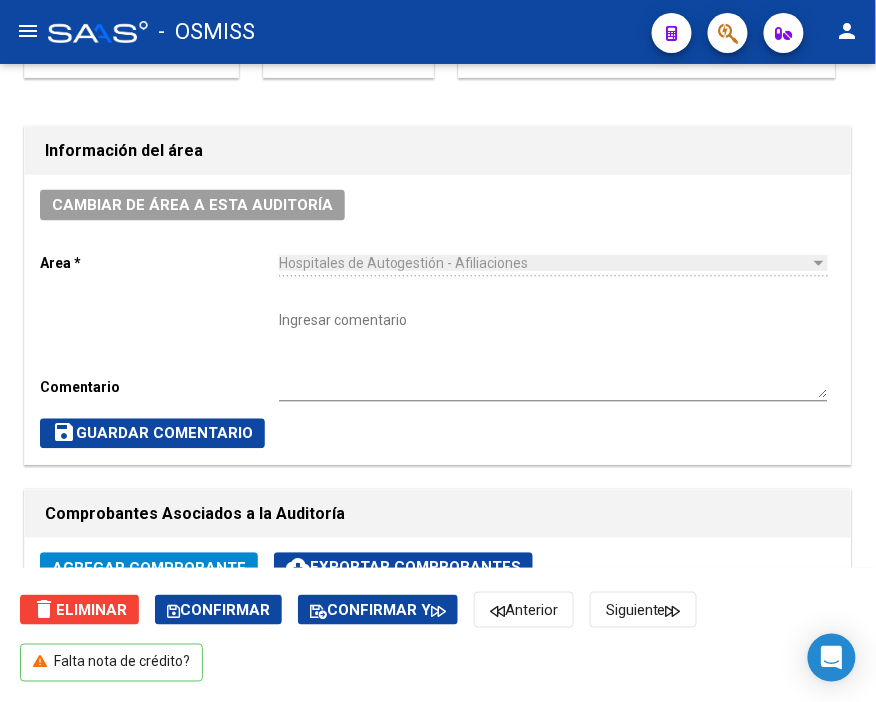 click on "Cambiar de área a esta auditoría  Area * Hospitales de Autogestión - Afiliaciones Seleccionar area Comentario    Ingresar comentario  save  Guardar Comentario" 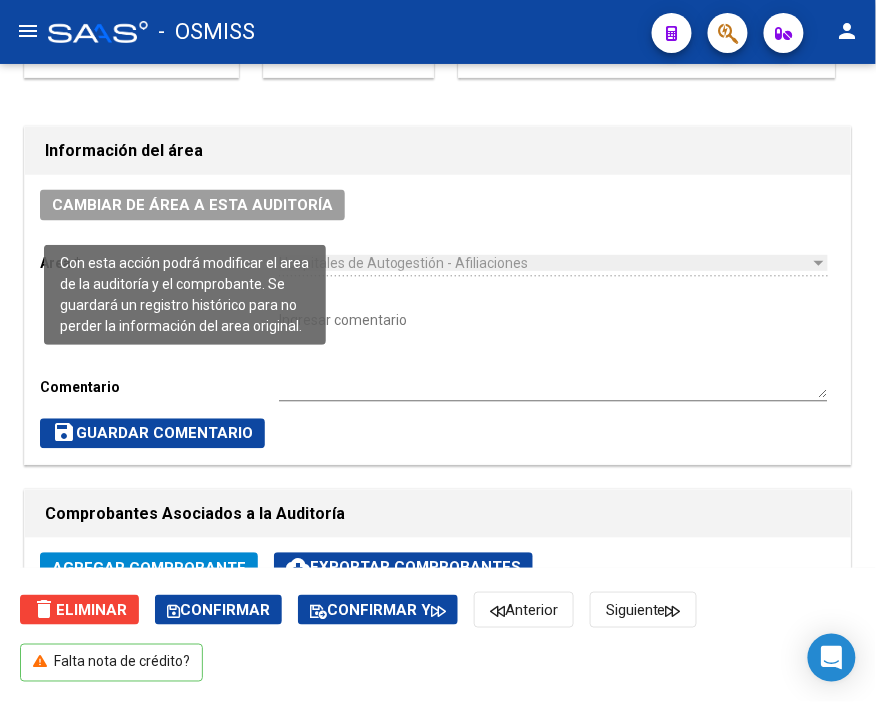 click on "Cambiar de área a esta auditoría" 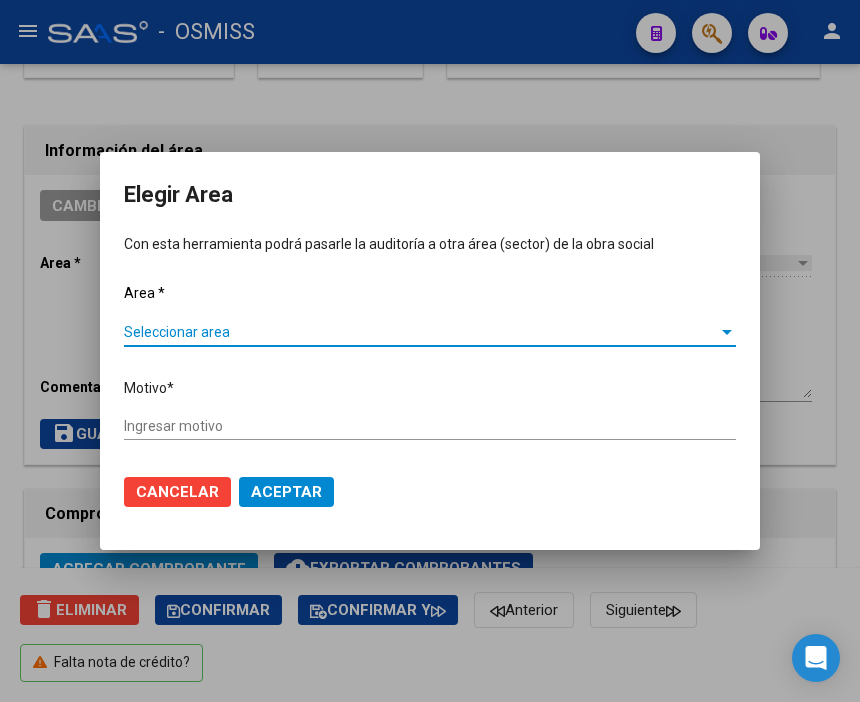 click on "Seleccionar area" at bounding box center [421, 332] 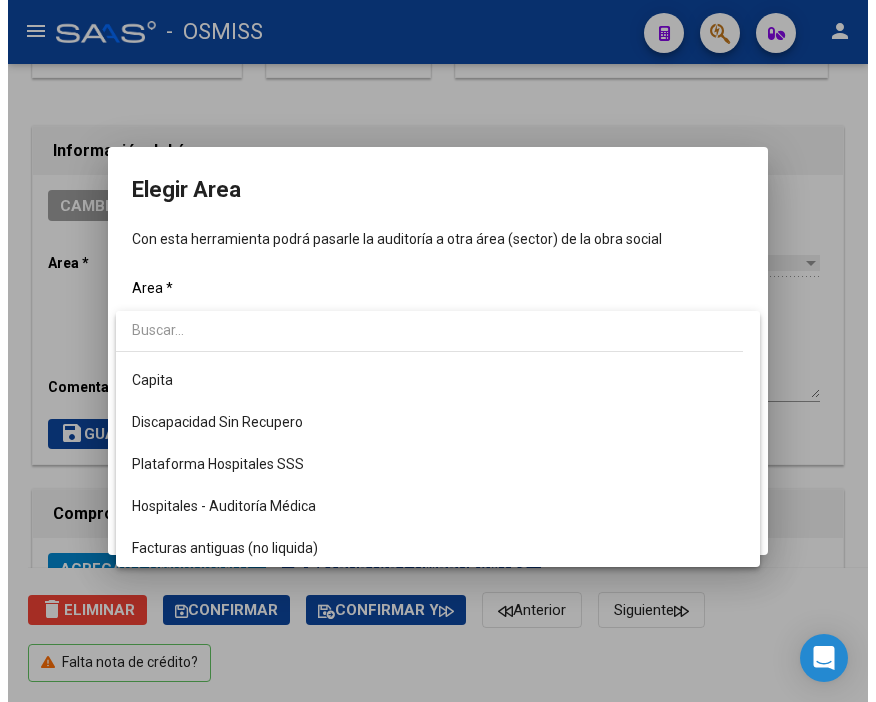 scroll, scrollTop: 222, scrollLeft: 0, axis: vertical 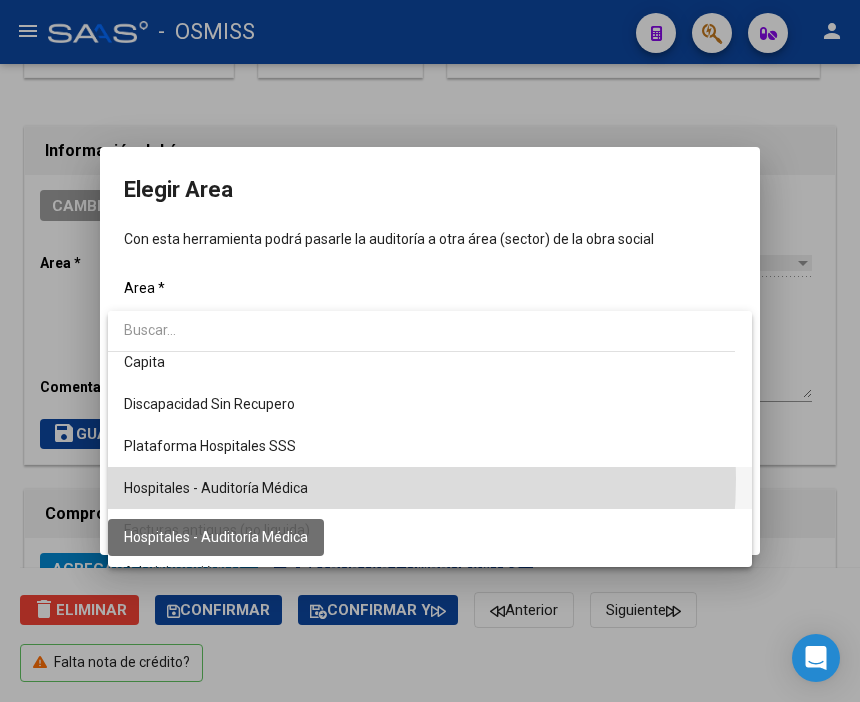click on "Hospitales - Auditoría Médica" at bounding box center (216, 488) 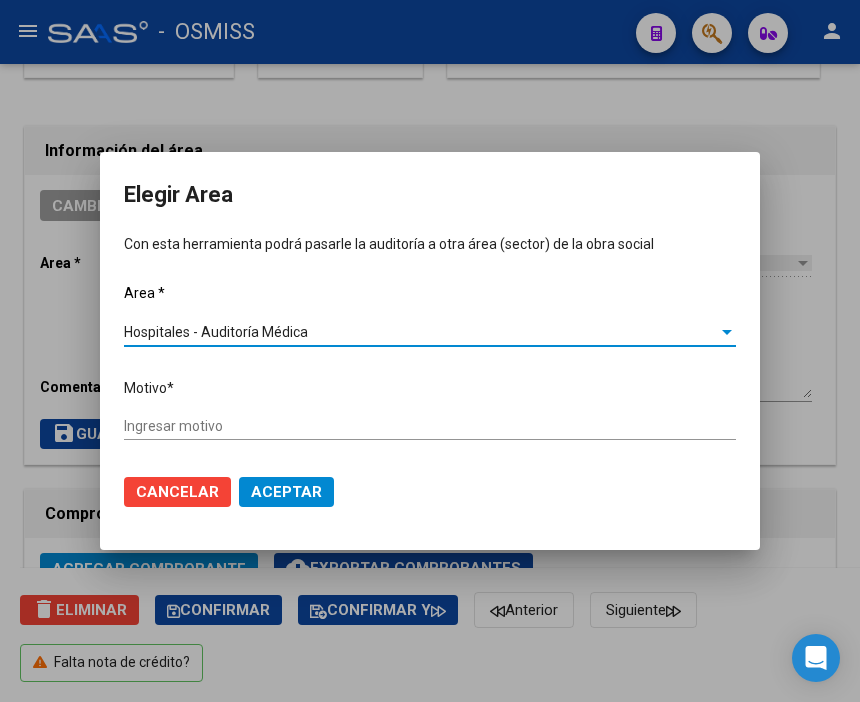 click on "Area * Hospitales - Auditoría Médica Seleccionar area Motivo  *   [GEOGRAPHIC_DATA] motivo" at bounding box center [430, 370] 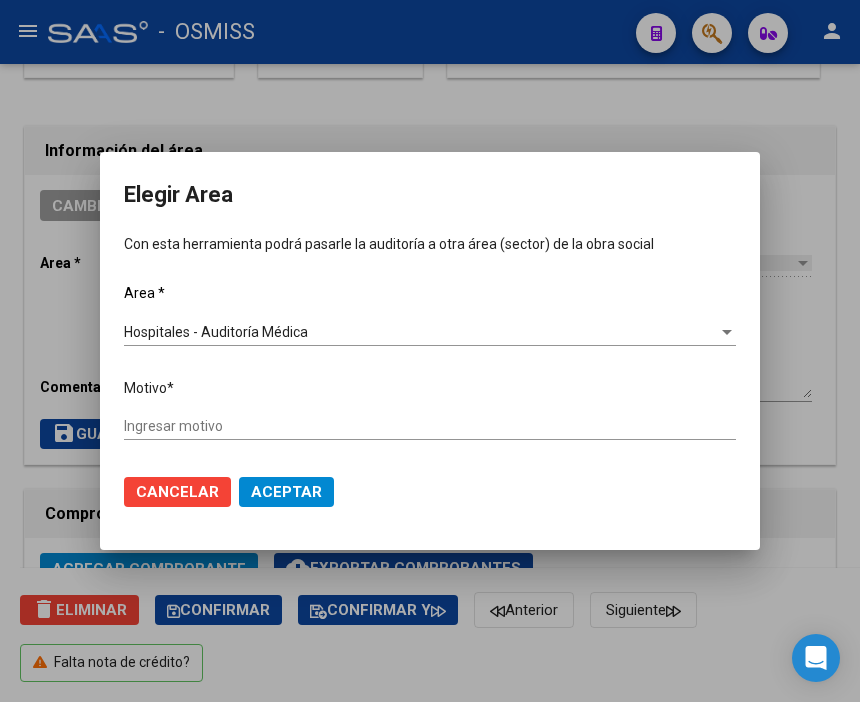 click on "Ingresar motivo" at bounding box center [430, 426] 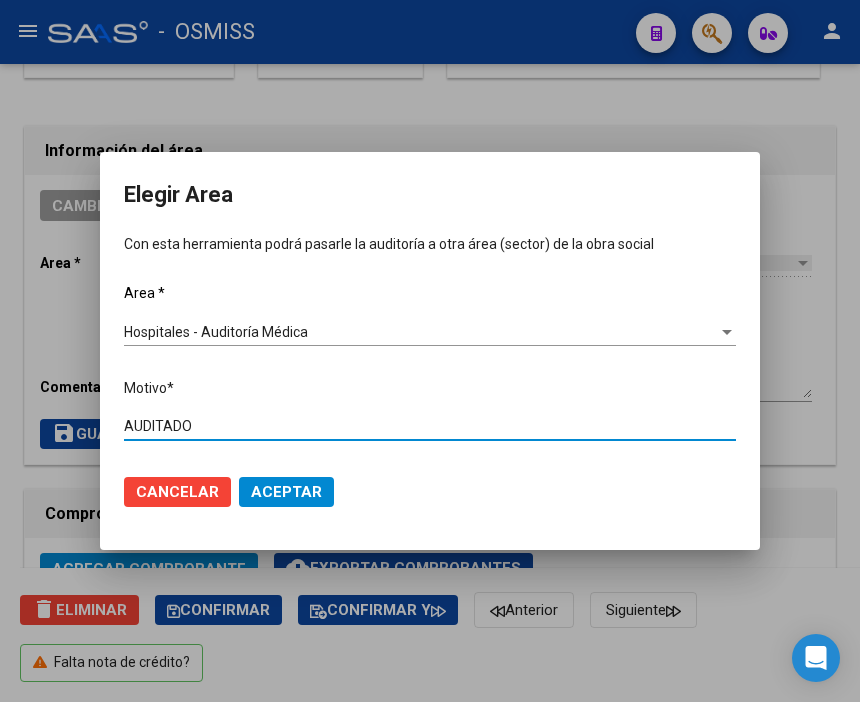 click on "Aceptar" at bounding box center [286, 492] 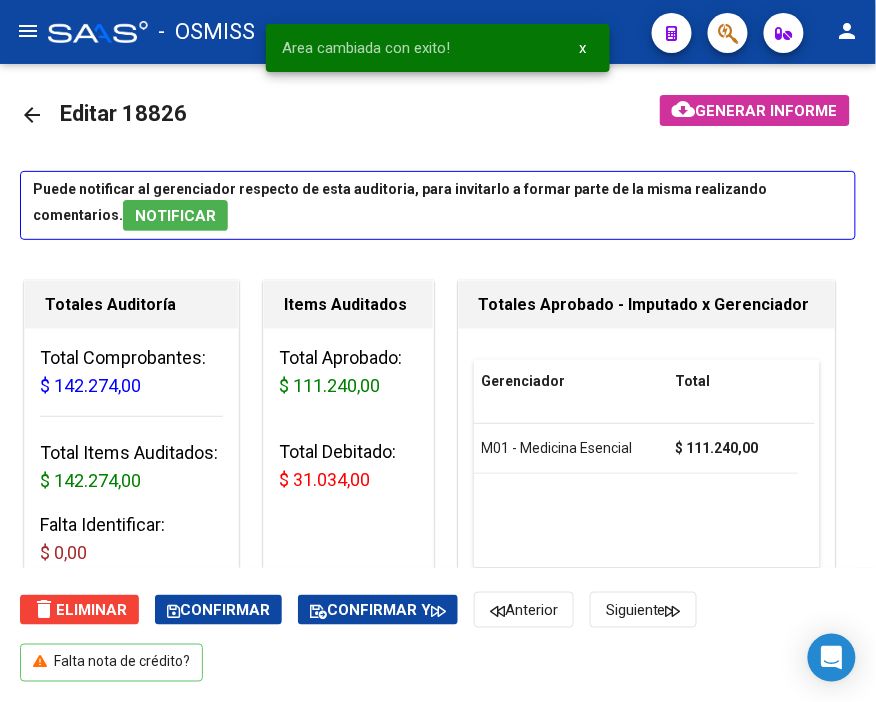 scroll, scrollTop: 0, scrollLeft: 0, axis: both 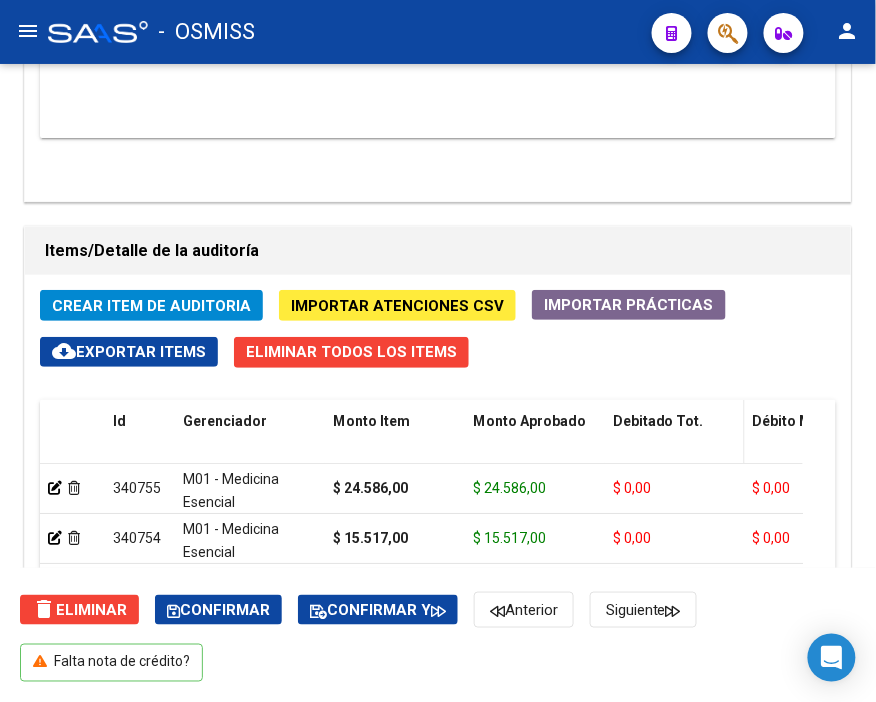 click on "Debitado Tot." 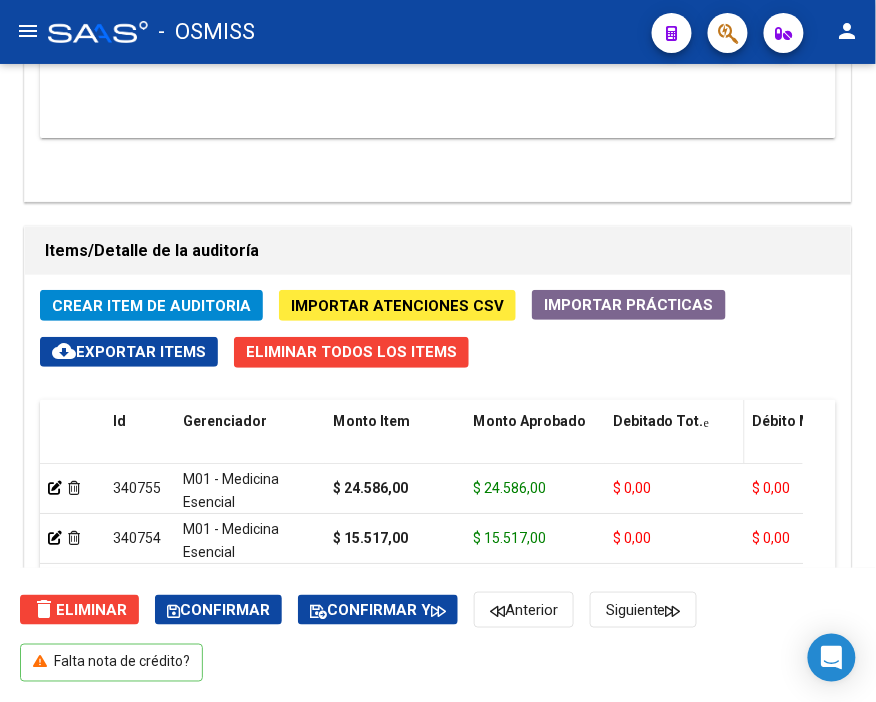 click on "Debitado Tot." 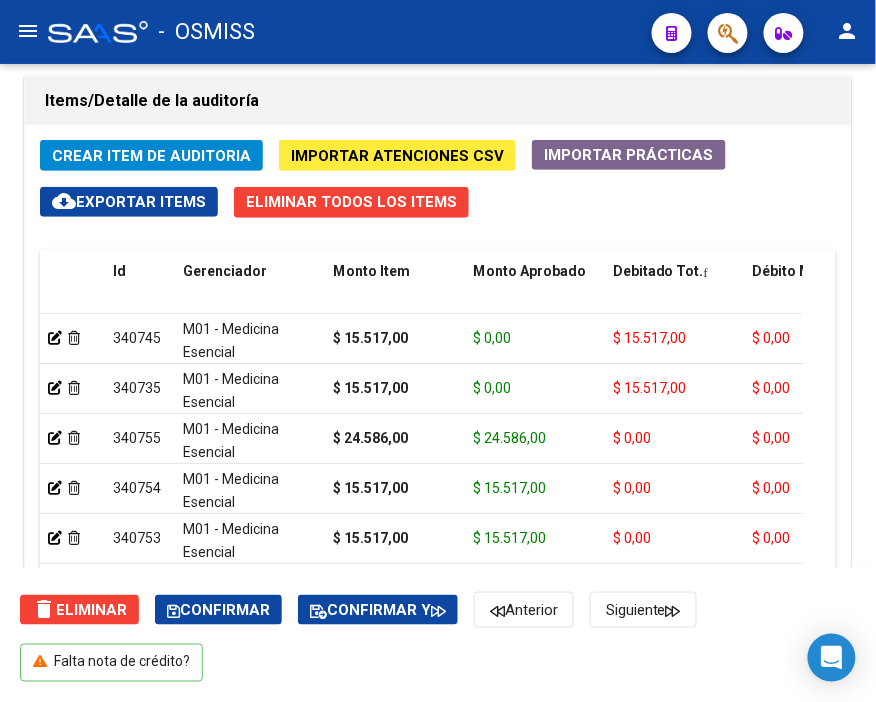 scroll, scrollTop: 1492, scrollLeft: 0, axis: vertical 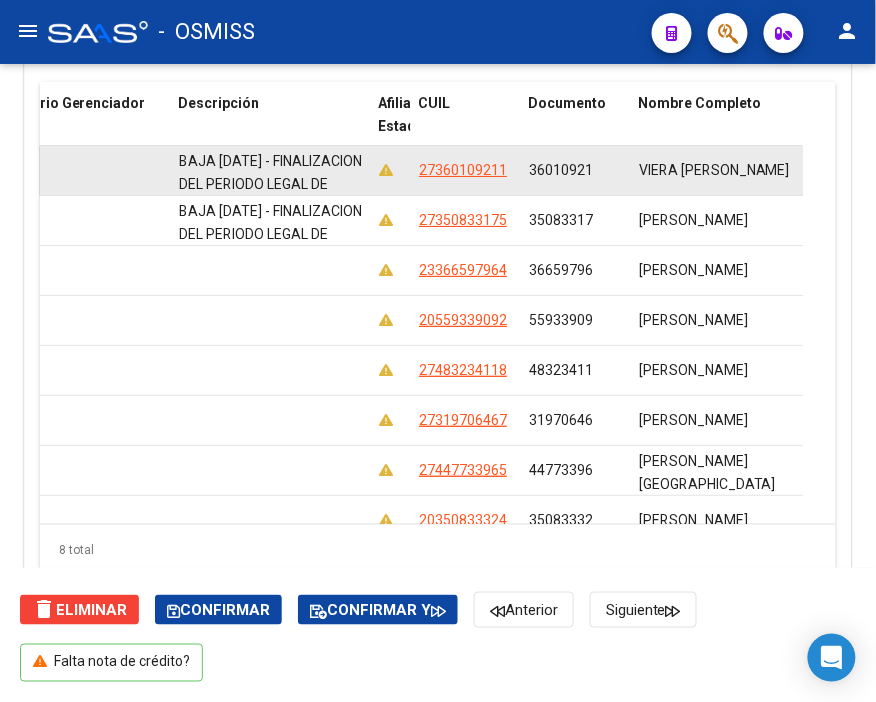 drag, startPoint x: 531, startPoint y: 166, endPoint x: 598, endPoint y: 168, distance: 67.02985 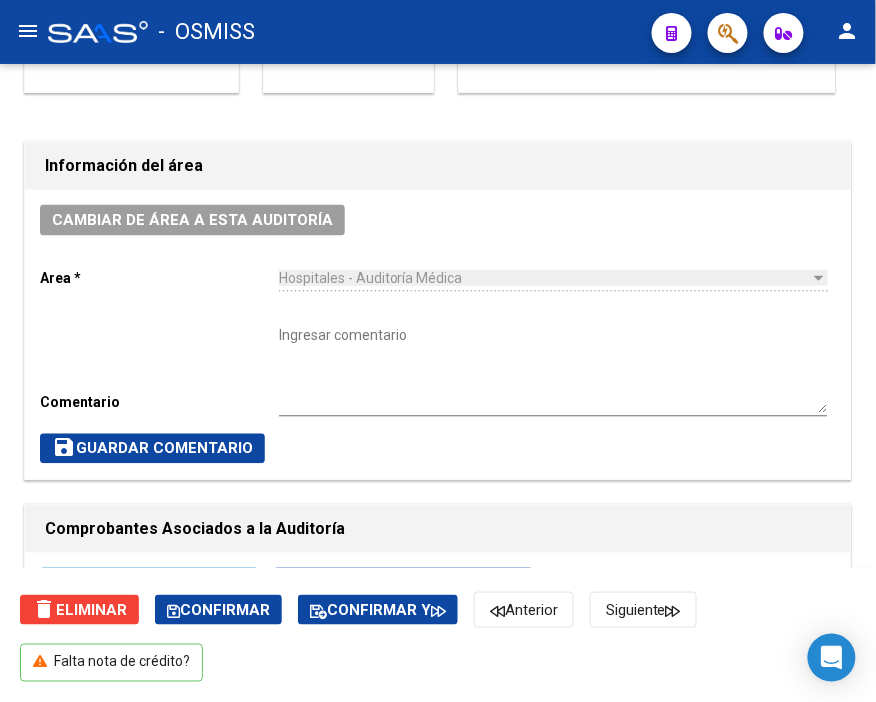 scroll, scrollTop: 0, scrollLeft: 0, axis: both 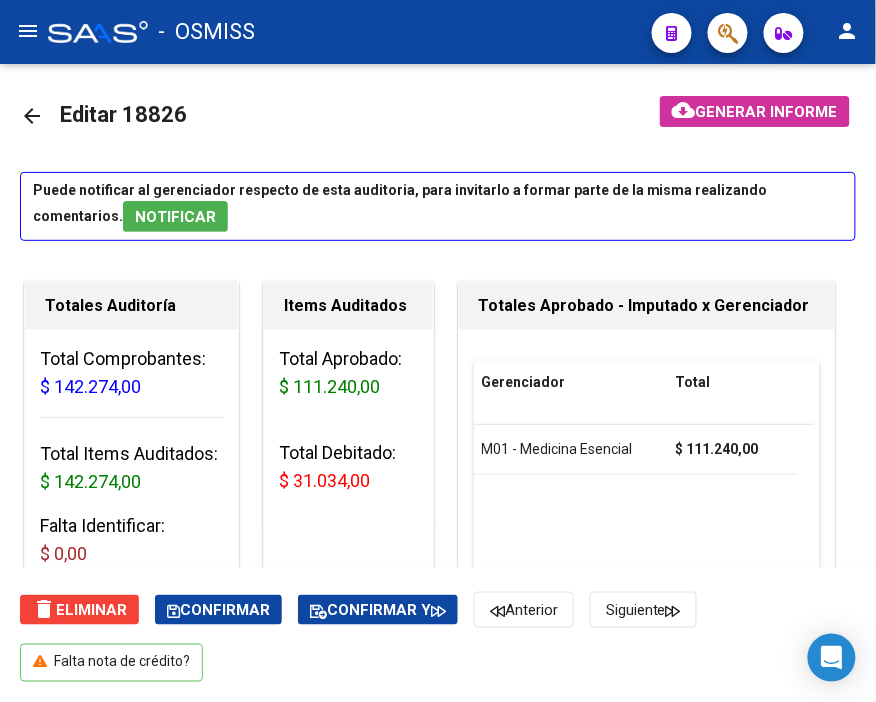 click on "arrow_back" 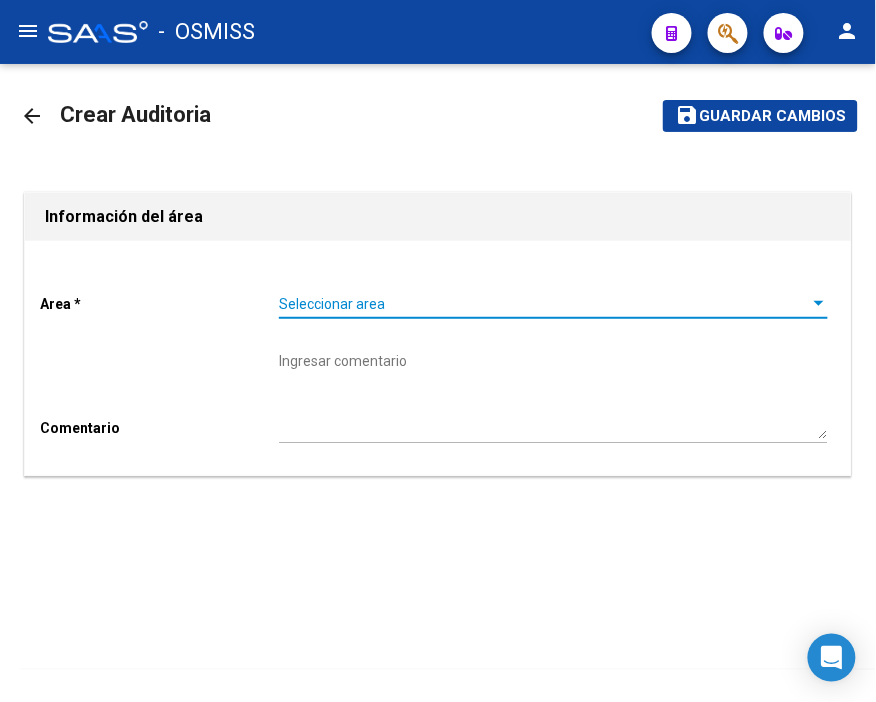click on "Seleccionar area" at bounding box center [544, 304] 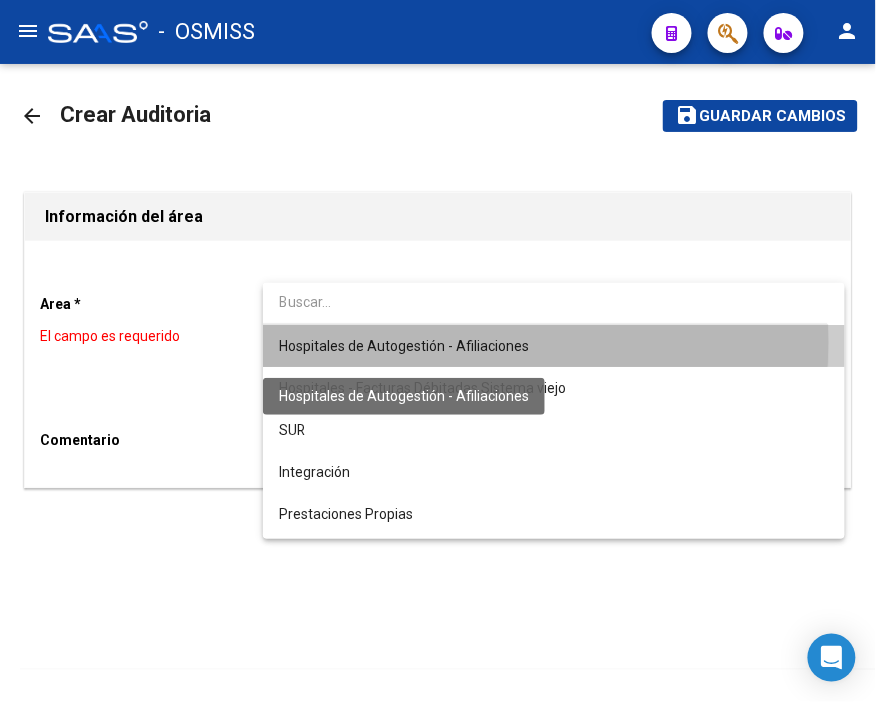 click on "Hospitales de Autogestión - Afiliaciones" at bounding box center [404, 346] 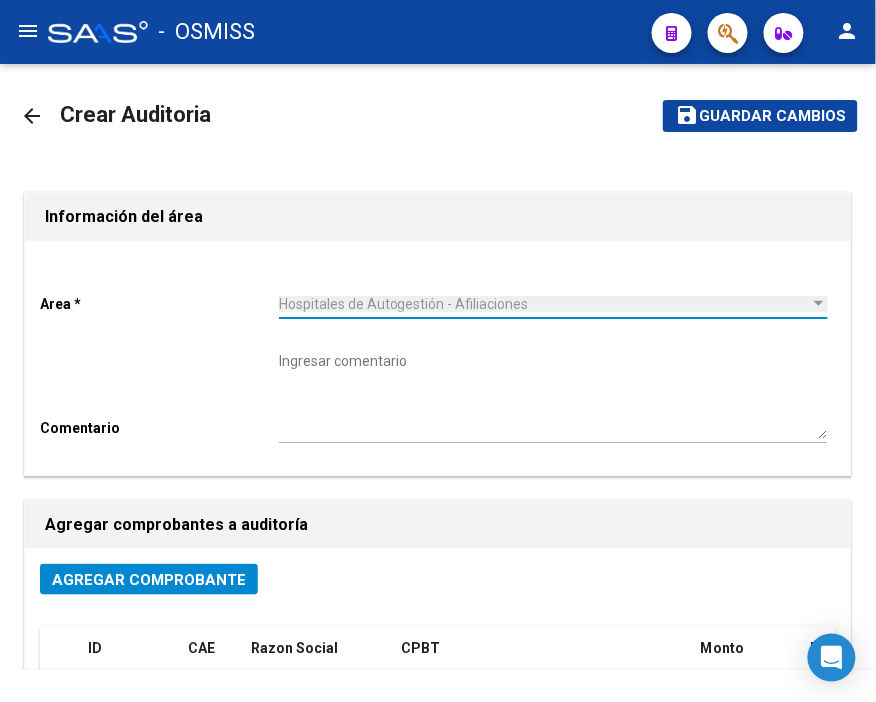 click on "Agregar Comprobante" 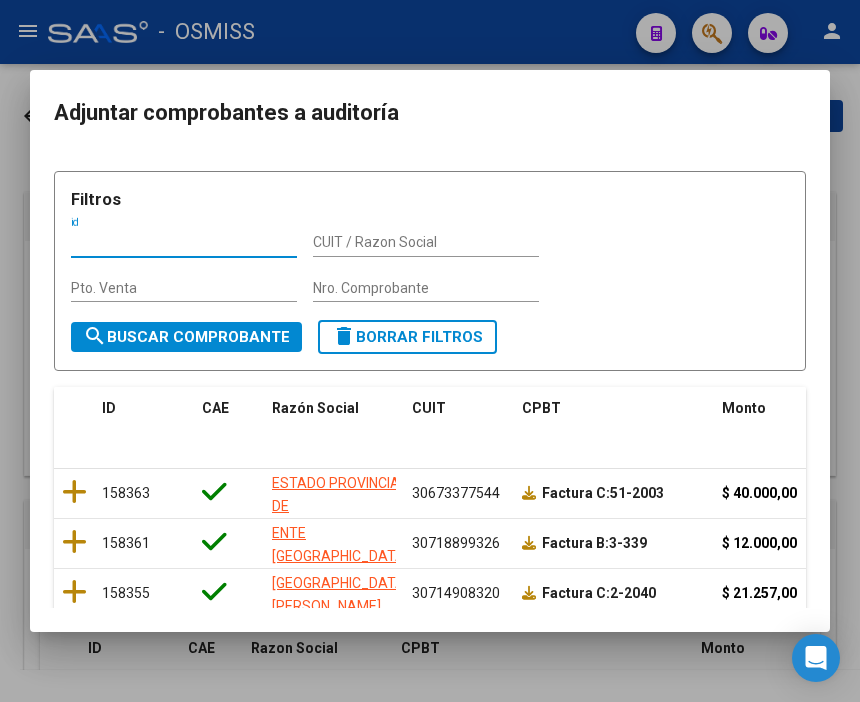 click on "Nro. Comprobante" at bounding box center (426, 288) 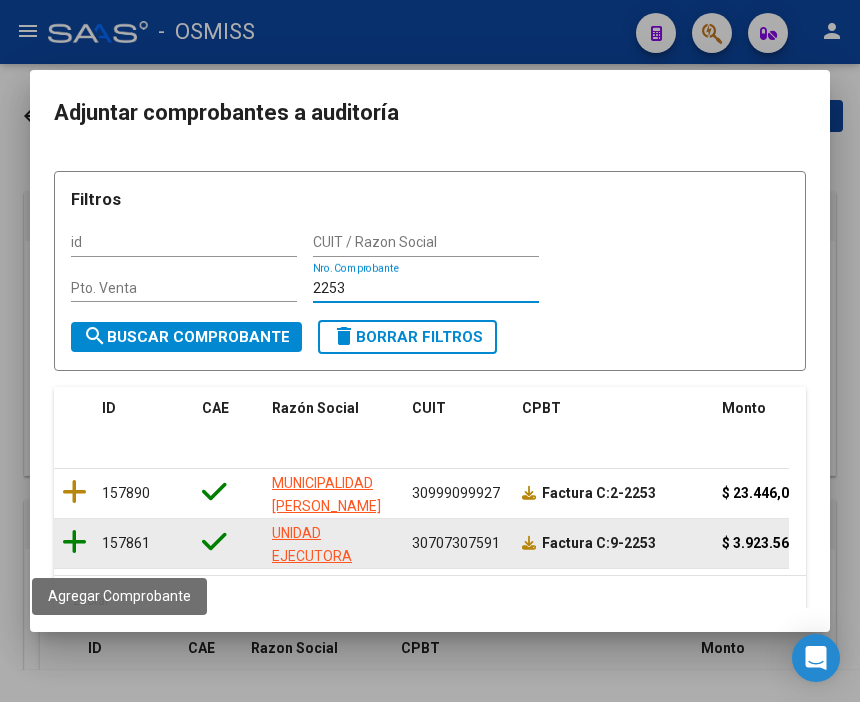 click 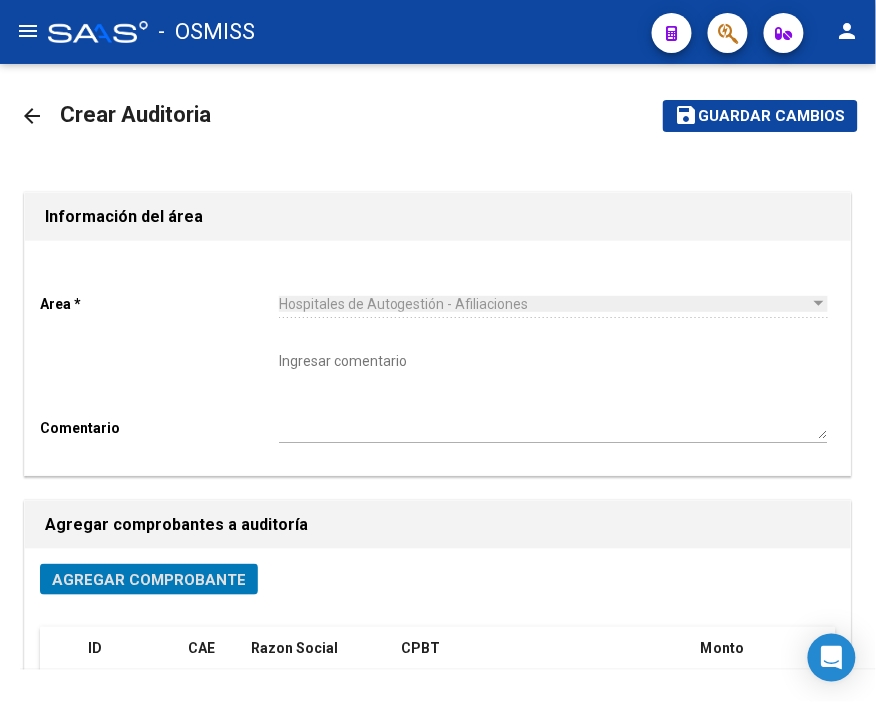 click on "Guardar cambios" 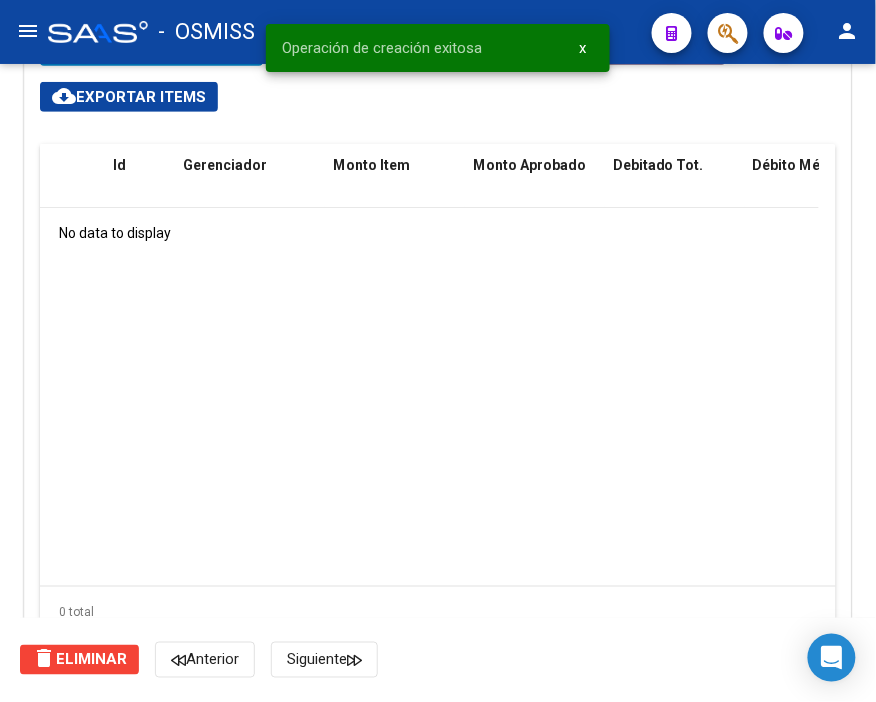 scroll, scrollTop: 1444, scrollLeft: 0, axis: vertical 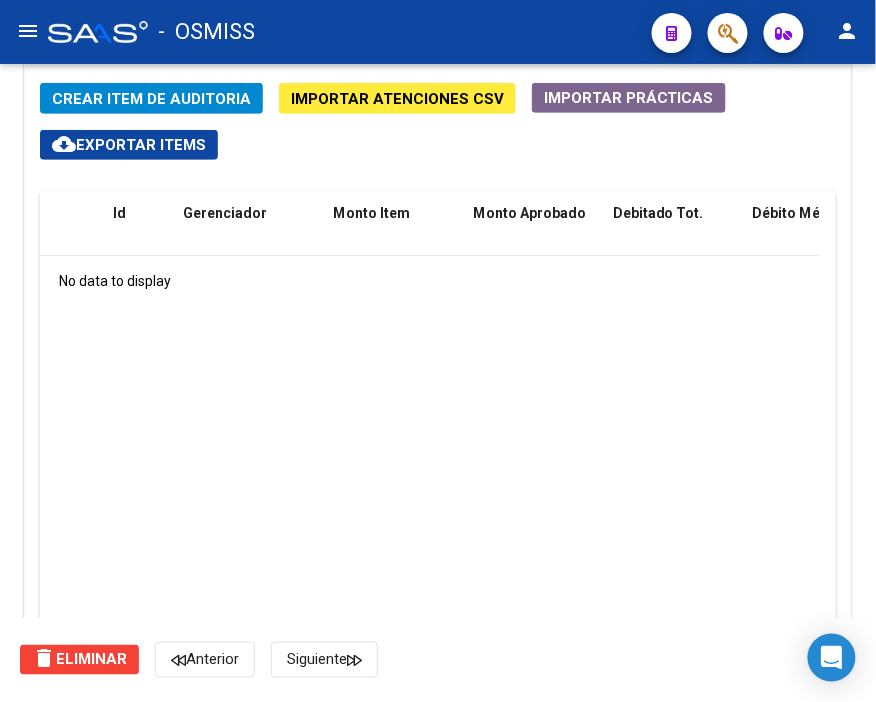 click on "-   OSMISS" 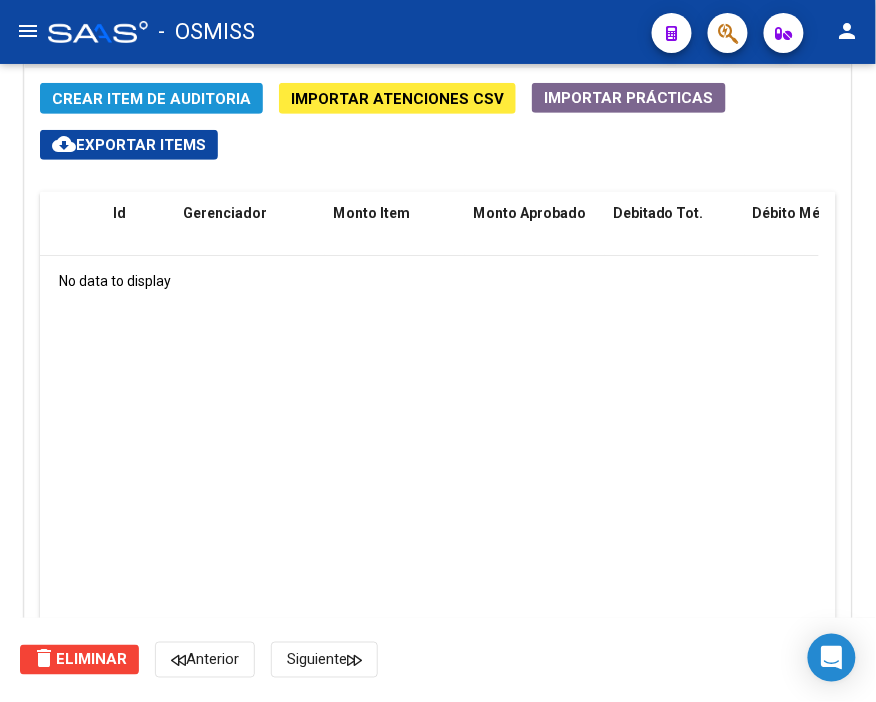 click on "Crear Item de Auditoria" 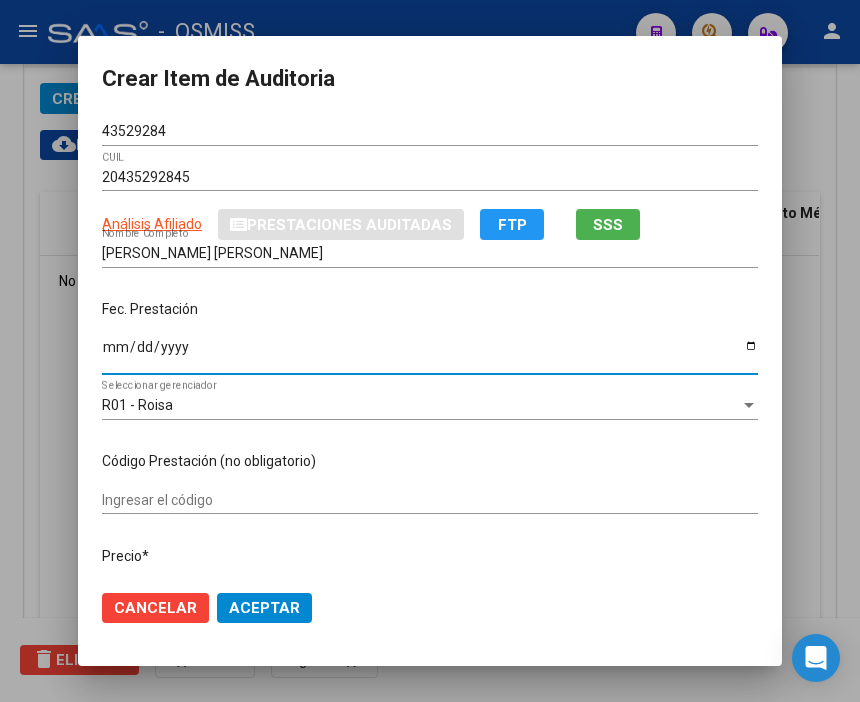 click on "Ingresar la fecha" at bounding box center (430, 354) 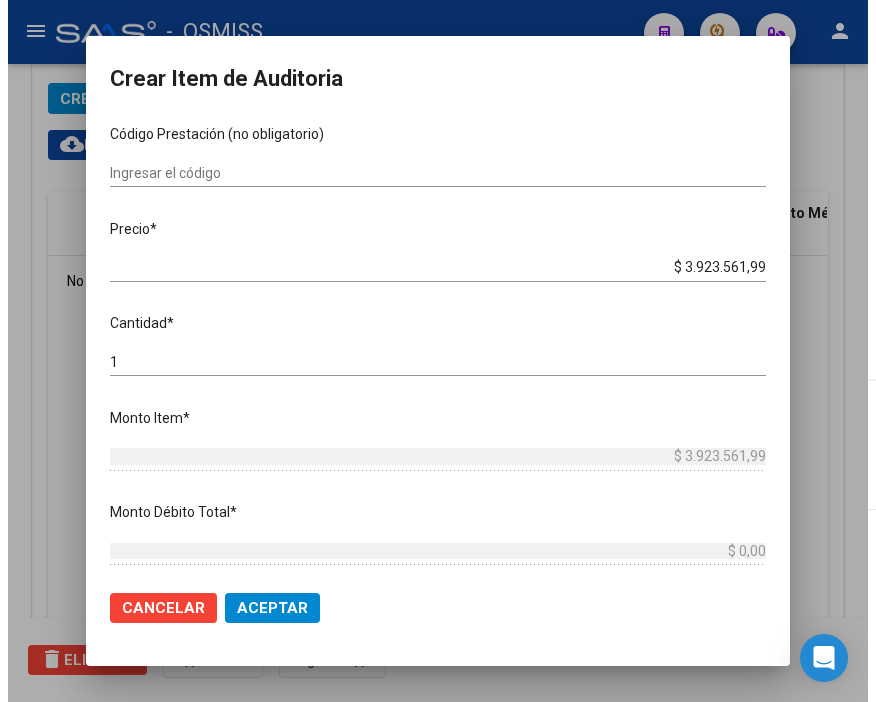scroll, scrollTop: 333, scrollLeft: 0, axis: vertical 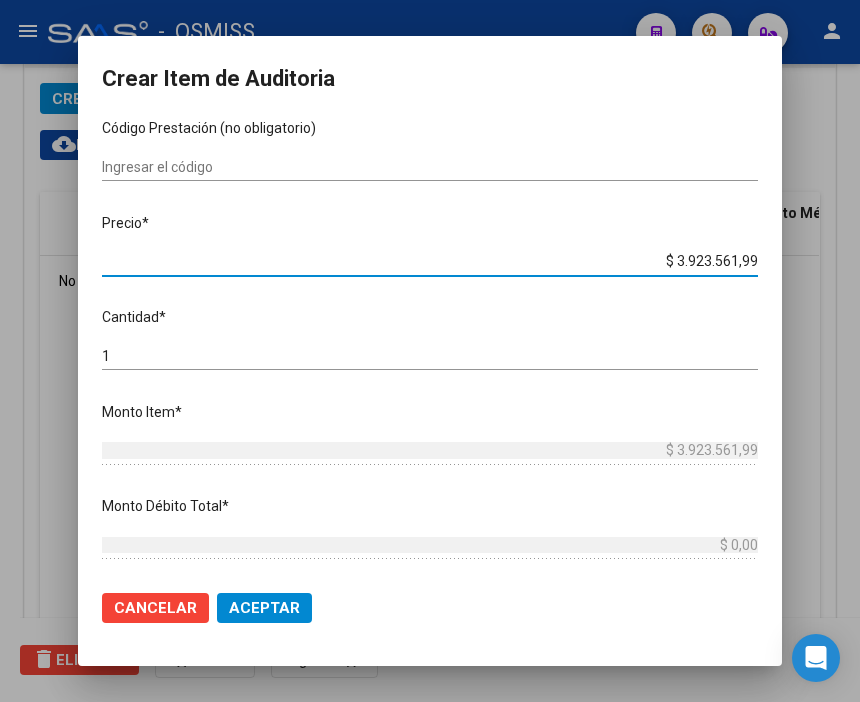 drag, startPoint x: 622, startPoint y: 268, endPoint x: 855, endPoint y: 263, distance: 233.05363 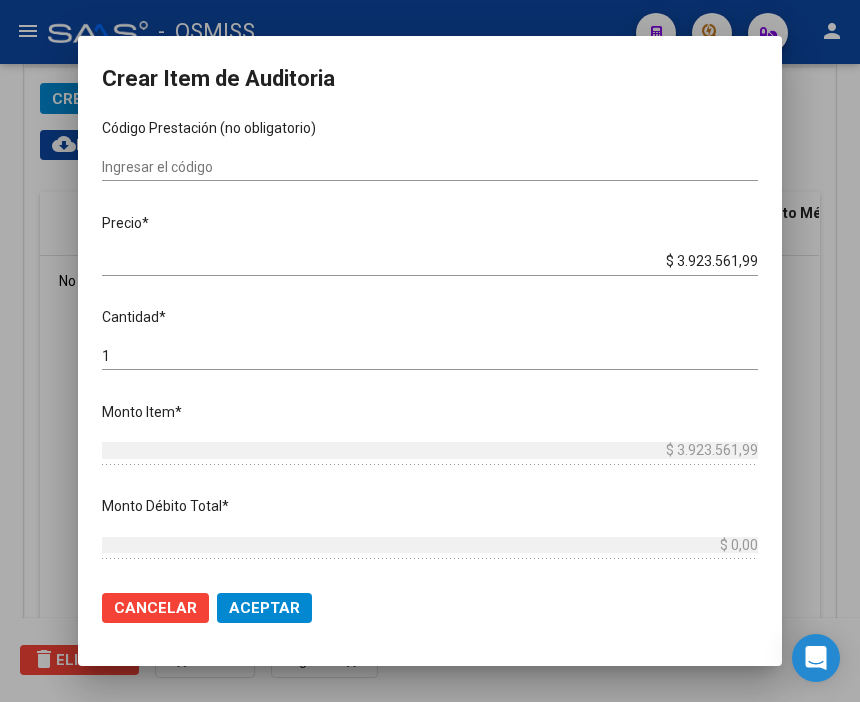 click on "$ 3.923.561,99" at bounding box center [430, 261] 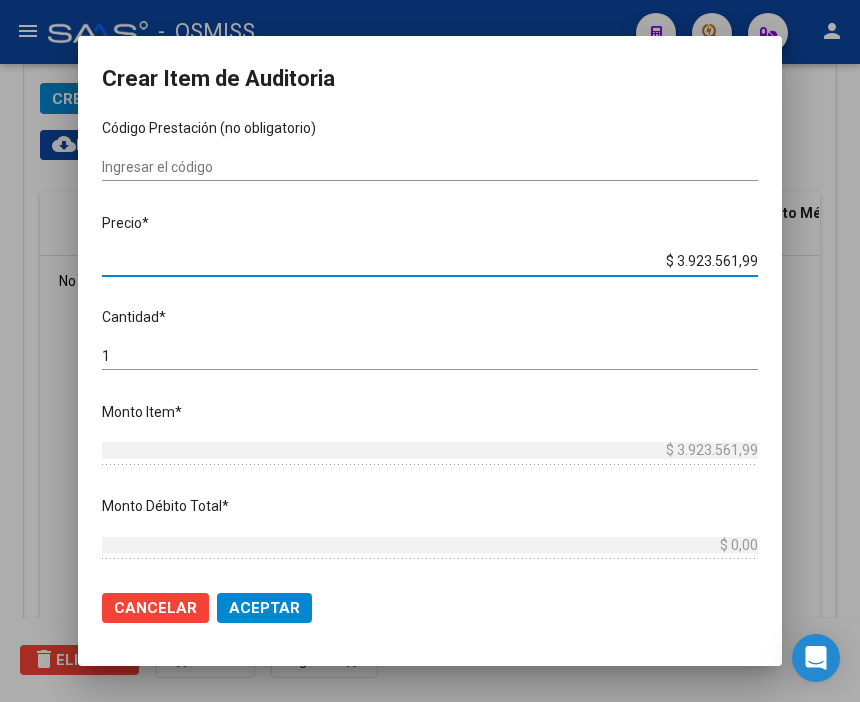 drag, startPoint x: 636, startPoint y: 260, endPoint x: 837, endPoint y: 260, distance: 201 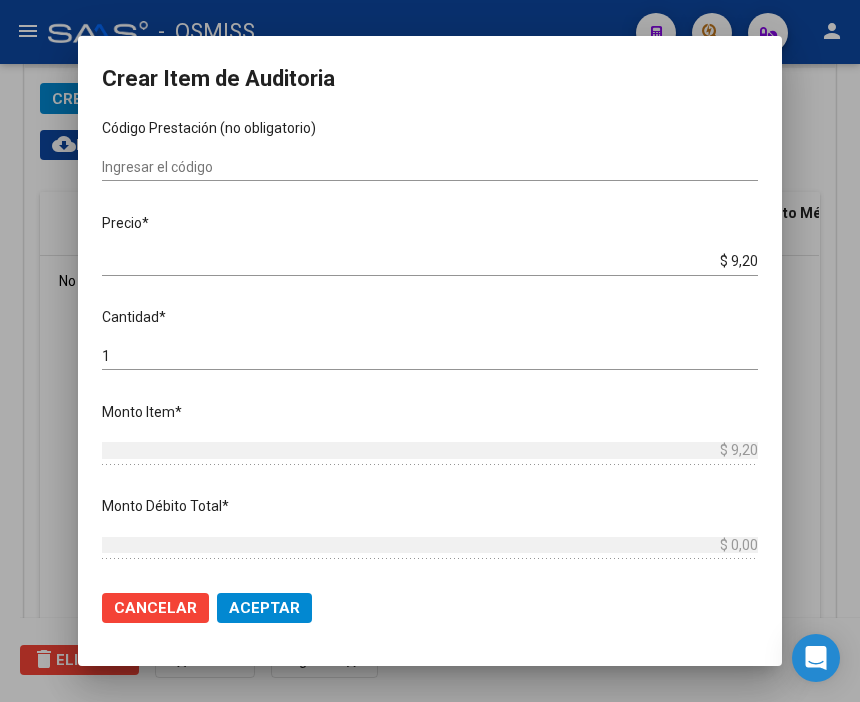 click on "Precio  *   $ 9,20 Ingresar el precio" at bounding box center (438, 241) 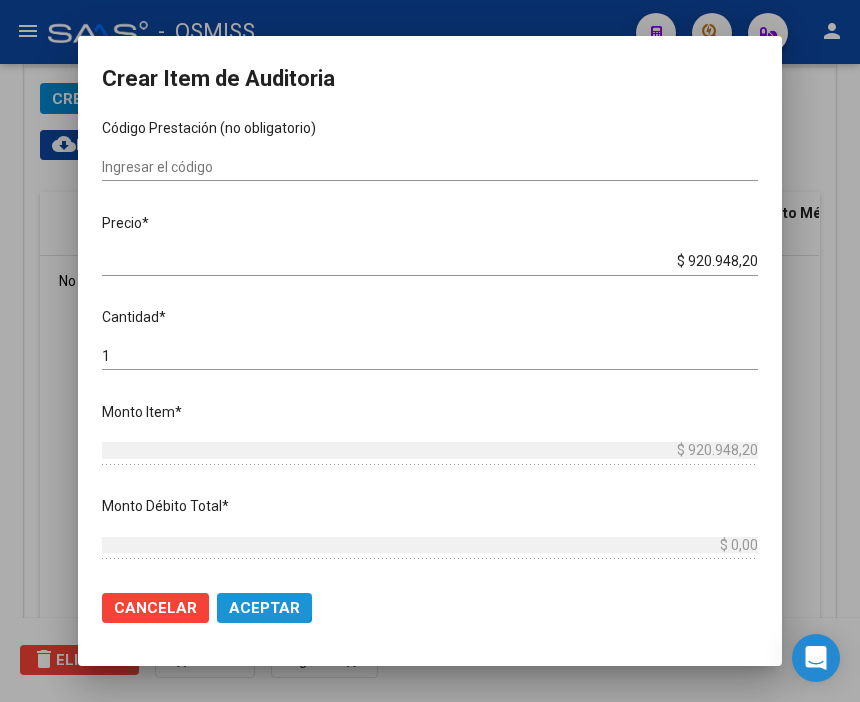 click on "Aceptar" 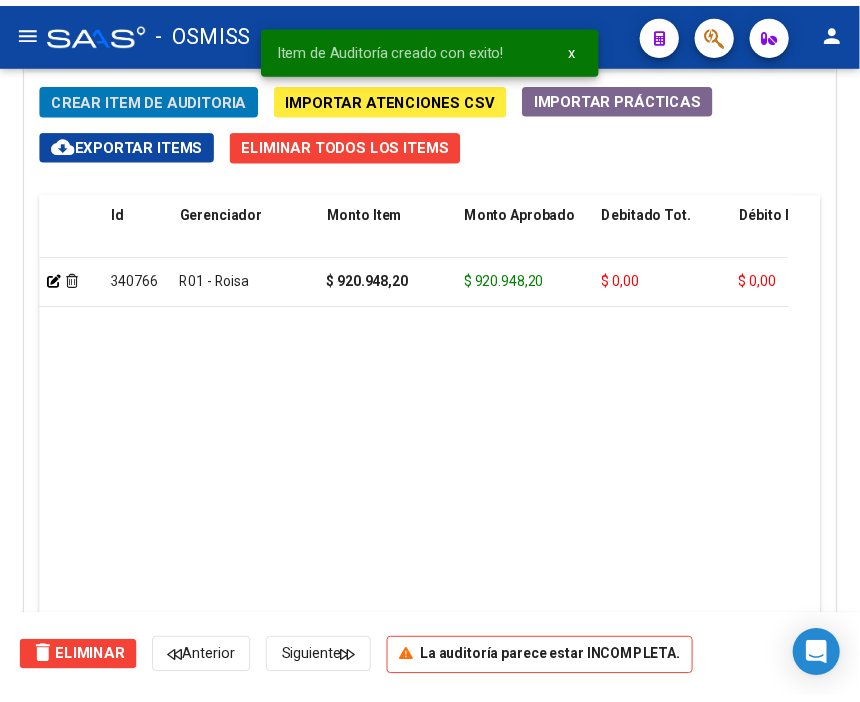 scroll, scrollTop: 1541, scrollLeft: 0, axis: vertical 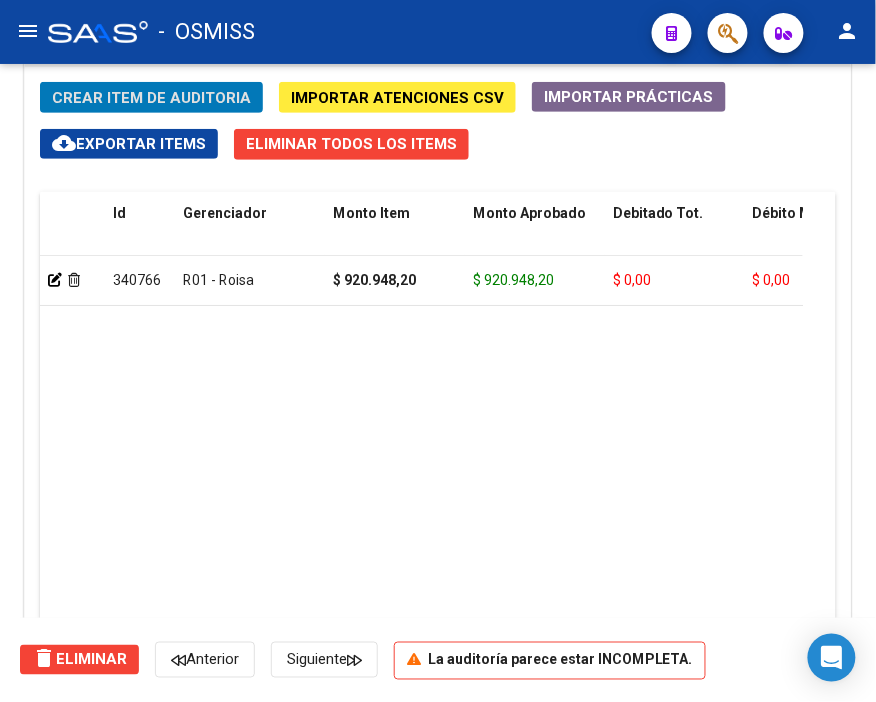 click on "Crear Item de Auditoria" 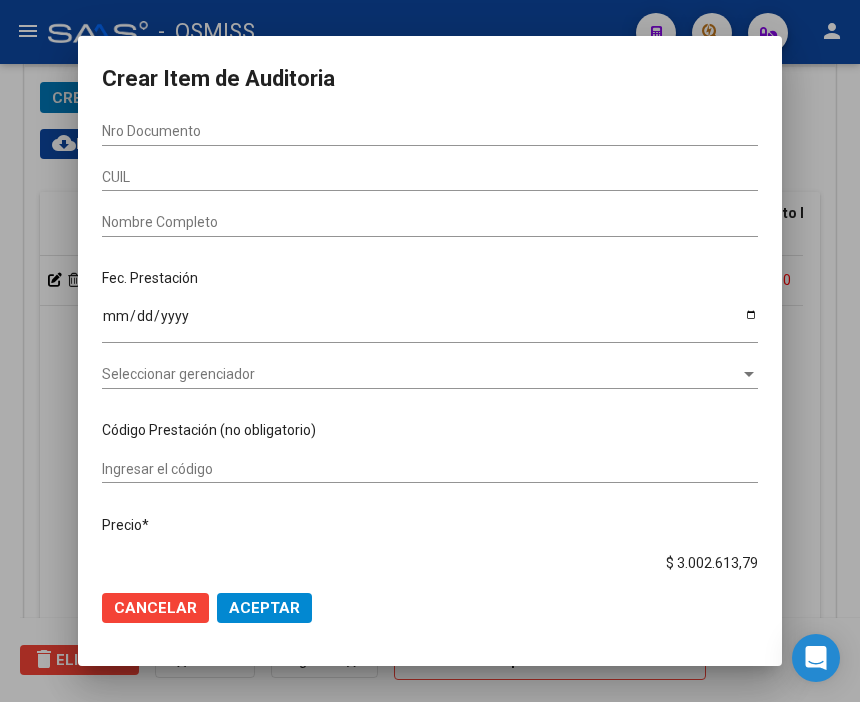 scroll, scrollTop: 1867, scrollLeft: 0, axis: vertical 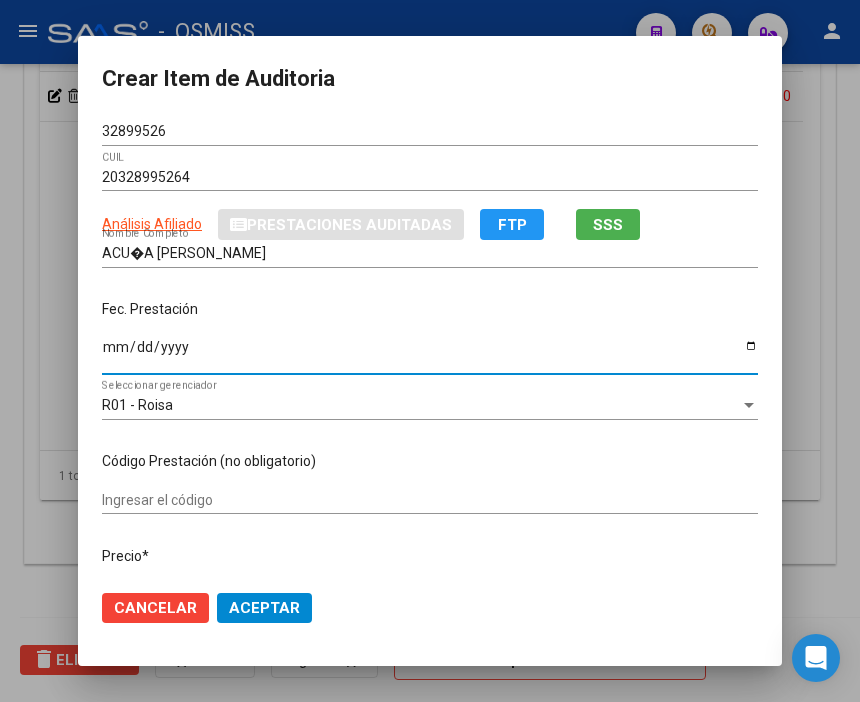 click on "Ingresar la fecha" at bounding box center [430, 354] 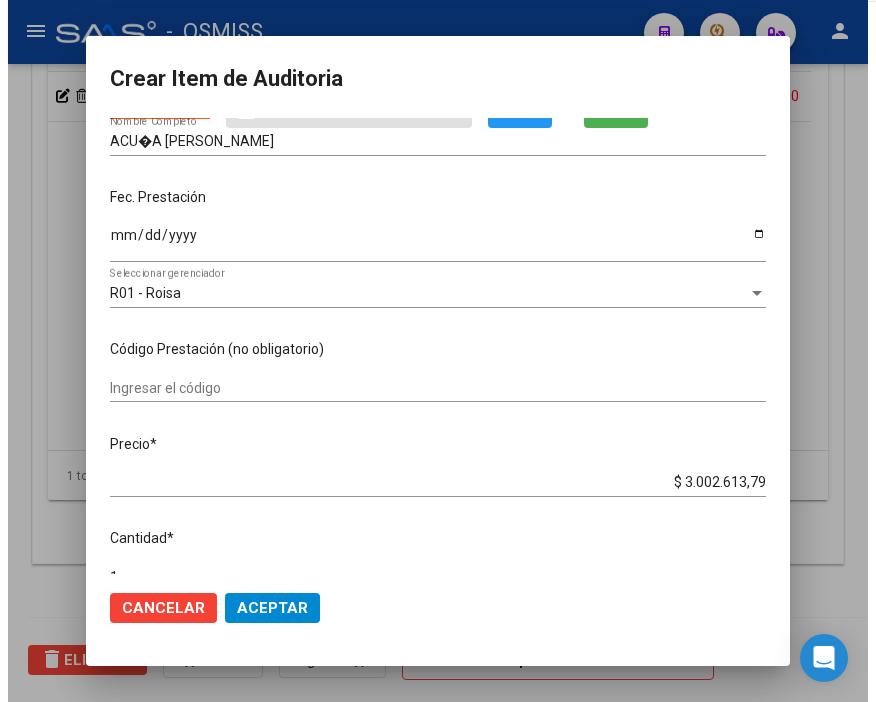 scroll, scrollTop: 222, scrollLeft: 0, axis: vertical 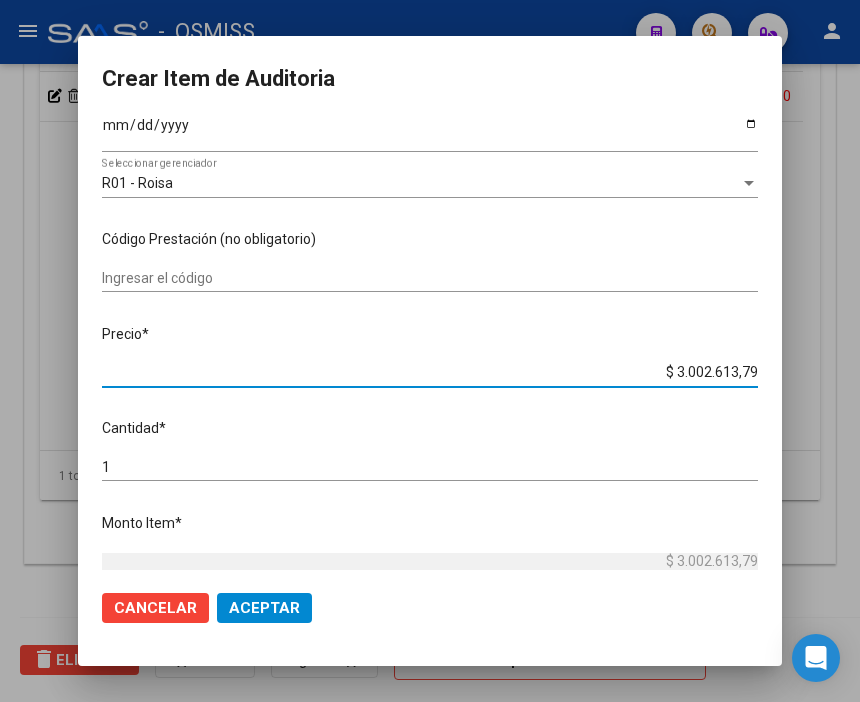 drag, startPoint x: 625, startPoint y: 365, endPoint x: 796, endPoint y: 365, distance: 171 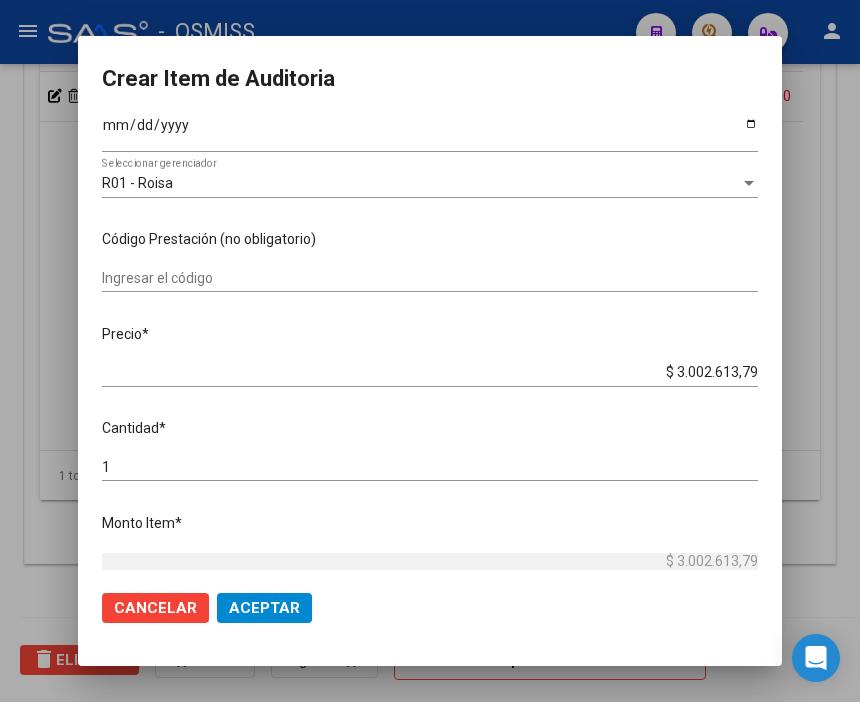 click on "$ 3.002.613,79 Ingresar el precio" at bounding box center [430, 373] 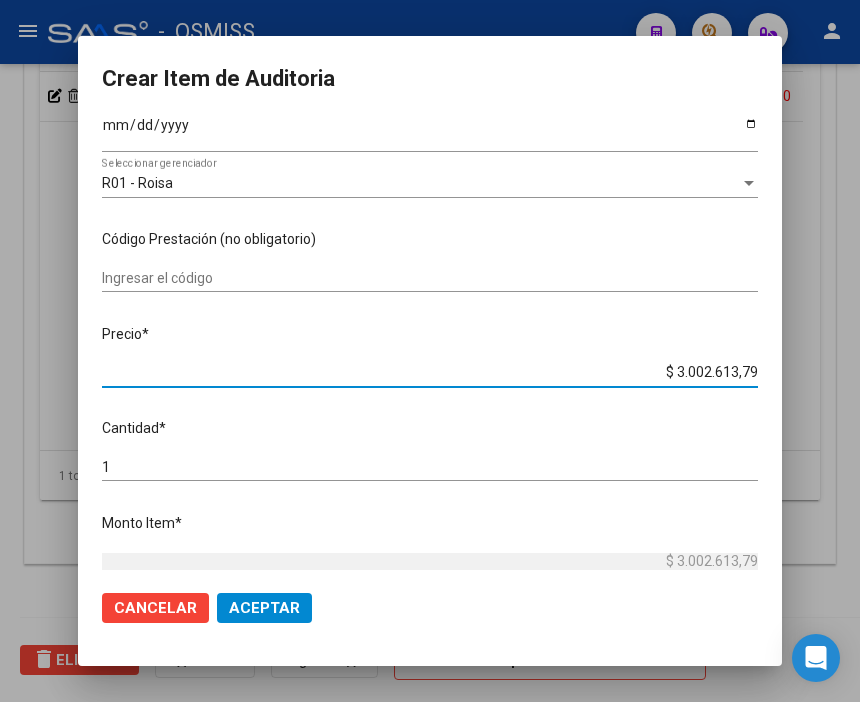 click on "$ 3.002.613,79" at bounding box center (430, 372) 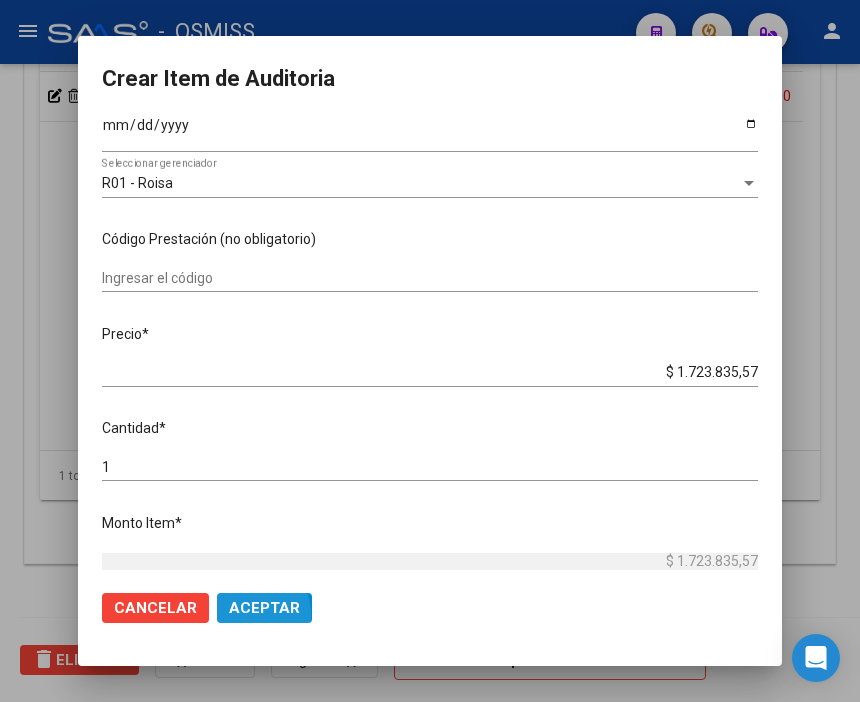 click on "Aceptar" 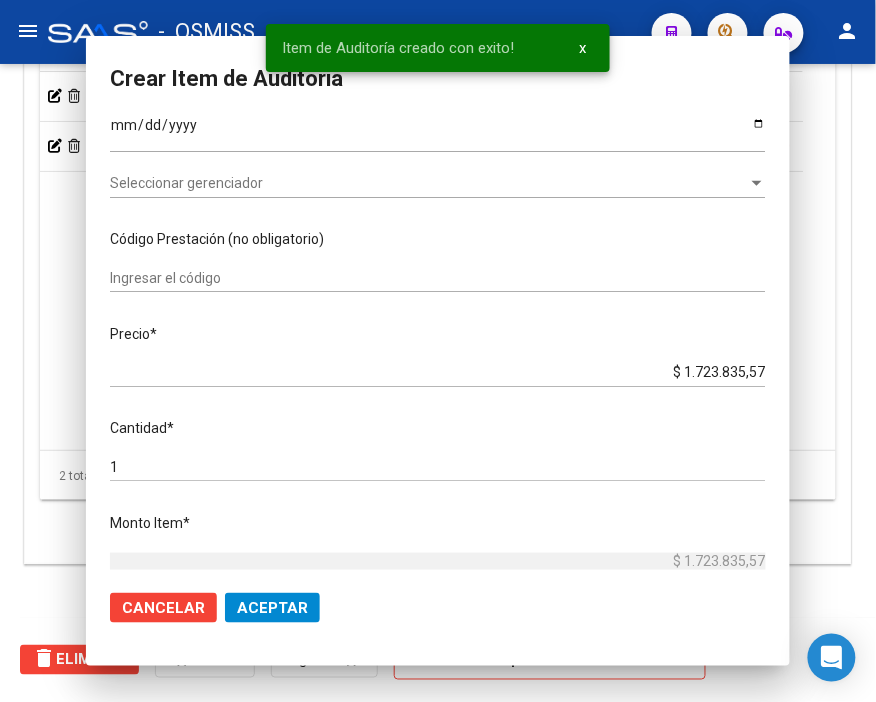 scroll, scrollTop: 1541, scrollLeft: 0, axis: vertical 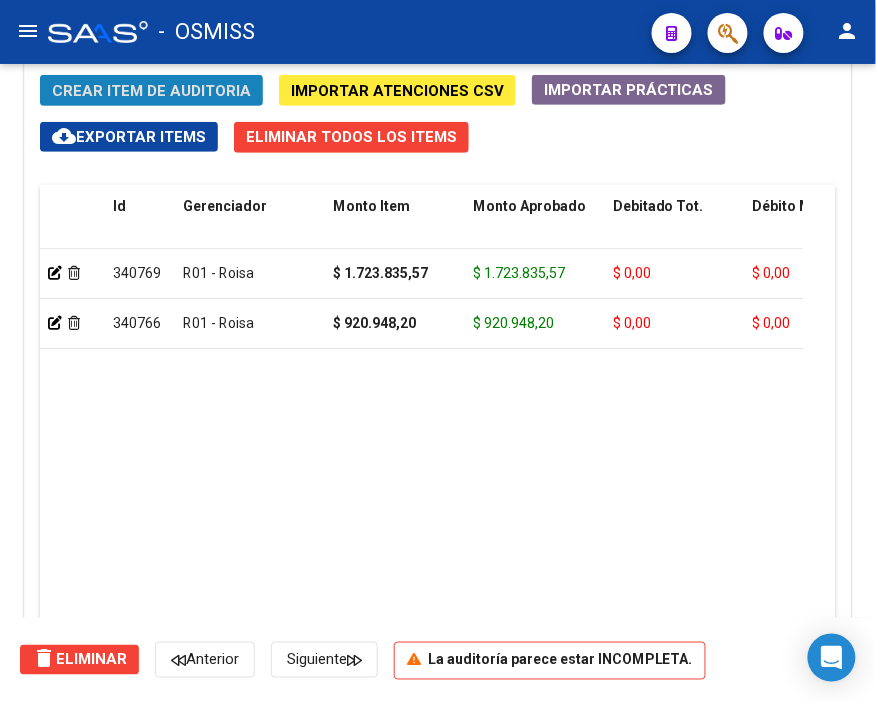 click on "Crear Item de Auditoria" 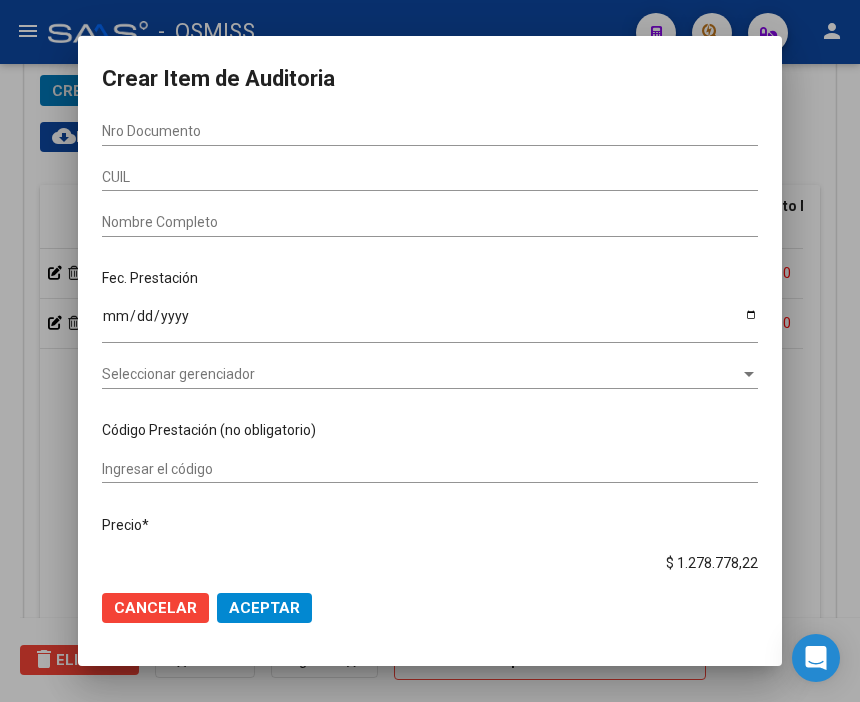 scroll, scrollTop: 1876, scrollLeft: 0, axis: vertical 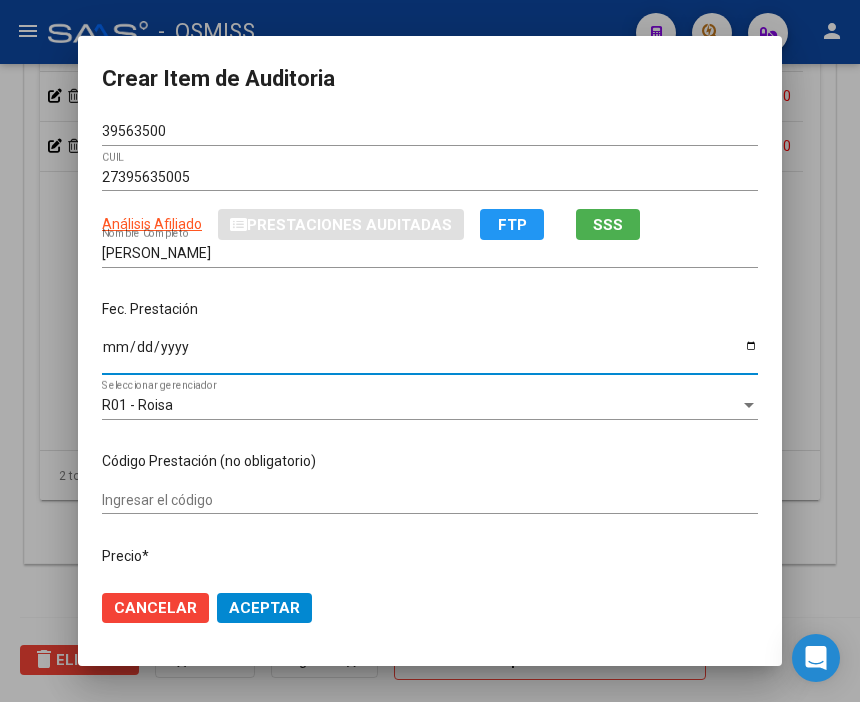 click on "Ingresar la fecha" at bounding box center (430, 354) 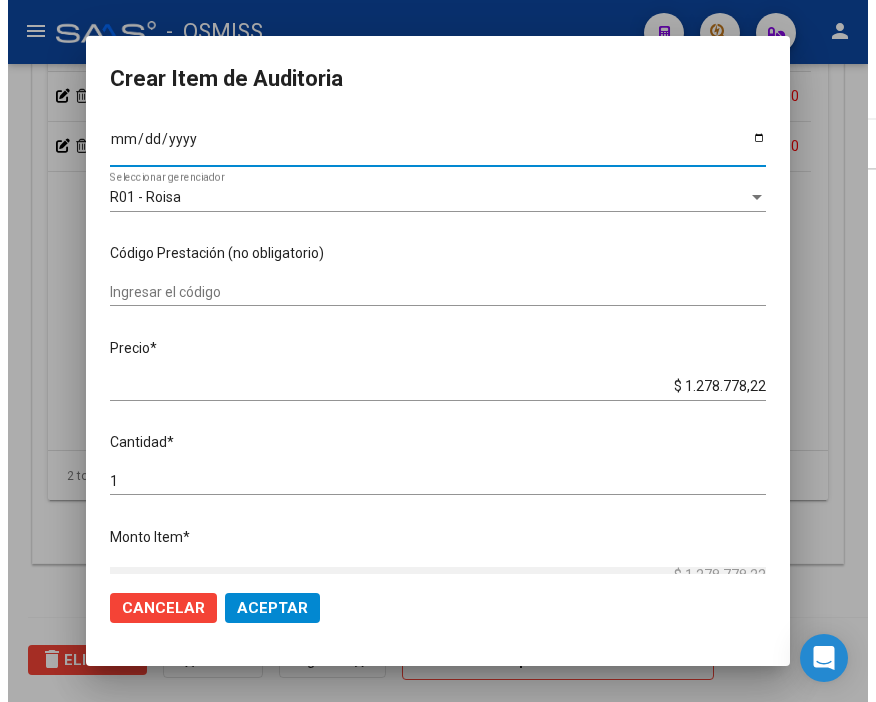 scroll, scrollTop: 222, scrollLeft: 0, axis: vertical 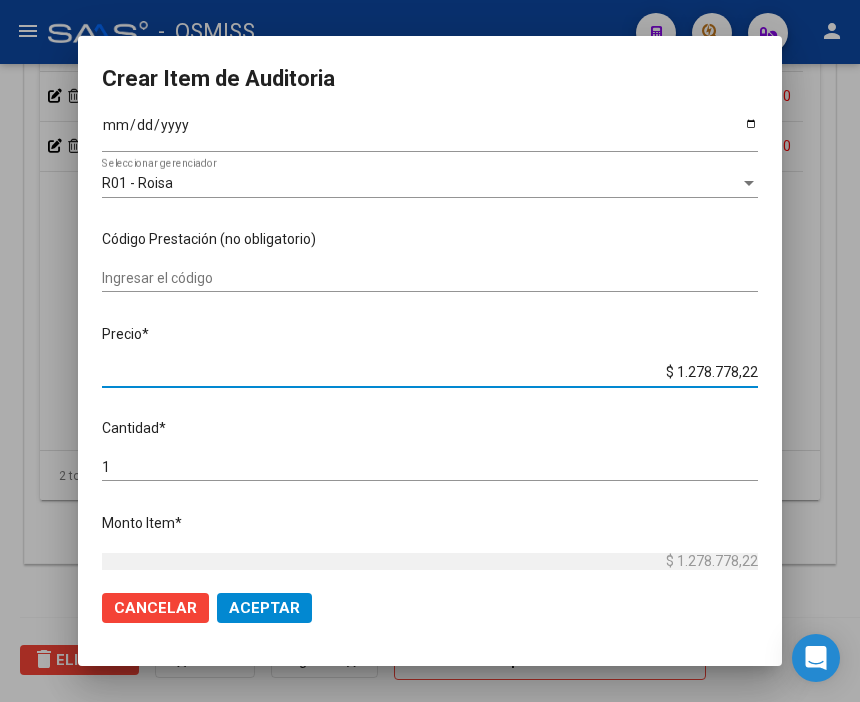 drag, startPoint x: 651, startPoint y: 368, endPoint x: 884, endPoint y: 373, distance: 233.05363 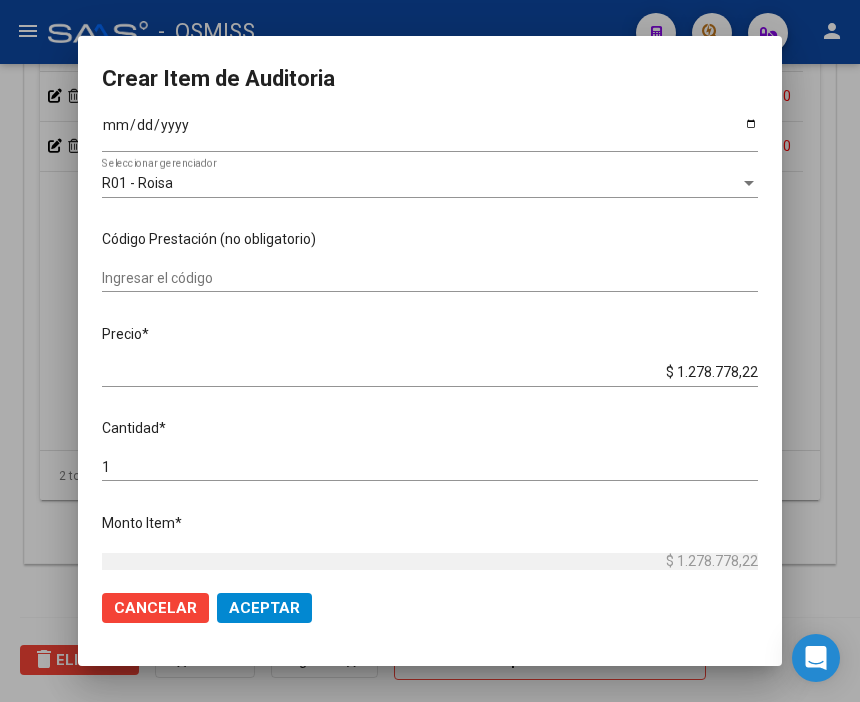drag, startPoint x: 658, startPoint y: 366, endPoint x: 630, endPoint y: 371, distance: 28.442924 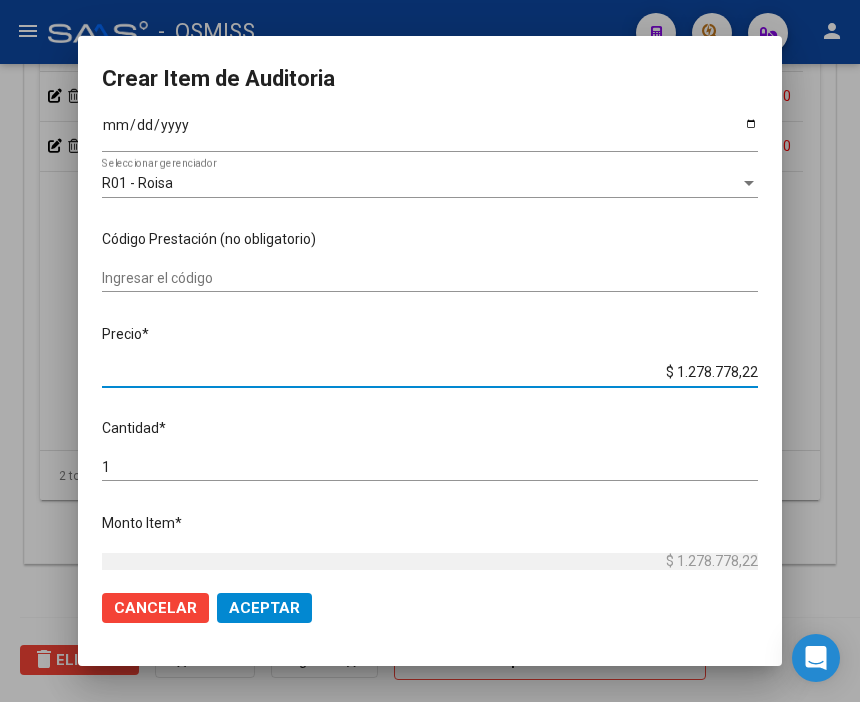 drag, startPoint x: 630, startPoint y: 371, endPoint x: 842, endPoint y: 371, distance: 212 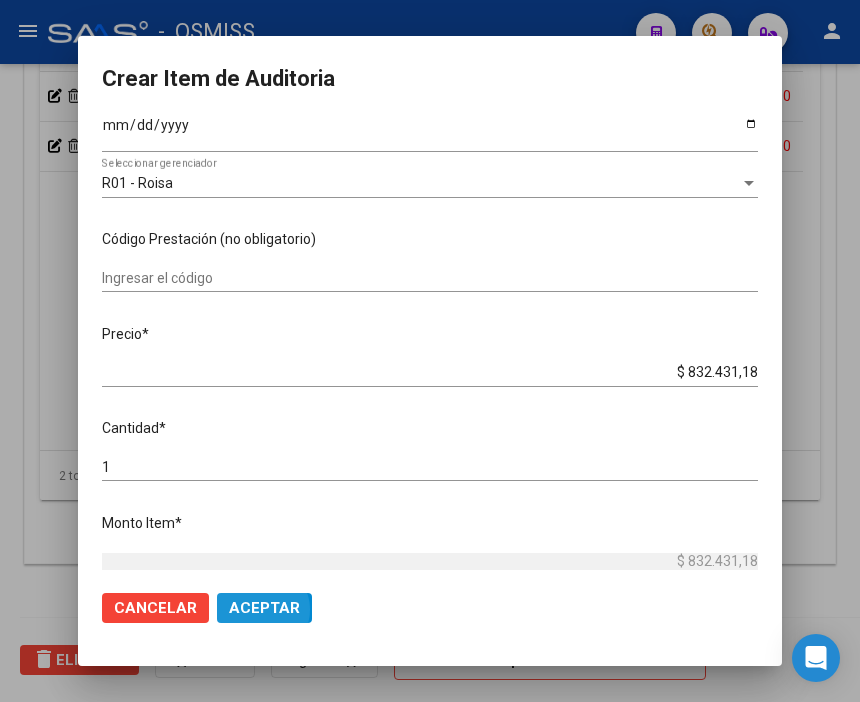 drag, startPoint x: 247, startPoint y: 610, endPoint x: 3, endPoint y: 494, distance: 270.17032 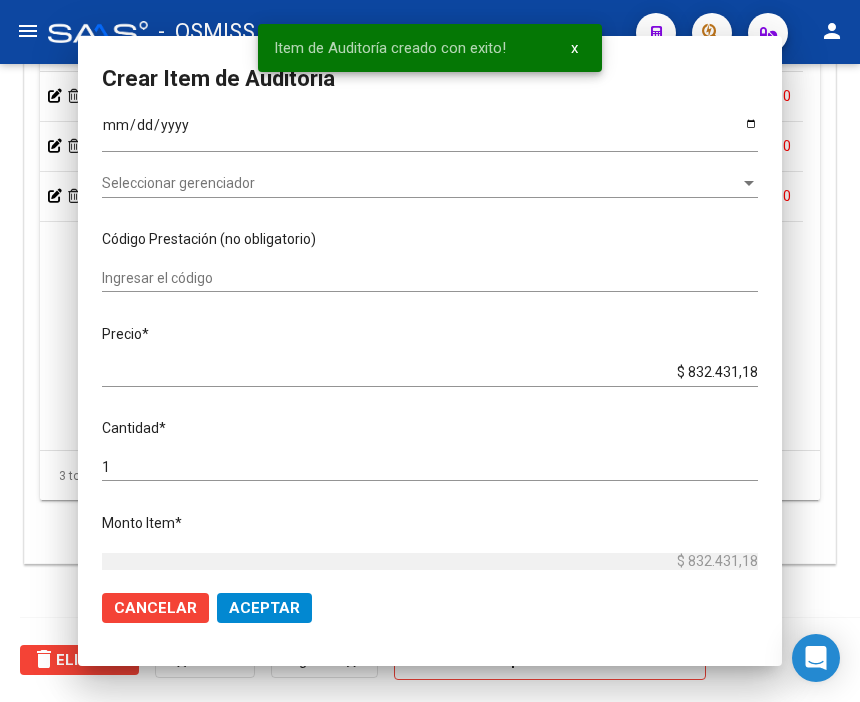 scroll, scrollTop: 1548, scrollLeft: 0, axis: vertical 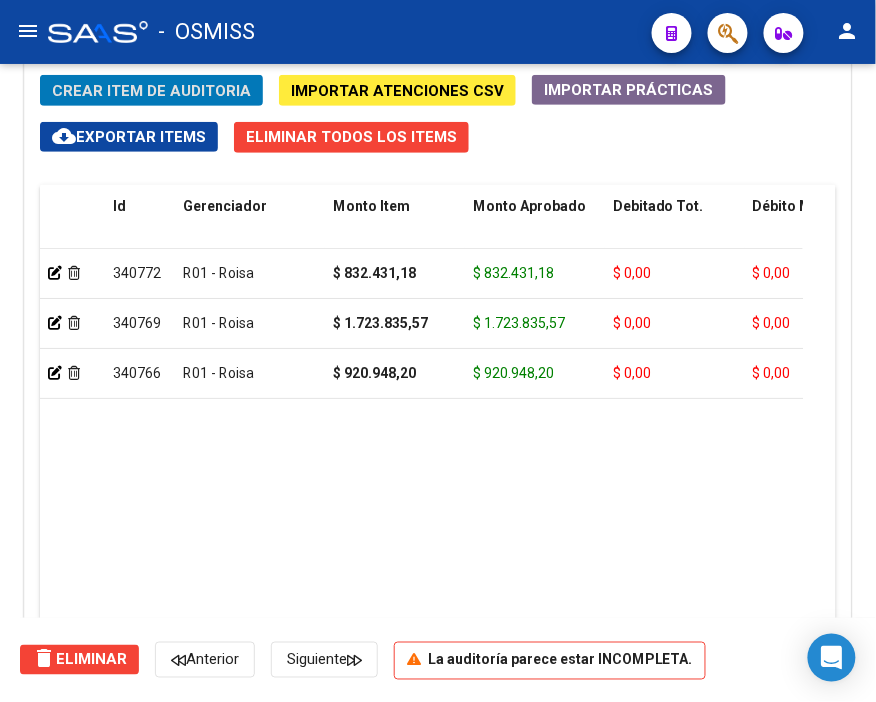 click on "Crear Item de Auditoria" 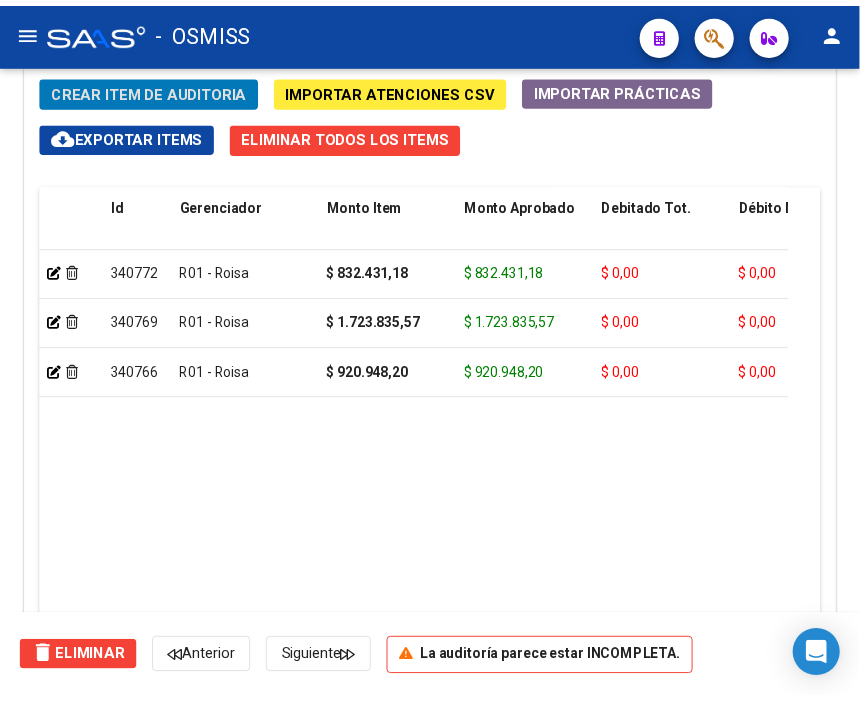 scroll, scrollTop: 1876, scrollLeft: 0, axis: vertical 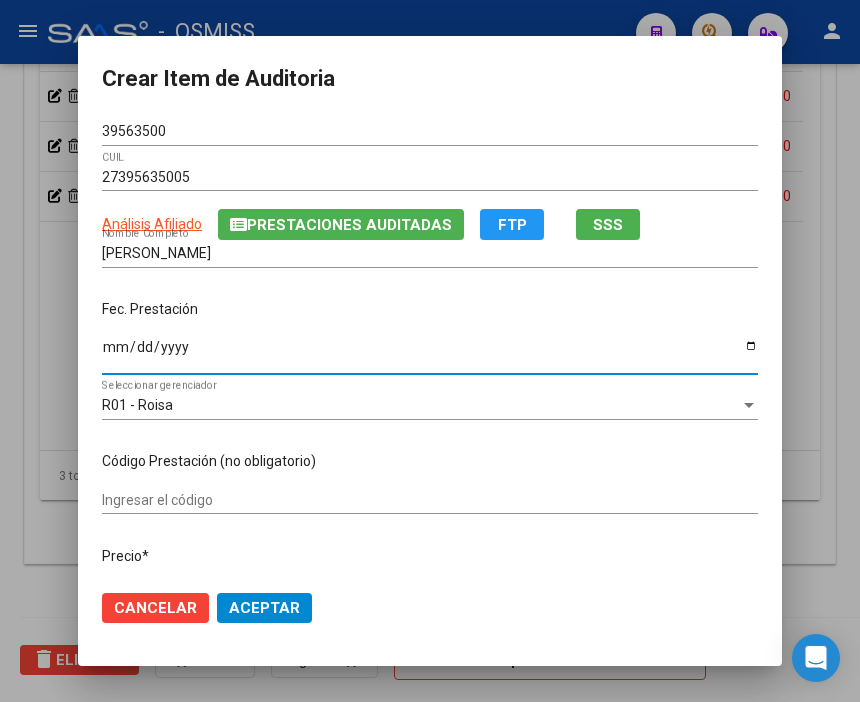 click on "Ingresar la fecha" at bounding box center (430, 354) 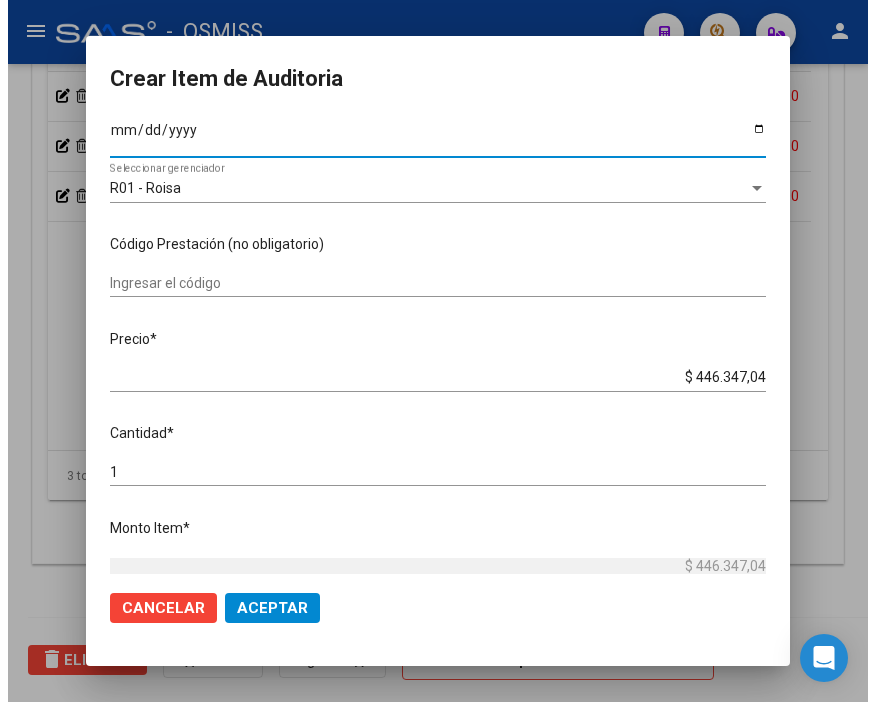 scroll, scrollTop: 222, scrollLeft: 0, axis: vertical 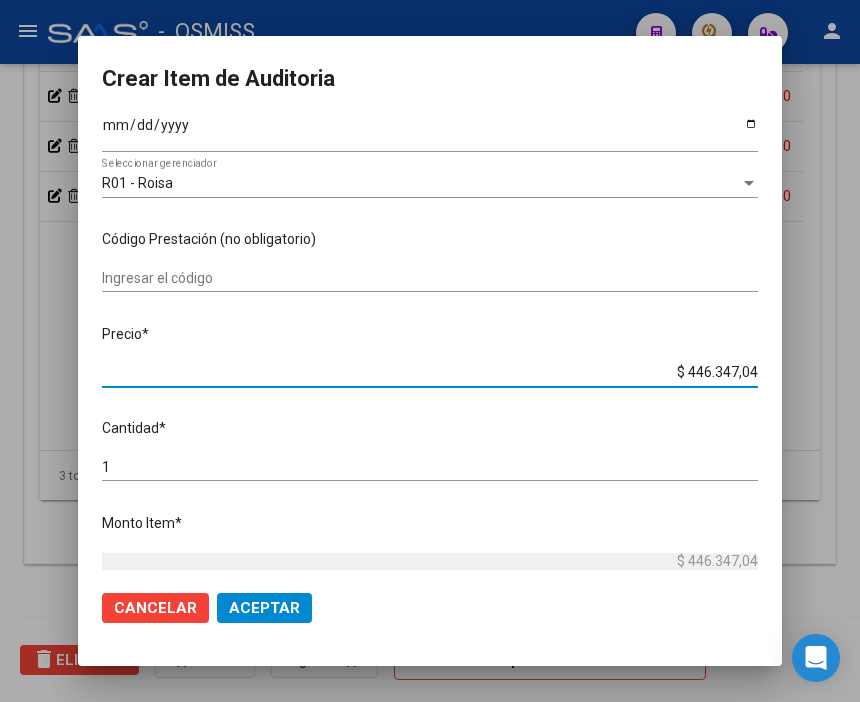 drag, startPoint x: 652, startPoint y: 374, endPoint x: 867, endPoint y: 381, distance: 215.11392 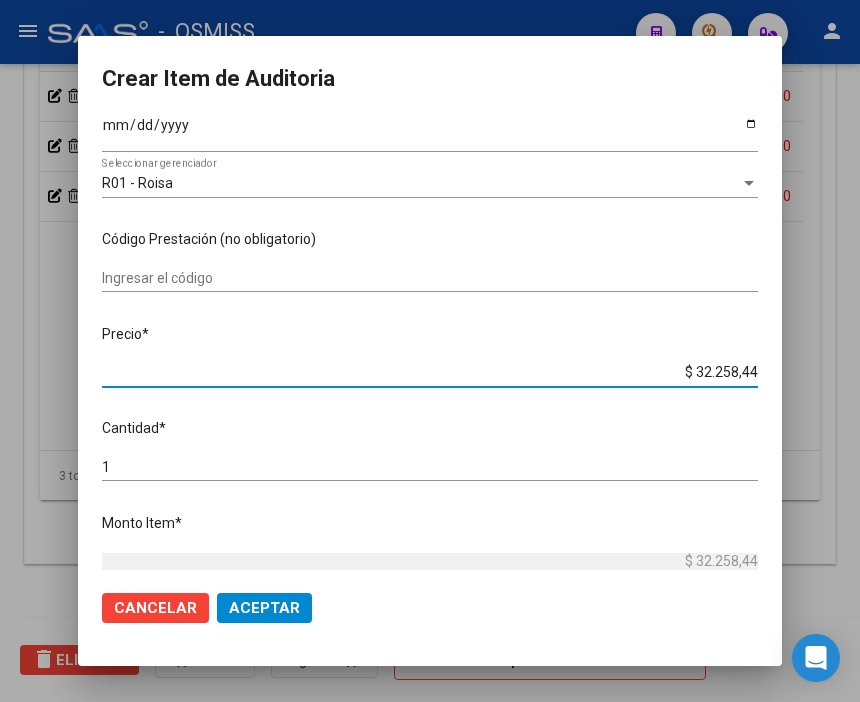 click on "Aceptar" 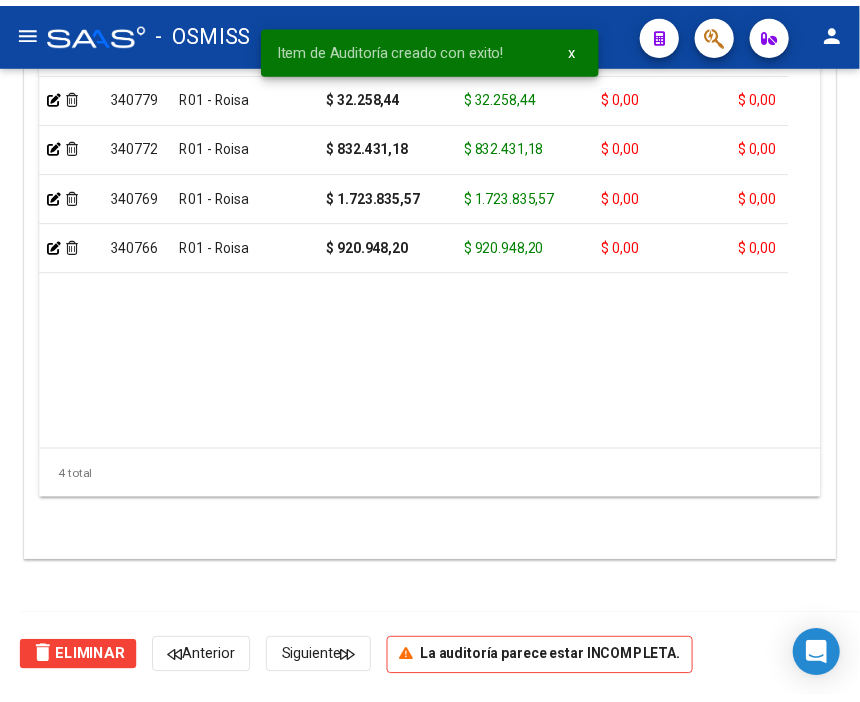 scroll, scrollTop: 1548, scrollLeft: 0, axis: vertical 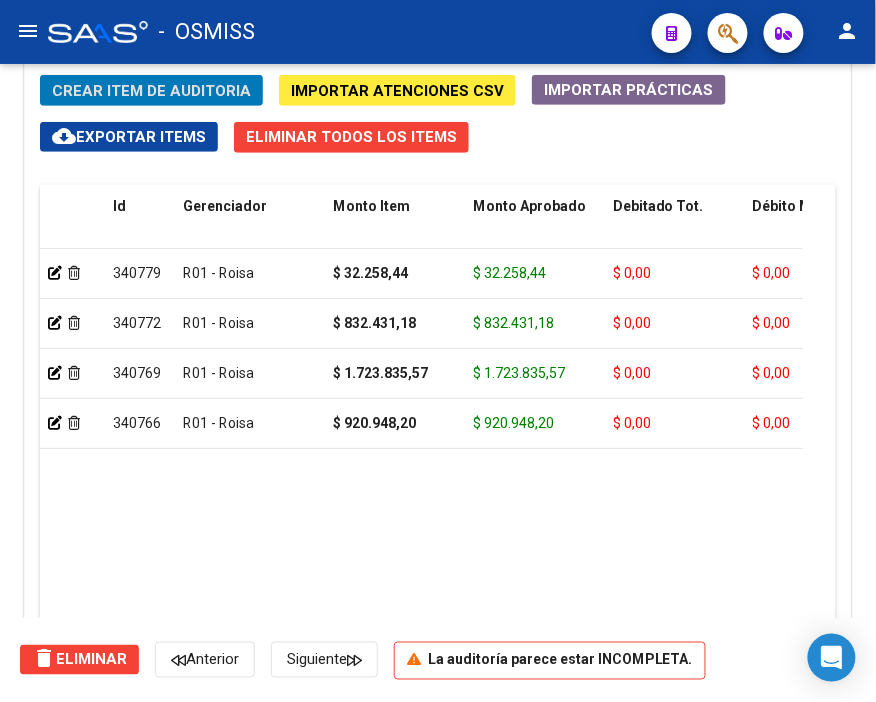 click on "340779  R01 - Roisa $ 32.258,44 $ 32.258,44 $ 0,00 $ 0,00 $ 0,00         27395635005  39563500   [PERSON_NAME]        [DATE]  [PERSON_NAME]   [DATE]      340772  R01 - Roisa $ 832.431,18 $ 832.431,18 $ 0,00 $ 0,00 $ 0,00         27395635005  39563500   [PERSON_NAME]        [DATE]  [PERSON_NAME]   [DATE]      340769  R01 - Roisa $ 1.723.835,57 $ 1.723.835,57 $ 0,00 $ 0,00 $ 0,00         20328995264  32899526   ACU�A [PERSON_NAME]                [DATE]  [PERSON_NAME]   [DATE]      340766  R01 - Roisa $ 920.948,20 $ 920.948,20 $ 0,00 $ 0,00 $ 0,00         20435292845  43529284   [PERSON_NAME] [PERSON_NAME]         [DATE]  [PERSON_NAME]   [DATE]" 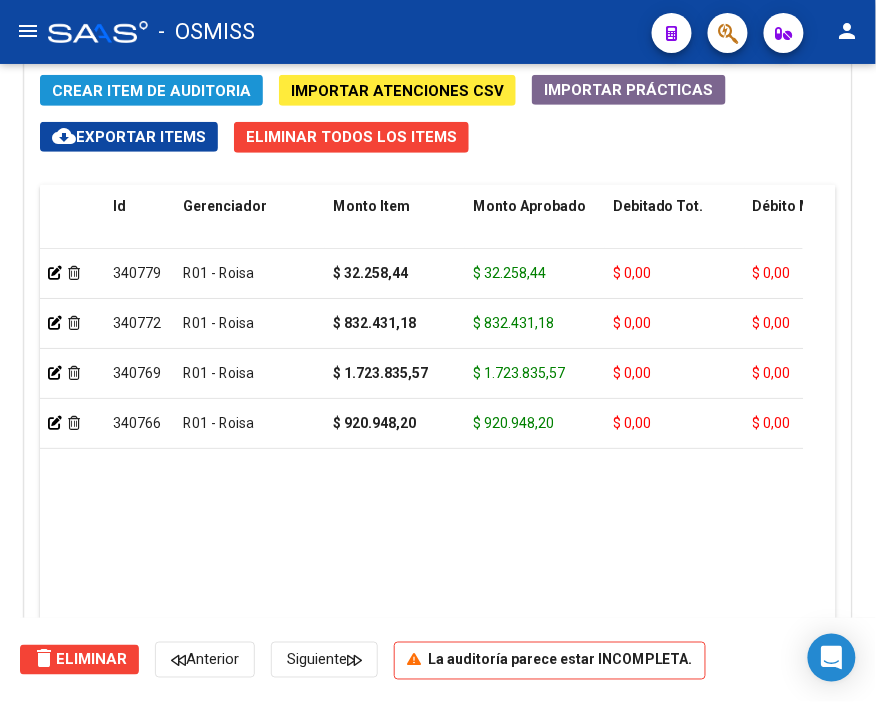 click on "Crear Item de Auditoria" 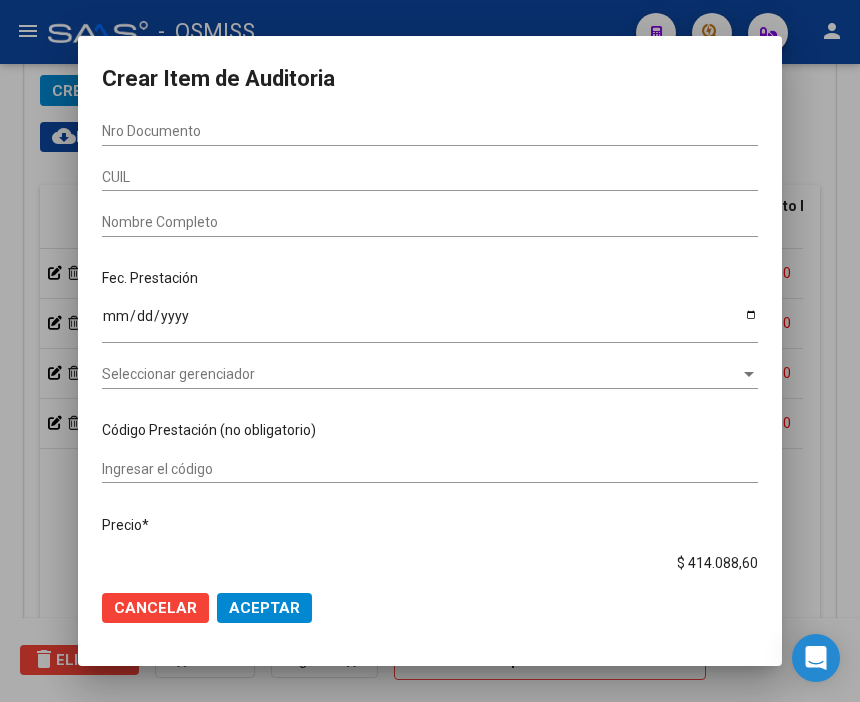 scroll, scrollTop: 1876, scrollLeft: 0, axis: vertical 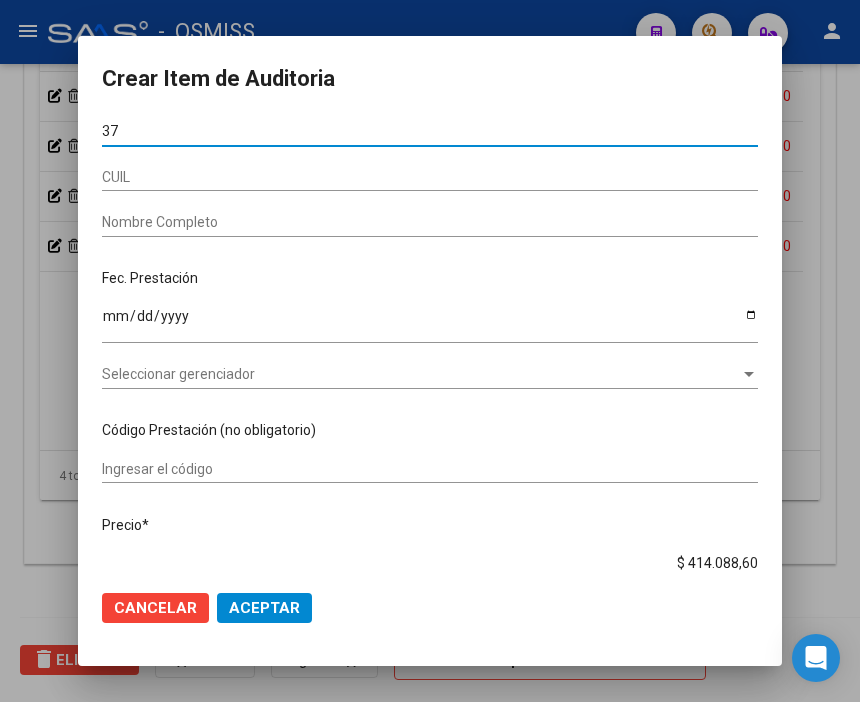 click on "37" at bounding box center (430, 131) 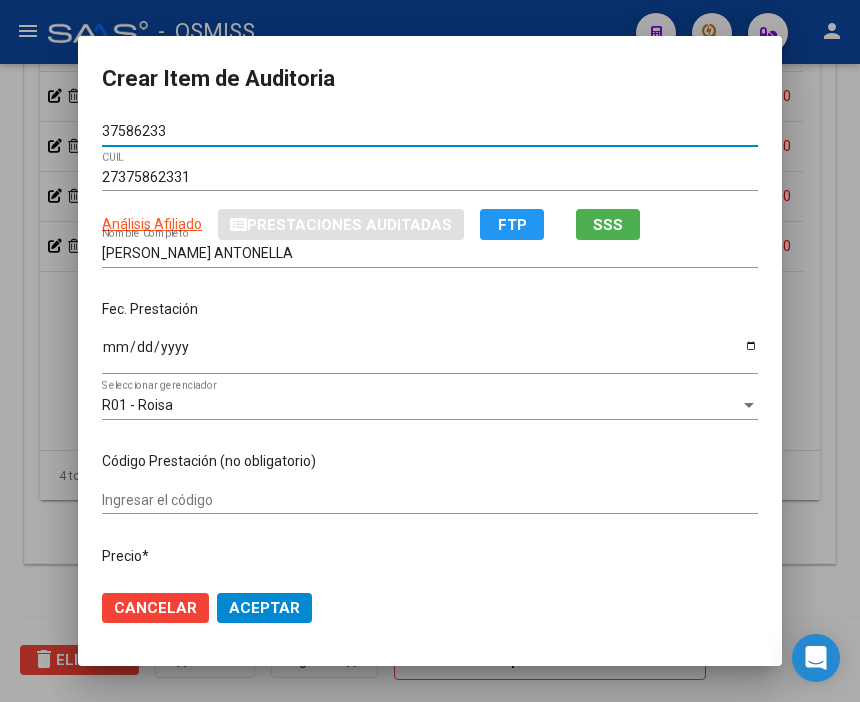 click on "Ingresar la fecha" at bounding box center (430, 354) 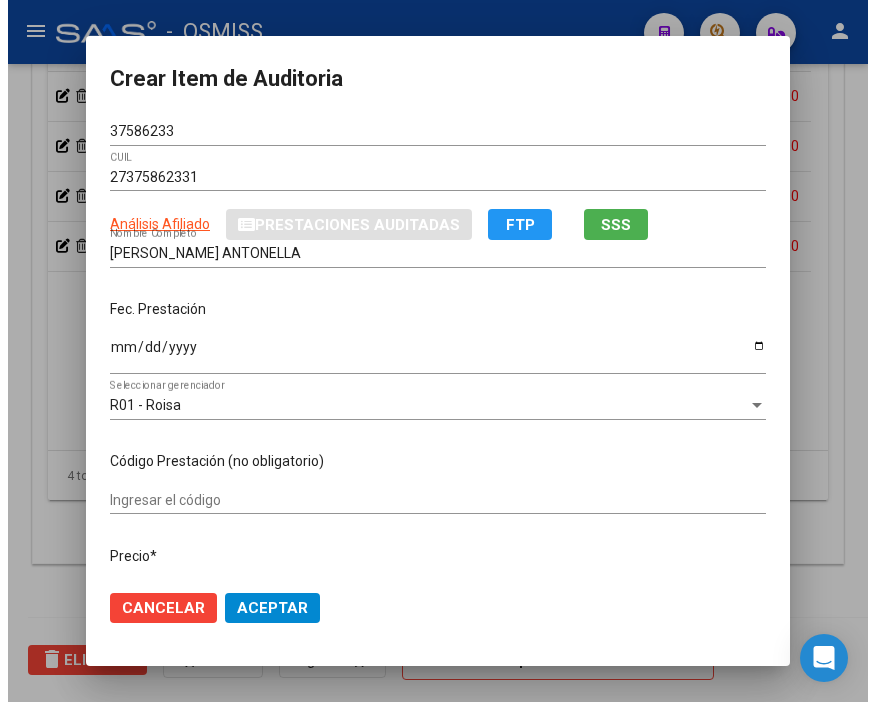 scroll, scrollTop: 222, scrollLeft: 0, axis: vertical 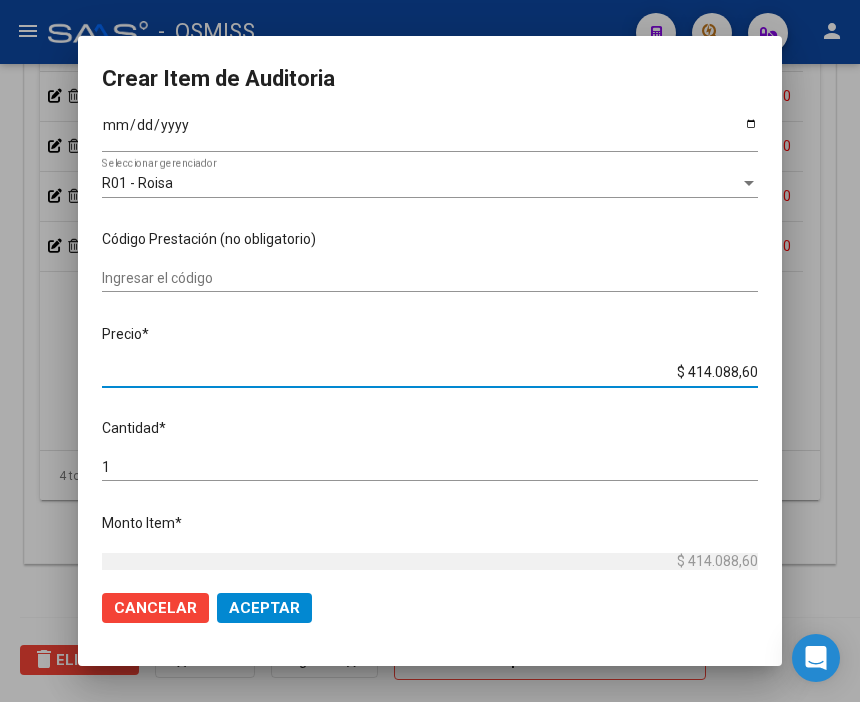 drag, startPoint x: 641, startPoint y: 373, endPoint x: 850, endPoint y: 371, distance: 209.00957 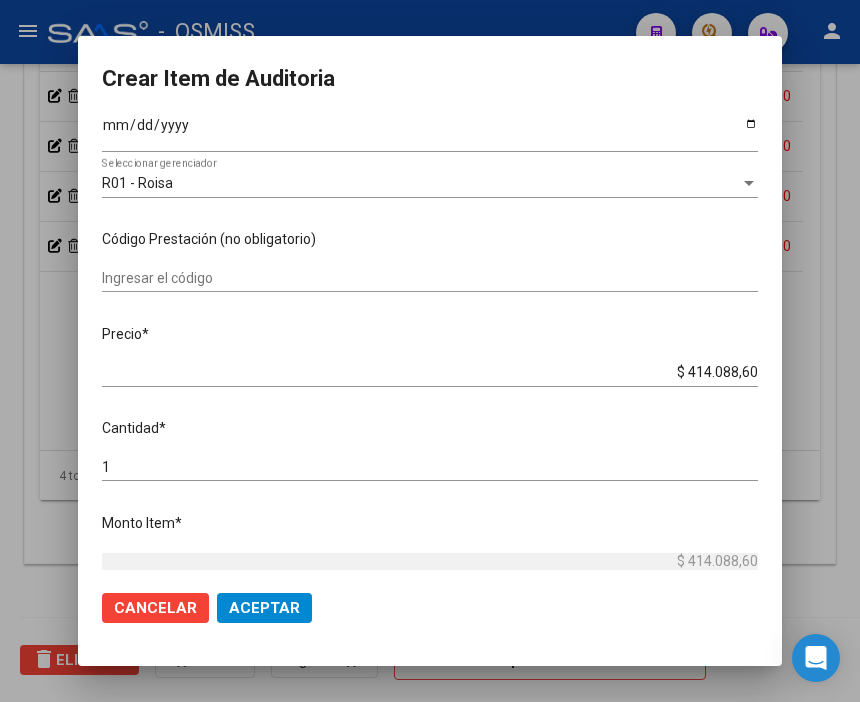 click on "37586233 Nro Documento    27375862331 CUIL  Análisis Afiliado  Prestaciones Auditadas FTP SSS   [PERSON_NAME] [PERSON_NAME] Nombre Completo  Fec. Prestación    [DATE] Ingresar la fecha  R01 - Roisa  Seleccionar gerenciador Código Prestación (no obligatorio)    Ingresar el código  Precio  *   $ 414.088,60 Ingresar el precio  Cantidad  *   1 Ingresar la cantidad  Monto Item  *   $ 414.088,60 Ingresar el monto  [GEOGRAPHIC_DATA] Total  *   $ 0,00 Ingresar el monto  [GEOGRAPHIC_DATA] Afiliatorio  *   $ 0,00 Ingresar el monto Afiliatorio  Monto Débito Médico  *   $ 0,00 Ingresar el [GEOGRAPHIC_DATA]  Comentario Operador    Ingresar el Comentario  Comentario Gerenciador    Ingresar el Comentario  Descripción    Ingresar el Descripción   Atencion Tipo  Seleccionar tipo Seleccionar tipo  Nomenclador  Seleccionar Nomenclador Seleccionar Nomenclador" at bounding box center (430, 346) 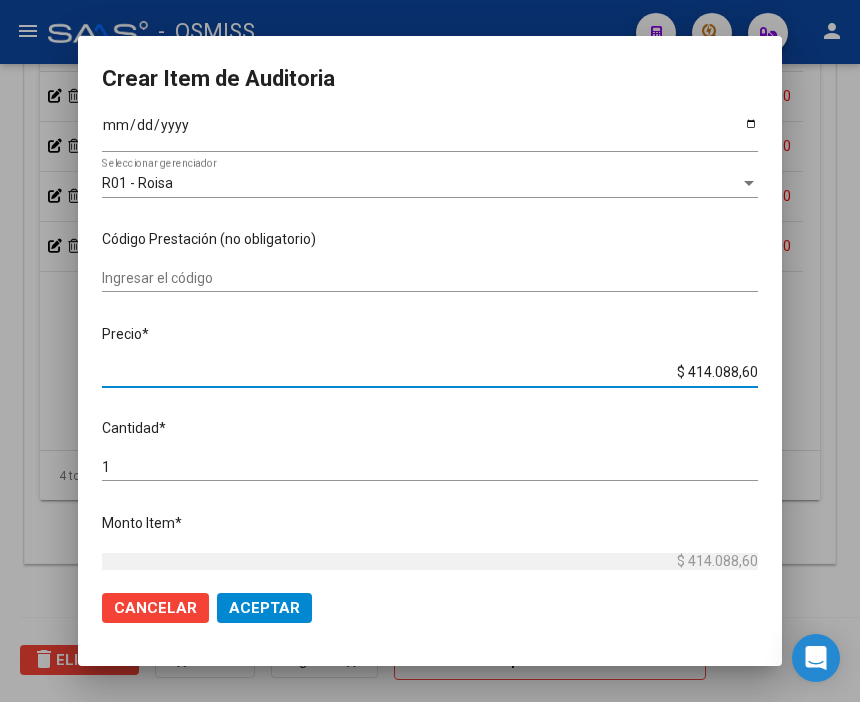 drag, startPoint x: 646, startPoint y: 364, endPoint x: 831, endPoint y: 367, distance: 185.02432 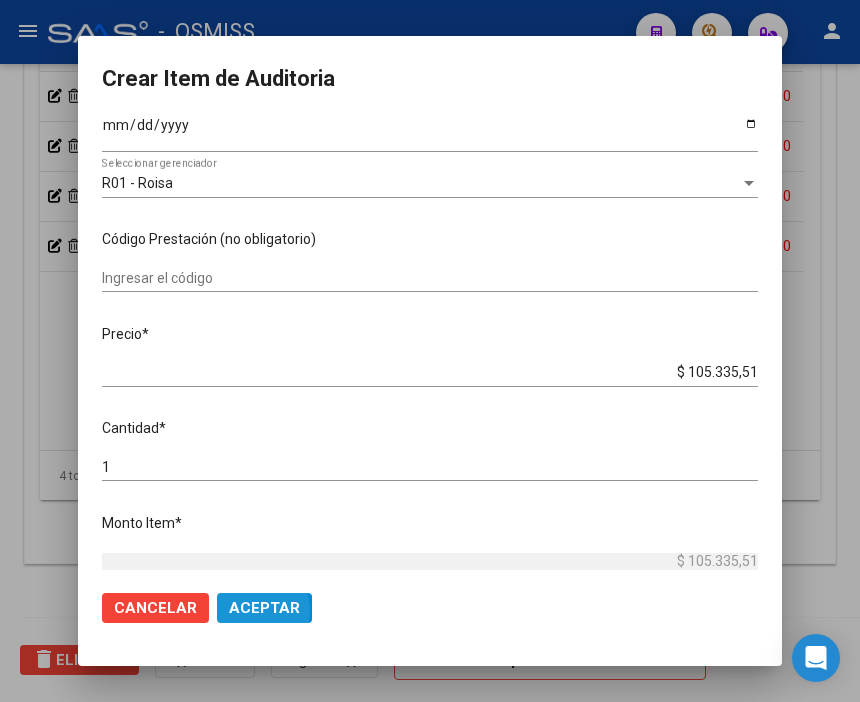 click on "Aceptar" 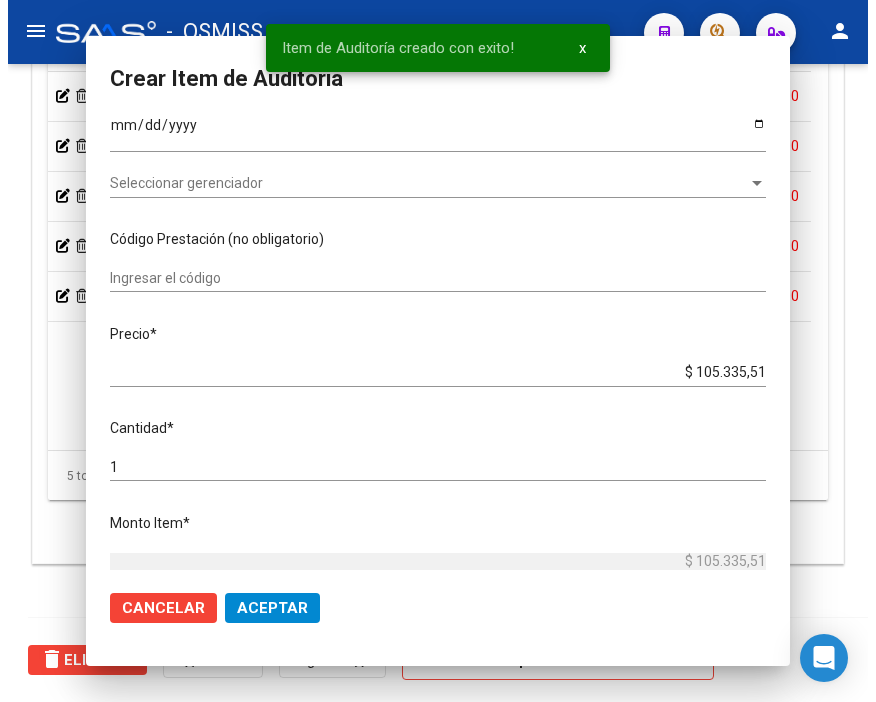 scroll, scrollTop: 1548, scrollLeft: 0, axis: vertical 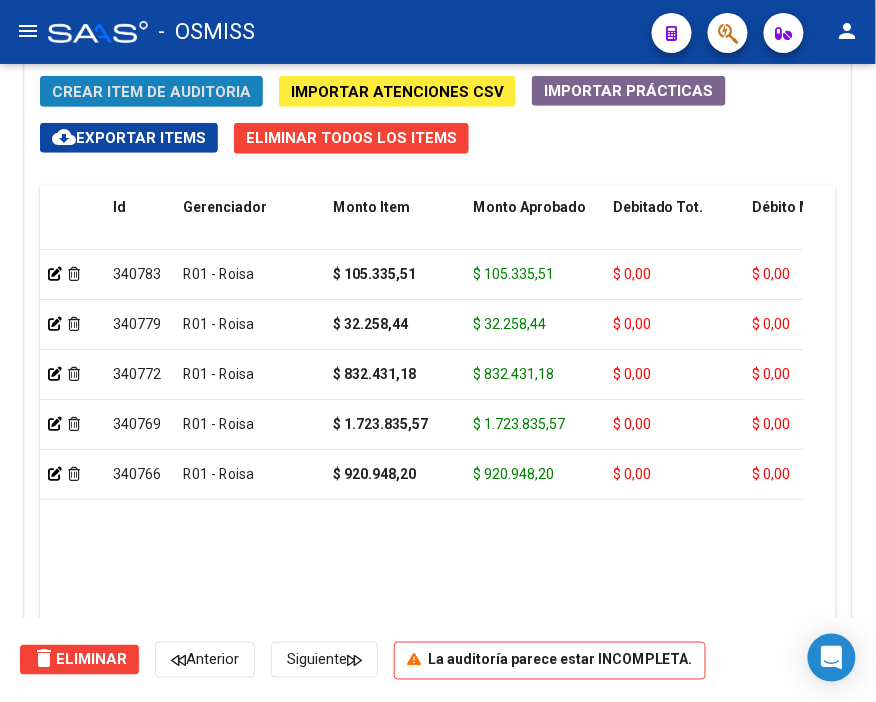 click on "Crear Item de Auditoria" 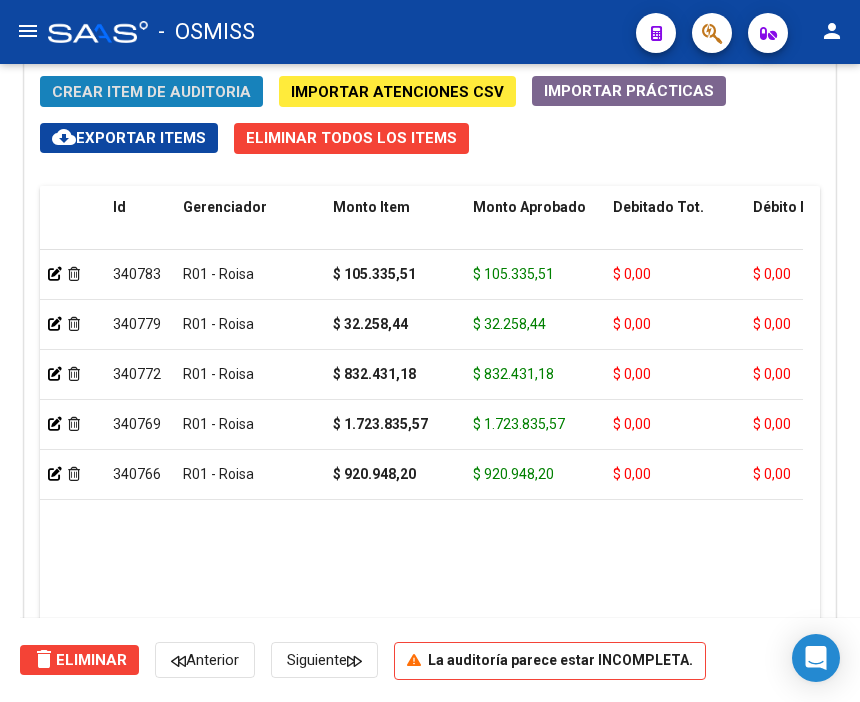 scroll, scrollTop: 1875, scrollLeft: 0, axis: vertical 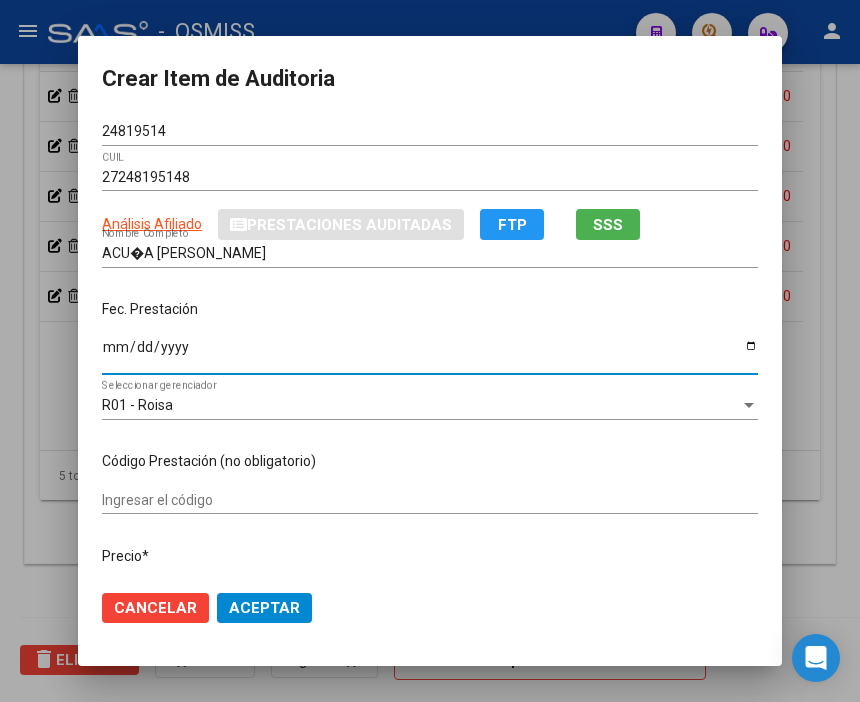click on "Ingresar la fecha" at bounding box center [430, 354] 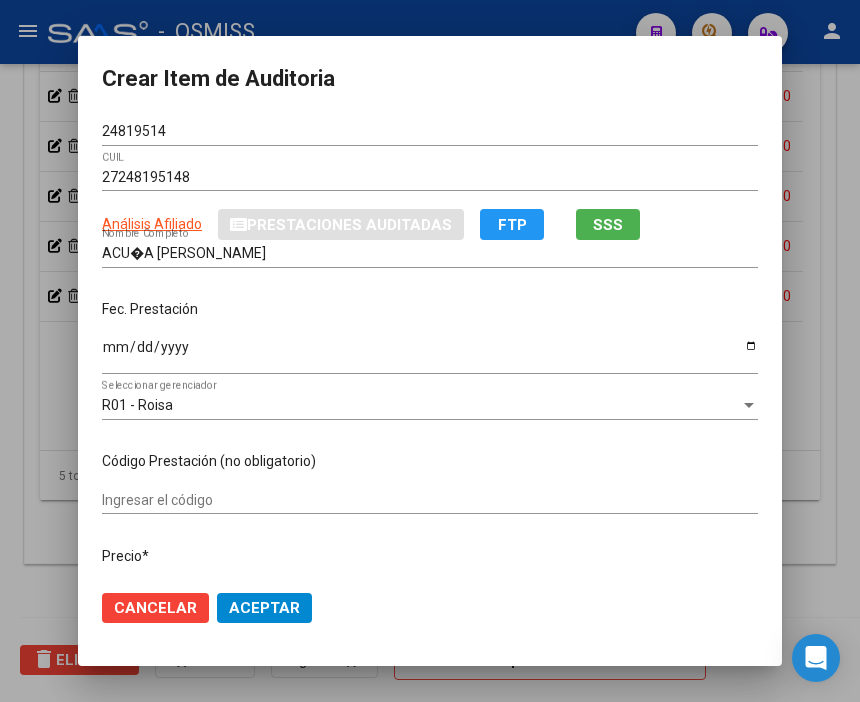 drag, startPoint x: 447, startPoint y: 295, endPoint x: 467, endPoint y: 304, distance: 21.931713 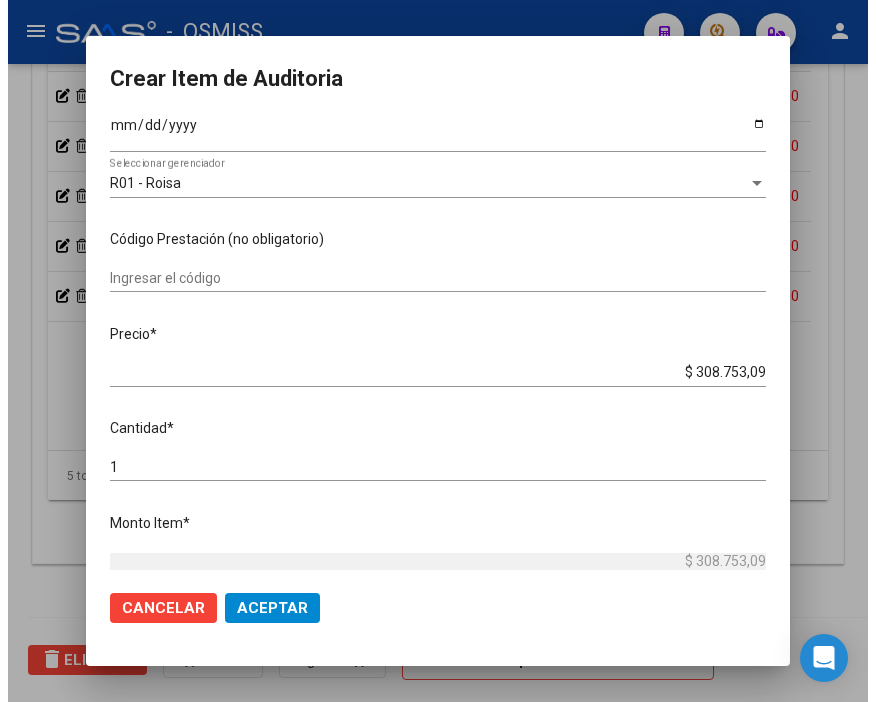 scroll, scrollTop: 221, scrollLeft: 0, axis: vertical 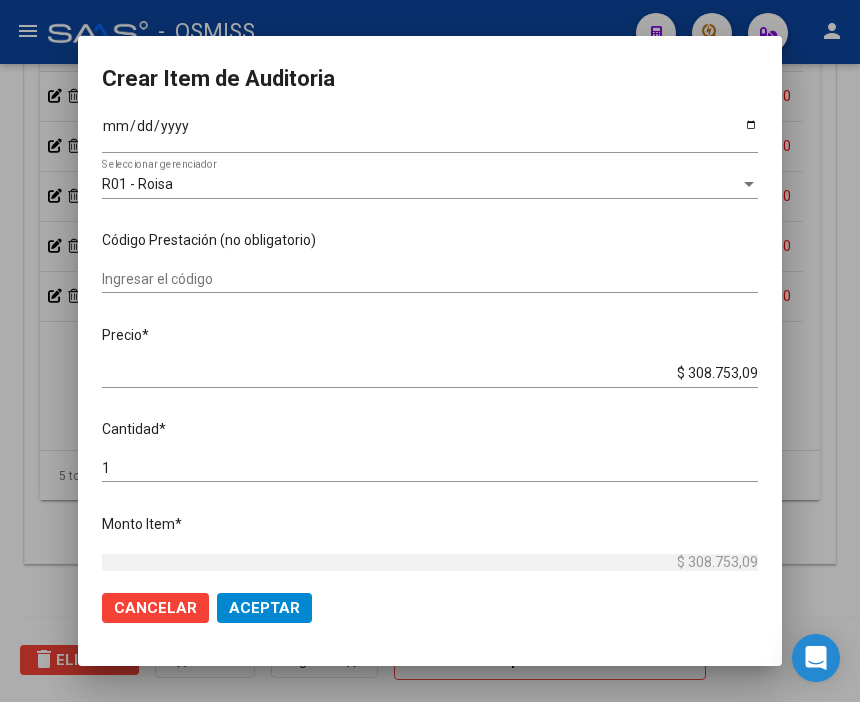 click on "Ingresar la fecha" at bounding box center [430, 133] 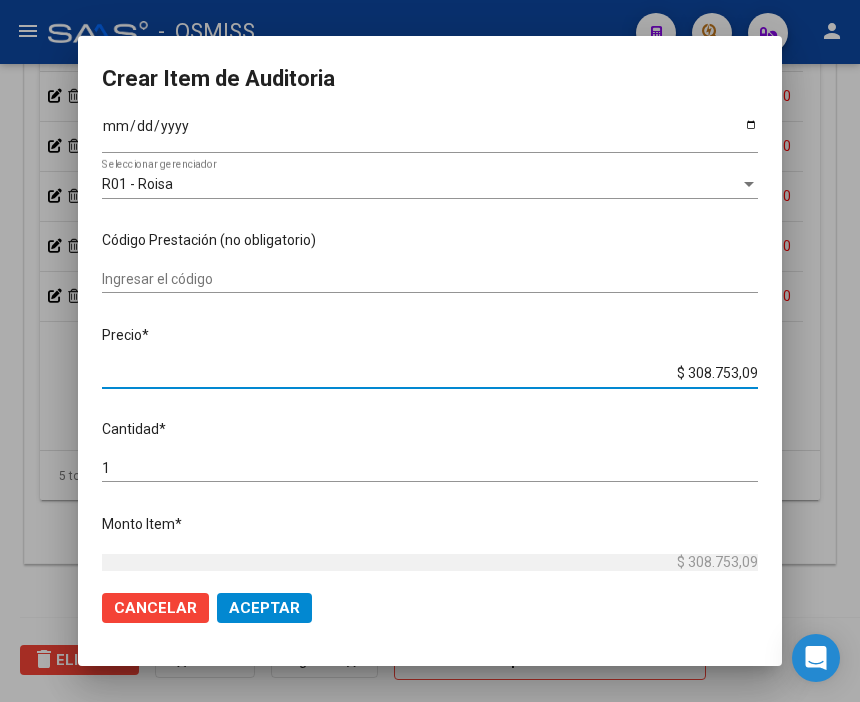 drag, startPoint x: 641, startPoint y: 371, endPoint x: 861, endPoint y: 382, distance: 220.27483 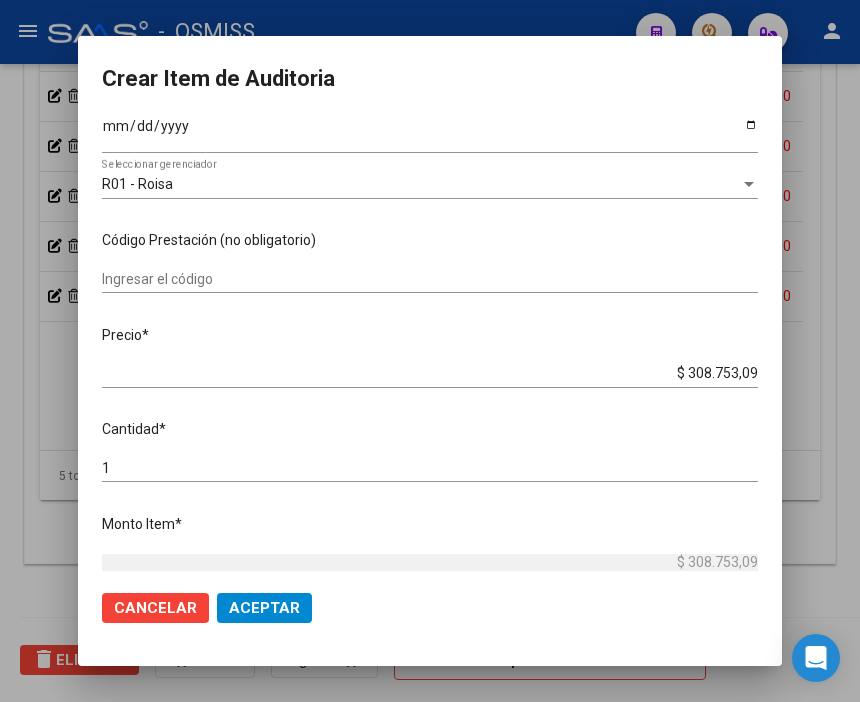 click on "$ 308.753,09 Ingresar el precio" at bounding box center [430, 374] 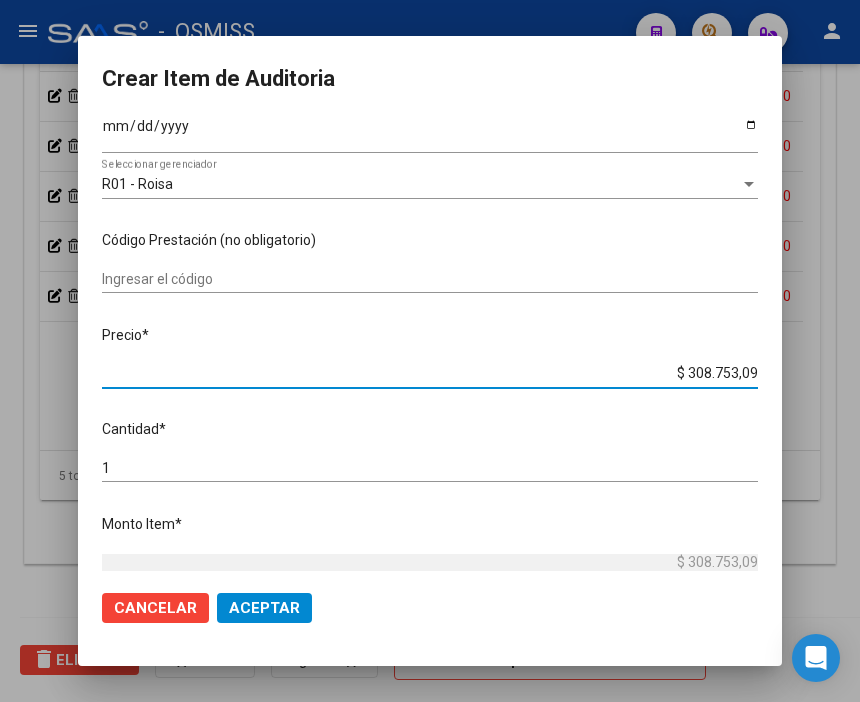 click on "$ 308.753,09" at bounding box center (430, 373) 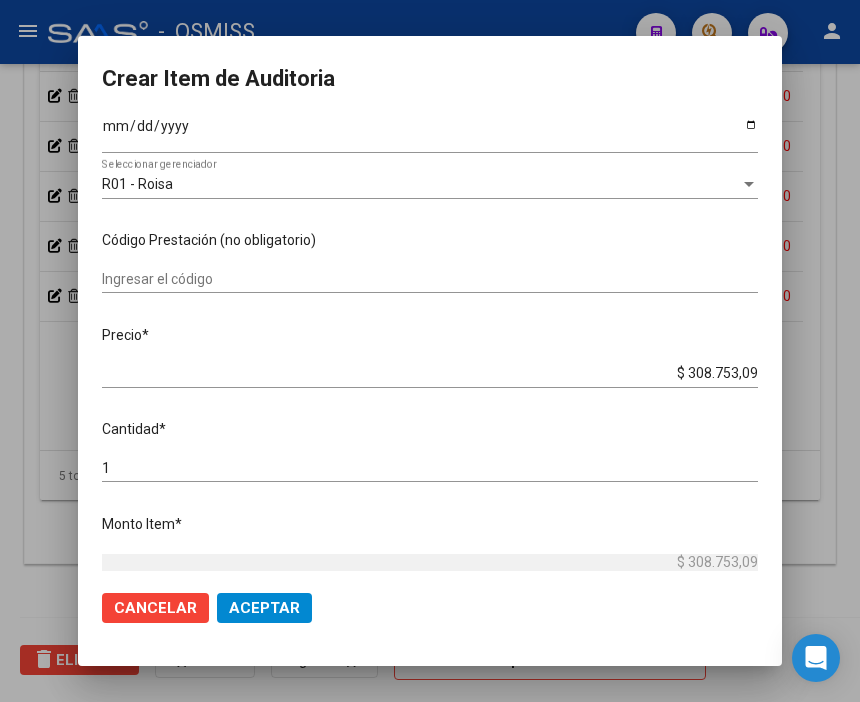 drag, startPoint x: 682, startPoint y: 365, endPoint x: 658, endPoint y: 366, distance: 24.020824 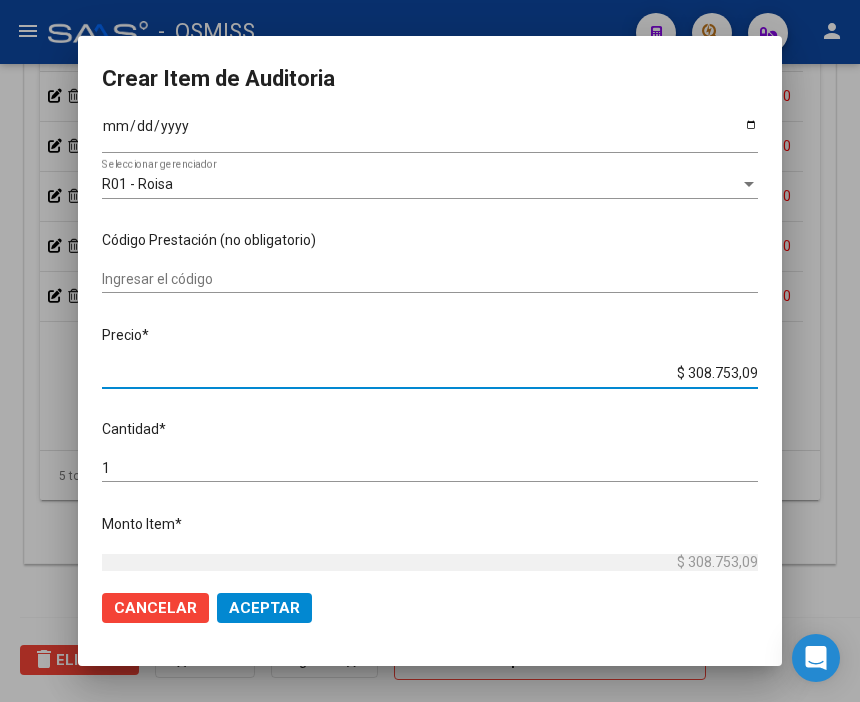 drag, startPoint x: 656, startPoint y: 367, endPoint x: 825, endPoint y: 385, distance: 169.95587 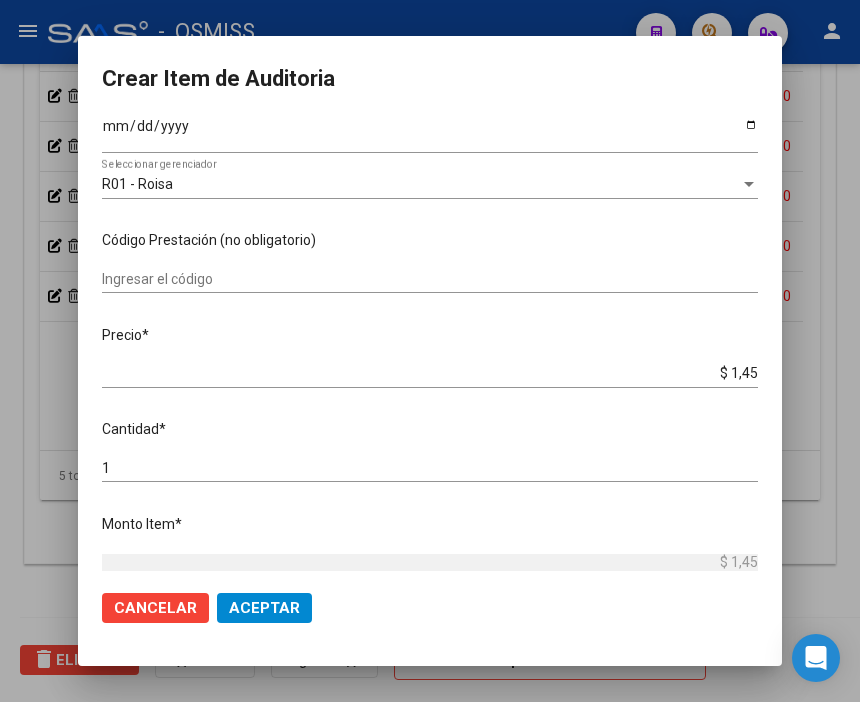 click on "$ 1,45" at bounding box center (430, 373) 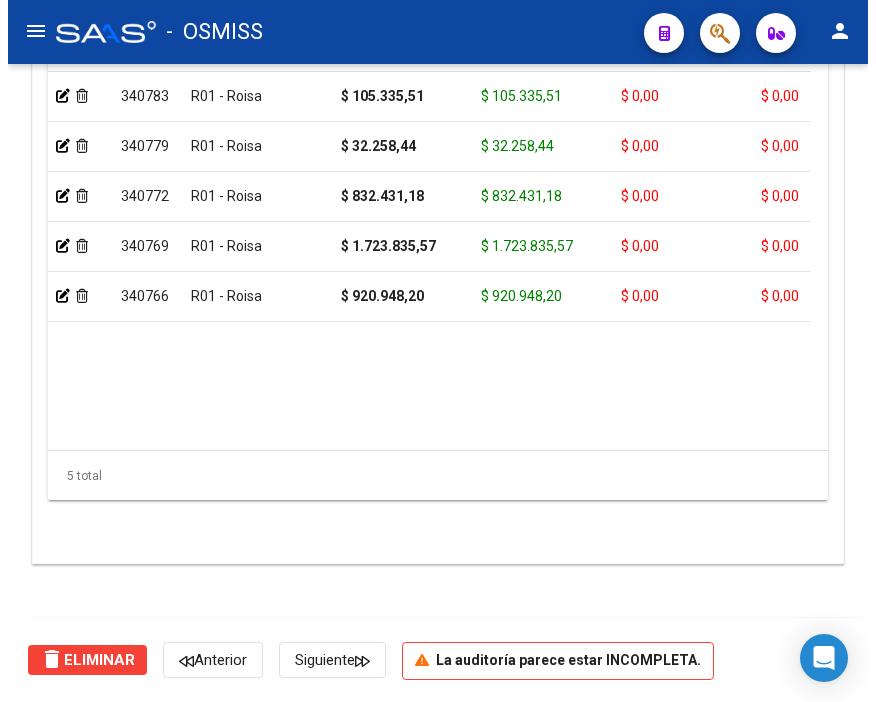 scroll, scrollTop: 1547, scrollLeft: 0, axis: vertical 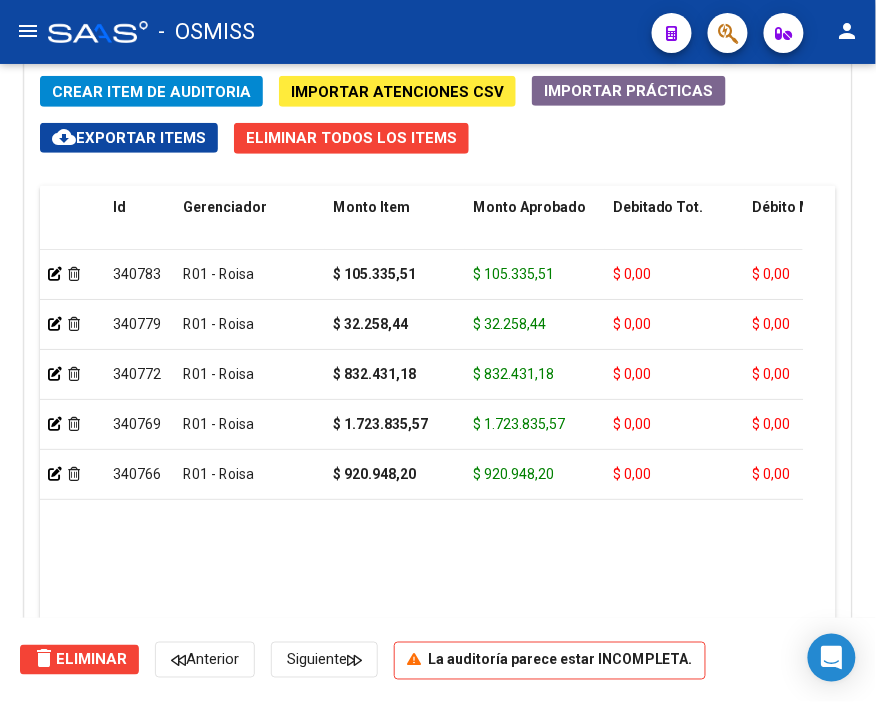 click on "Crear Item de Auditoria Importar Atenciones CSV  Importar Prácticas
cloud_download  Exportar Items   Eliminar Todos los Items  Id Gerenciador Monto Item Monto Aprobado Debitado Tot. Débito Médico Débito Afiliatorio Comentario Comentario Gerenciador Descripción Afiliado Estado CUIL Documento Nombre Completo Fec. Prestación Atencion Tipo Nomenclador Código Nomenclador Nombre Usuario Creado Area Creado Area Modificado     340783  R01 - Roisa $ 105.335,51 $ 105.335,51 $ 0,00 $ 0,00 $ 0,00         27375862331  37586233   [PERSON_NAME] ANTONELLA             [DATE]  [PERSON_NAME]   [DATE]      340779  R01 - Roisa $ 32.258,44 $ 32.258,44 $ 0,00 $ 0,00 $ 0,00         27395635005  39563500   [PERSON_NAME]        [DATE]  [PERSON_NAME]   [DATE]      340772  R01 - Roisa $ 832.431,18 $ 832.431,18 $ 0,00 $ 0,00 $ 0,00         27395635005  39563500   [PERSON_NAME]        [DATE]  [PERSON_NAME]   [DATE]      340769  R01 - Roisa $ 0,00" 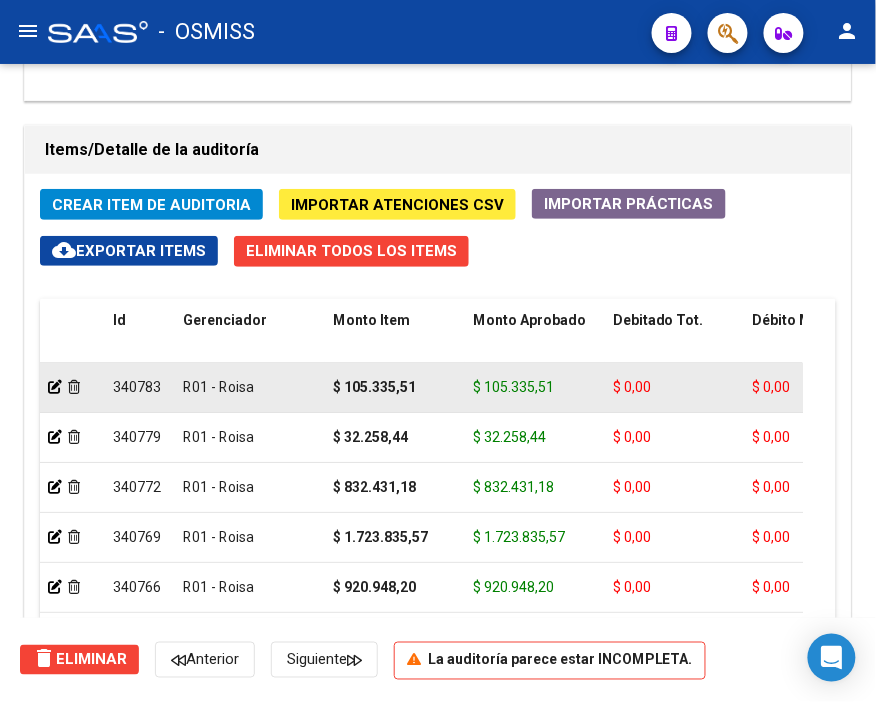 scroll, scrollTop: 1436, scrollLeft: 0, axis: vertical 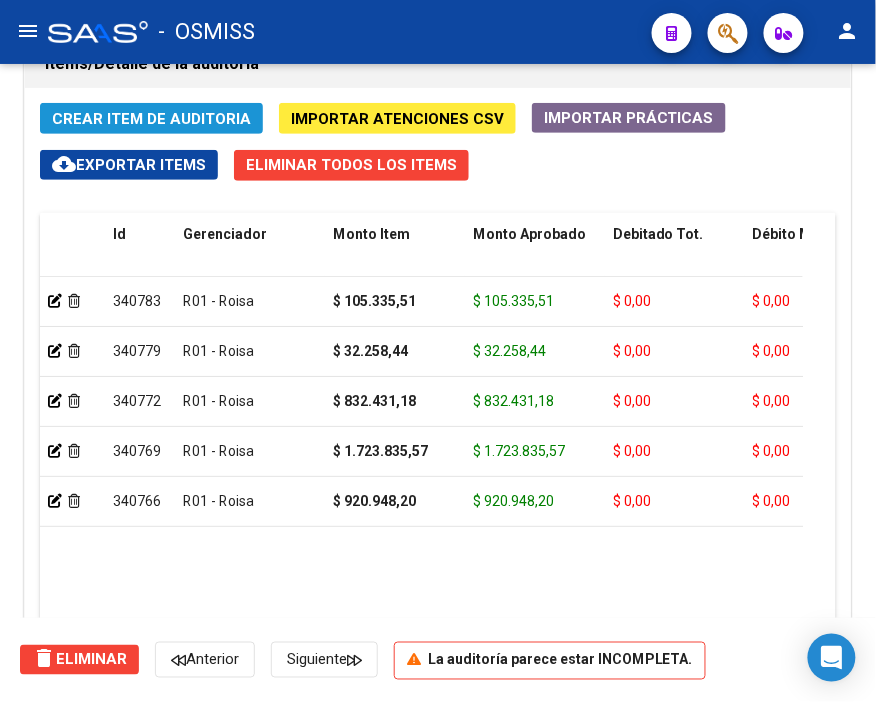 click on "Crear Item de Auditoria" 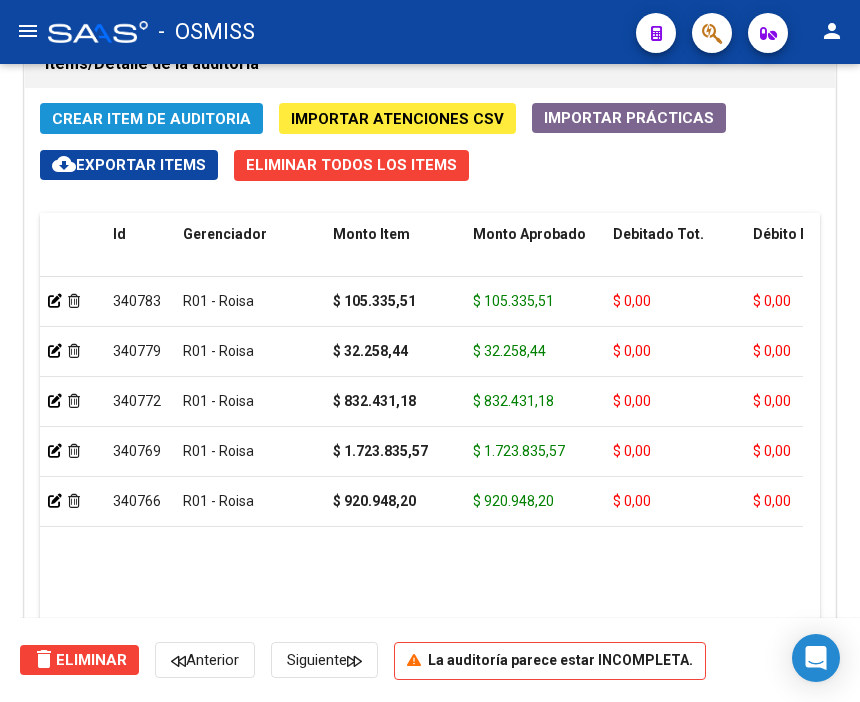 scroll, scrollTop: 1846, scrollLeft: 0, axis: vertical 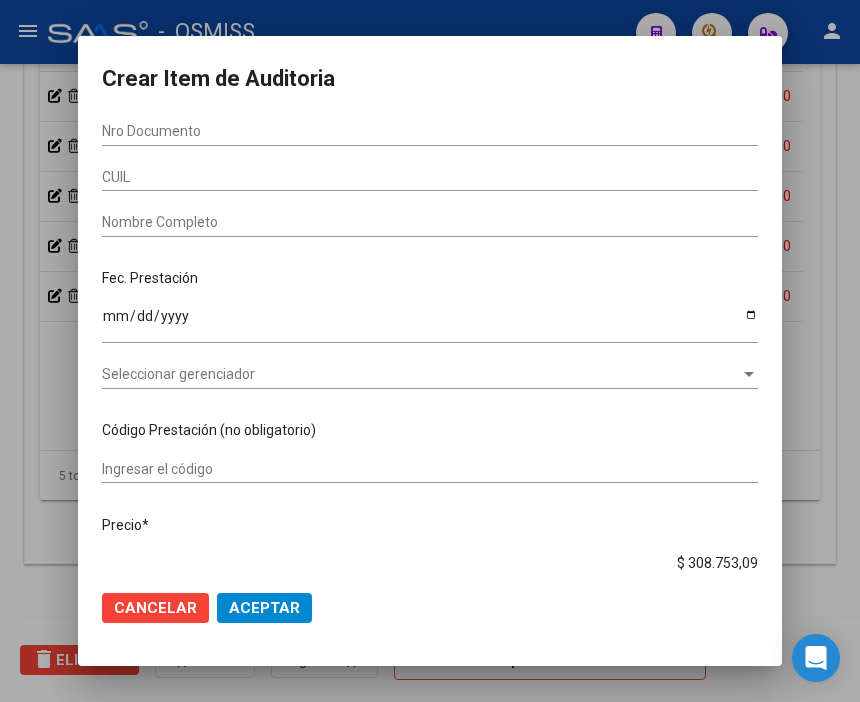 click on "Nro Documento" at bounding box center [430, 131] 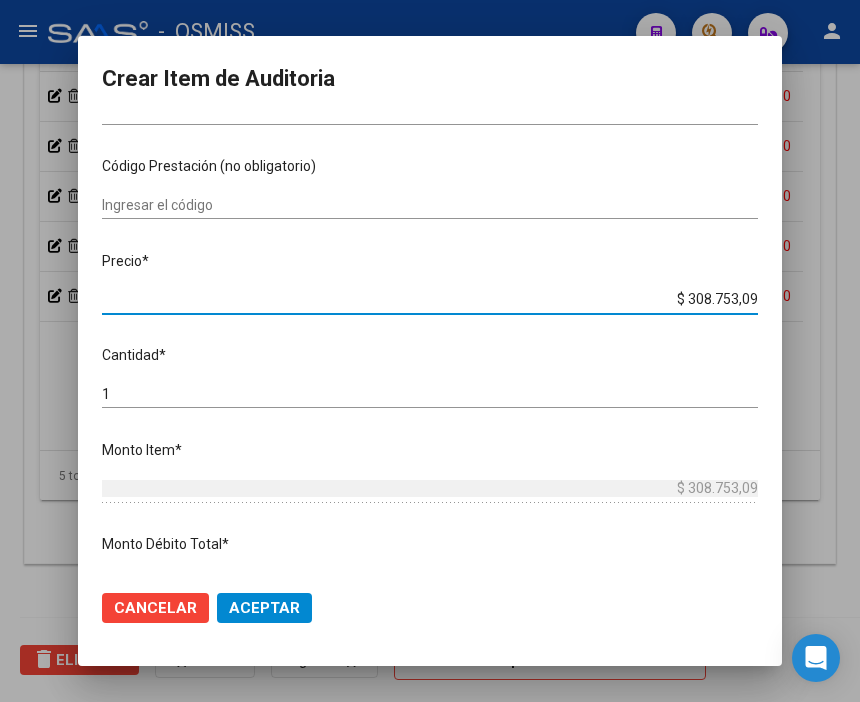 scroll, scrollTop: 400, scrollLeft: 0, axis: vertical 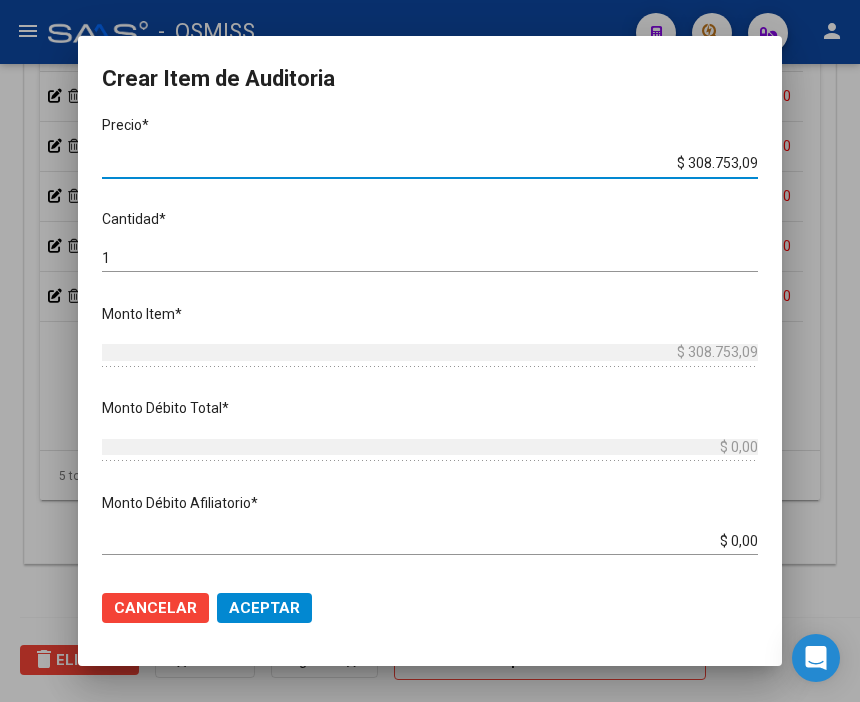 drag, startPoint x: 656, startPoint y: 557, endPoint x: 764, endPoint y: 180, distance: 392.16452 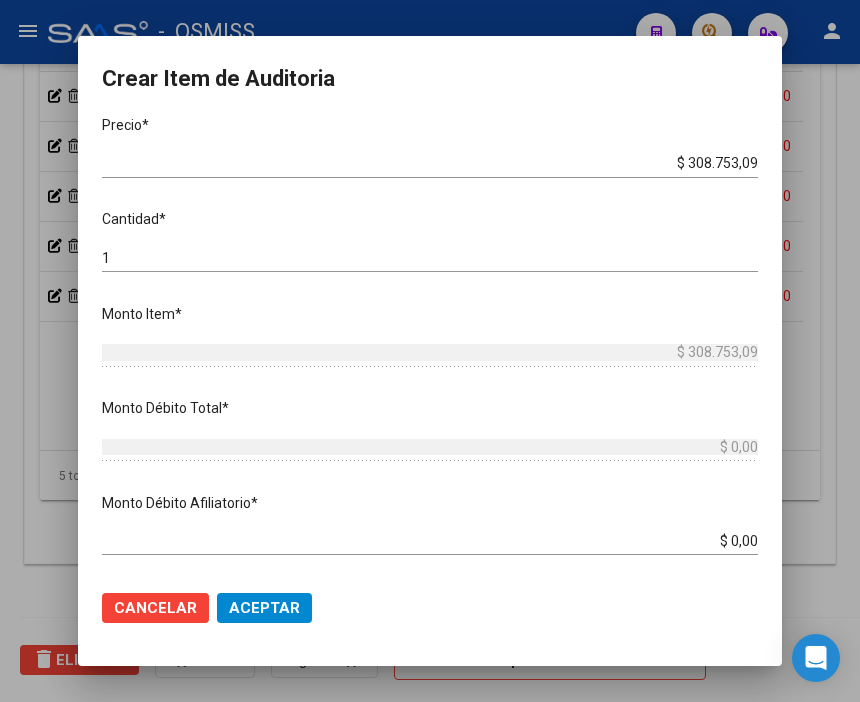 click on "$ 308.753,09" at bounding box center [430, 163] 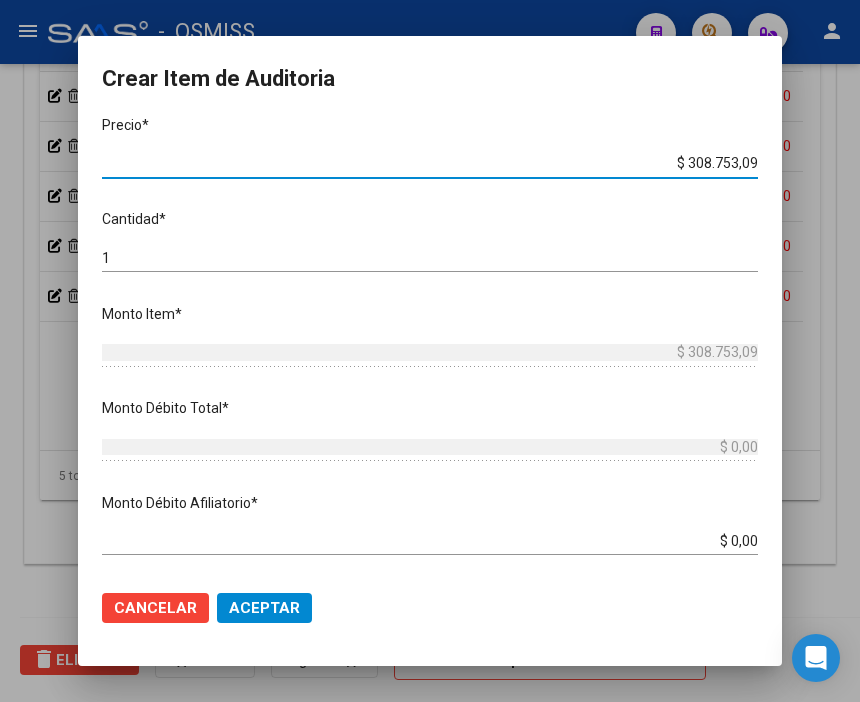 drag, startPoint x: 655, startPoint y: 160, endPoint x: 803, endPoint y: 157, distance: 148.0304 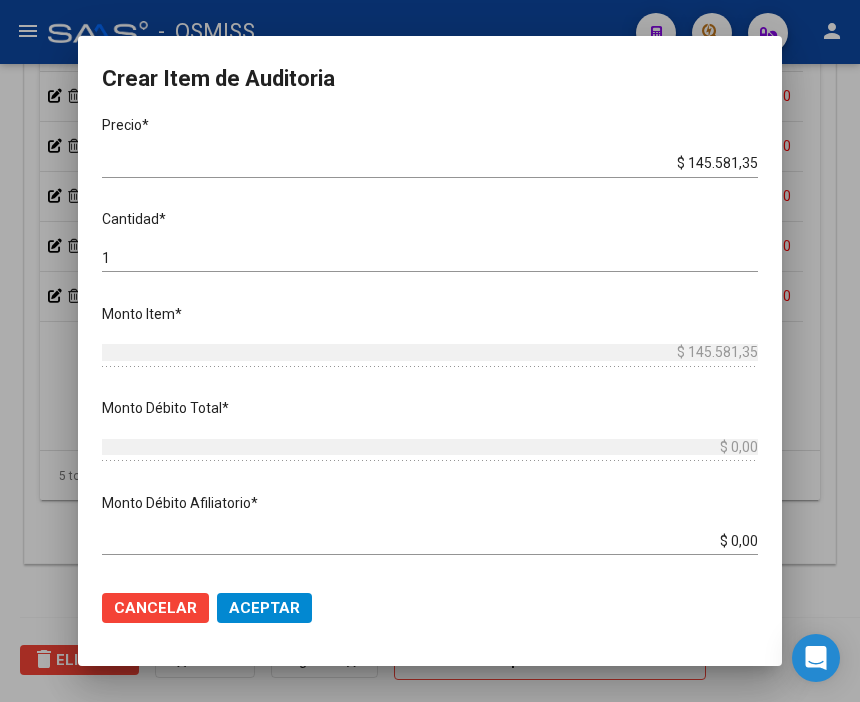 click on "Nro Documento    CUIL    Nombre Completo  Fec. Prestación    Ingresar la fecha  Seleccionar gerenciador Seleccionar gerenciador Código Prestación (no obligatorio)    Ingresar el código  Precio  *   $ 145.581,35 Ingresar el precio  Cantidad  *   1 Ingresar la cantidad  Monto Item  *   $ 145.581,35 Ingresar el monto  [GEOGRAPHIC_DATA] Total  *   $ 0,00 Ingresar el monto  Monto Débito Afiliatorio  *   $ 0,00 Ingresar el monto Afiliatorio  Monto Débito Médico  *   $ 0,00 Ingresar el [GEOGRAPHIC_DATA]  Comentario Operador    Ingresar el Comentario  Comentario Gerenciador    Ingresar el Comentario  Descripción    Ingresar el Descripción   Atencion Tipo  Seleccionar tipo Seleccionar tipo  Nomenclador  Seleccionar Nomenclador Seleccionar Nomenclador" at bounding box center (430, 346) 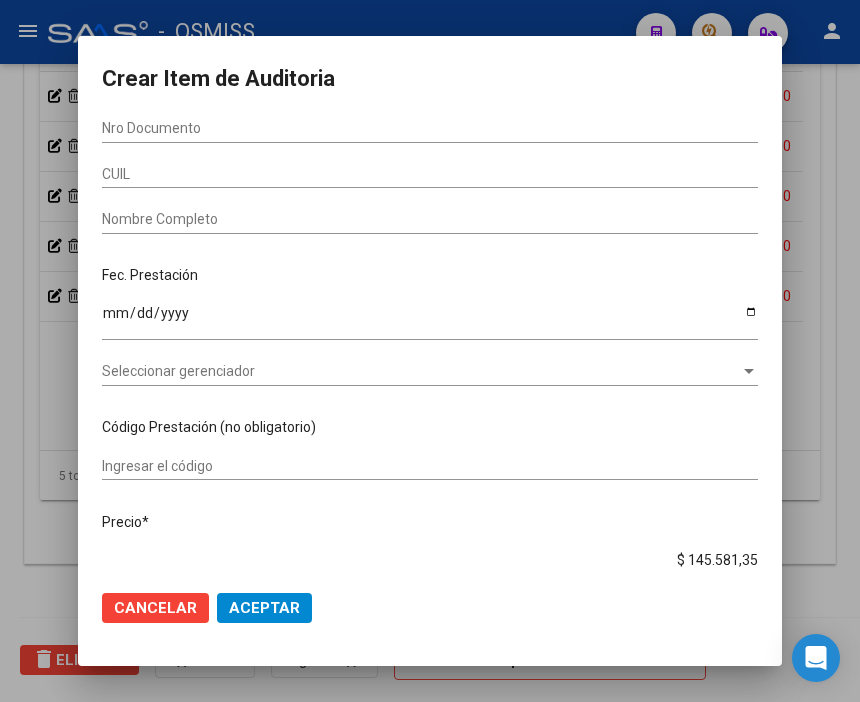 scroll, scrollTop: 0, scrollLeft: 0, axis: both 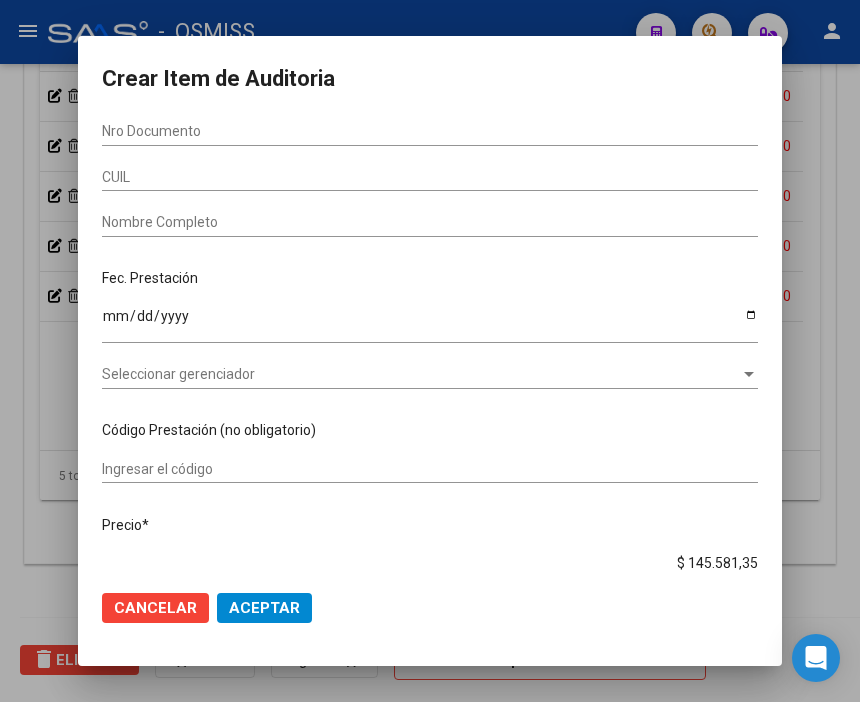 click on "Nro Documento" at bounding box center [430, 132] 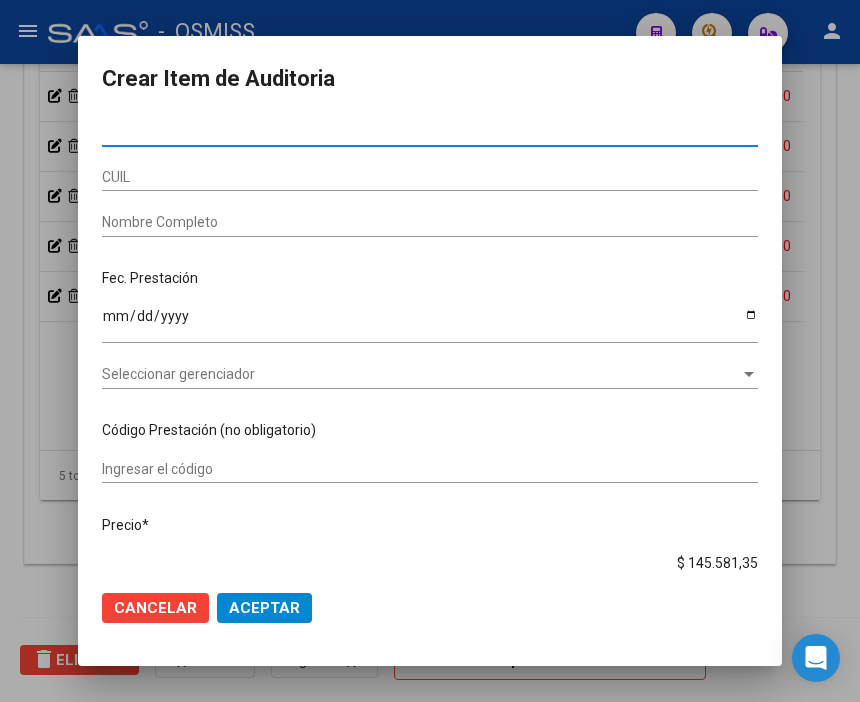 click on "Nro Documento" at bounding box center [430, 131] 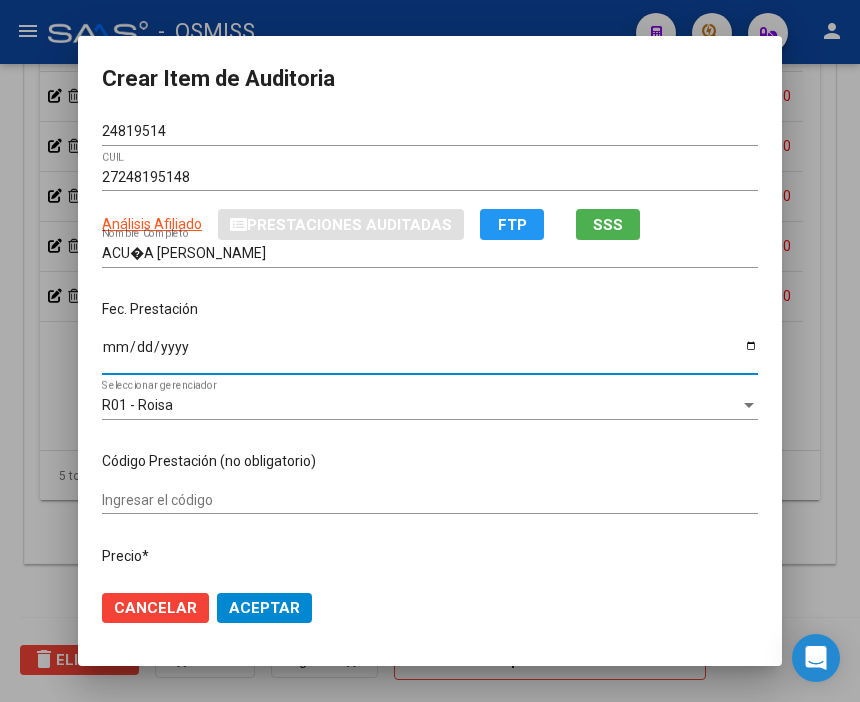 click on "Ingresar la fecha" at bounding box center [430, 354] 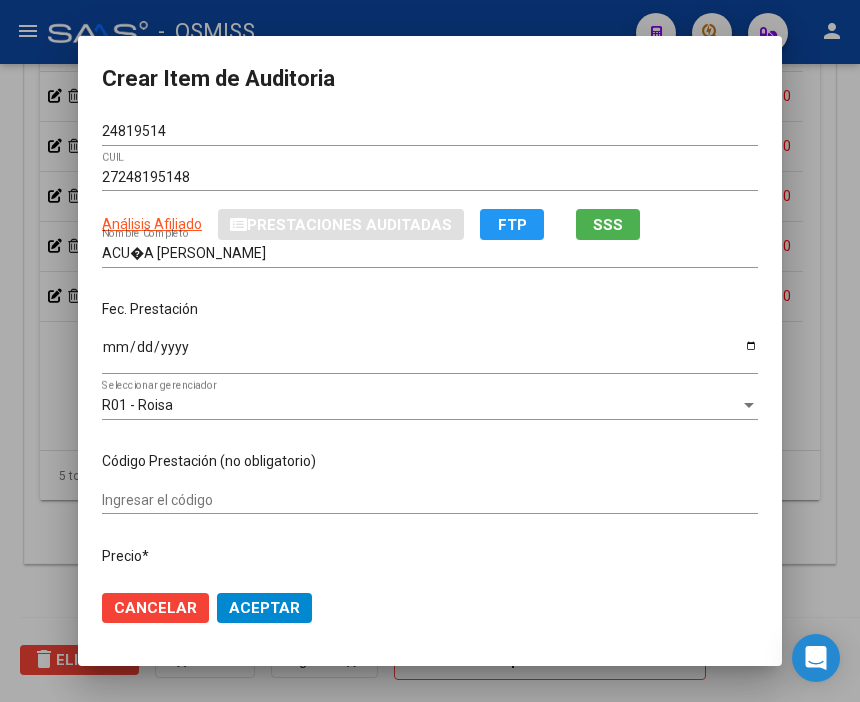 click on "Fec. Prestación" at bounding box center [430, 309] 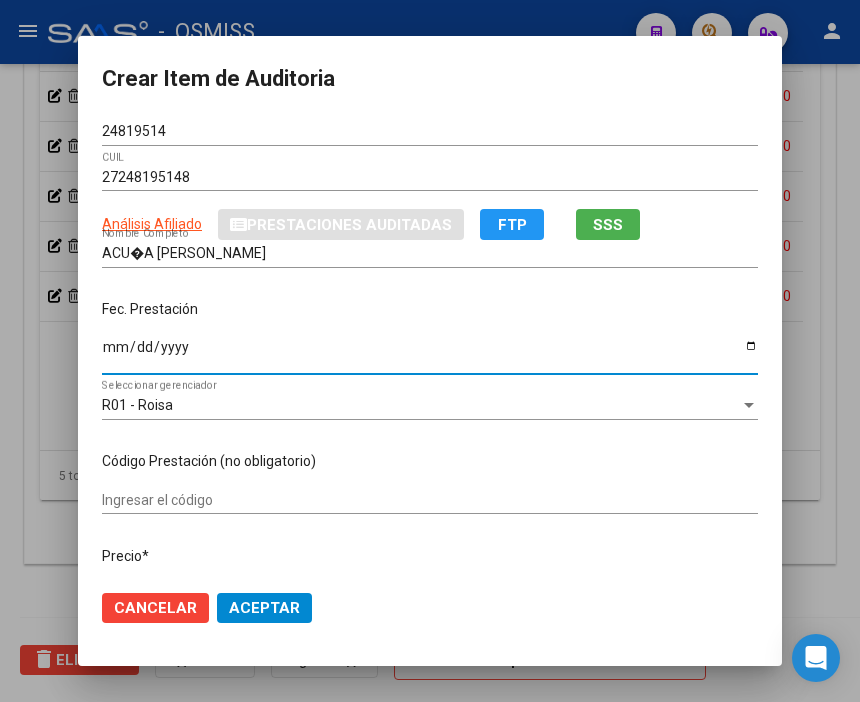 click on "Ingresar la fecha" at bounding box center [430, 354] 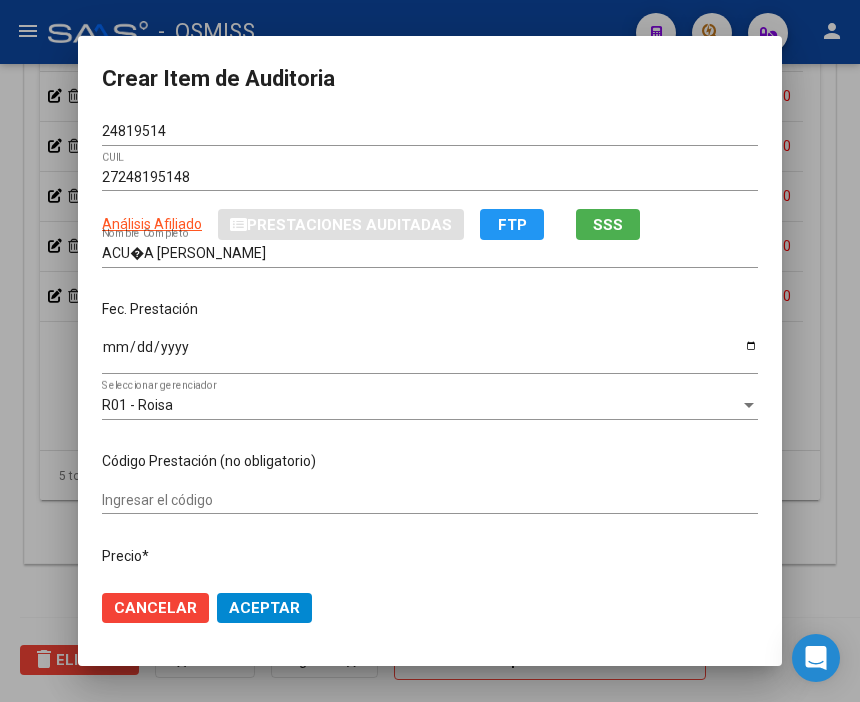 click on "Fec. Prestación    [DATE] Ingresar la fecha" at bounding box center (430, 338) 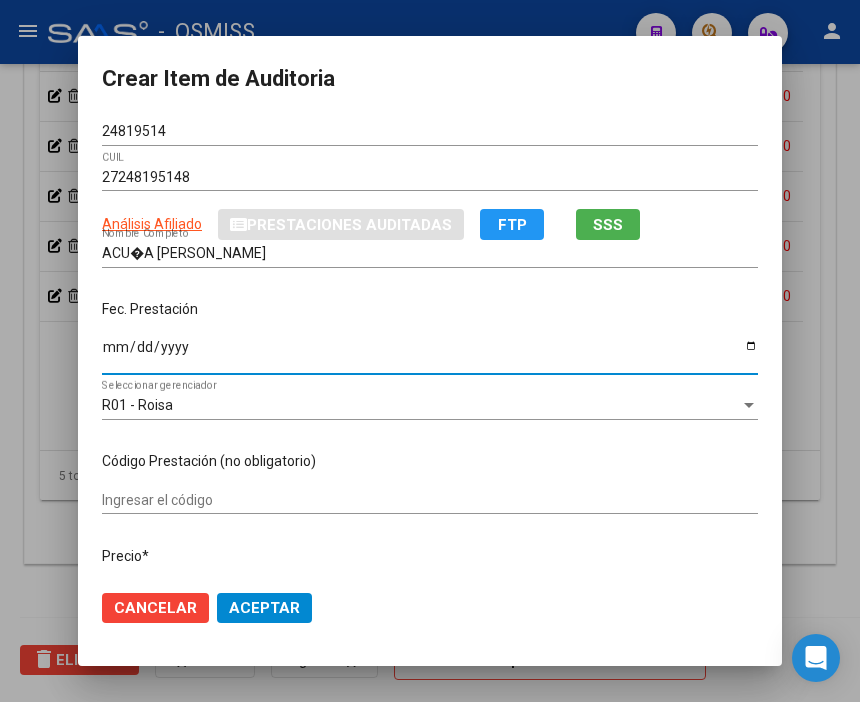 click on "[DATE]" at bounding box center (430, 354) 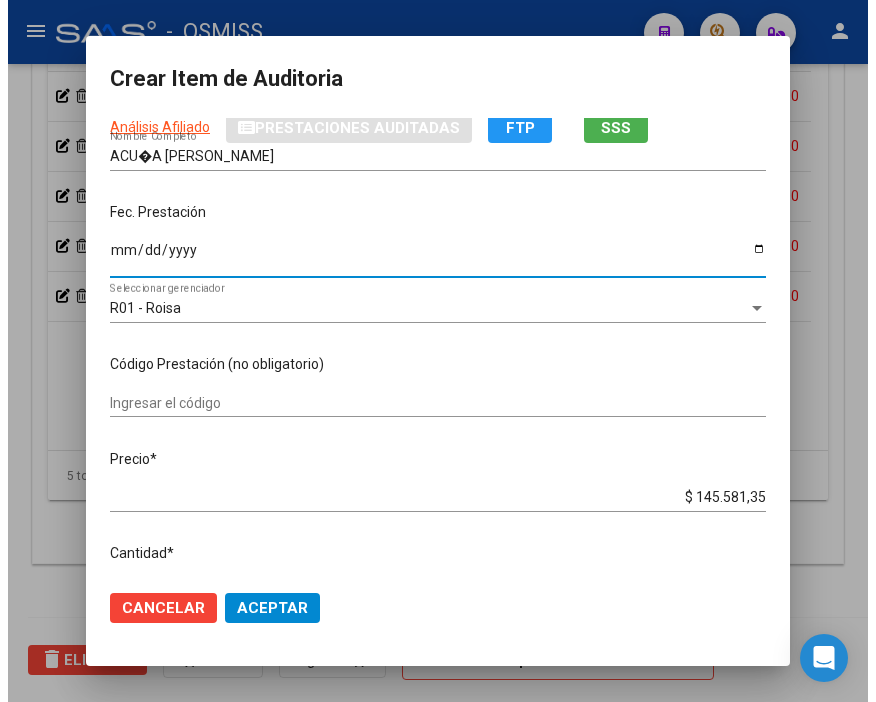 scroll, scrollTop: 222, scrollLeft: 0, axis: vertical 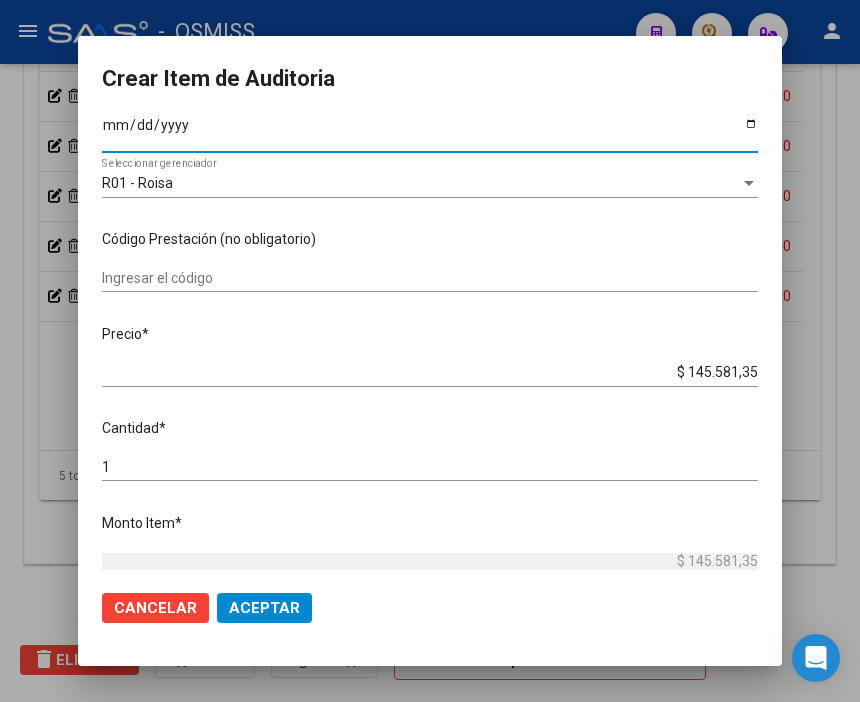 drag, startPoint x: 248, startPoint y: 600, endPoint x: 56, endPoint y: 487, distance: 222.78465 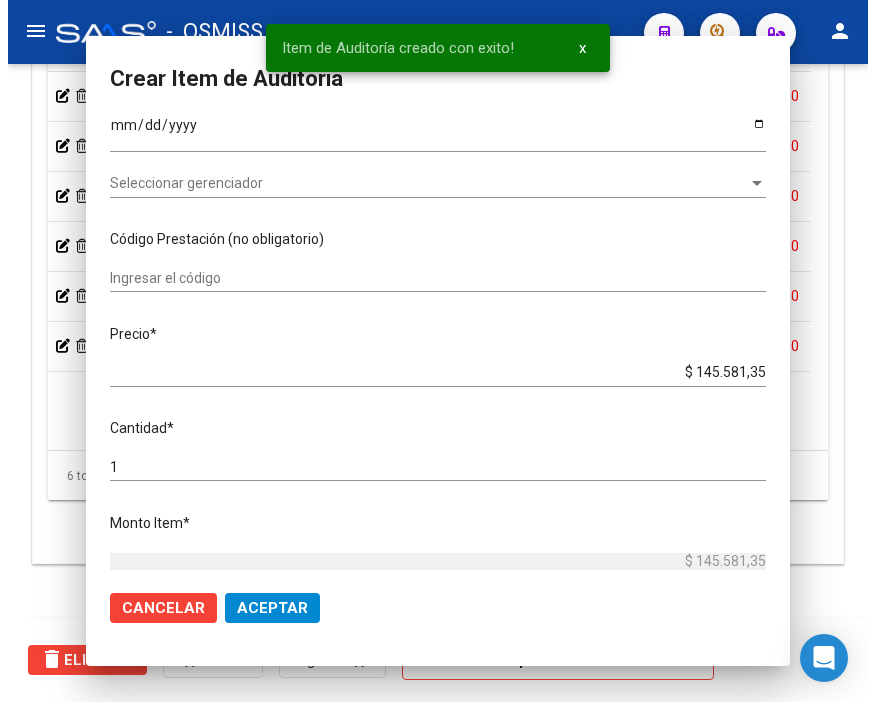 scroll, scrollTop: 1520, scrollLeft: 0, axis: vertical 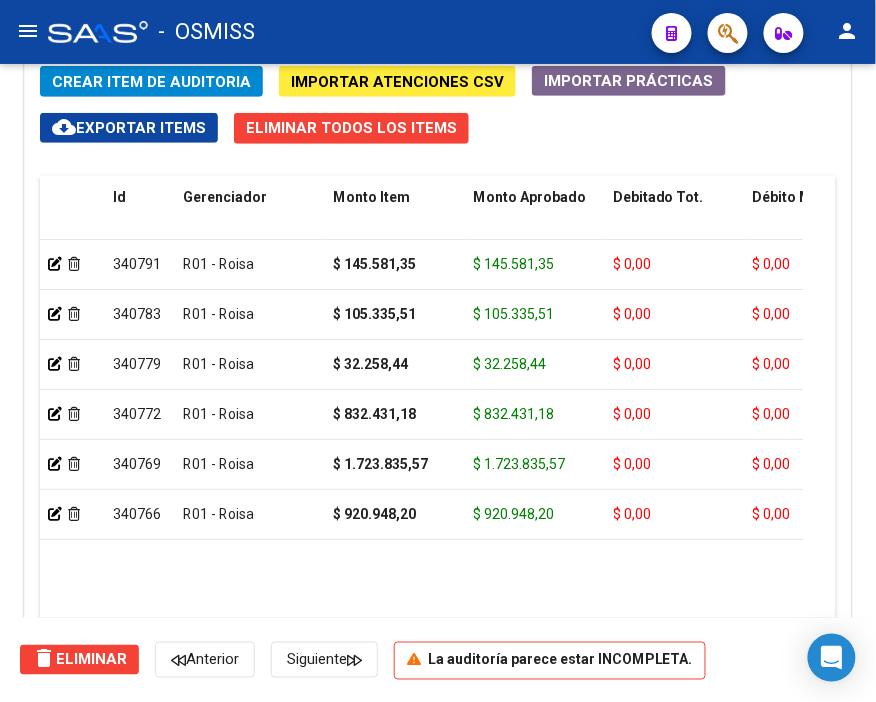 click on "Crear Item de Auditoria Importar Atenciones CSV  Importar Prácticas
cloud_download  Exportar Items   Eliminar Todos los Items  Id Gerenciador Monto Item Monto Aprobado Debitado Tot. Débito Médico Débito Afiliatorio Comentario Comentario Gerenciador Descripción Afiliado Estado CUIL Documento Nombre Completo Fec. Prestación Atencion Tipo Nomenclador Código Nomenclador Nombre Usuario Creado Area Creado Area Modificado     340791  R01 - Roisa $ 145.581,35 $ 145.581,35 $ 0,00 $ 0,00 $ 0,00         27248195148  24819514   ACU�A [PERSON_NAME]                  [DATE]  [PERSON_NAME]   [DATE]      340783  R01 - Roisa $ 105.335,51 $ 105.335,51 $ 0,00 $ 0,00 $ 0,00         27375862331  37586233   [PERSON_NAME] ANTONELLA             [DATE]  [PERSON_NAME]   [DATE]      340779  R01 - Roisa $ 32.258,44 $ 32.258,44 $ 0,00 $ 0,00 $ 0,00         27395635005  39563500   [PERSON_NAME]        [DATE]  [PERSON_NAME]   [DATE]      340772  R01 - Roisa $ 0,00" 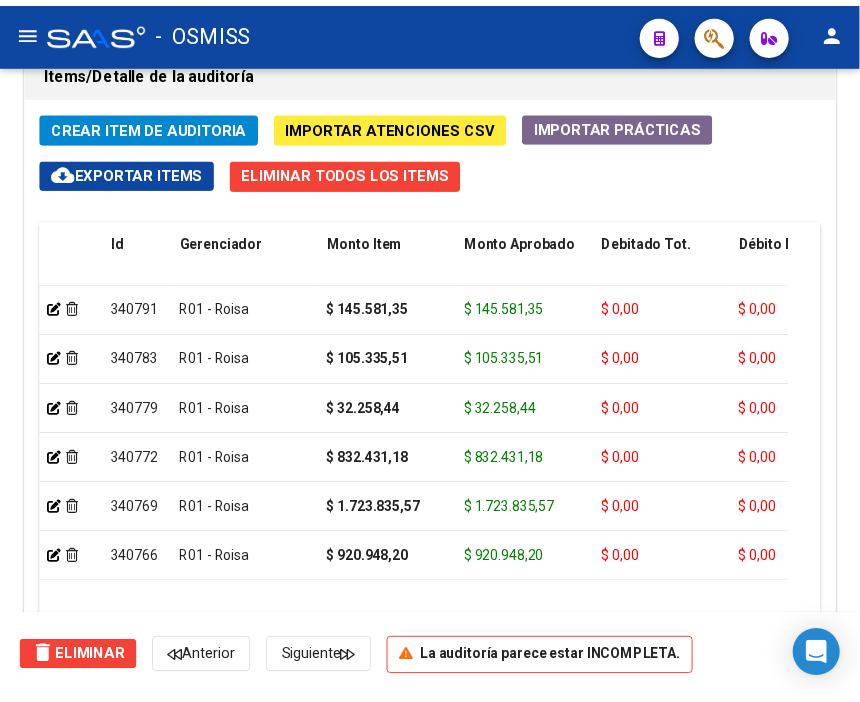 scroll, scrollTop: 1540, scrollLeft: 0, axis: vertical 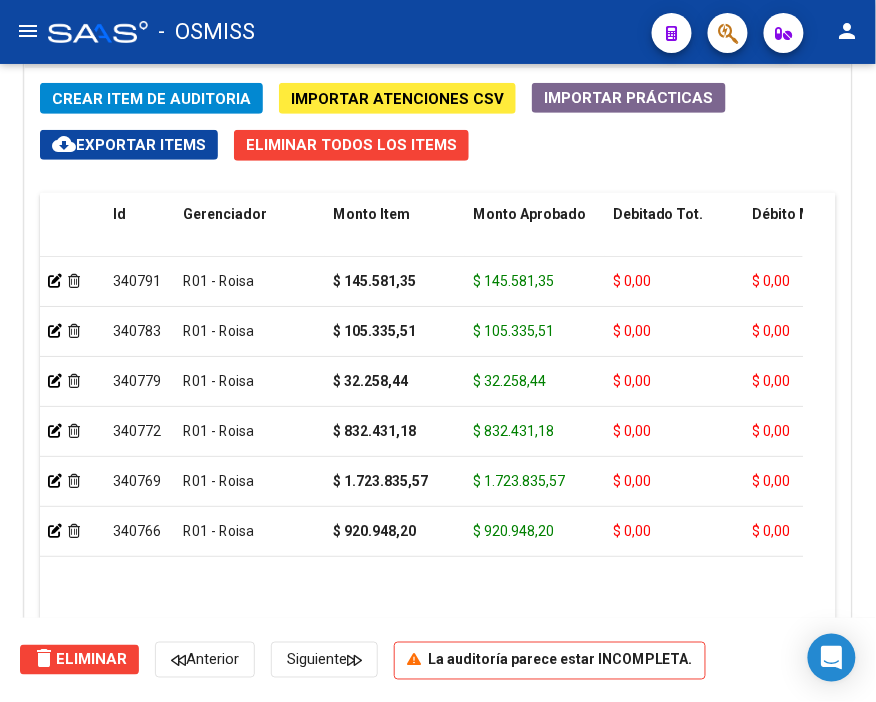 click on "Crear Item de Auditoria" 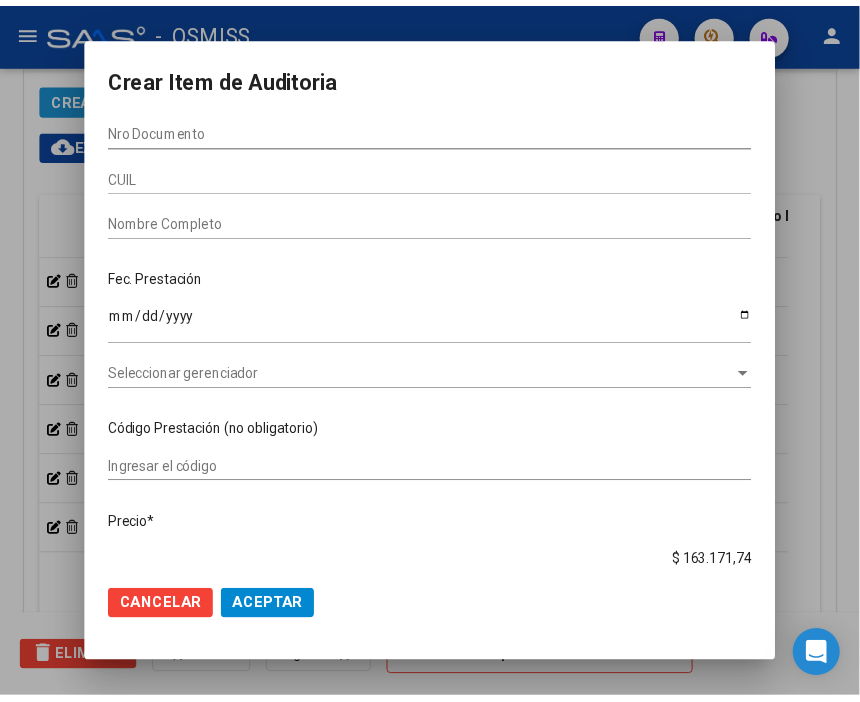 scroll, scrollTop: 1866, scrollLeft: 0, axis: vertical 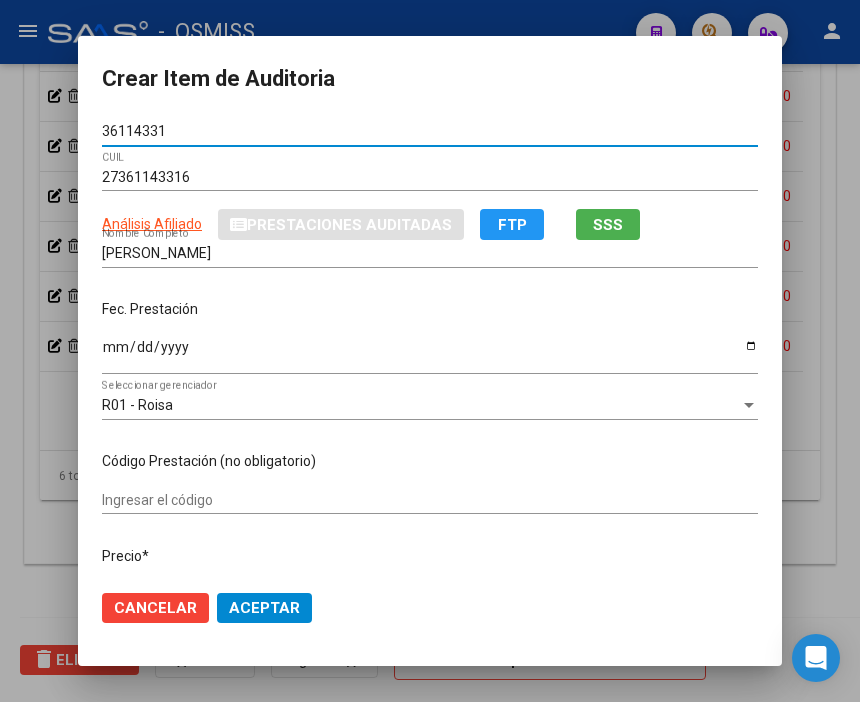 click on "Ingresar la fecha" at bounding box center [430, 354] 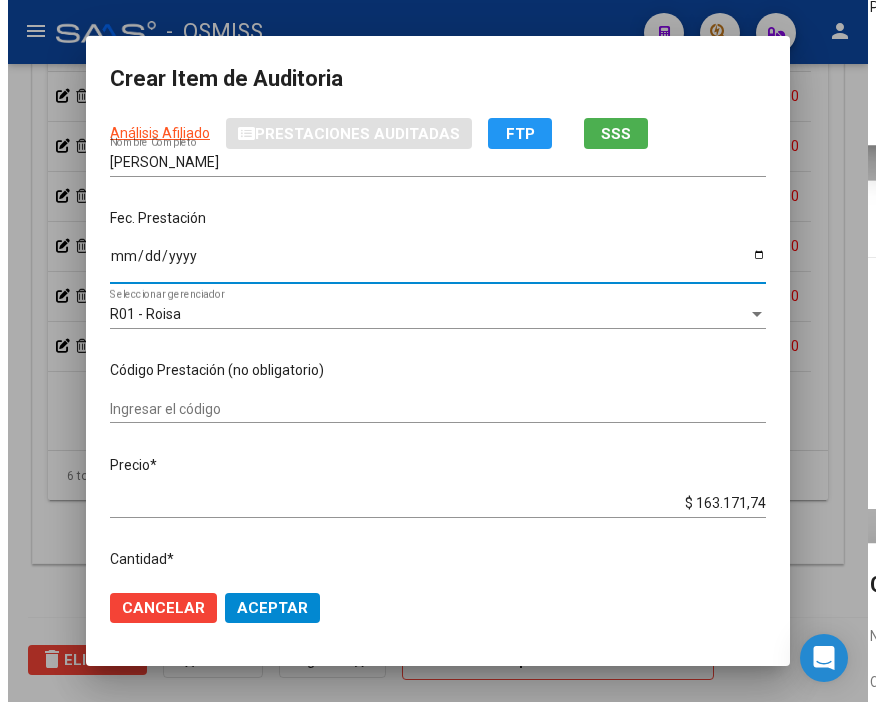 scroll, scrollTop: 222, scrollLeft: 0, axis: vertical 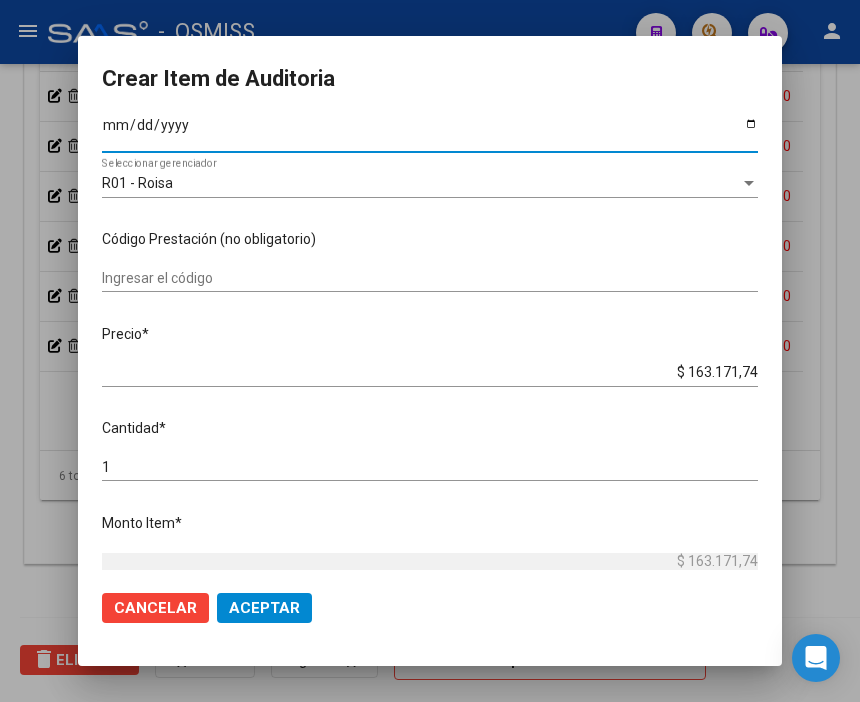 click on "Aceptar" 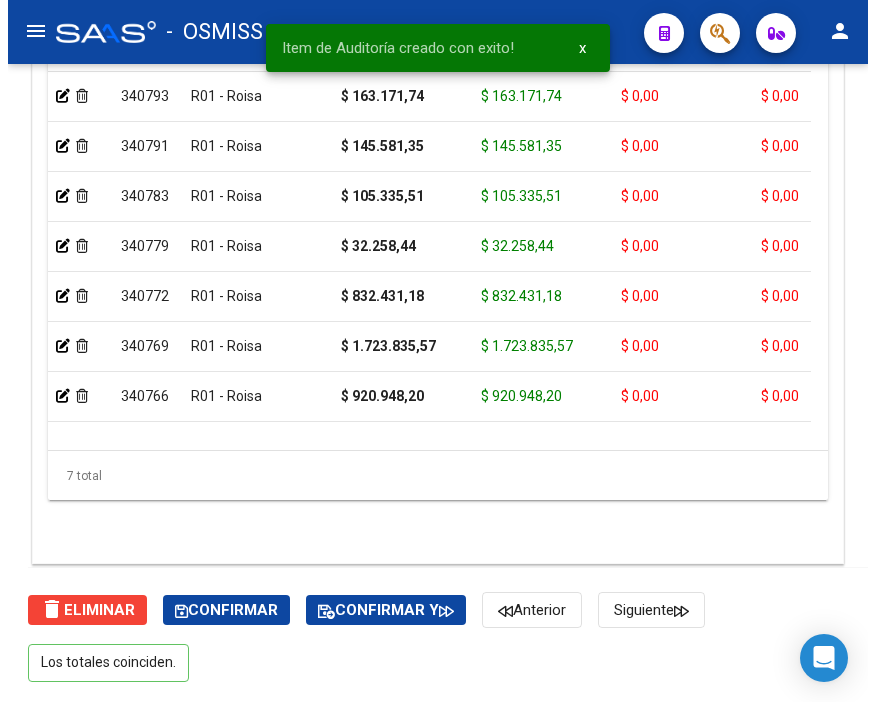 scroll, scrollTop: 1540, scrollLeft: 0, axis: vertical 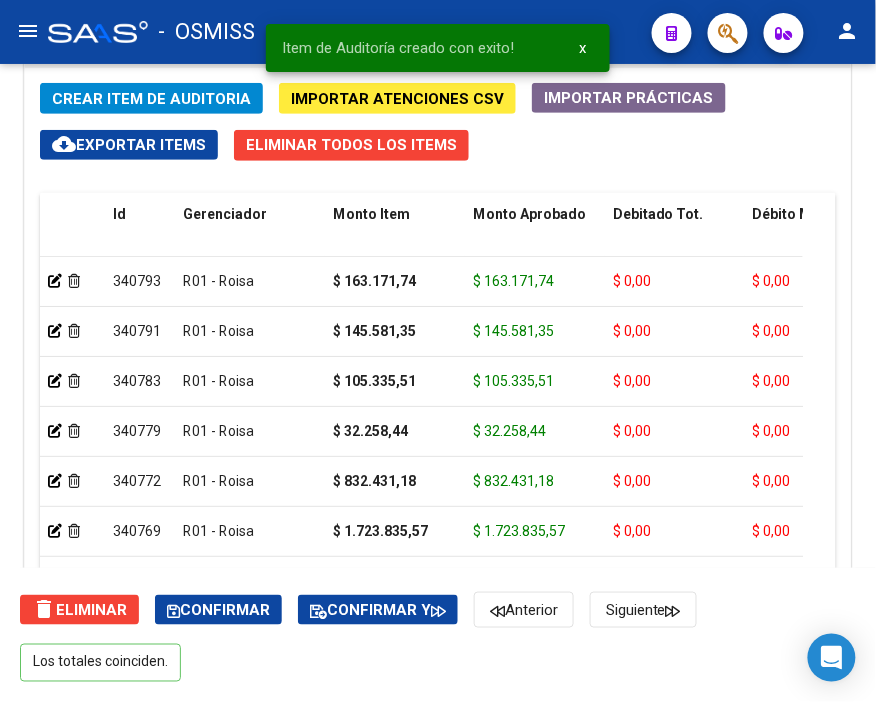 click on "Item de Auditoría creado con exito! x" at bounding box center (438, 48) 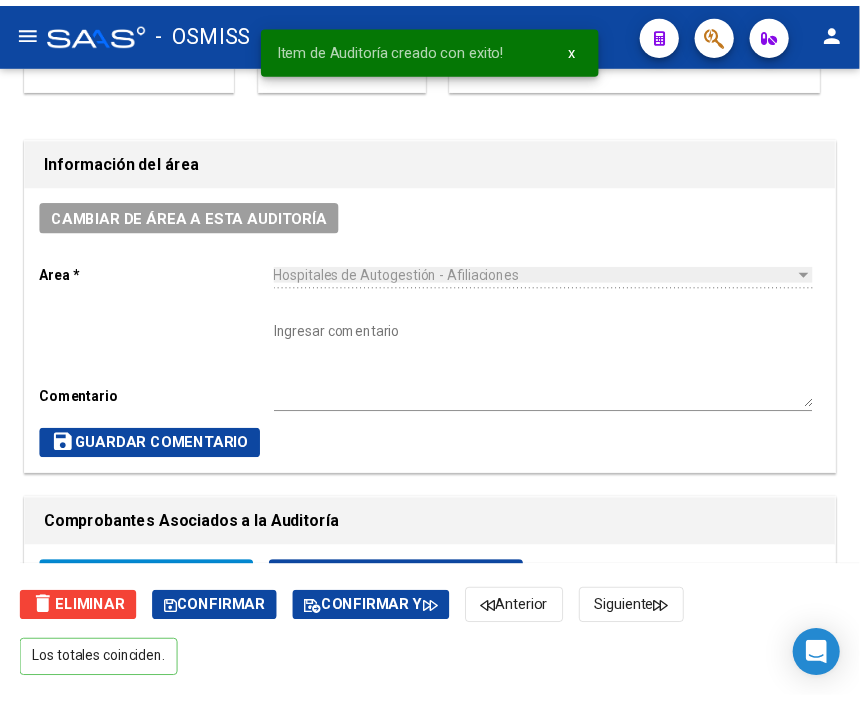 scroll, scrollTop: 540, scrollLeft: 0, axis: vertical 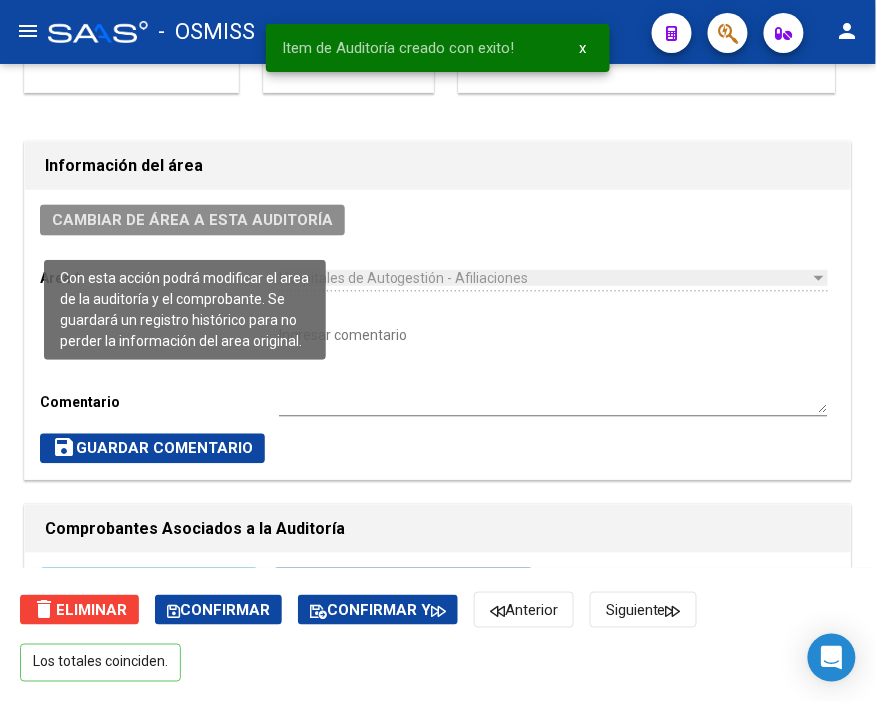 click on "Cambiar de área a esta auditoría" 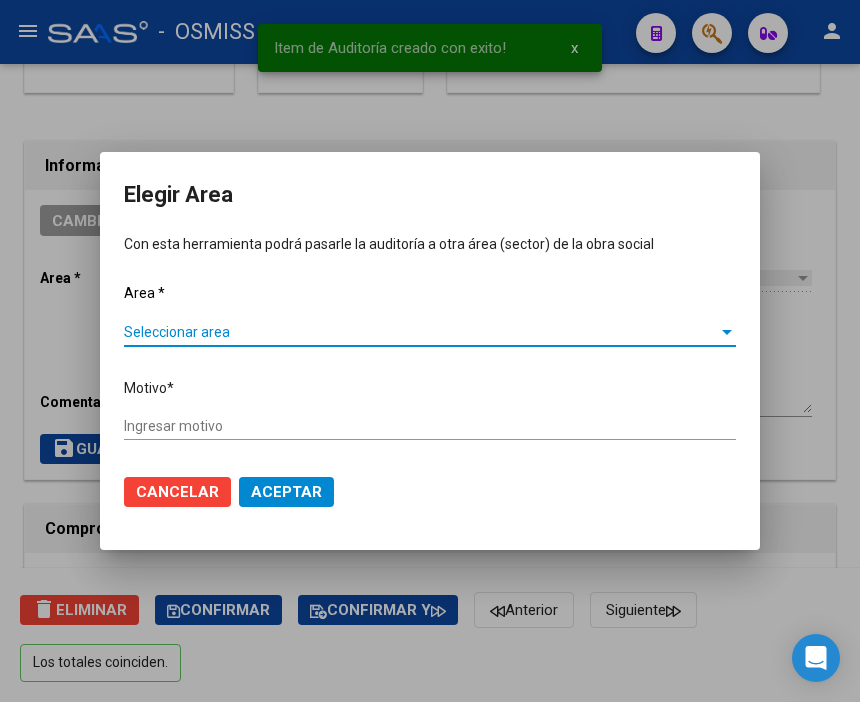 click on "Seleccionar area" at bounding box center [421, 332] 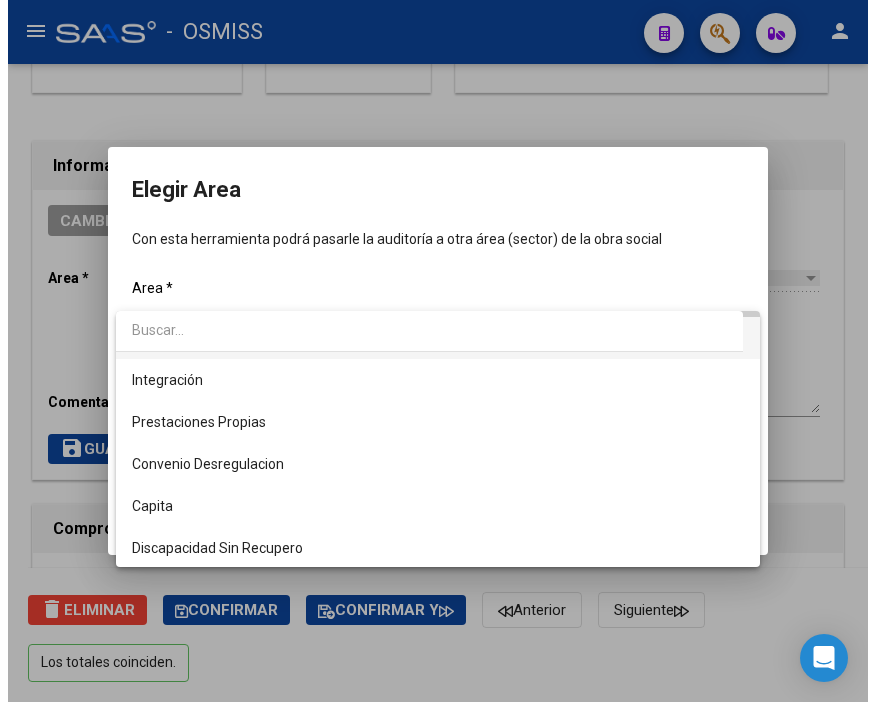 scroll, scrollTop: 222, scrollLeft: 0, axis: vertical 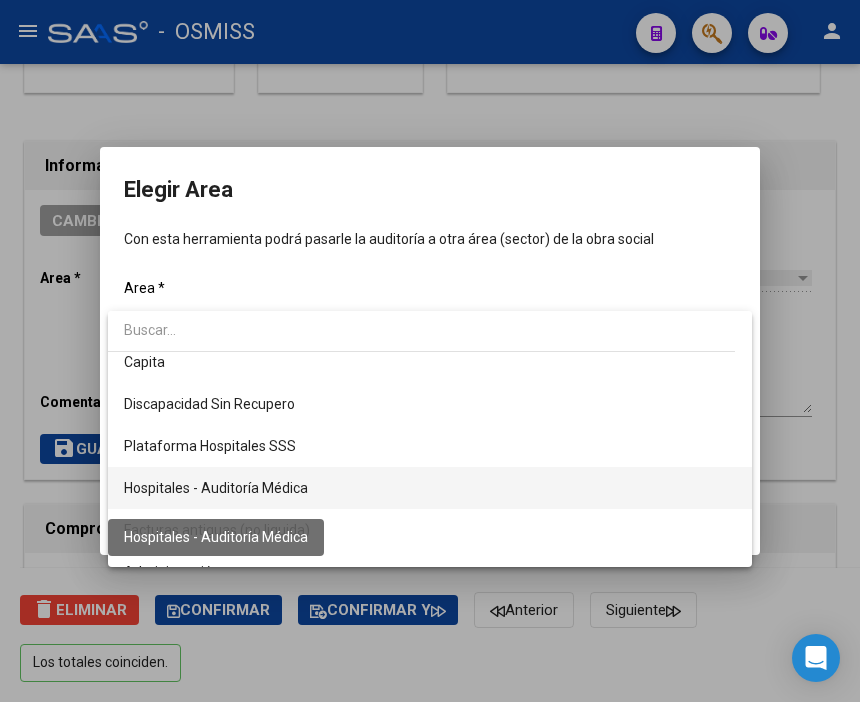 click on "Hospitales - Auditoría Médica" at bounding box center (216, 488) 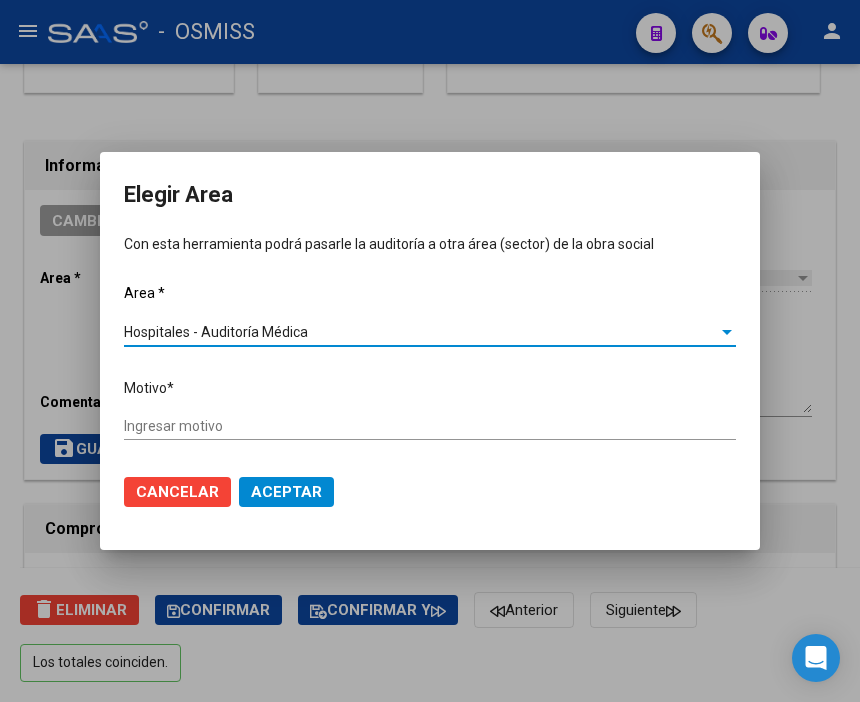 click on "Ingresar motivo" at bounding box center [430, 426] 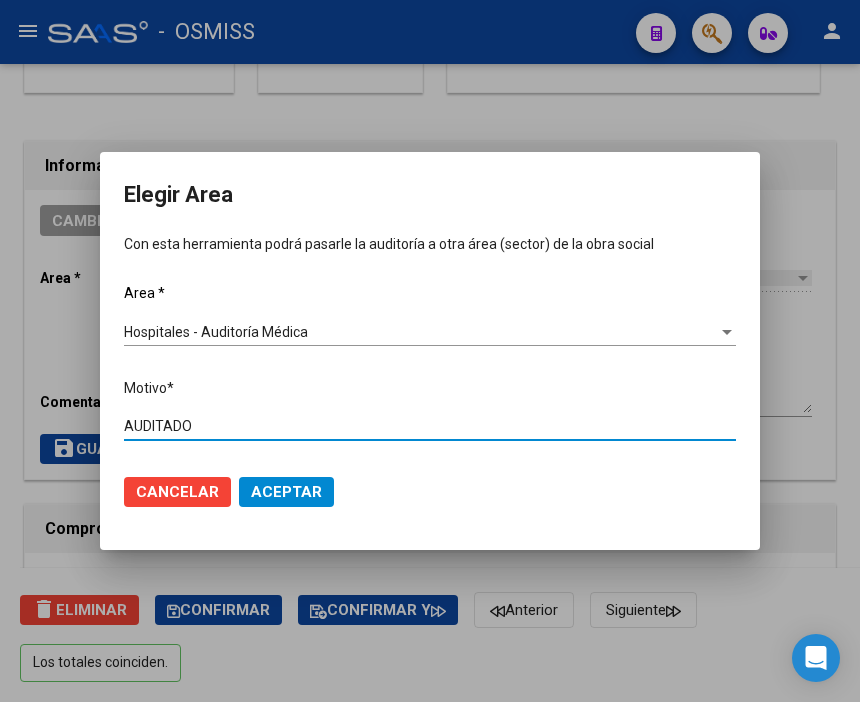 click on "Aceptar" at bounding box center [286, 492] 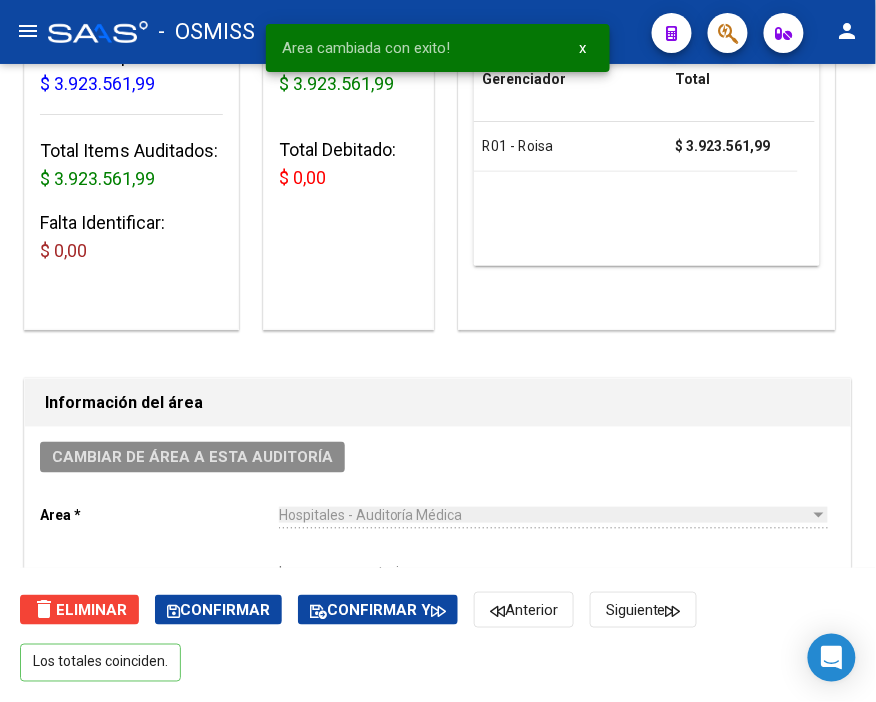 scroll, scrollTop: 0, scrollLeft: 0, axis: both 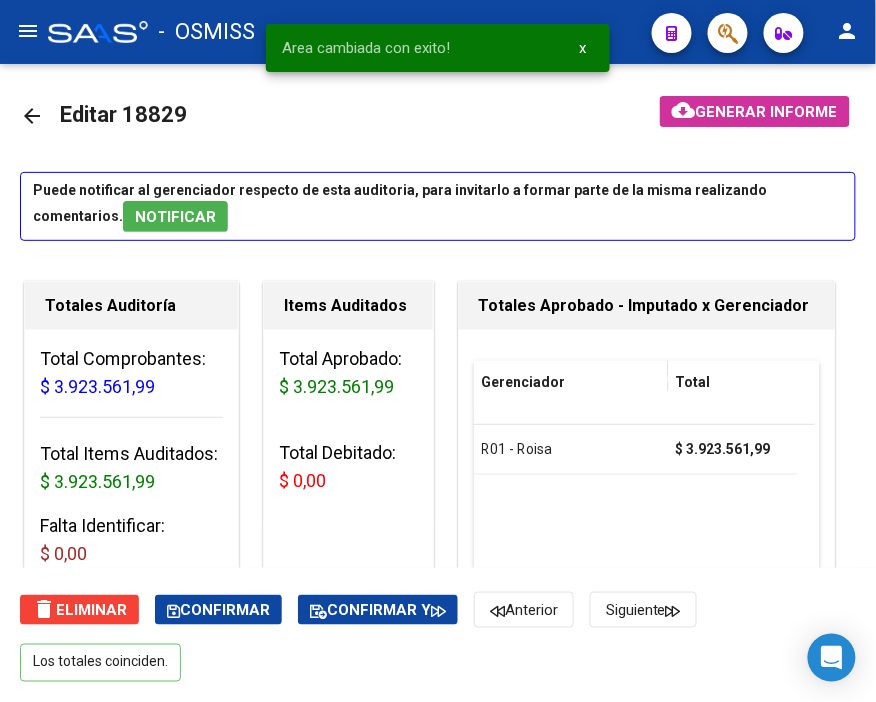 click on "arrow_back" 